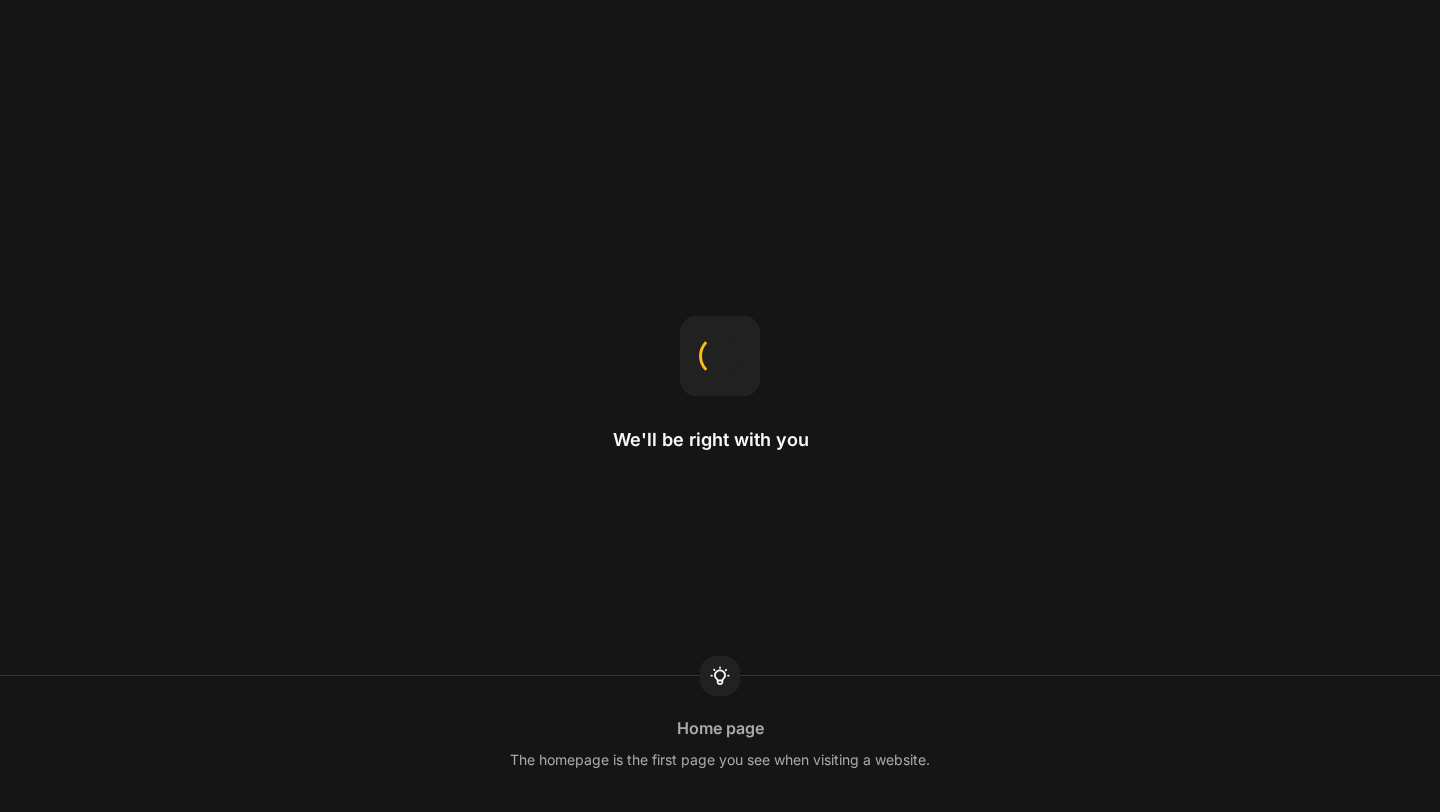 scroll, scrollTop: 0, scrollLeft: 0, axis: both 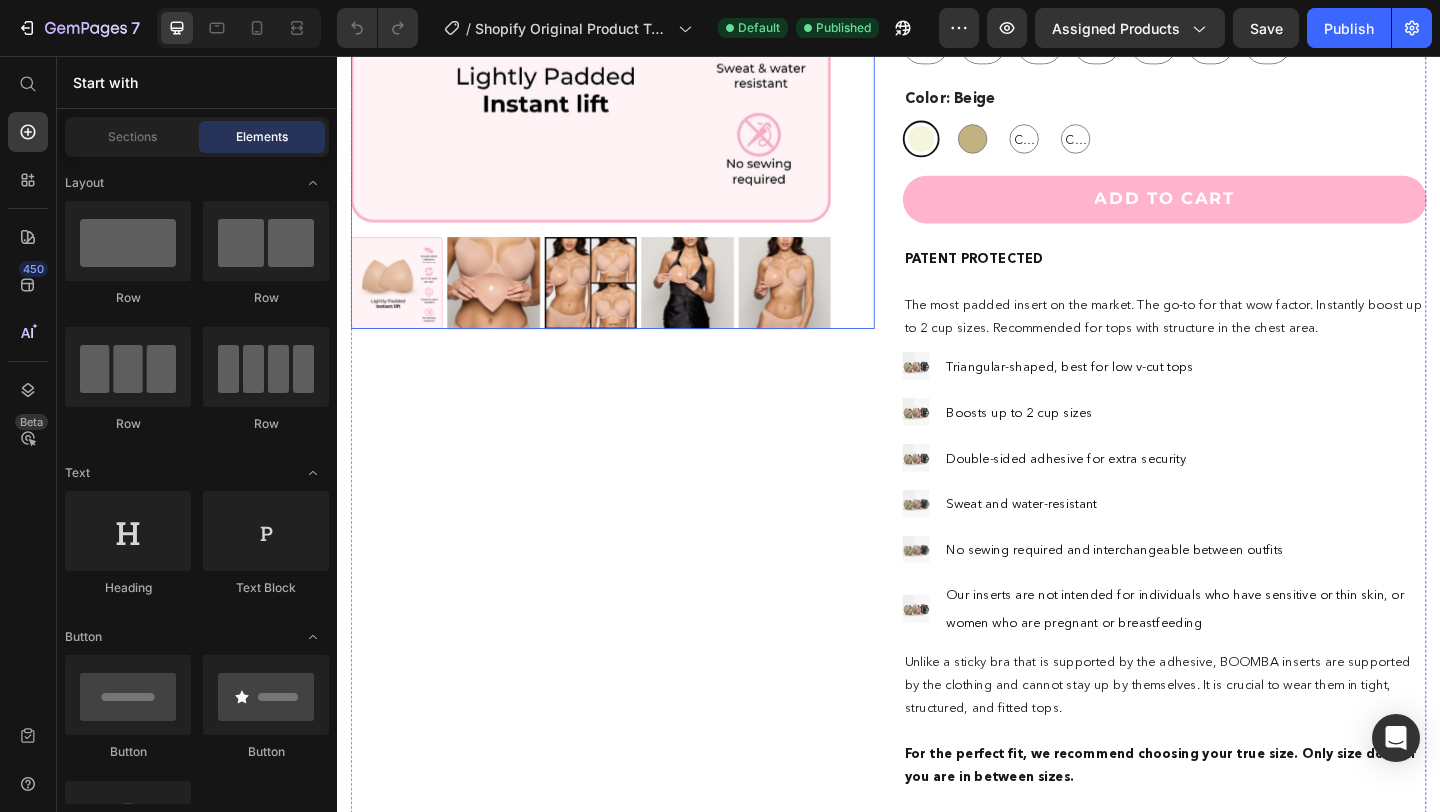 click at bounding box center [613, -24] 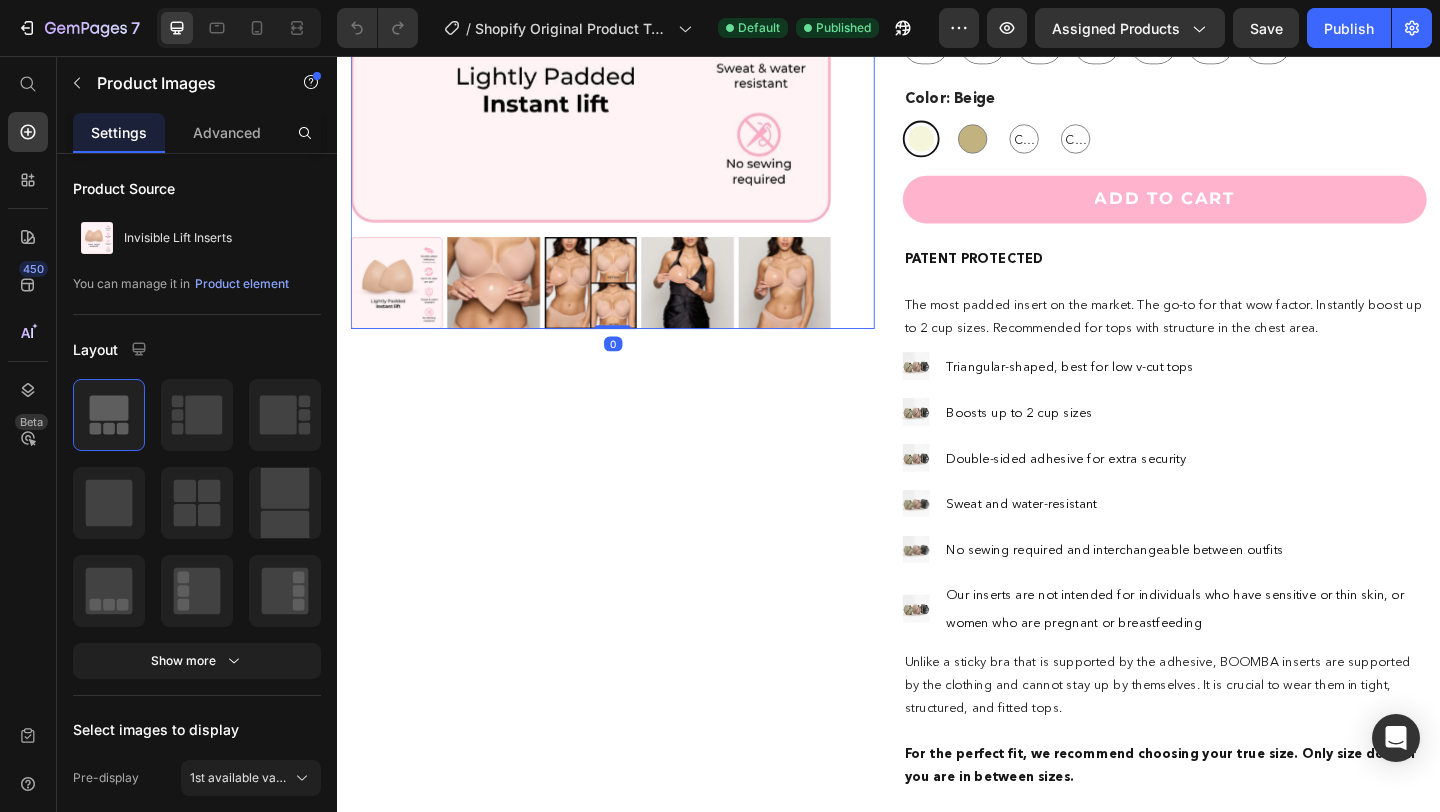 drag, startPoint x: 640, startPoint y: 399, endPoint x: 642, endPoint y: 292, distance: 107.01869 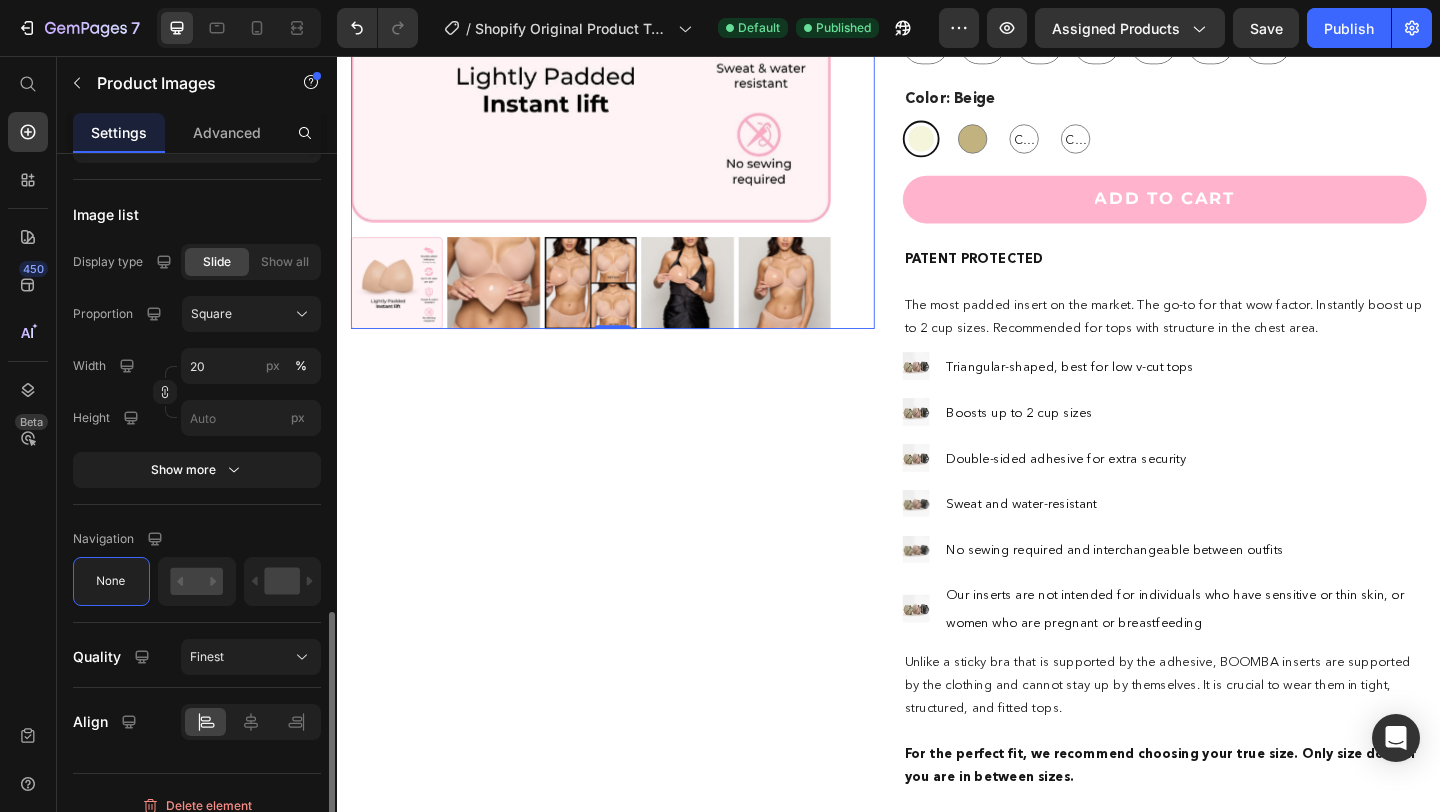 scroll, scrollTop: 1145, scrollLeft: 0, axis: vertical 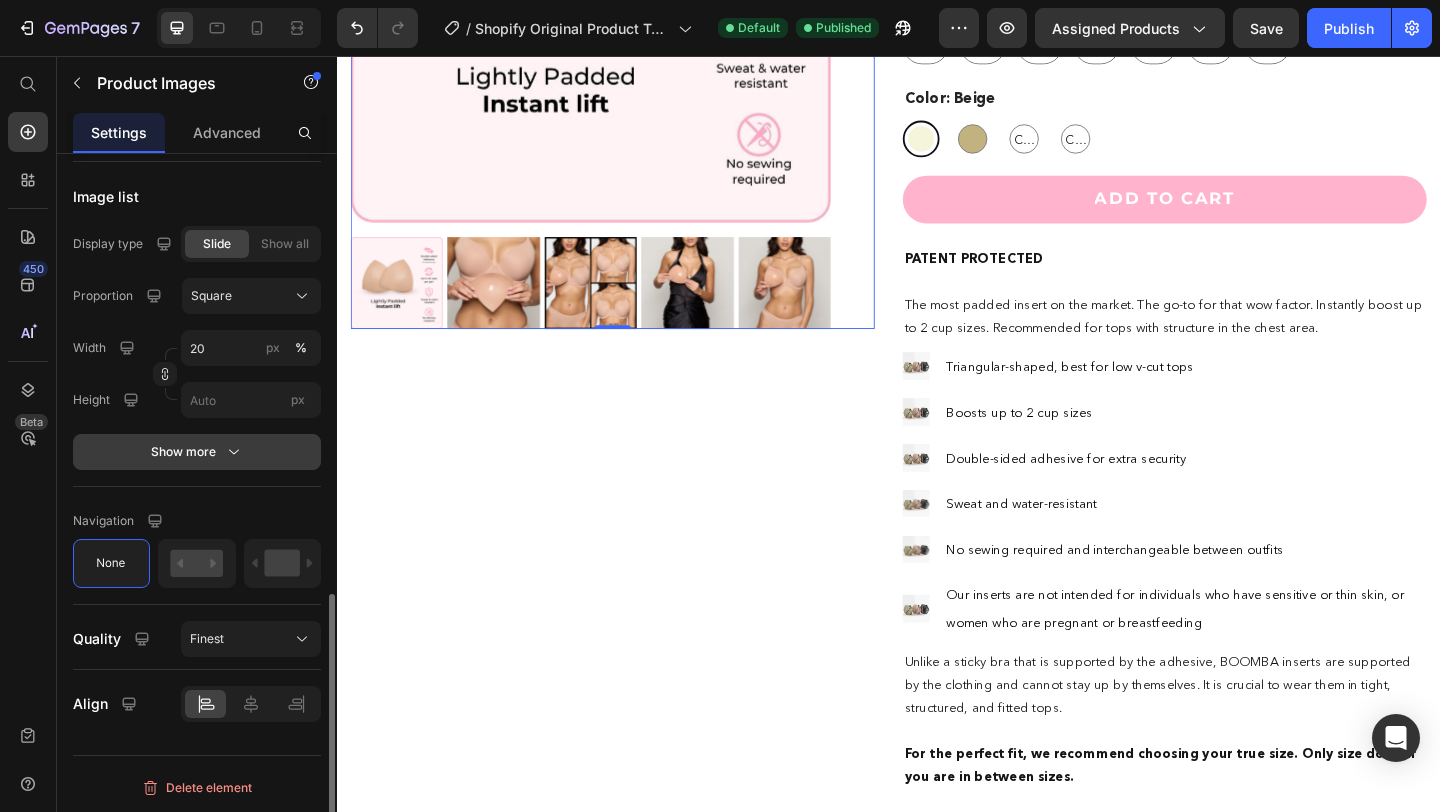 click on "Show more" at bounding box center [197, 452] 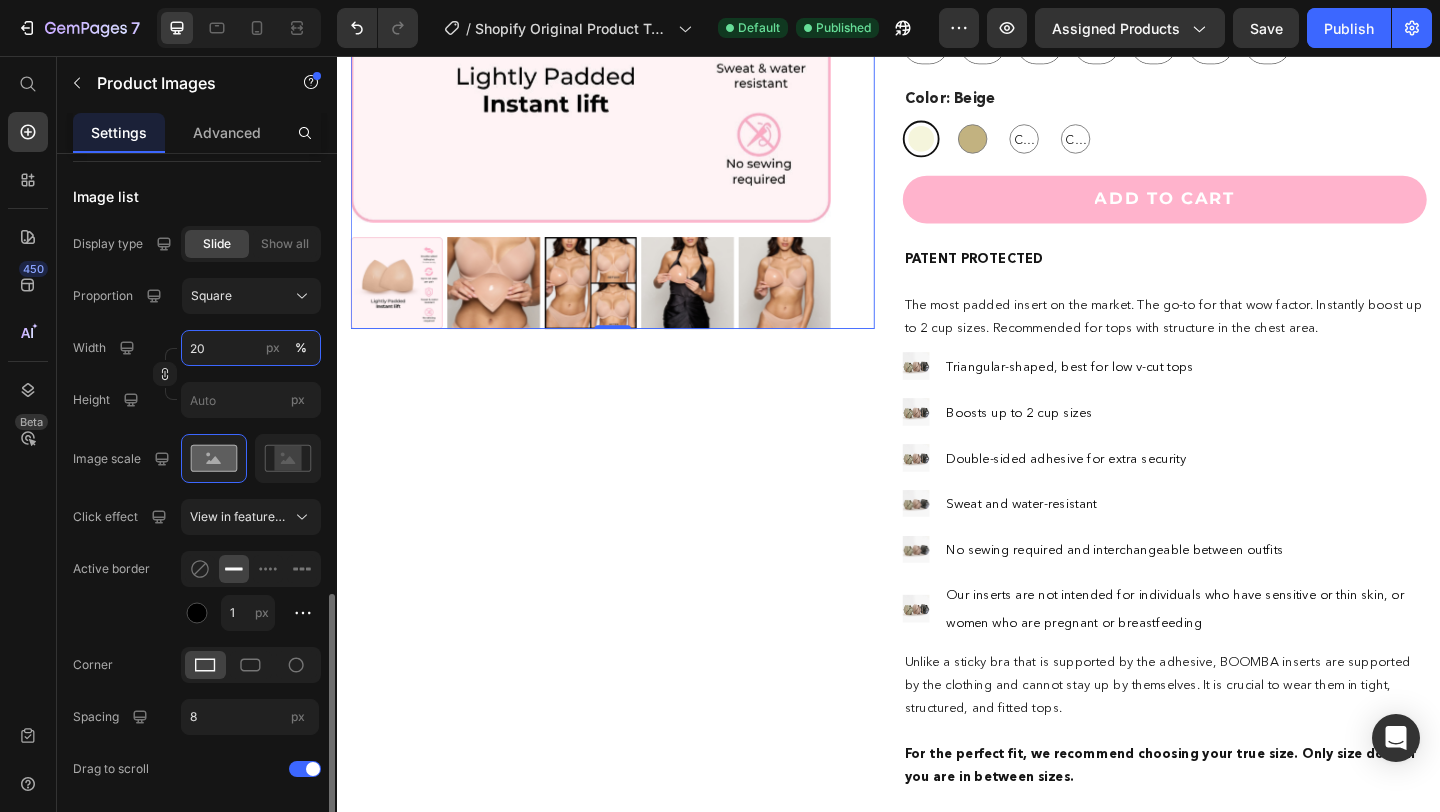 click on "20" at bounding box center [251, 348] 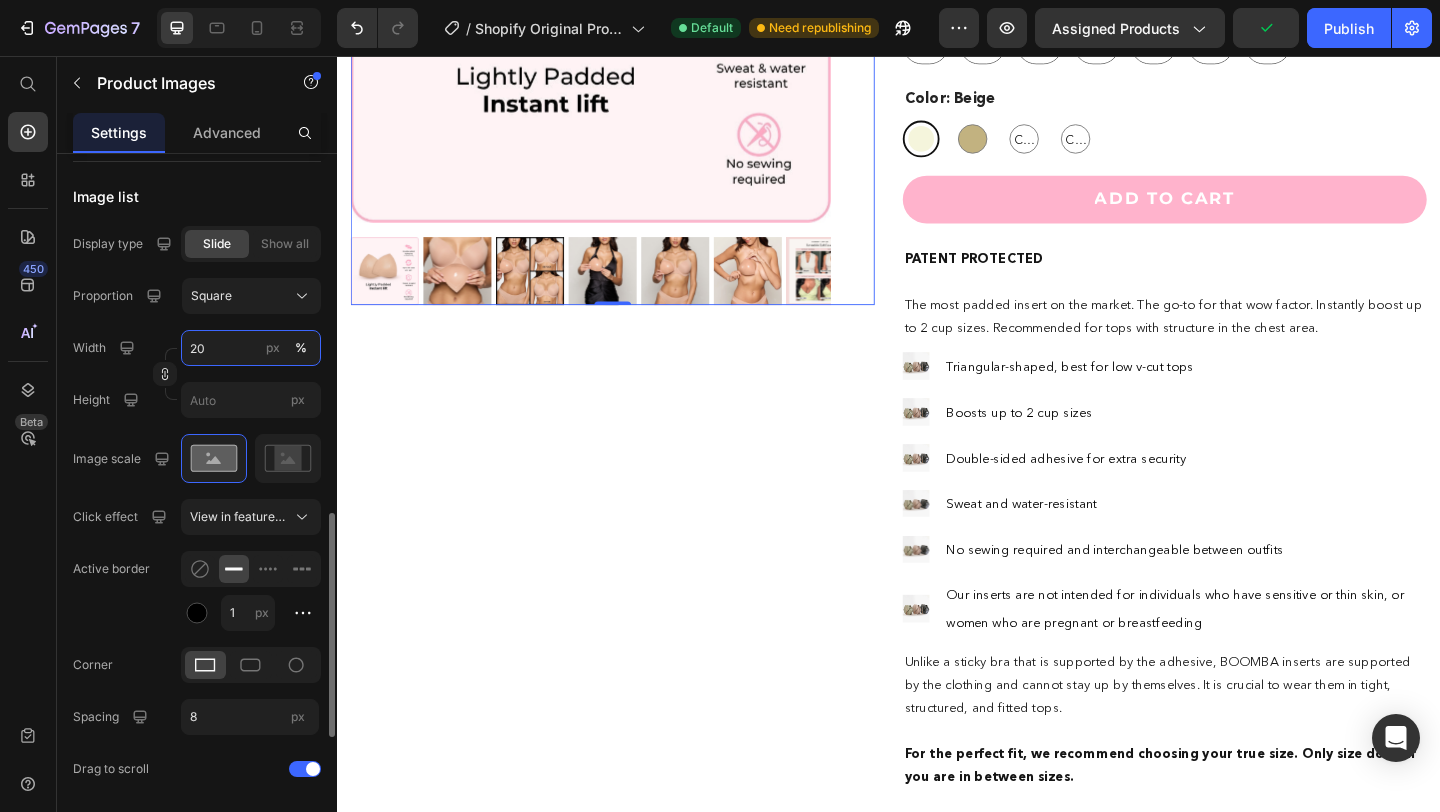 type on "15" 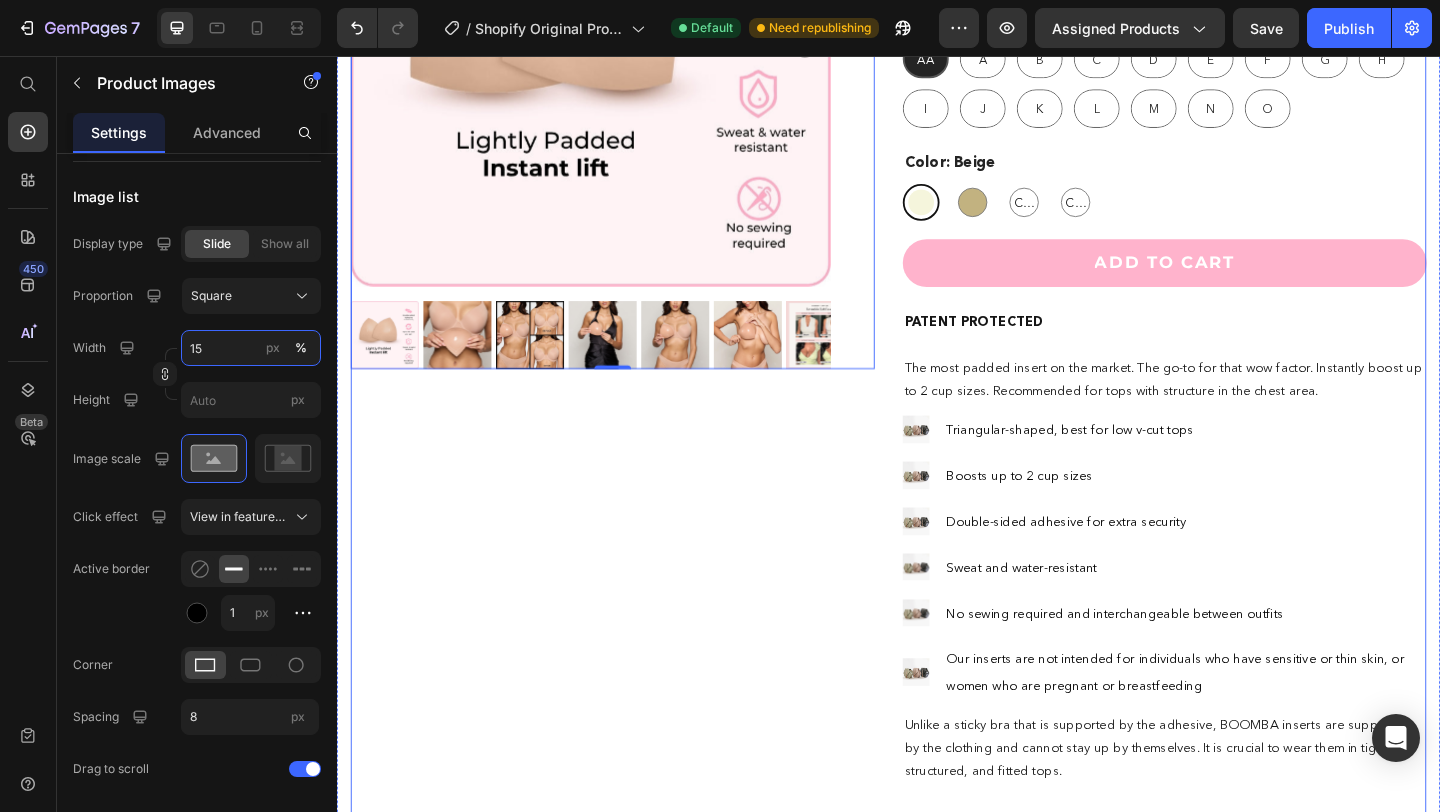 scroll, scrollTop: 550, scrollLeft: 0, axis: vertical 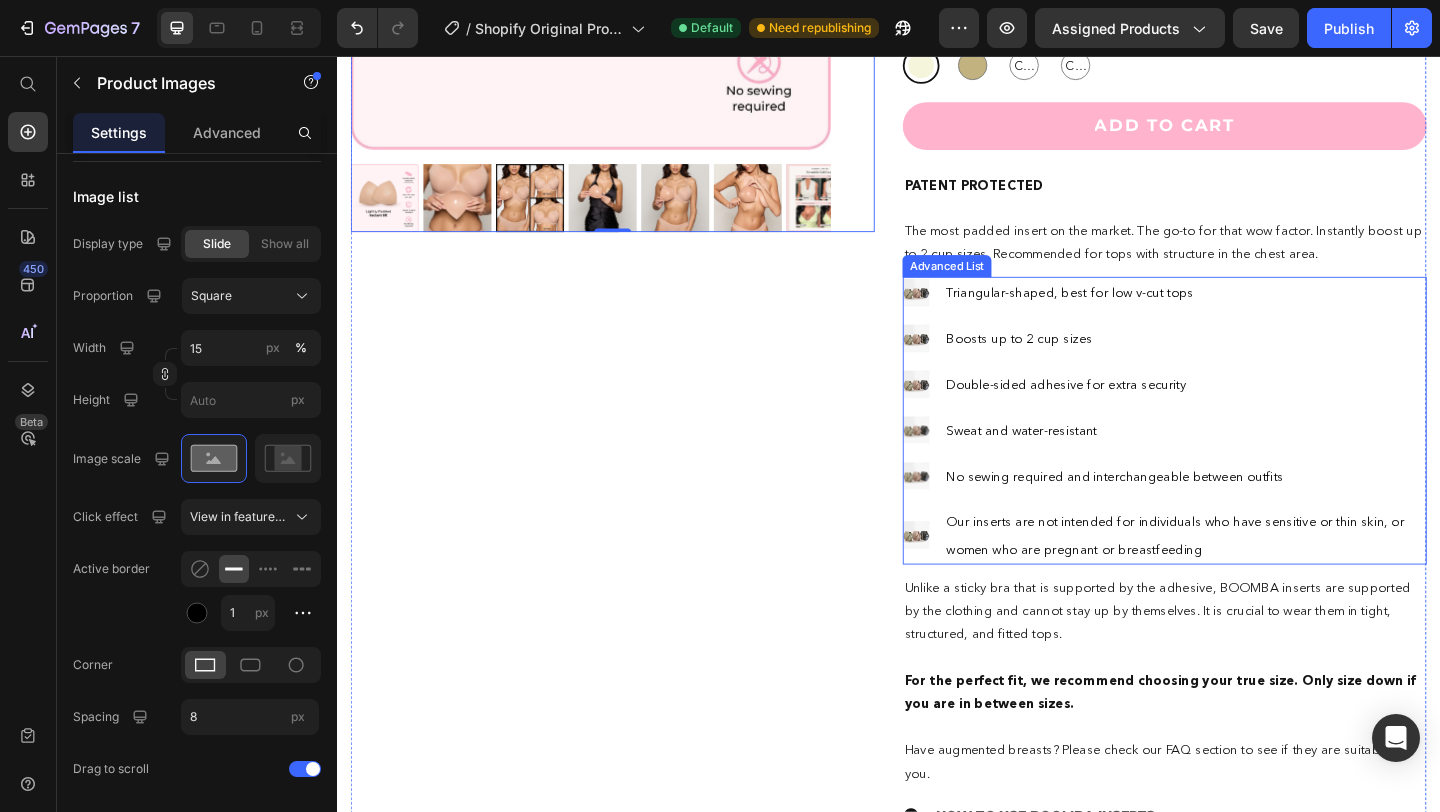 click at bounding box center (966, 312) 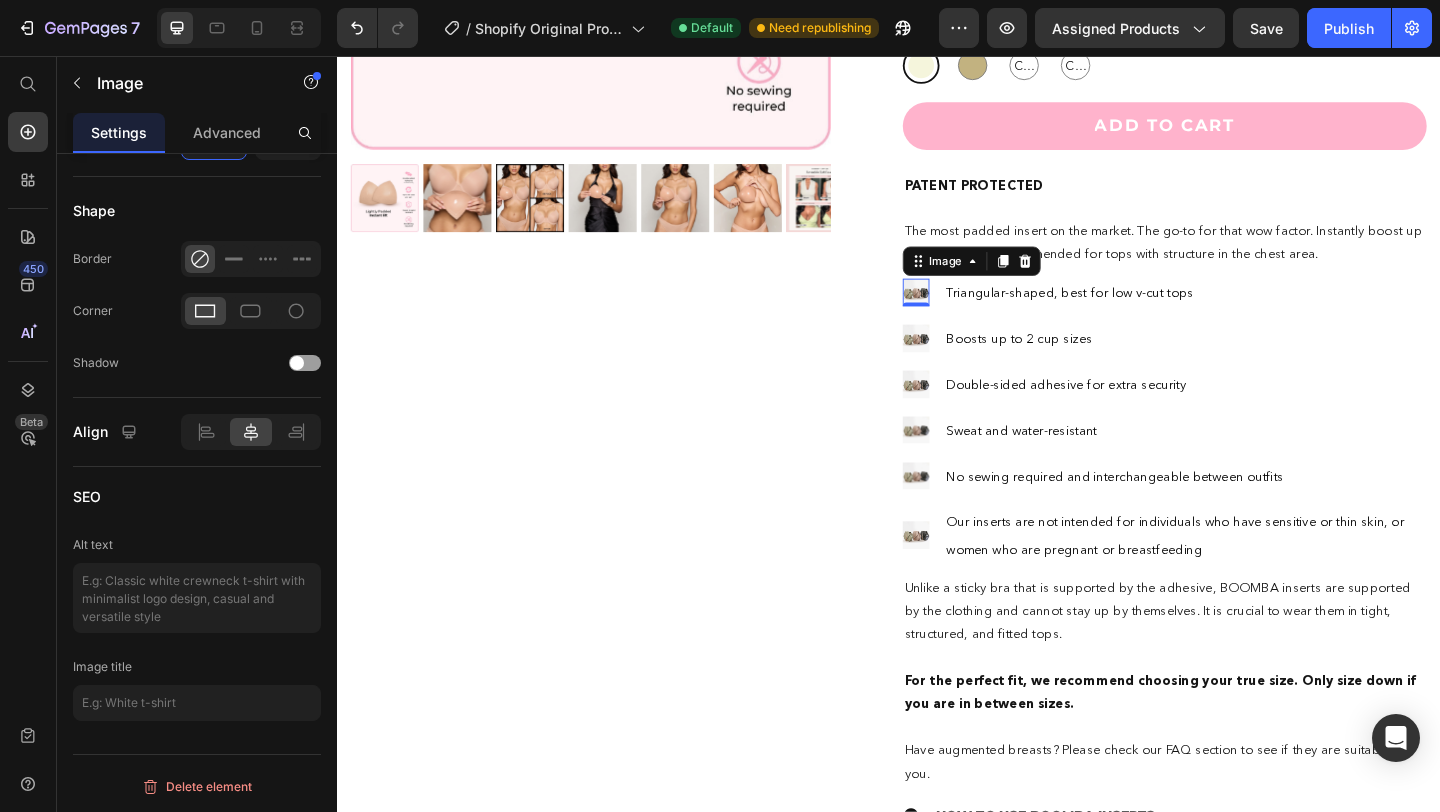 scroll, scrollTop: 0, scrollLeft: 0, axis: both 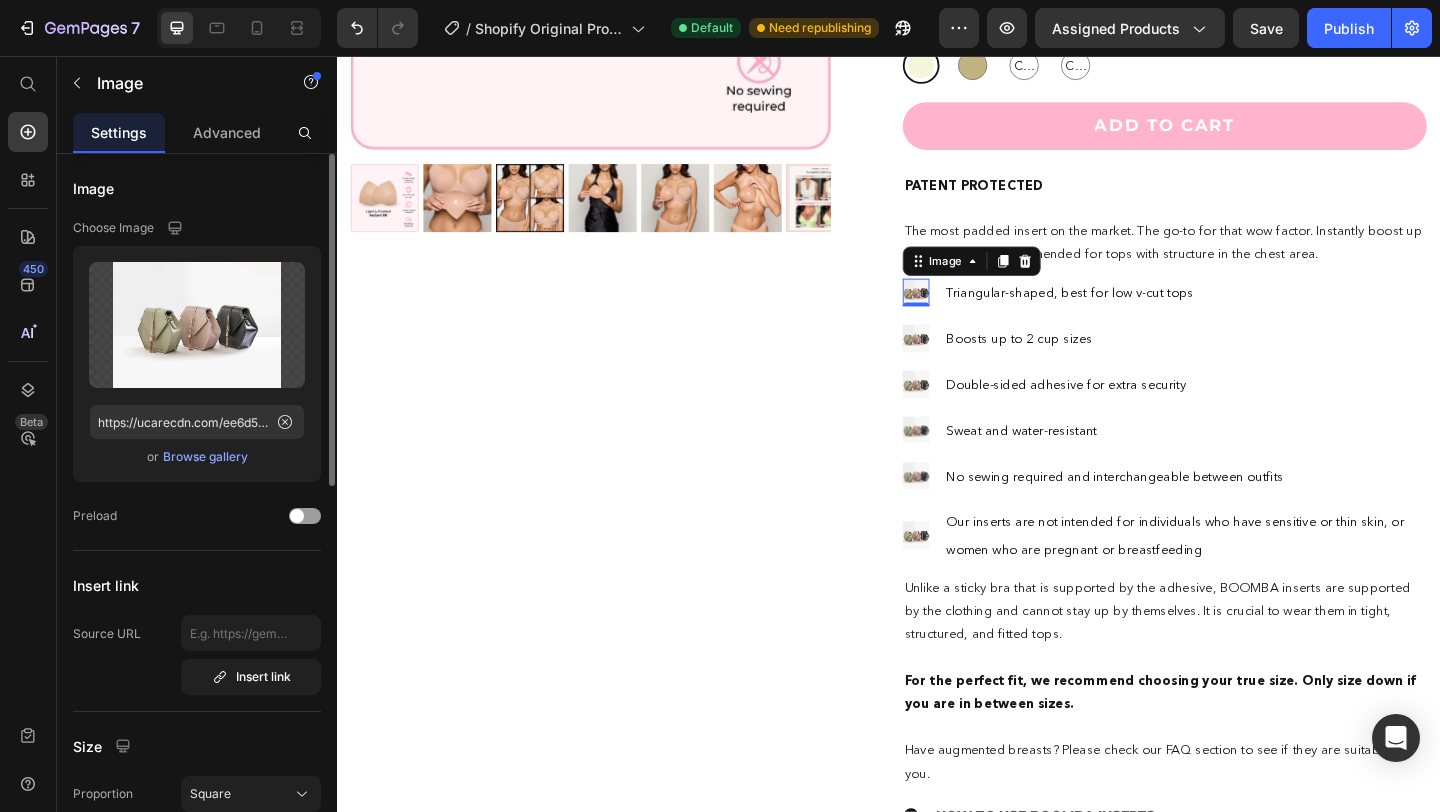 click on "Browse gallery" at bounding box center [205, 457] 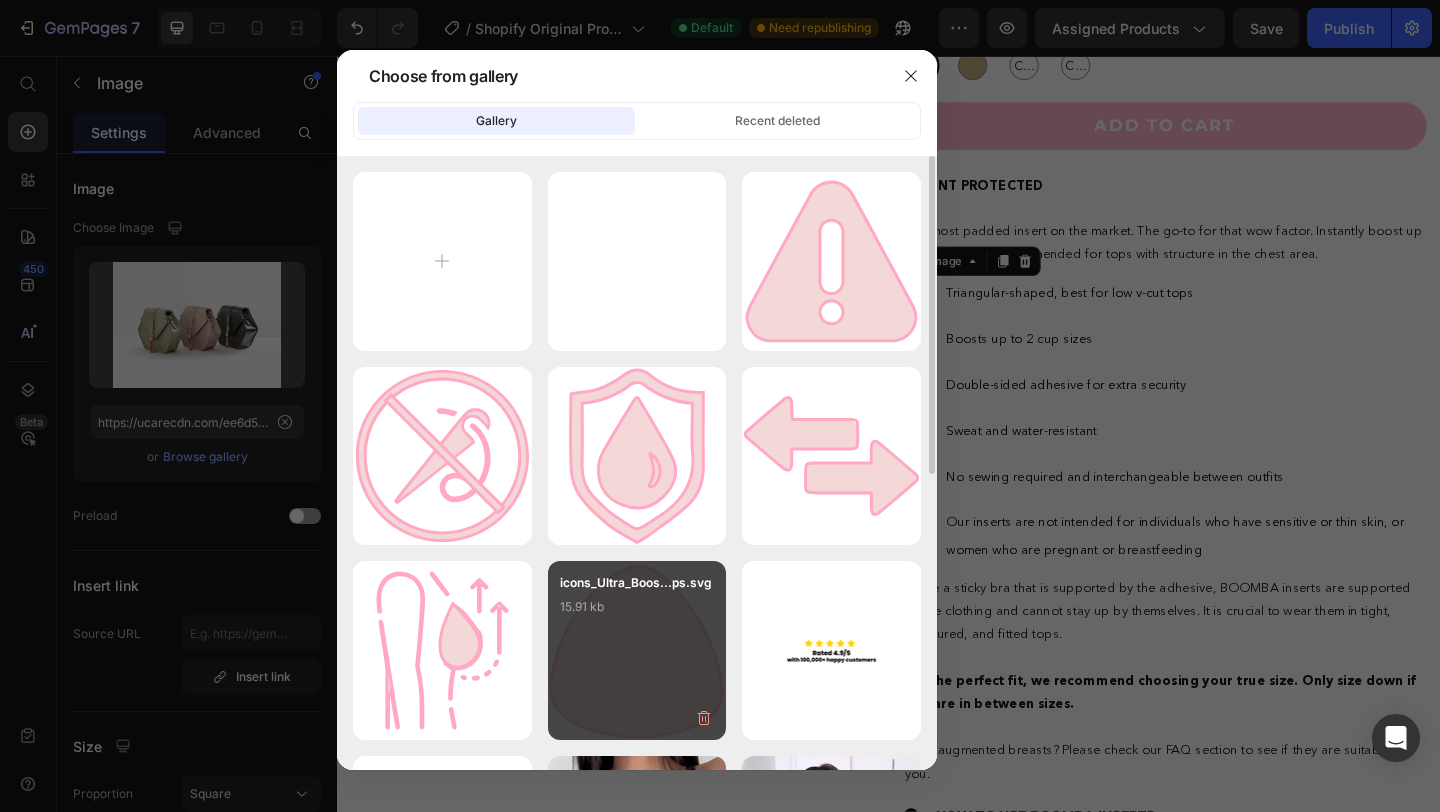 click on "icons_Ultra_Boos...ps.svg" at bounding box center (637, 583) 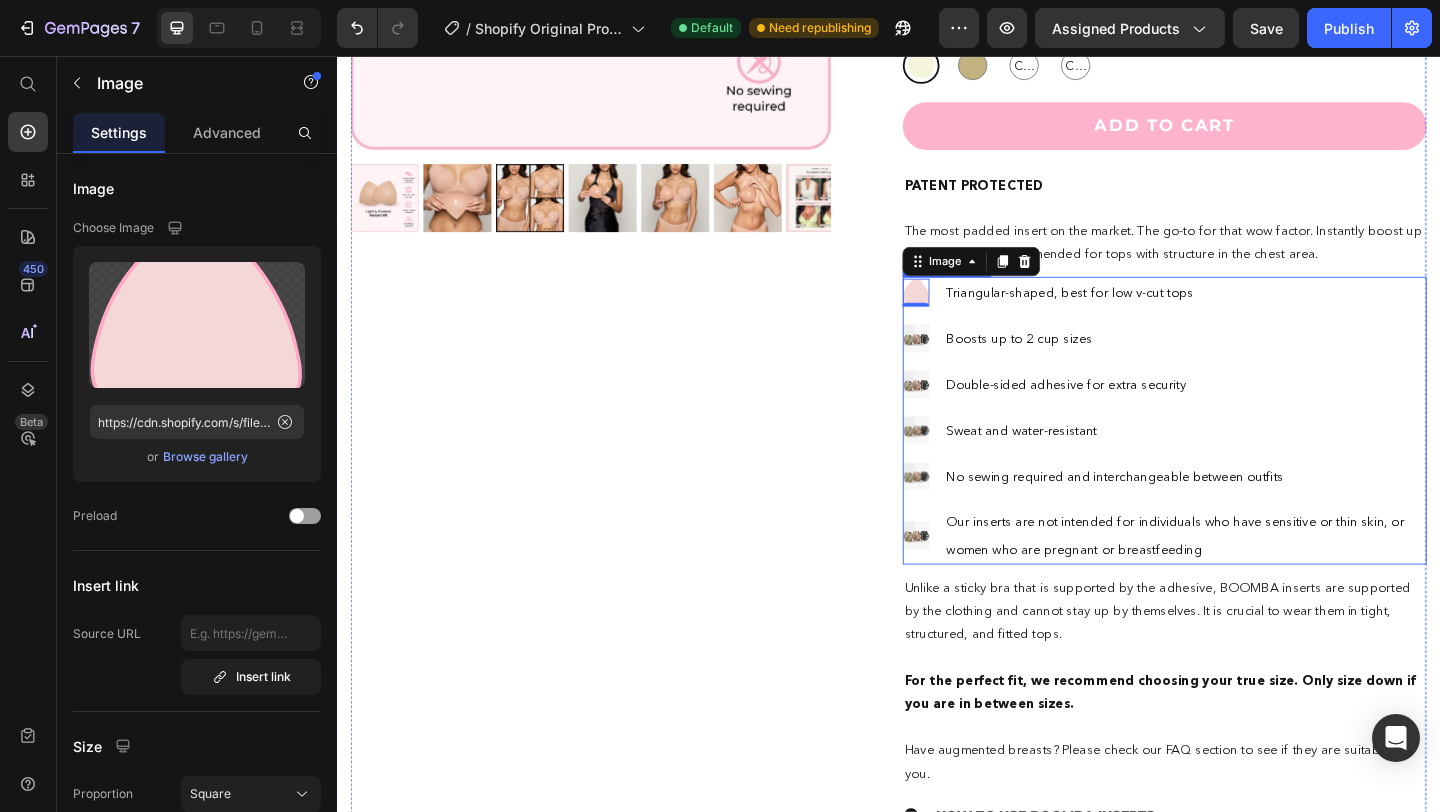 click at bounding box center [966, 362] 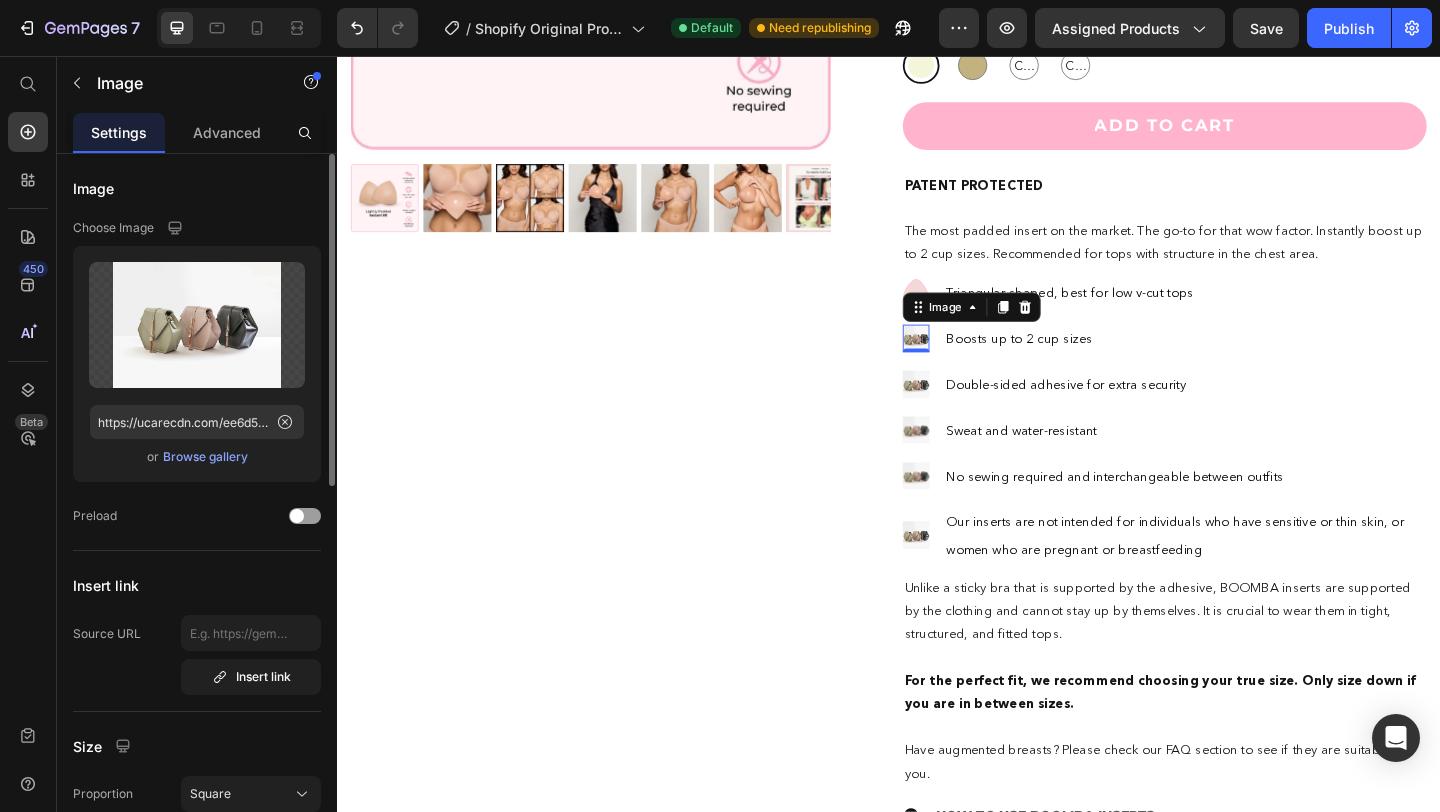click on "Browse gallery" at bounding box center (205, 457) 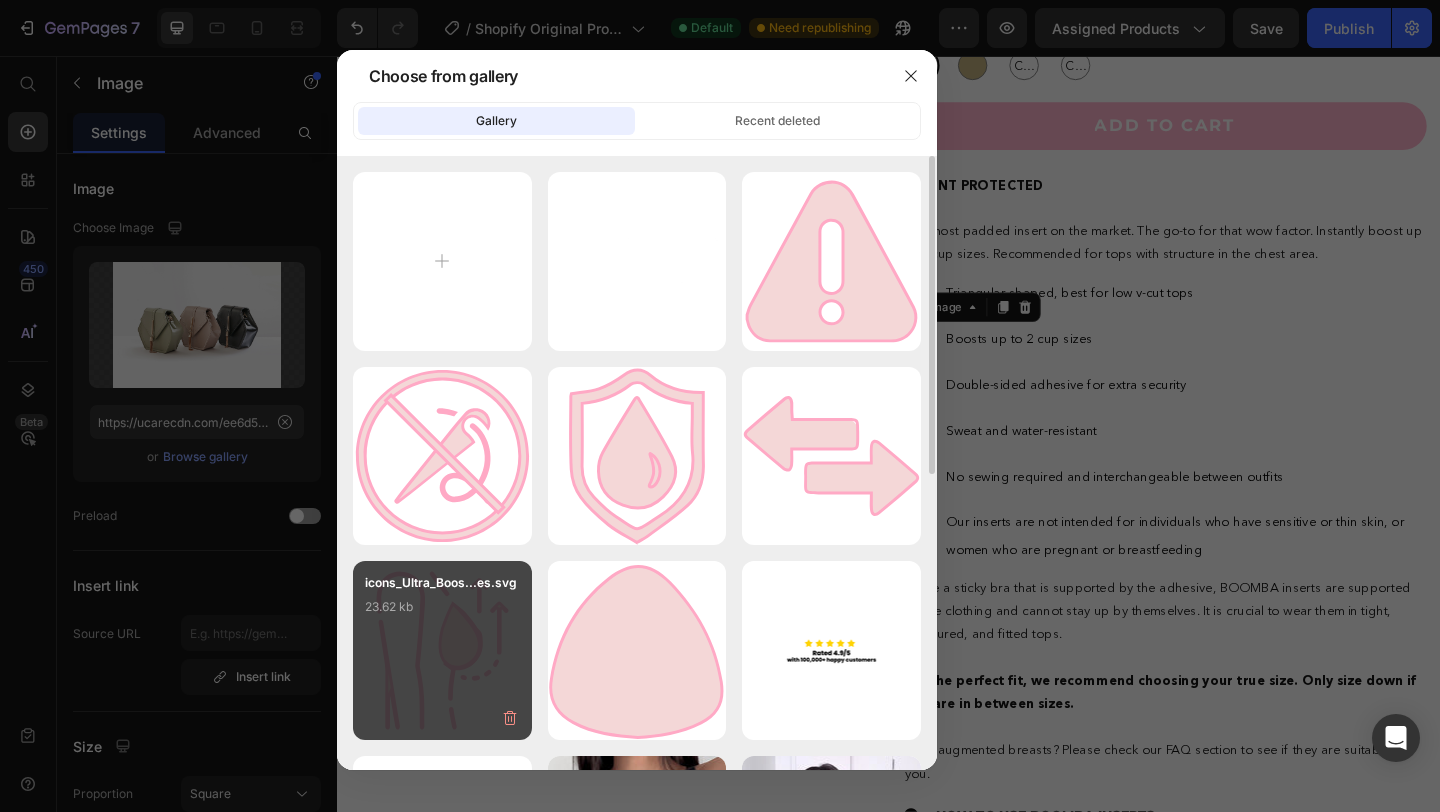 click on "icons_Ultra_Boos...es.svg 23.62 kb" at bounding box center [442, 613] 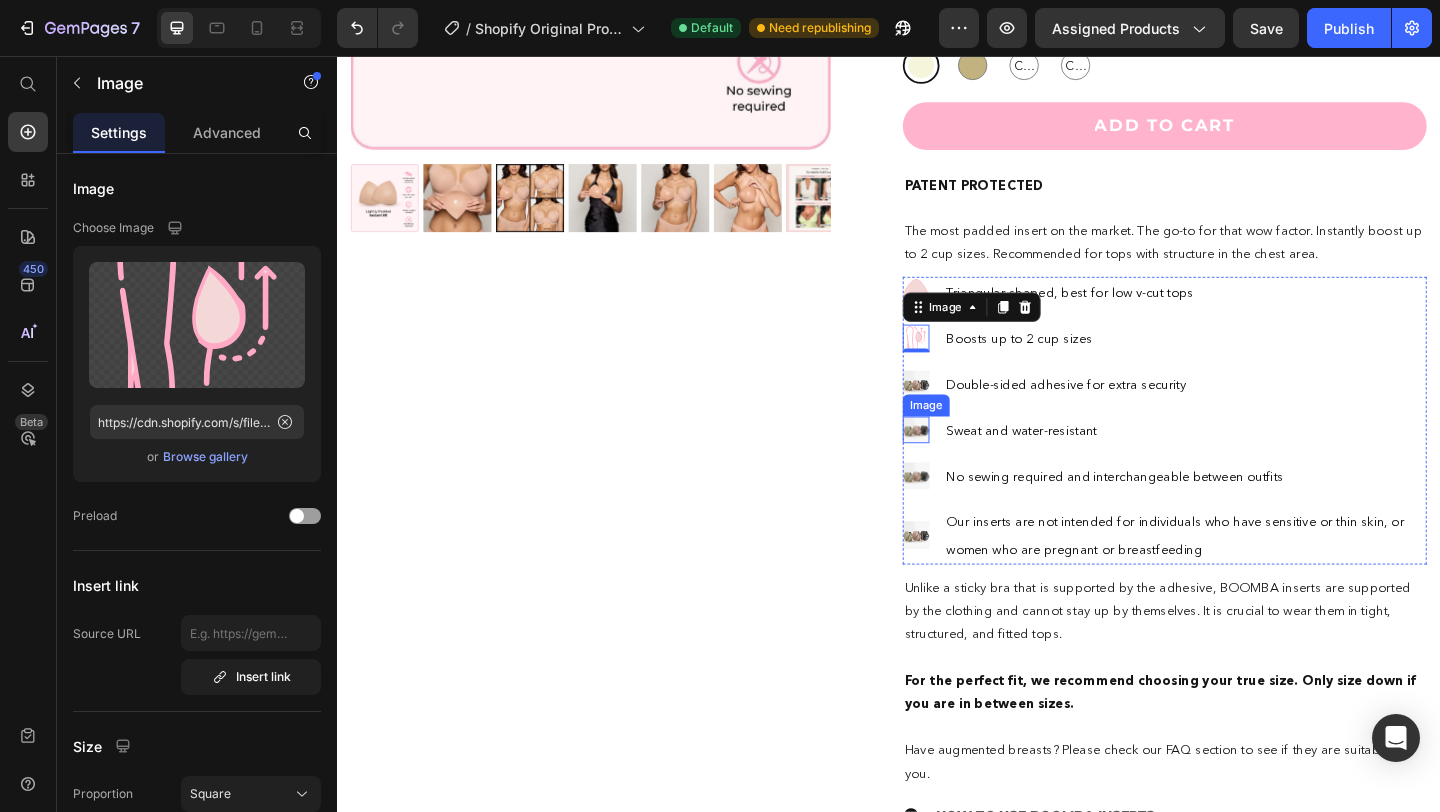 click at bounding box center [966, 412] 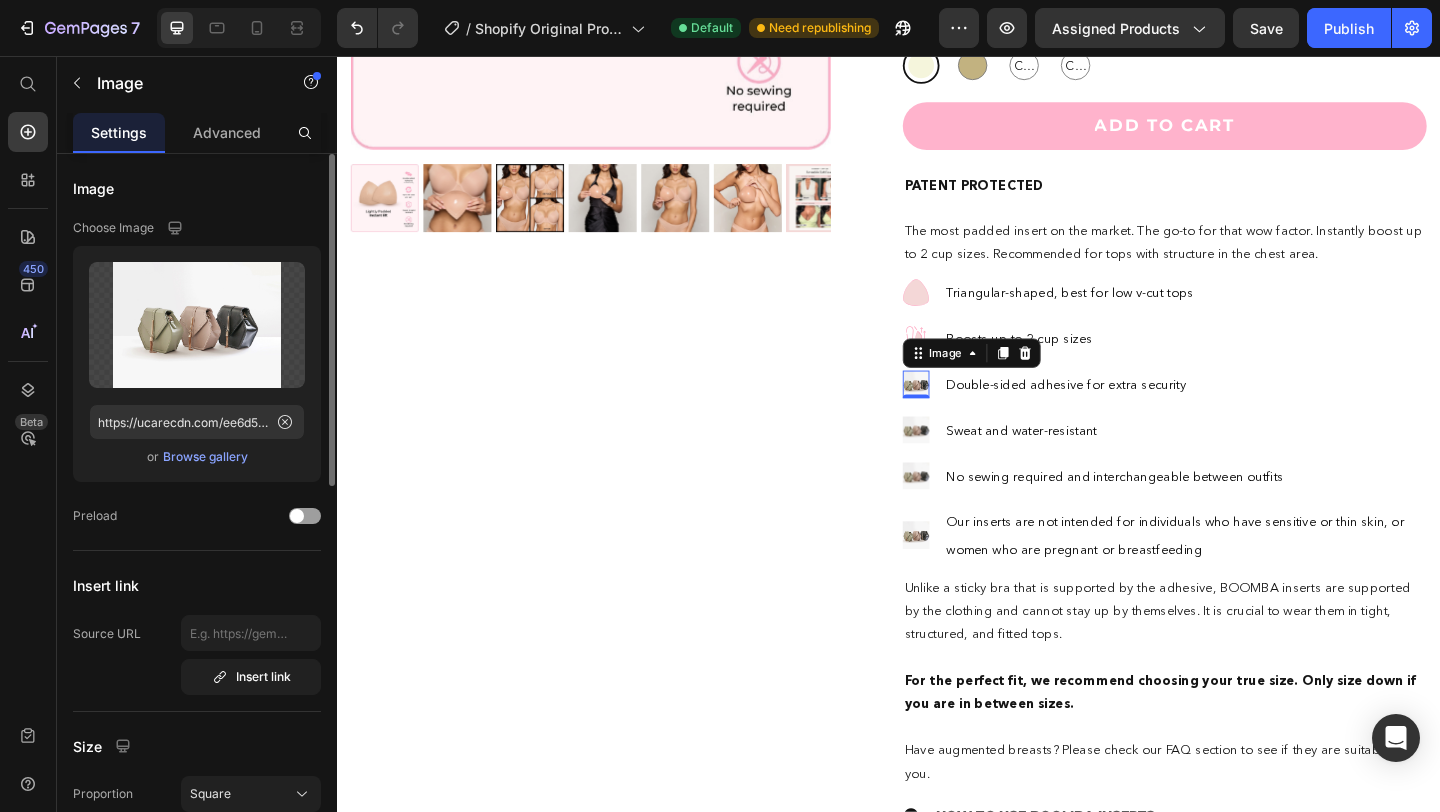 click on "Upload Image https://ucarecdn.com/ee6d5074-1640-4cc7-8933-47c8589c3dee/-/format/auto/  or   Browse gallery" 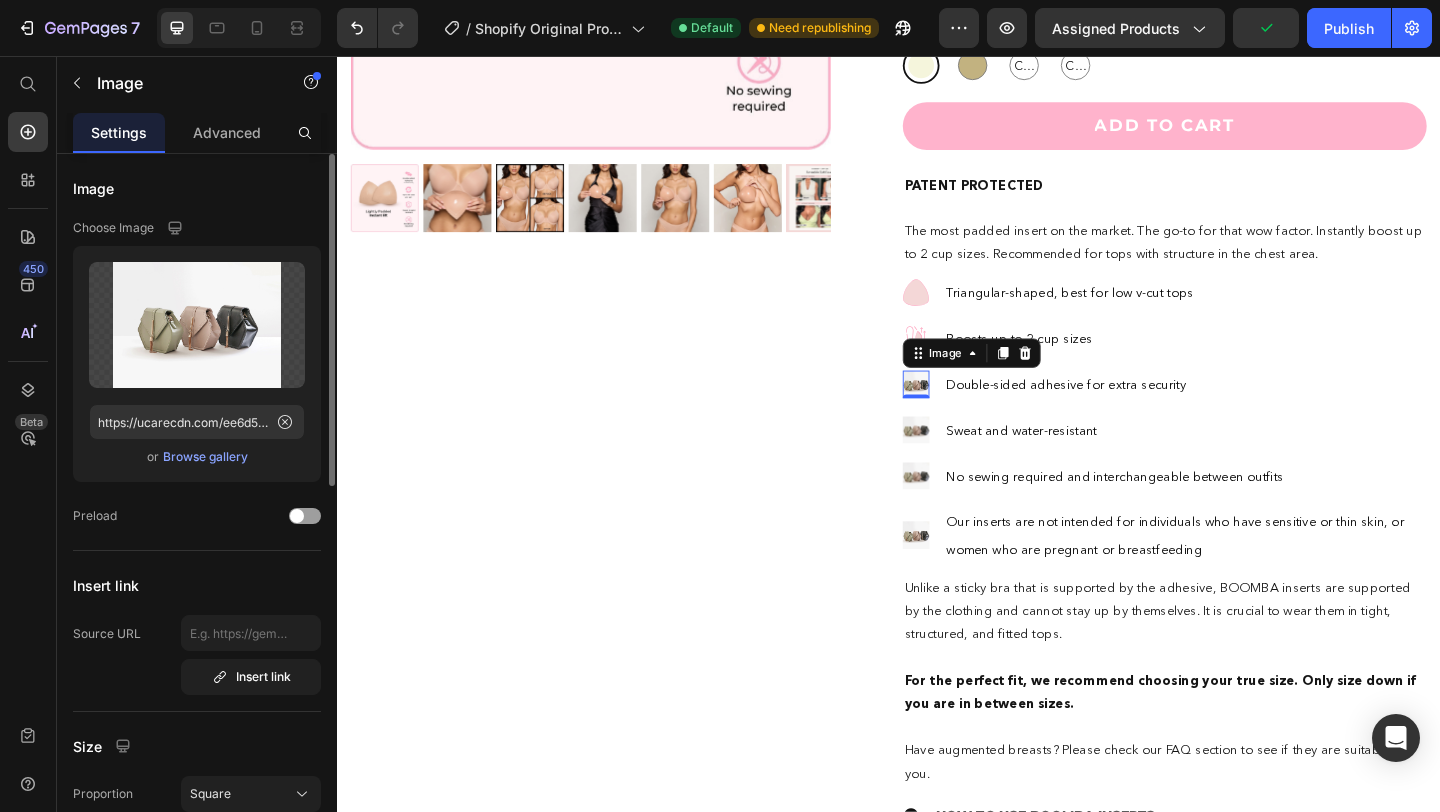 click on "Browse gallery" at bounding box center [205, 457] 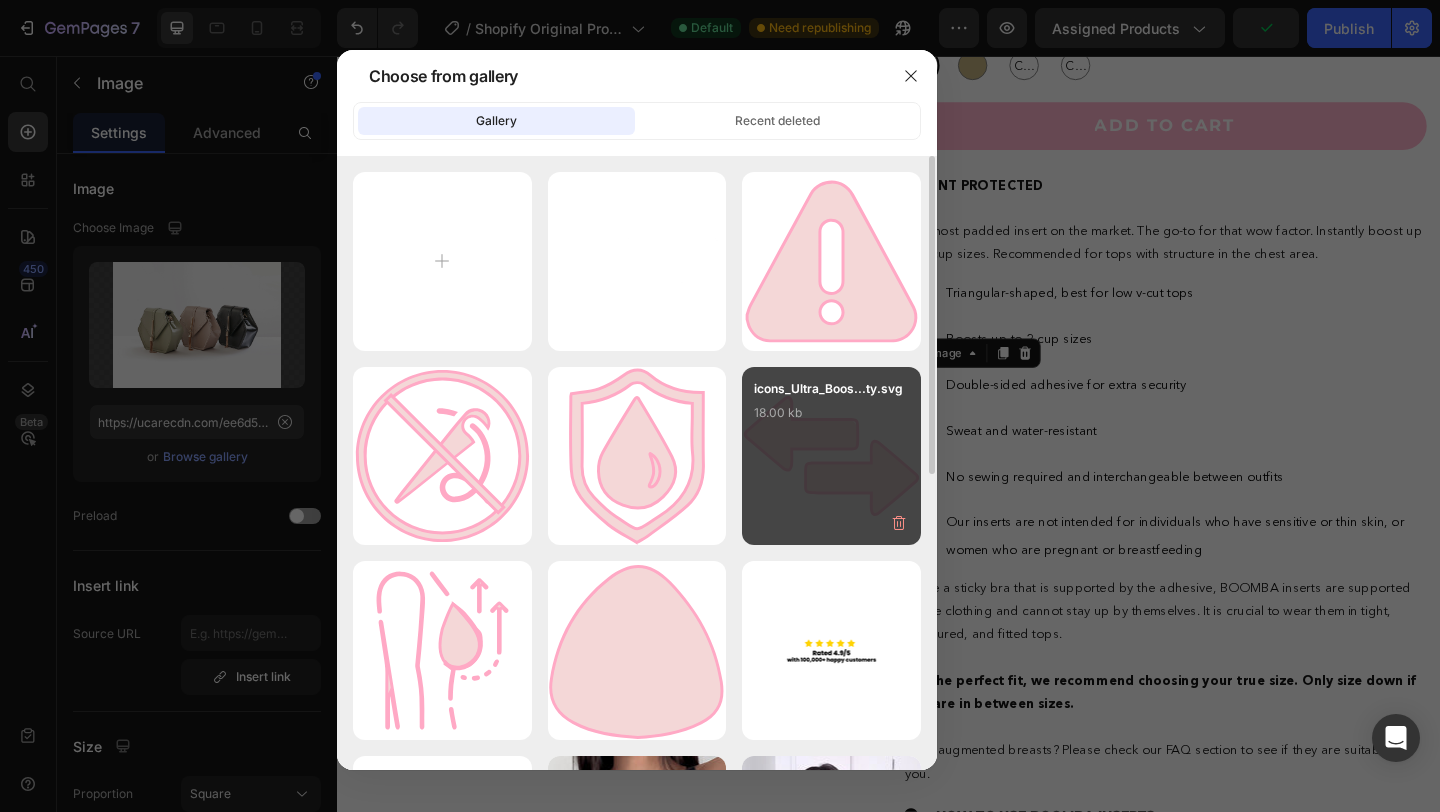 click on "icons_Ultra_Boos...ty.svg 18.00 kb" at bounding box center (831, 419) 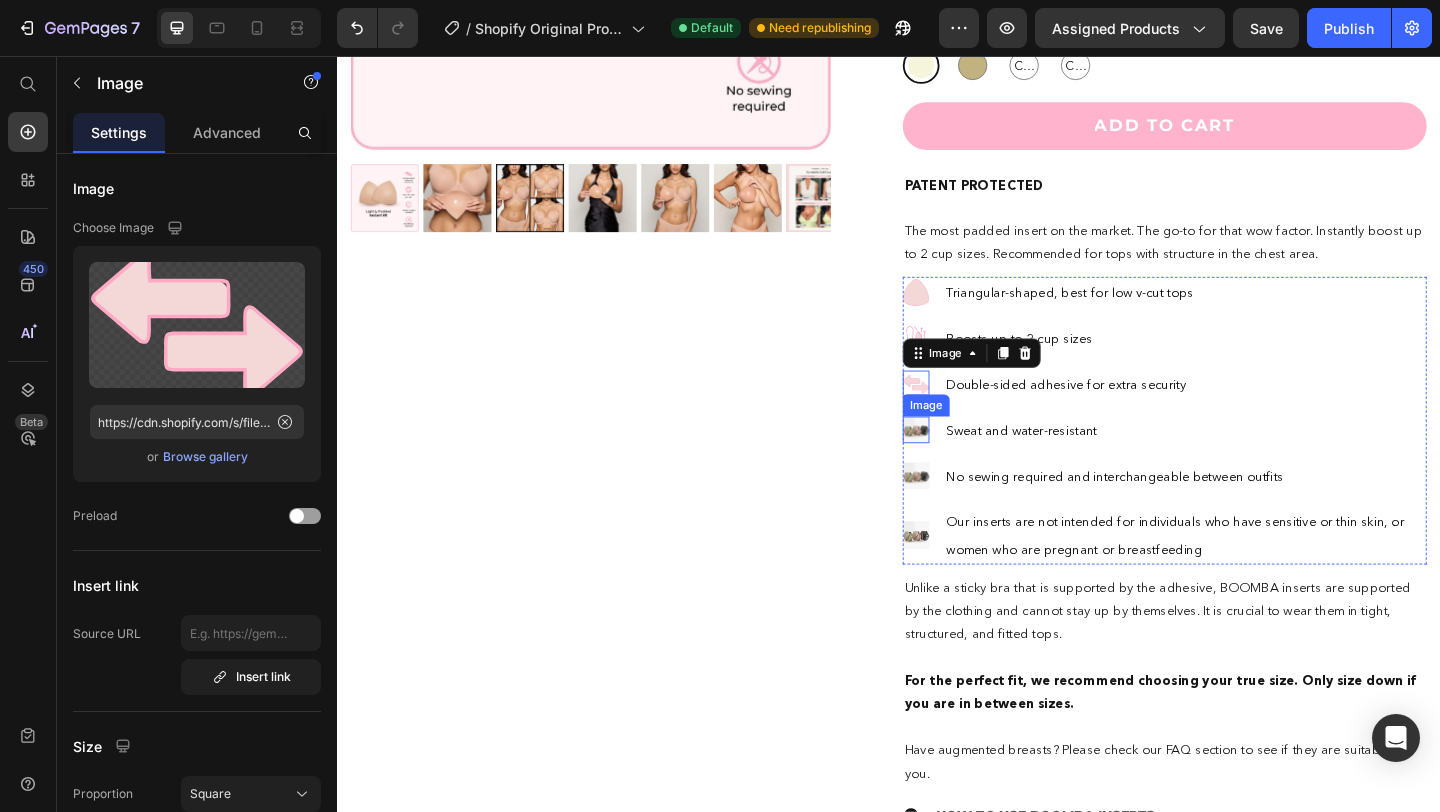 click at bounding box center (966, 462) 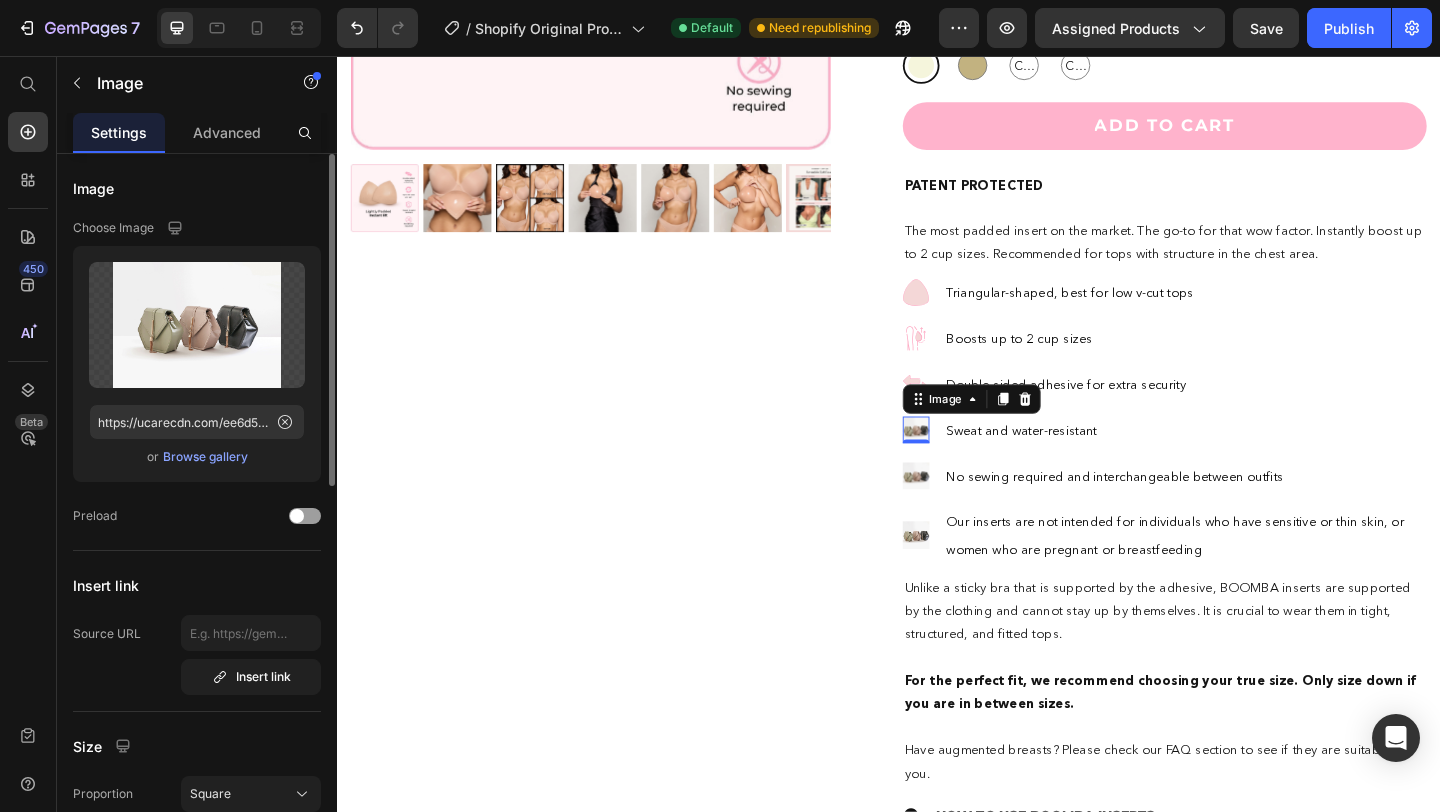 click on "Browse gallery" at bounding box center (205, 457) 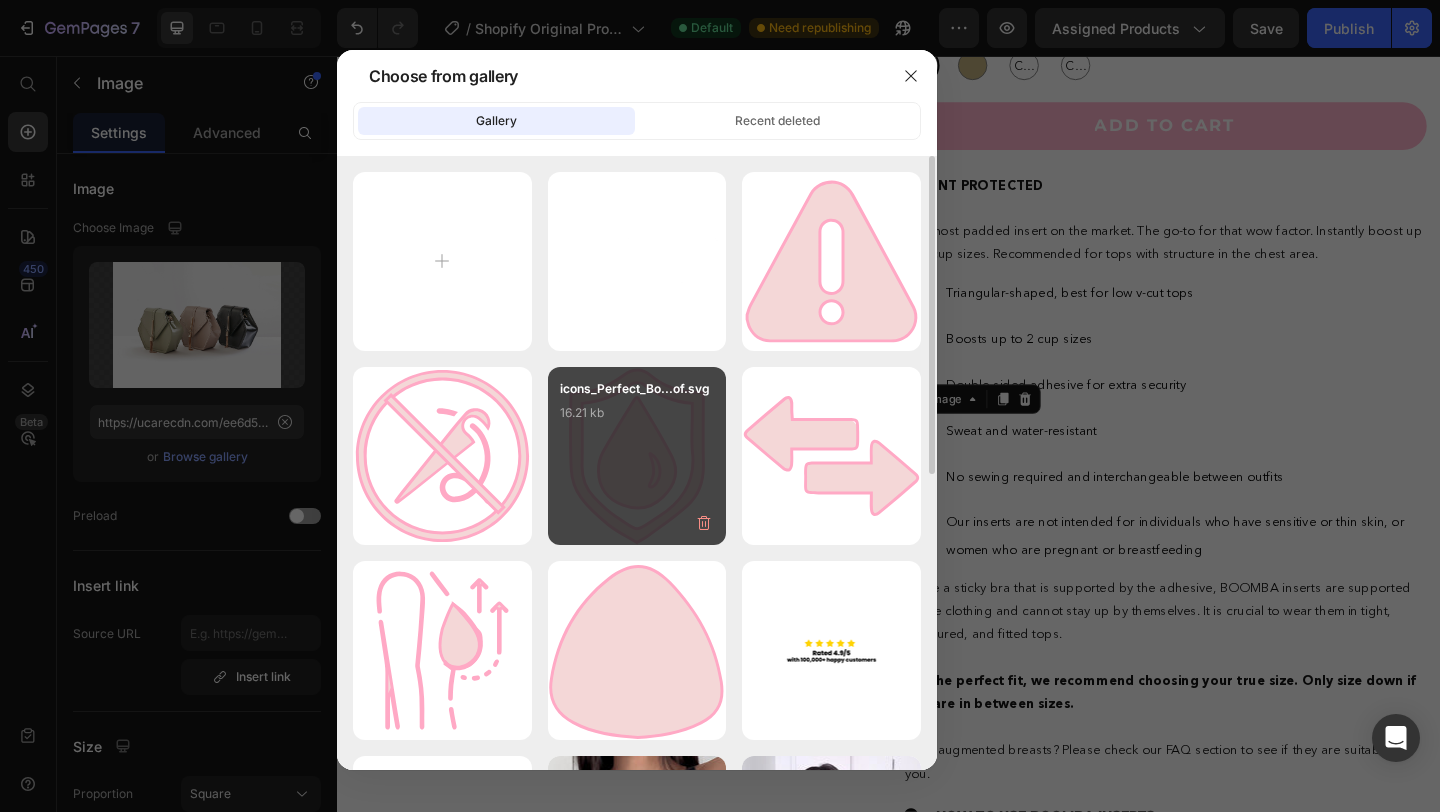 click on "icons_Perfect_Bo...of.svg 16.21 kb" at bounding box center [637, 419] 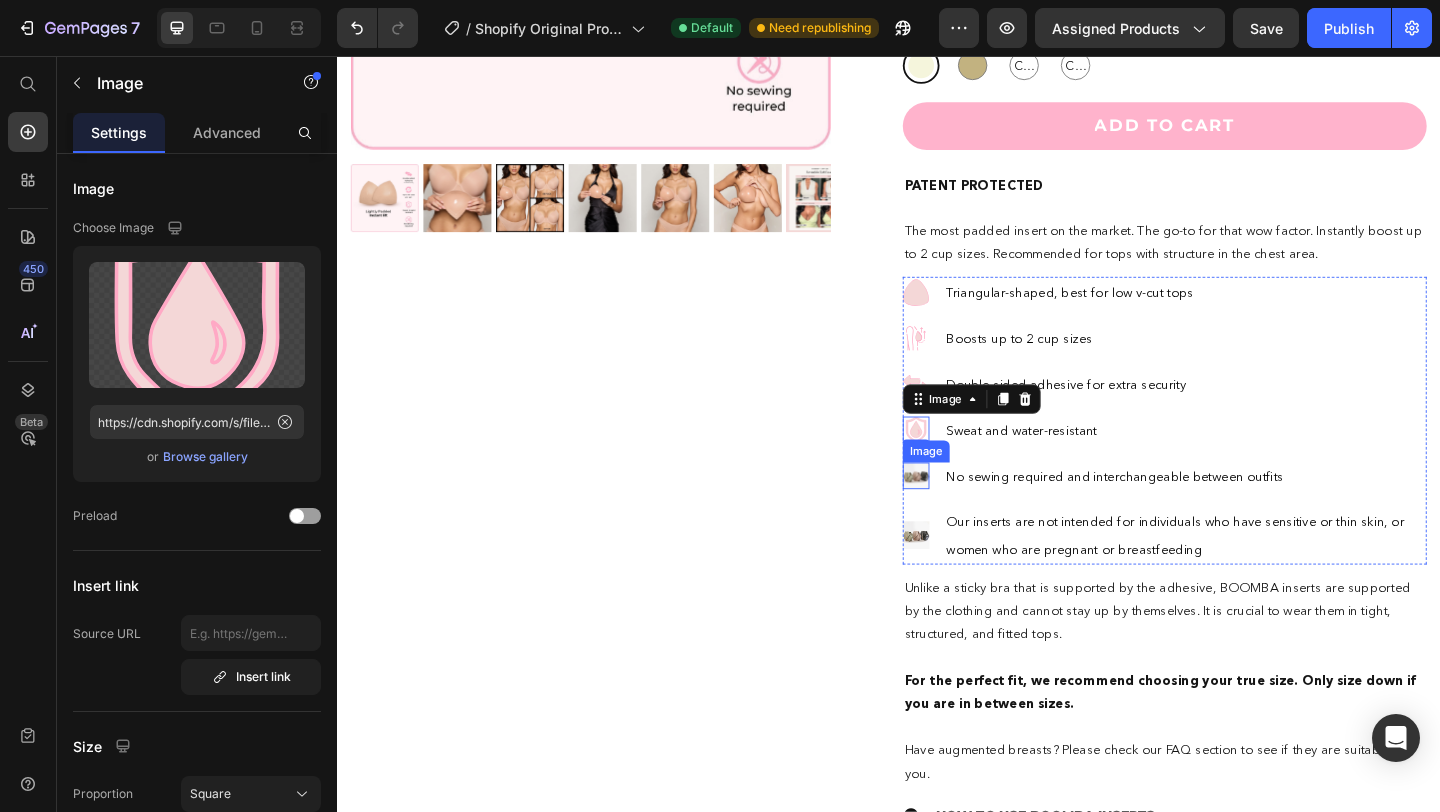 click at bounding box center (966, 512) 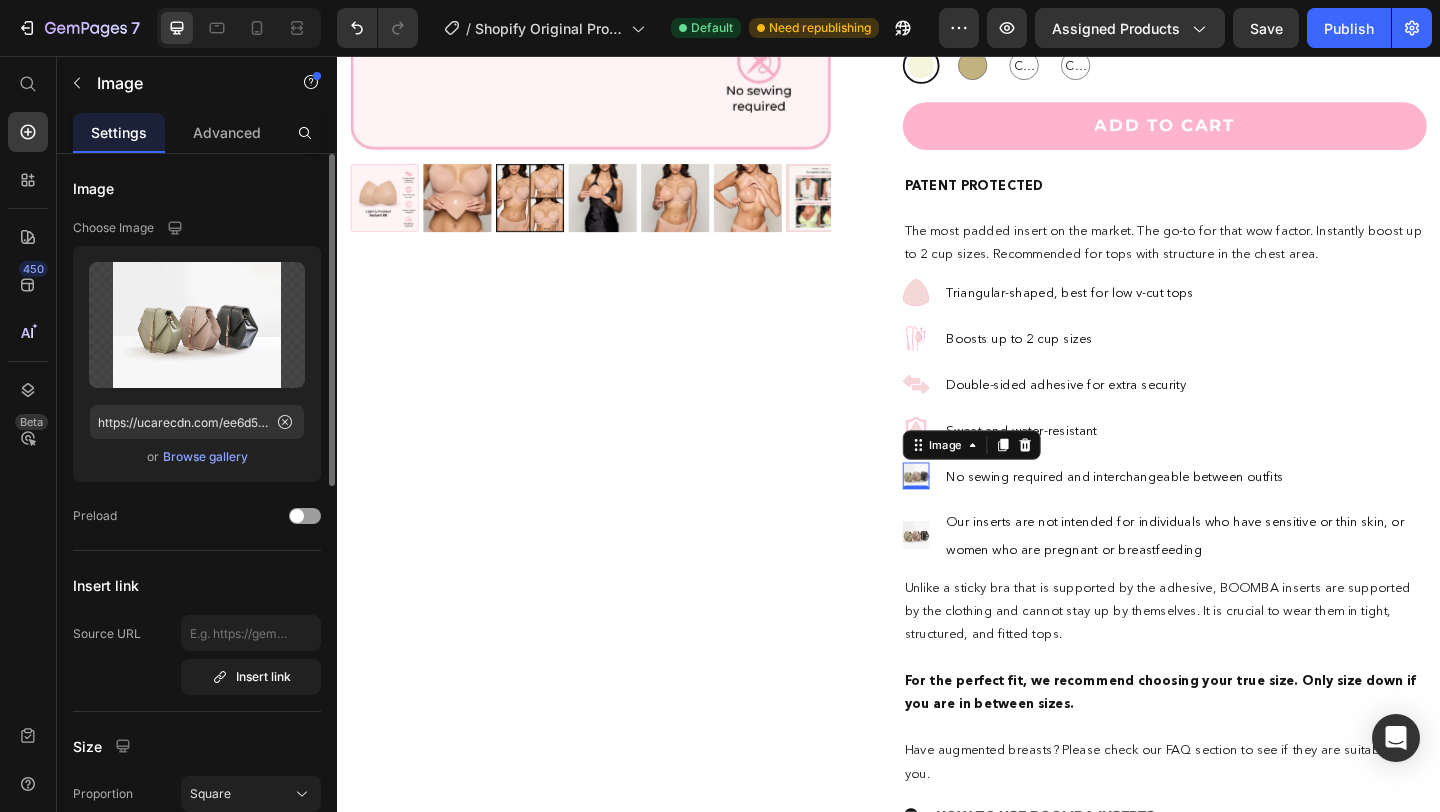 click on "Upload Image https://ucarecdn.com/ee6d5074-1640-4cc7-8933-47c8589c3dee/-/format/auto/  or   Browse gallery" 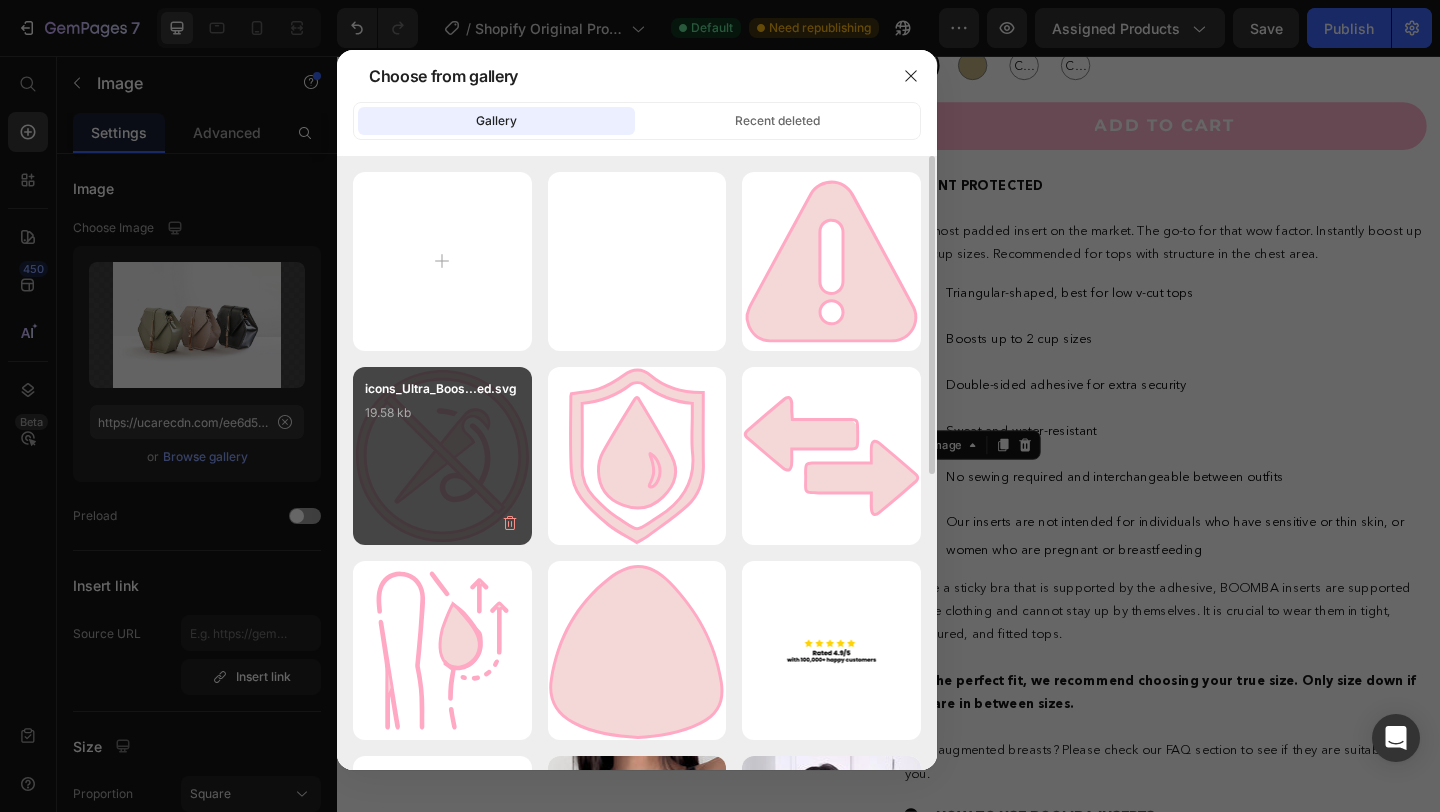click on "icons_Ultra_Boos...ed.svg 19.58 kb" at bounding box center (442, 419) 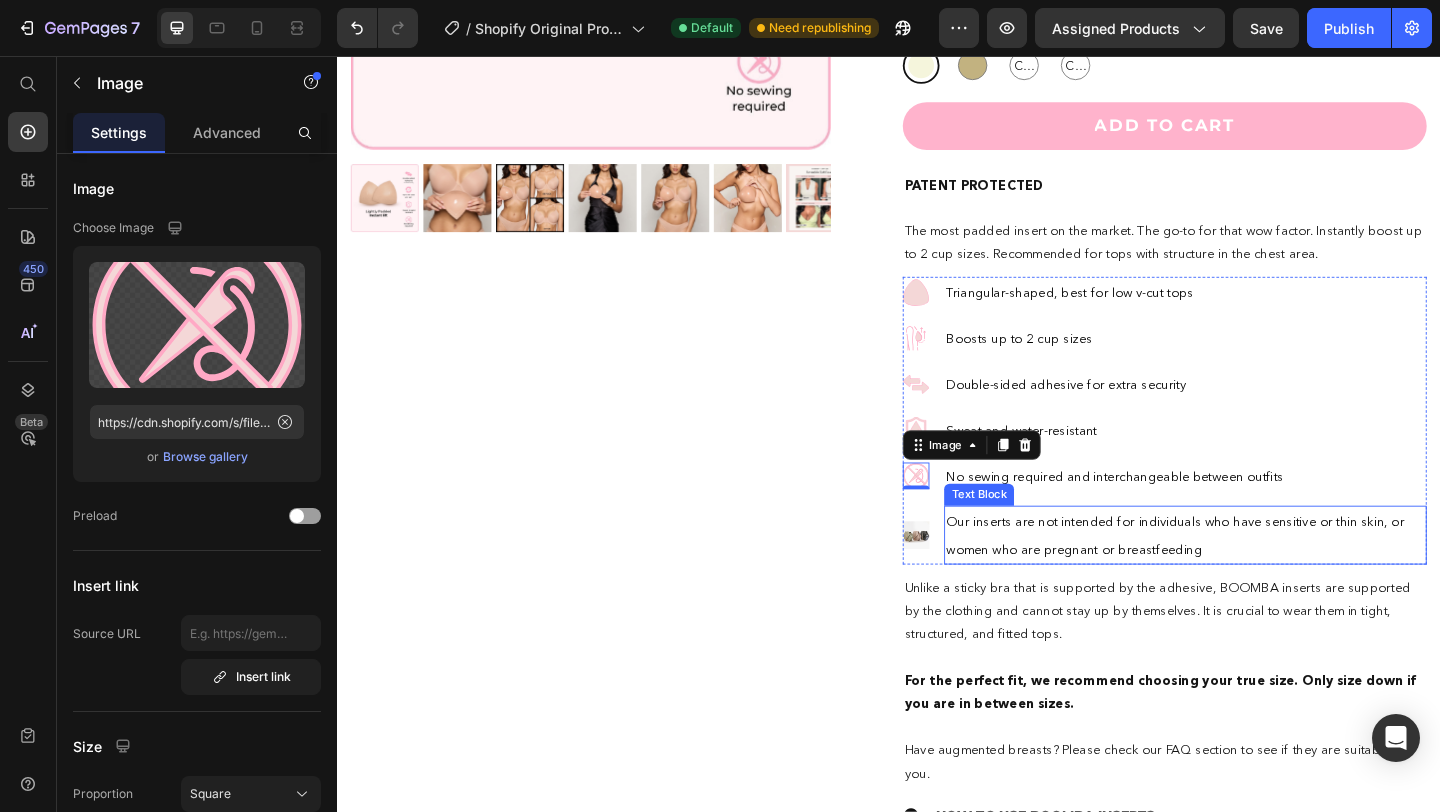click on "Home
Backless Sculpt Bodysuit Breadcrumb
Product Images Instant Volume Sticky bra Inserts Text Block "The best-selling inserts that  are breaking the internet." - VOGUE Text Block Icon Icon Icon Icon Icon Icon List 621 Reviews Text Block Row Icon Icon Icon Icon Icon Icon List 621 Reviews Text Block Row Invisible Lift Inserts Product Title $48.95 Product Price $0.00 Product Price
Drop element here Row Size: AA AA AA AA A A A B B B C C C D D D E E E F F F G G G H H H I I I J J J K K K L L L M M M N N N O O O Color: Beige Beige Beige Sand Sand Caramel Caramel Caramel Cocoa Cocoa Cocoa Product Variants & Swatches Size: AA AA AA AA A A A B B B C C C D D D E E E F F F G G G H H H I I I J J J K K K L L L M M M N N N O O O Color: Beige Beige Beige Sand Sand Caramel Caramel Caramel Cocoa Cocoa Cocoa Product Variants & Swatches Add to cart Add to Cart Row Row PATENT PROTECTED   Text Block Image Text Block Image Image" at bounding box center (937, 333) 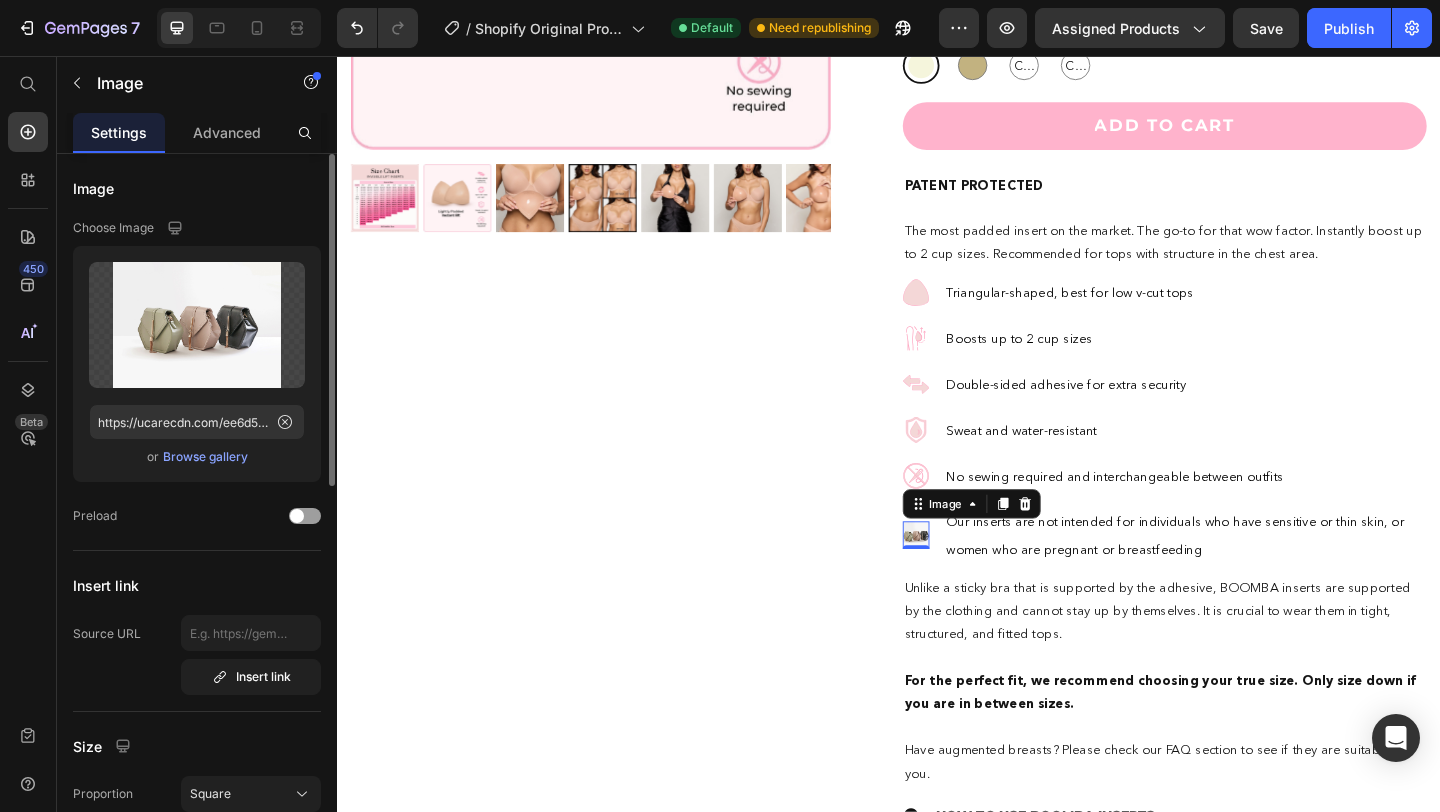 click on "Browse gallery" at bounding box center [205, 457] 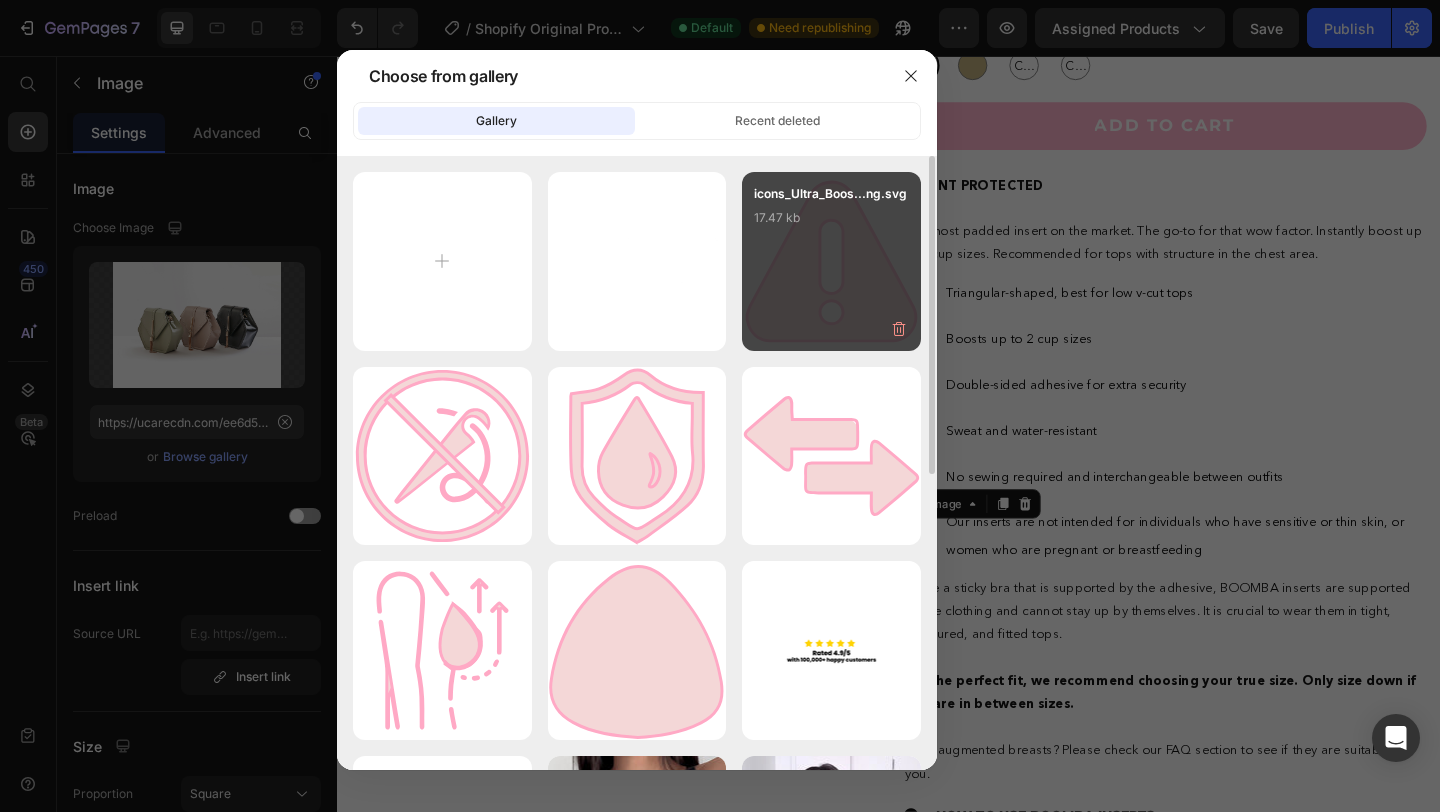 click on "icons_Ultra_Boos...ng.svg 17.47 kb" at bounding box center (831, 224) 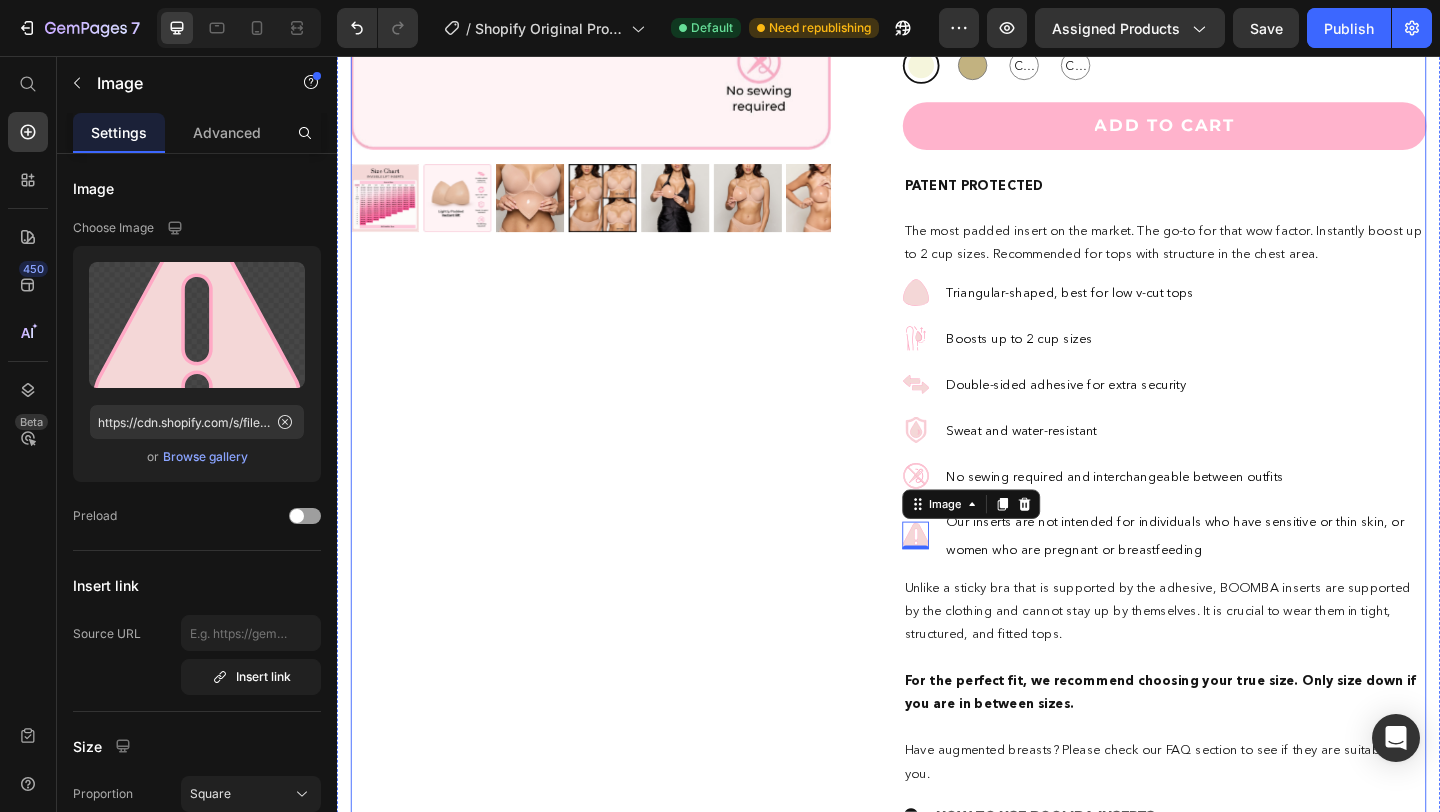 click on "Home
Backless Sculpt Bodysuit Breadcrumb
Product Images" at bounding box center (637, 333) 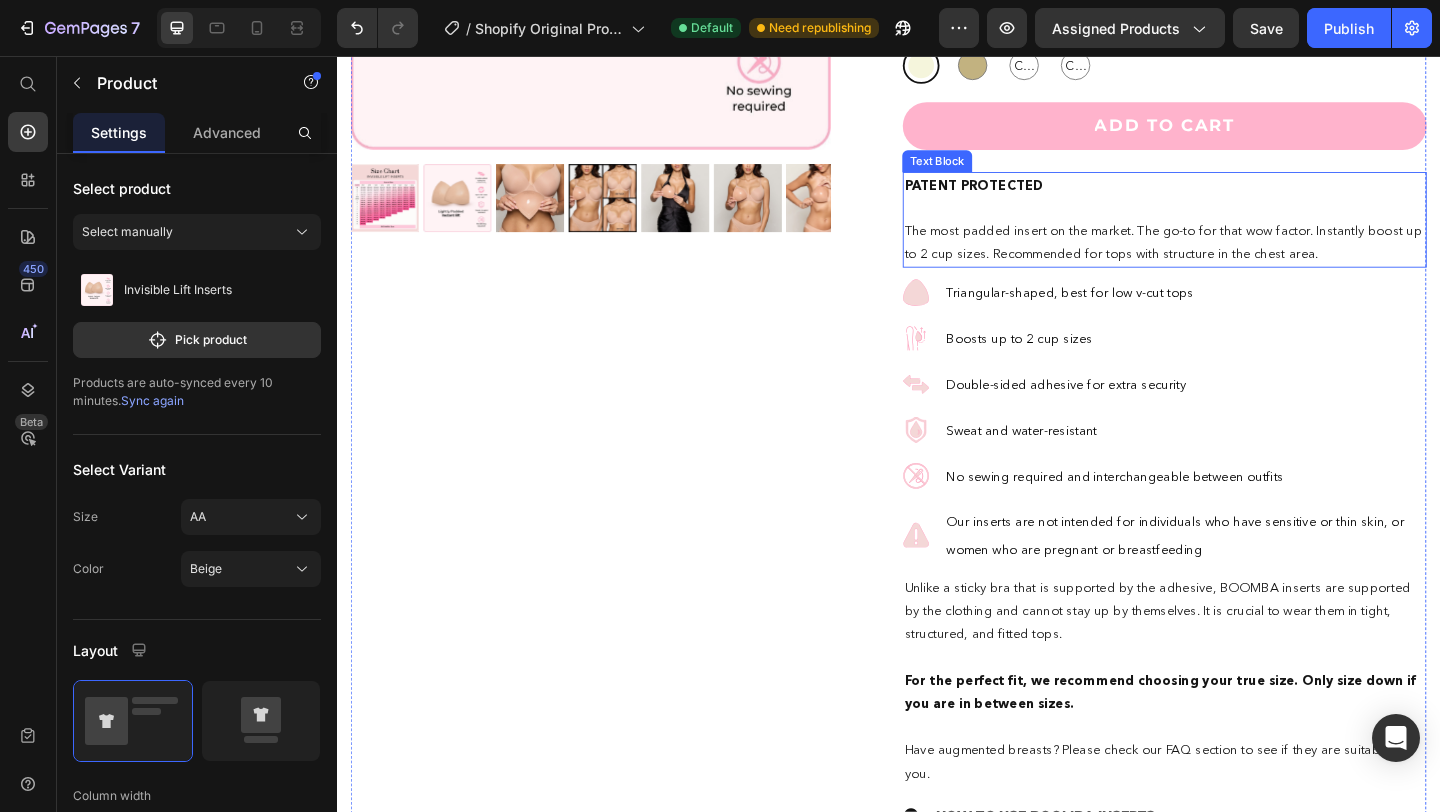 click at bounding box center [1237, 221] 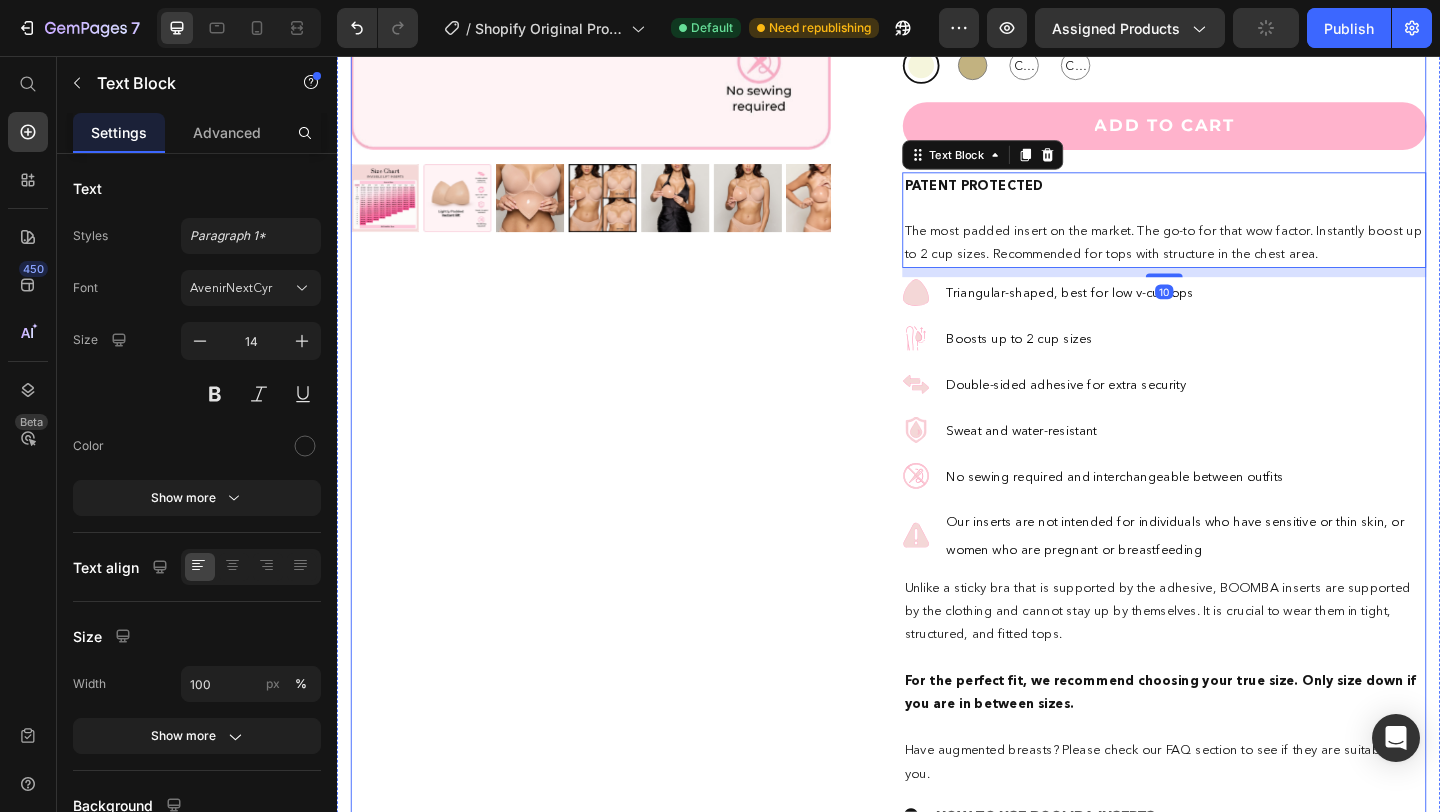 click on "Home
Backless Sculpt Bodysuit Breadcrumb
Product Images" at bounding box center (637, 333) 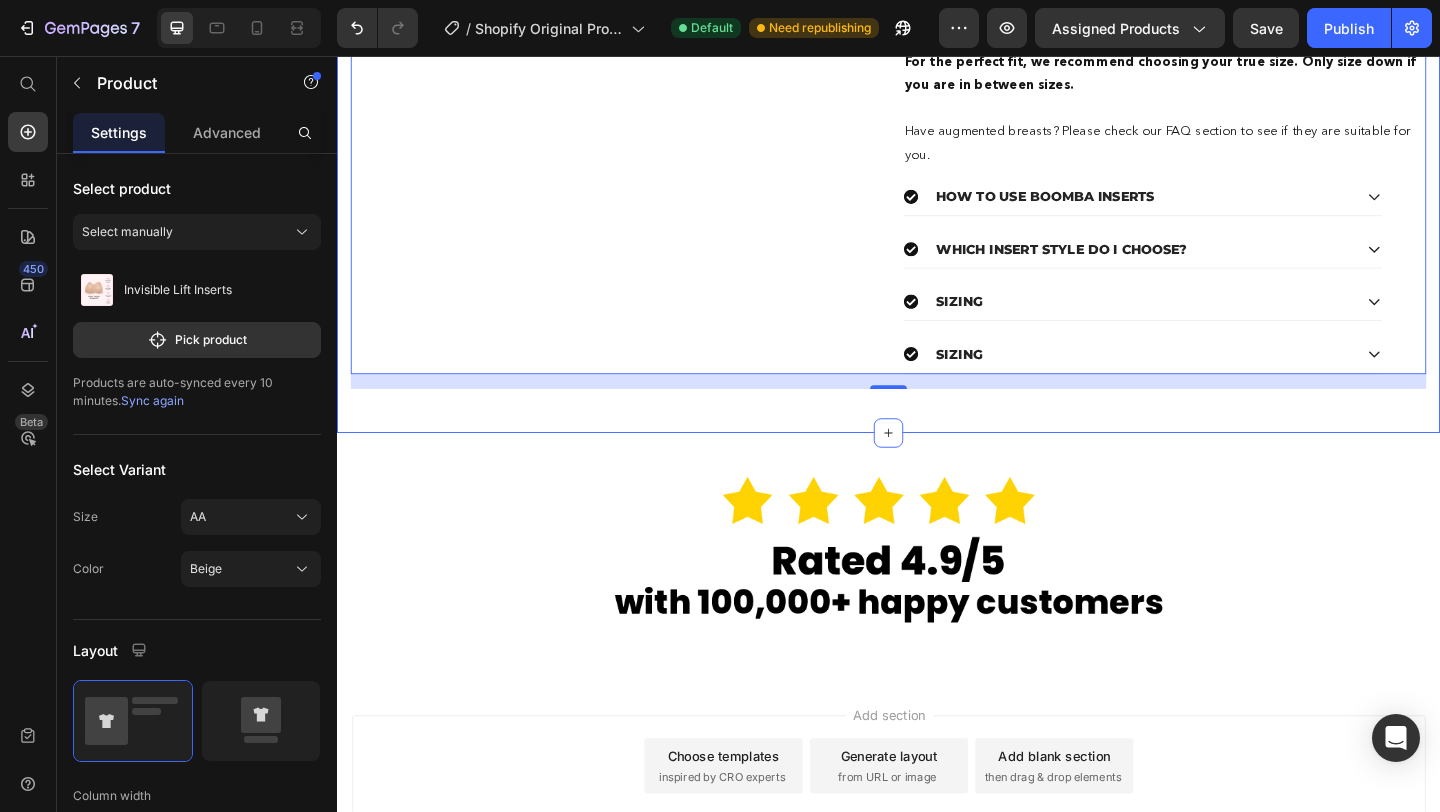 scroll, scrollTop: 1205, scrollLeft: 0, axis: vertical 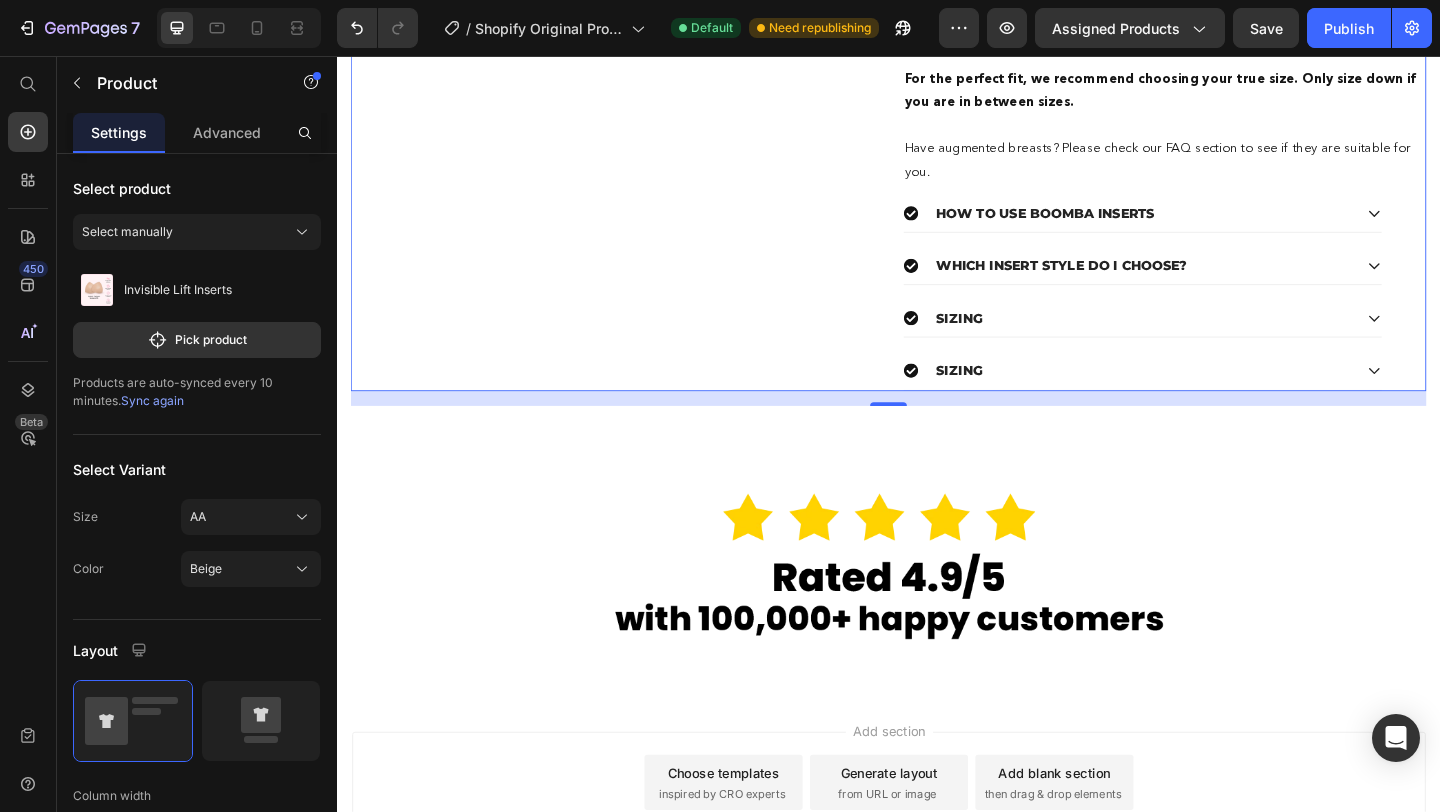drag, startPoint x: 936, startPoint y: 432, endPoint x: 936, endPoint y: 344, distance: 88 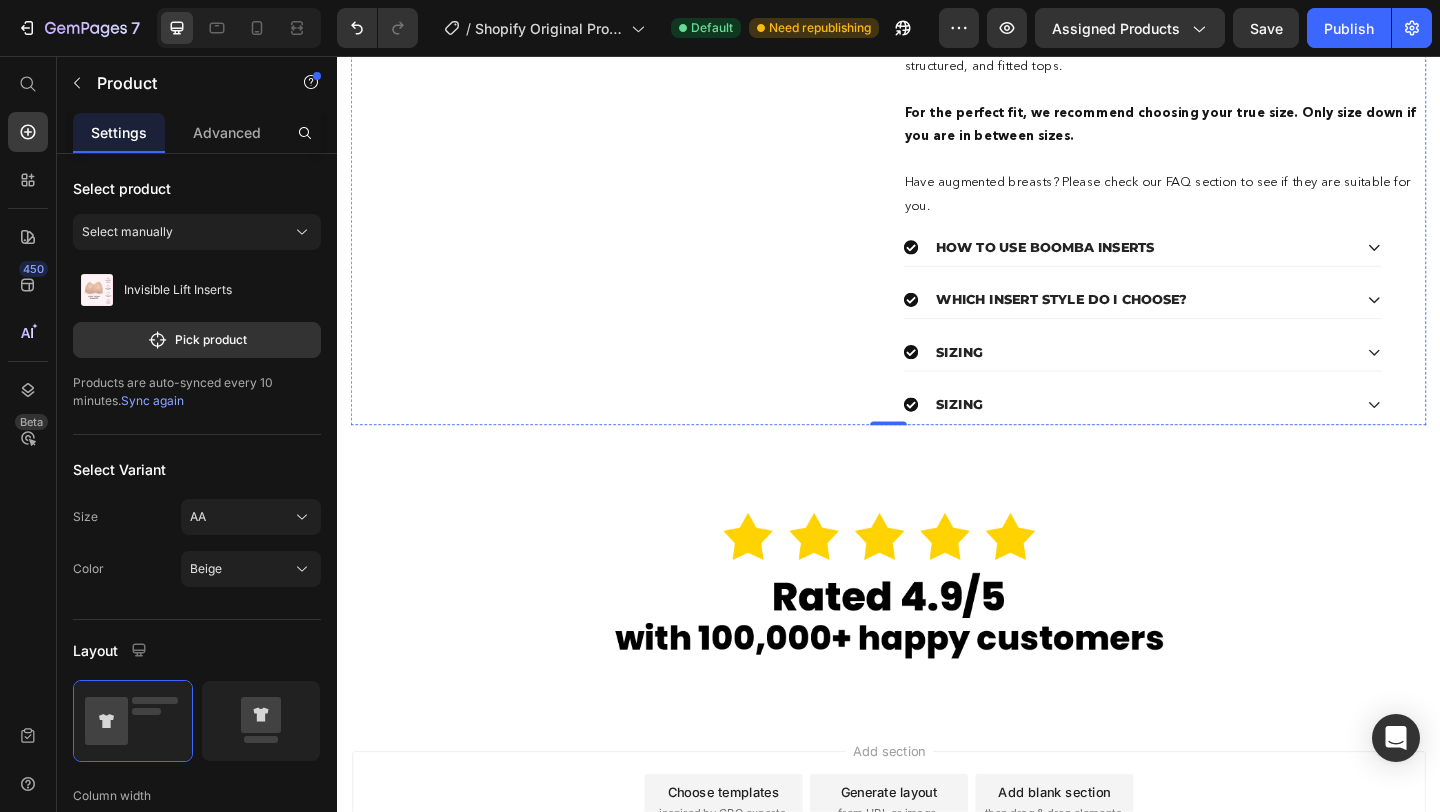 scroll, scrollTop: 1302, scrollLeft: 0, axis: vertical 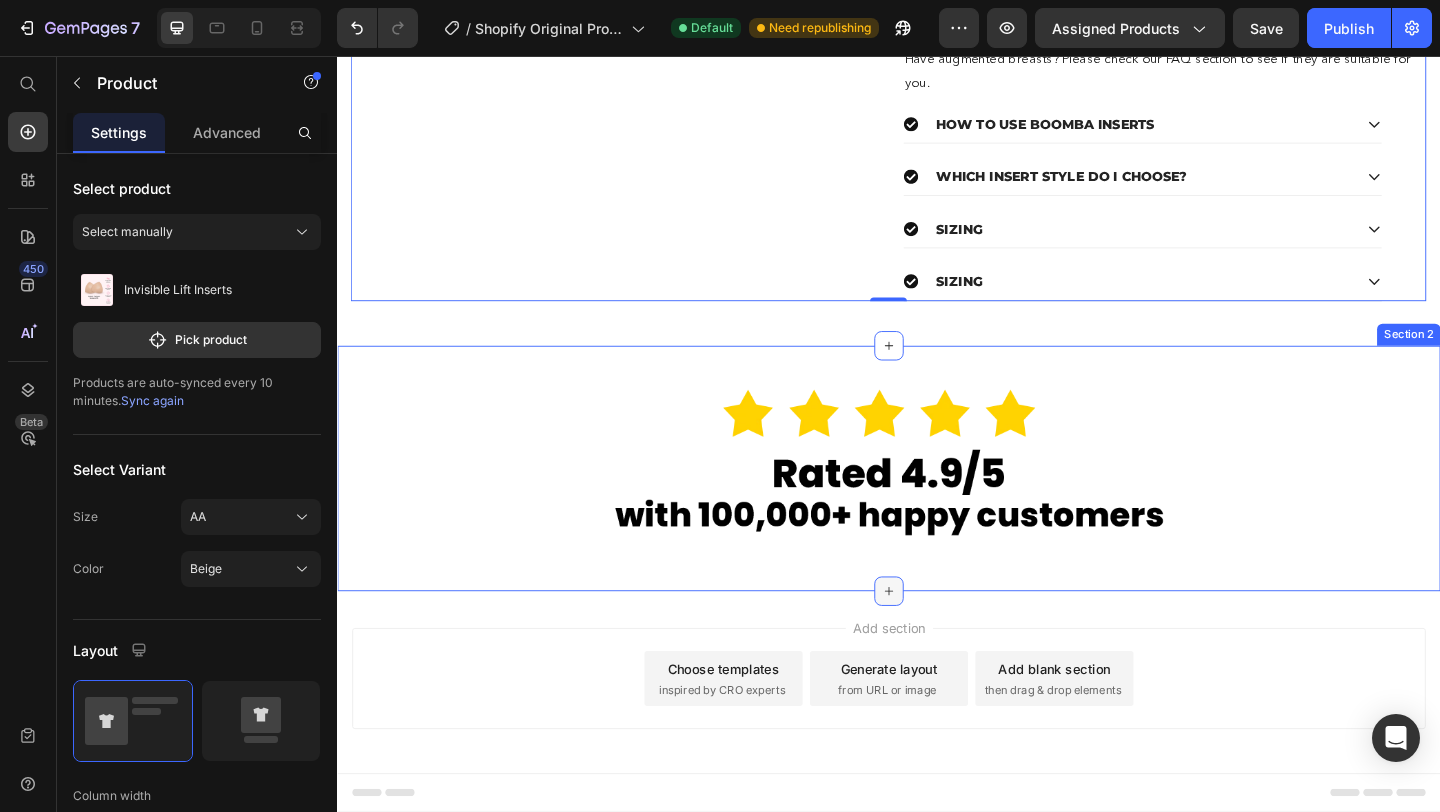 click at bounding box center (937, 638) 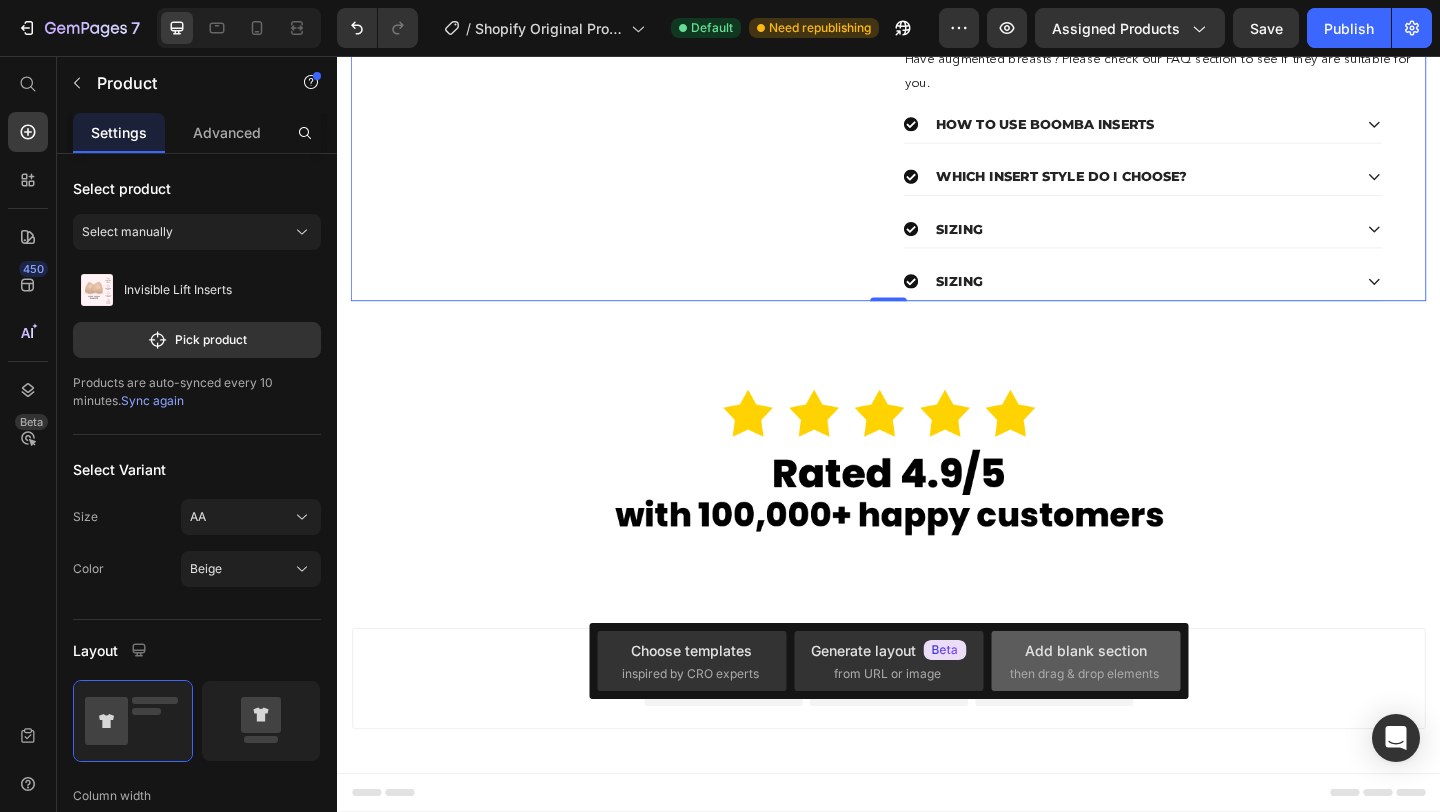 click on "Add blank section" at bounding box center [1086, 650] 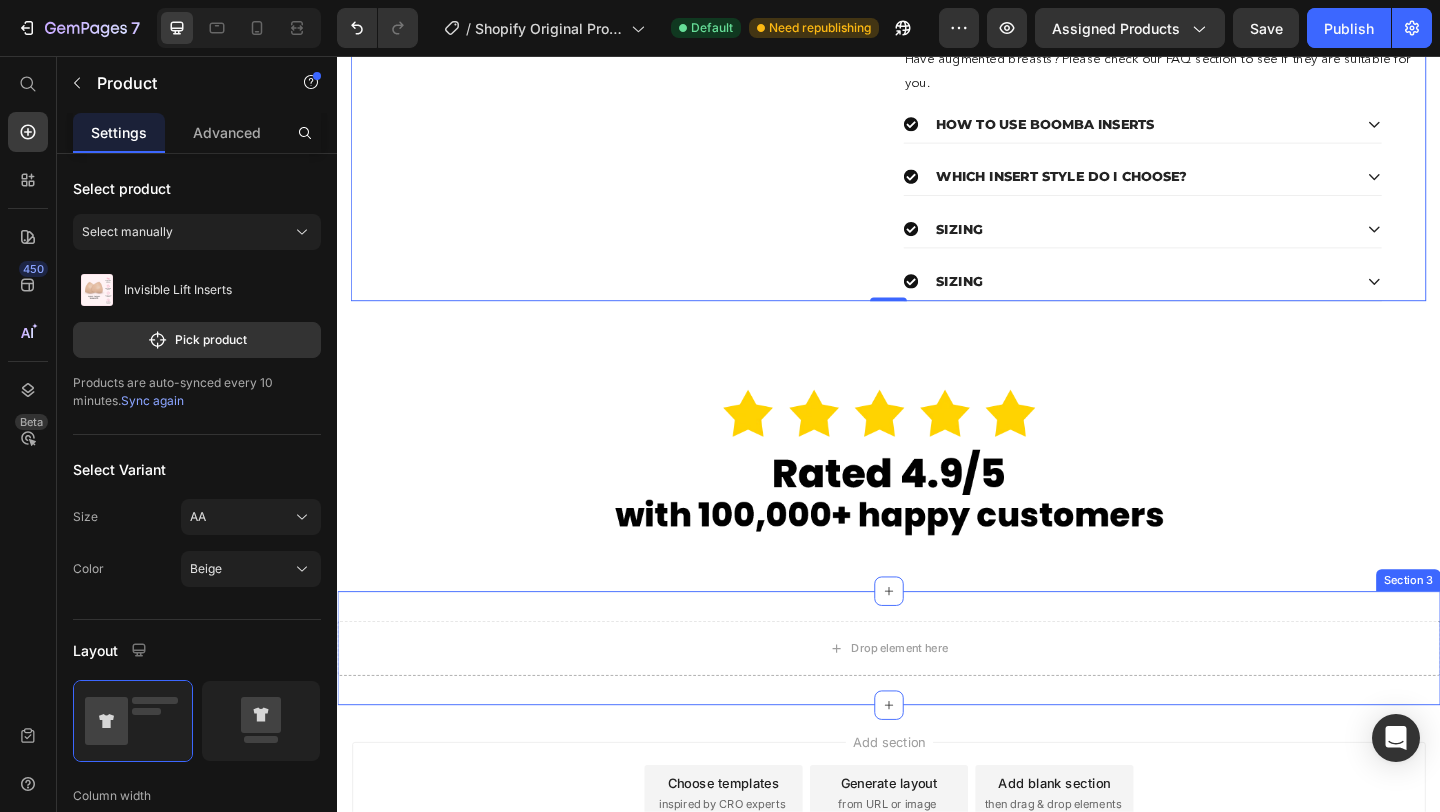 click on "Drop element here Section 3" at bounding box center (937, 700) 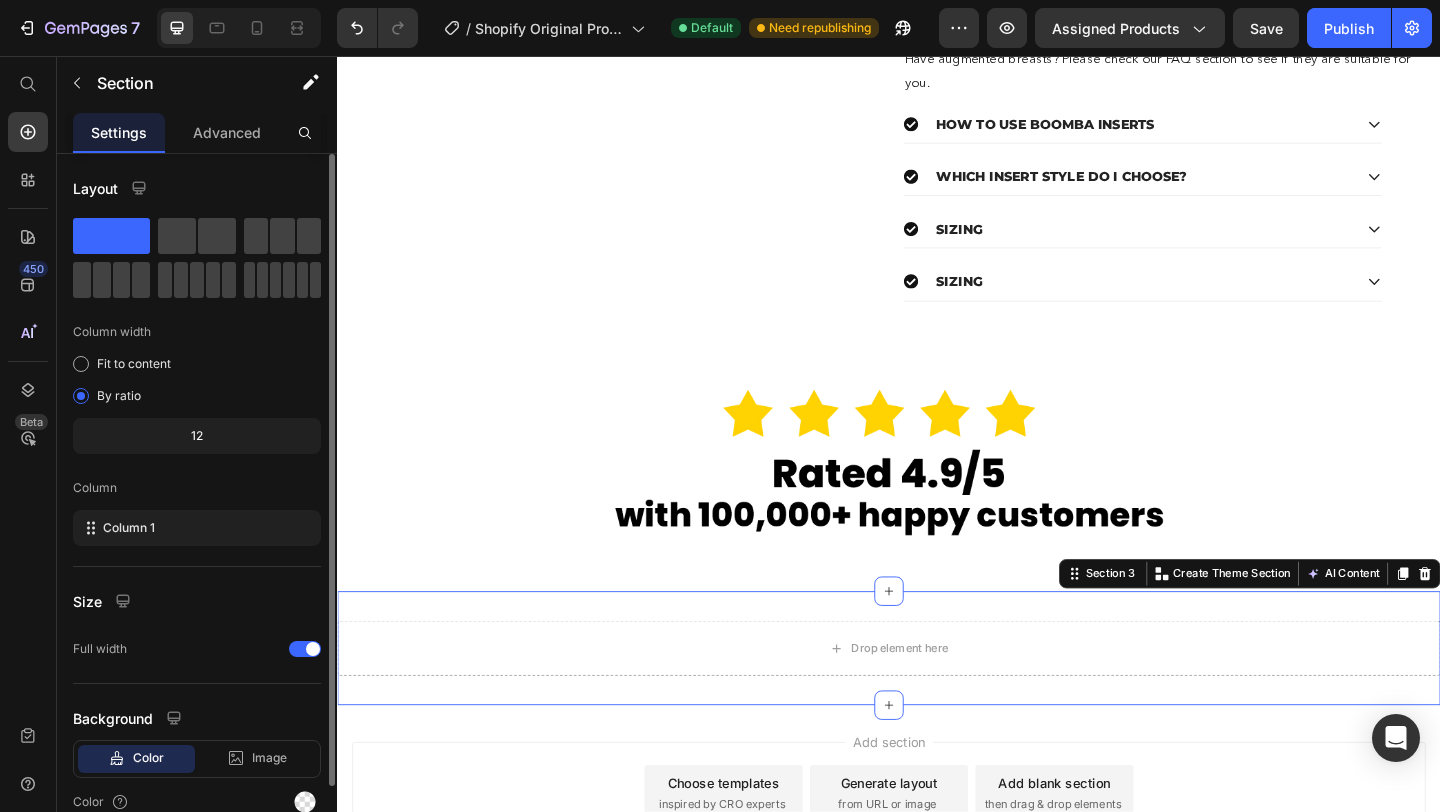 click 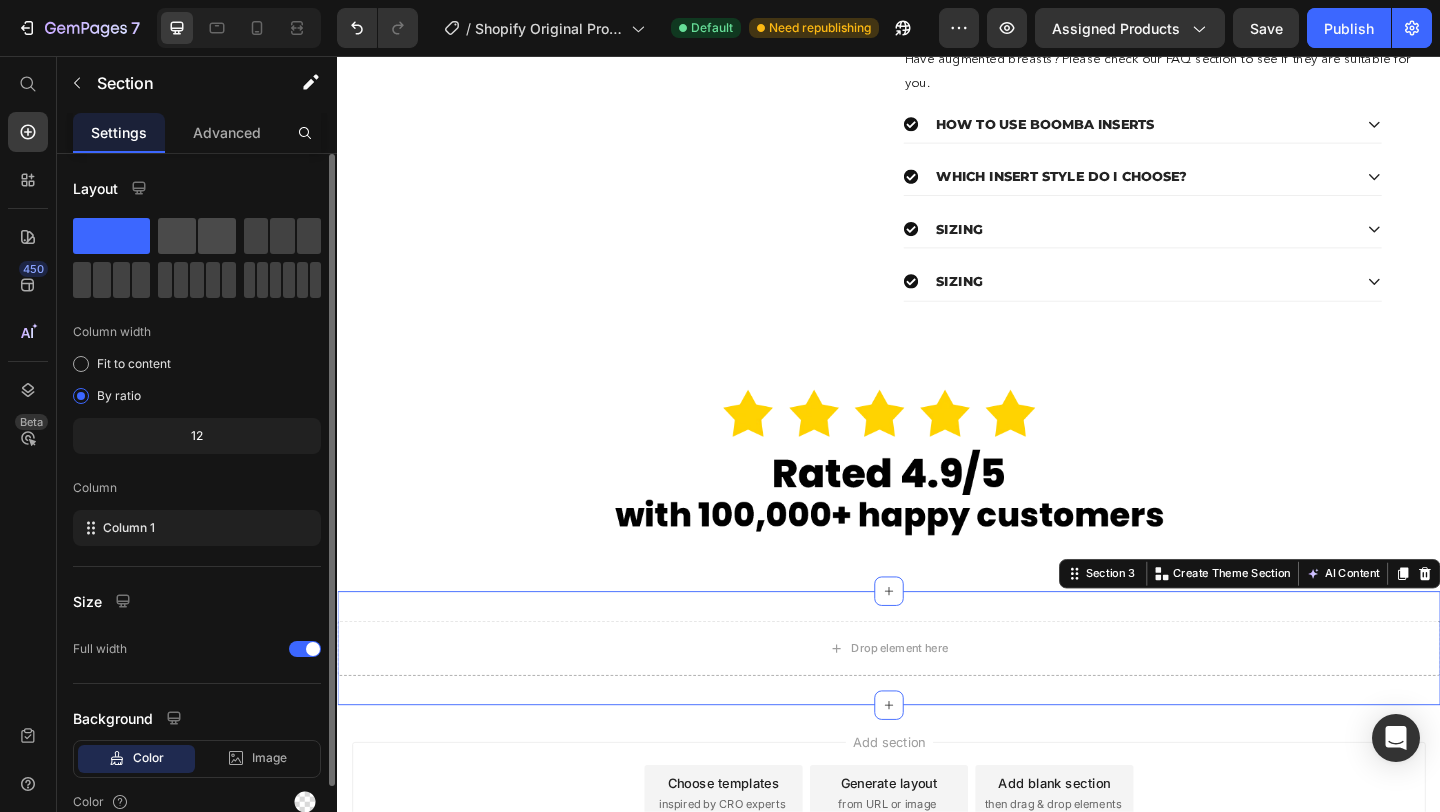 click 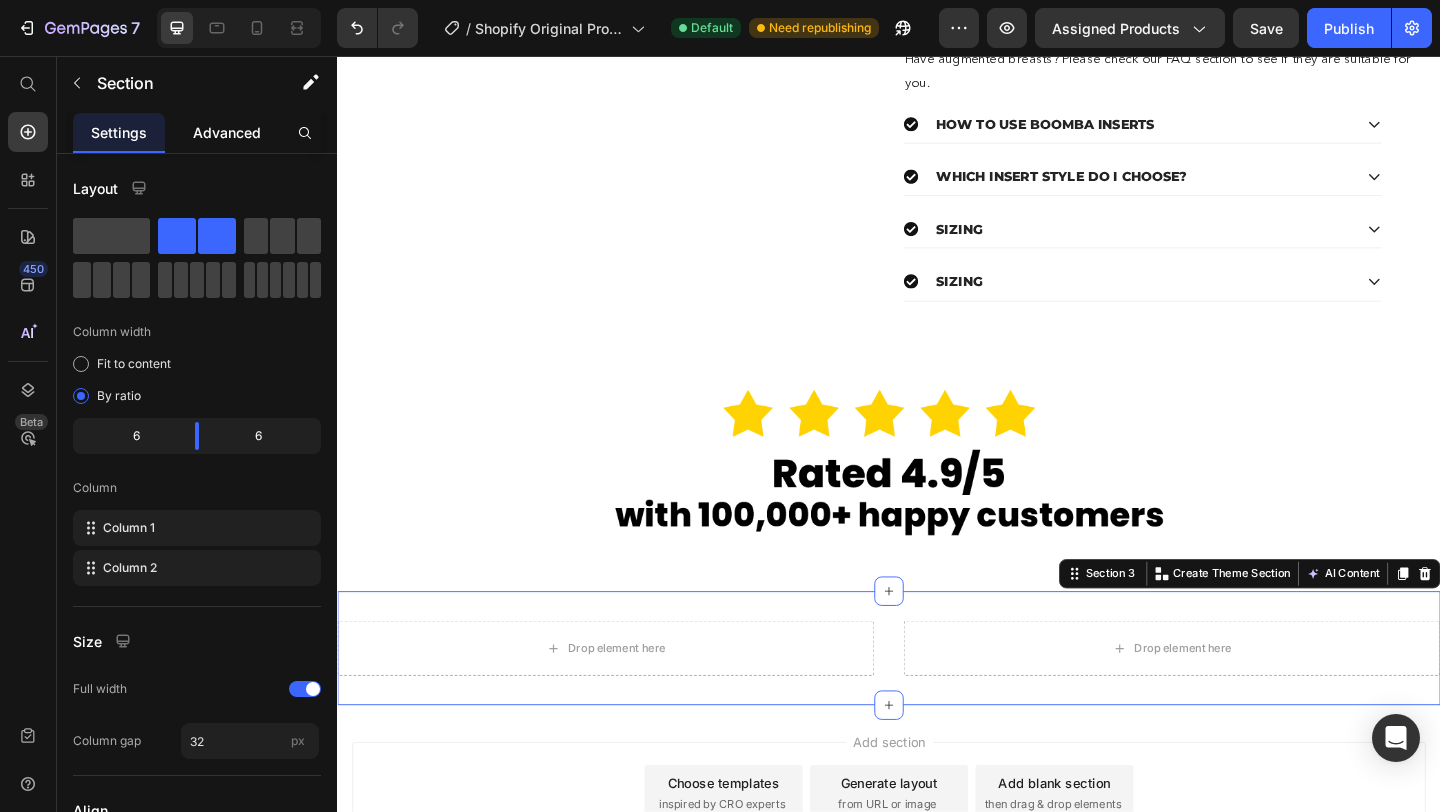 click on "Advanced" at bounding box center (227, 132) 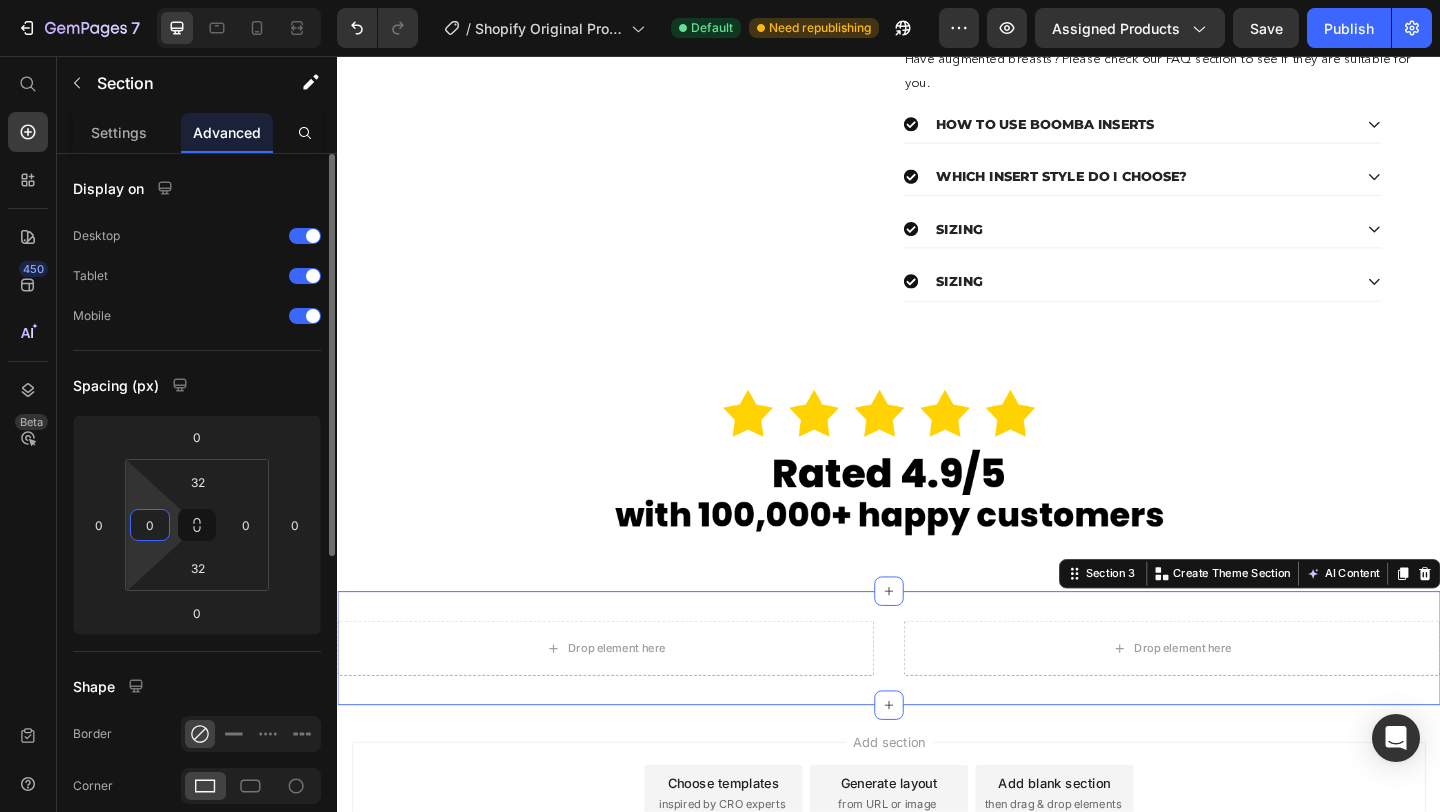 click on "0" at bounding box center [150, 525] 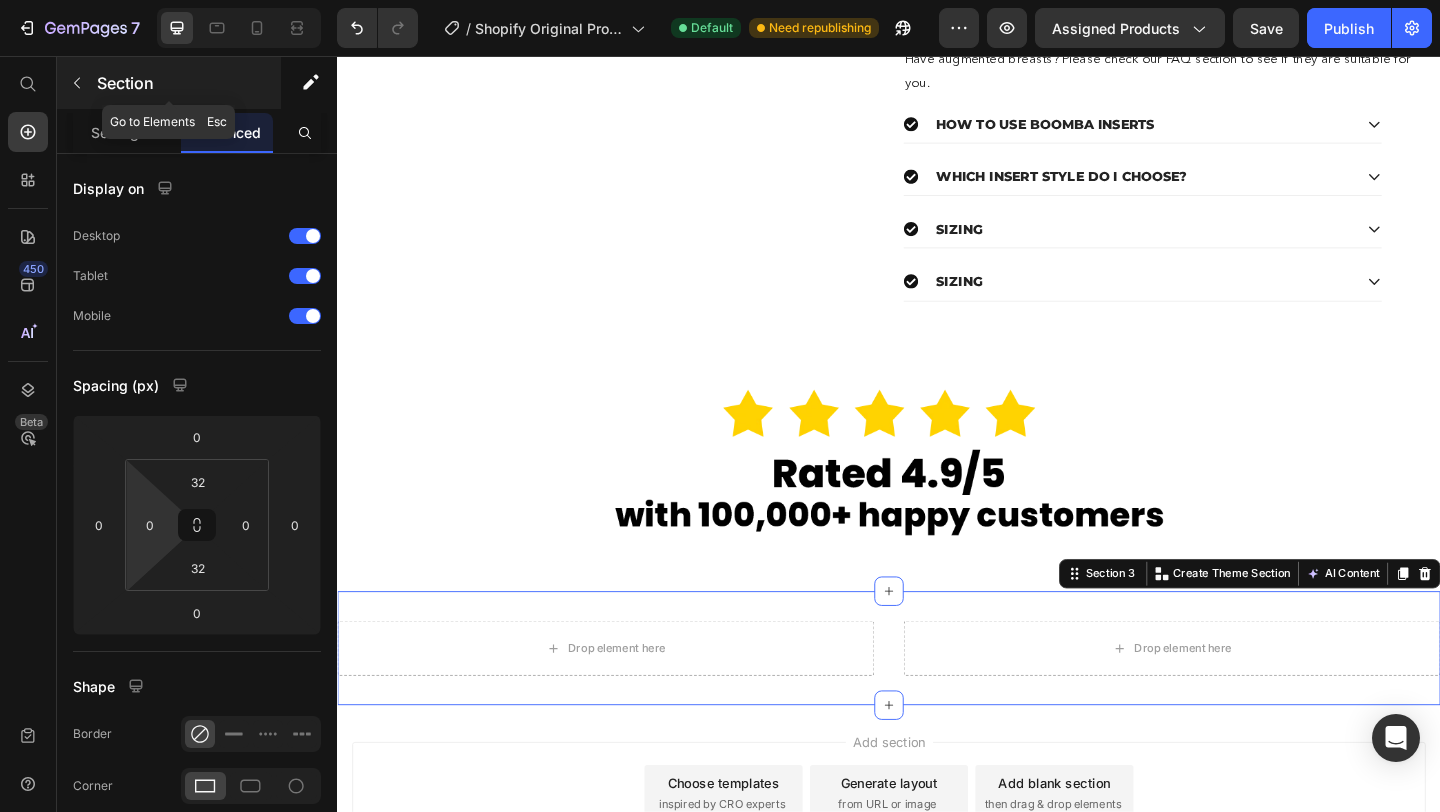 click 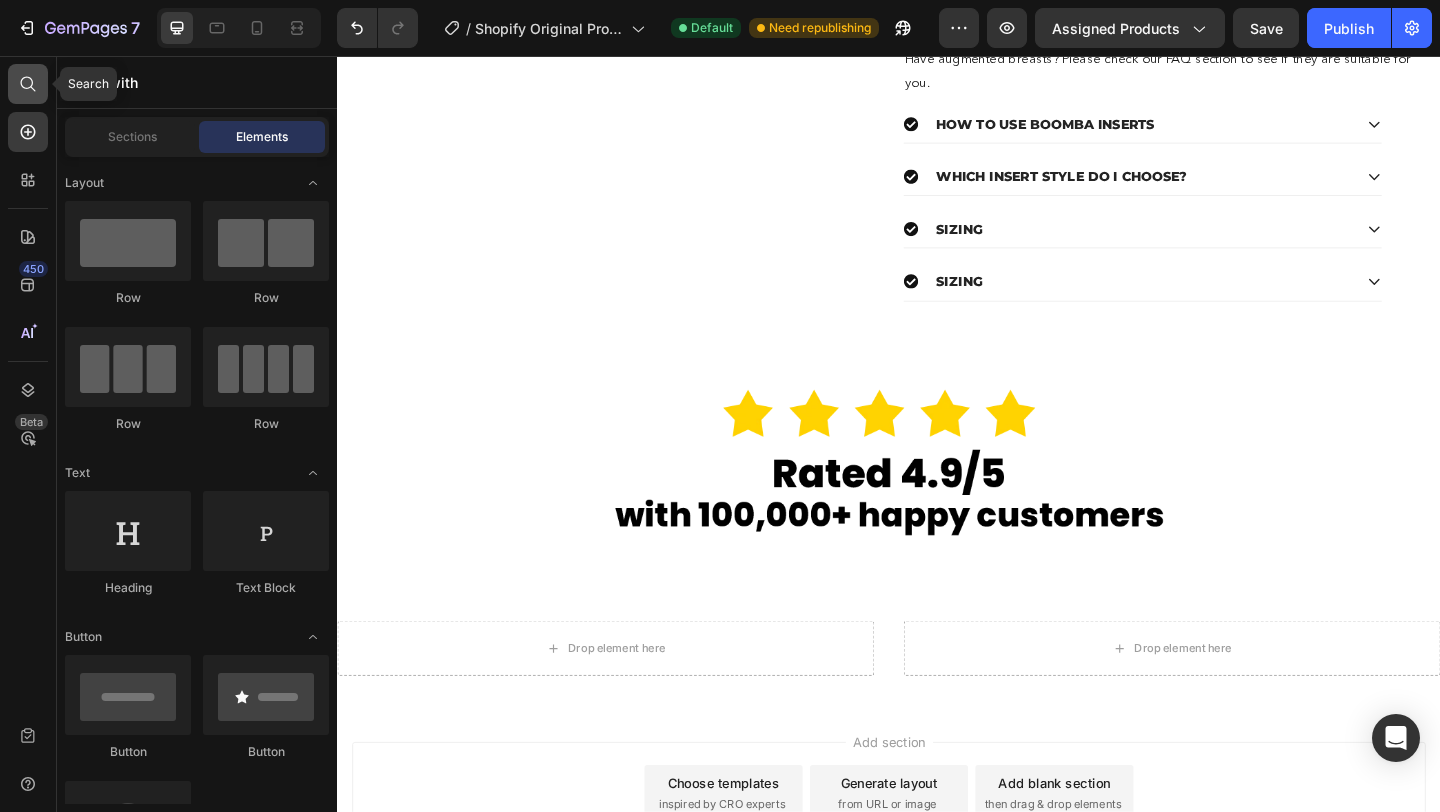 click 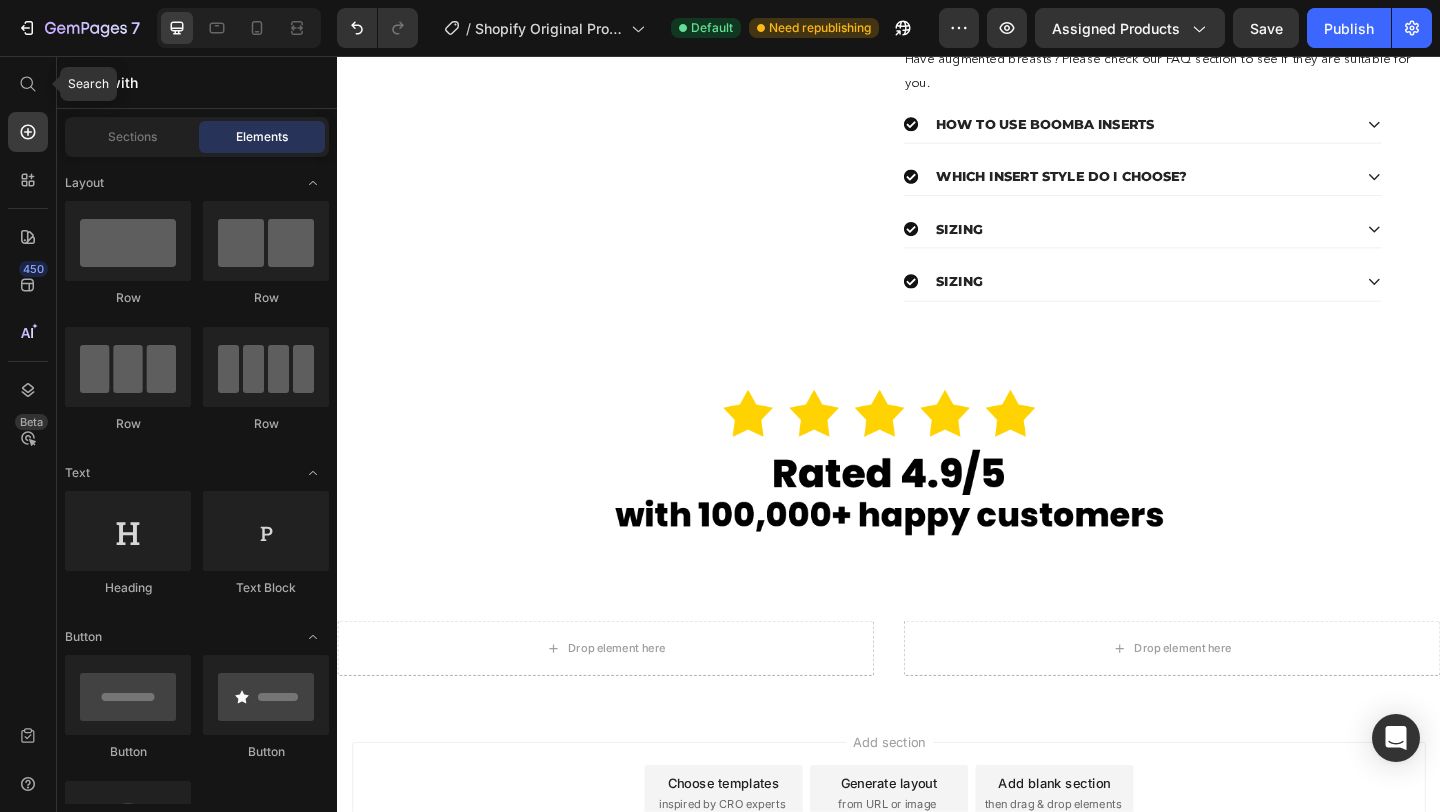 radio on "false" 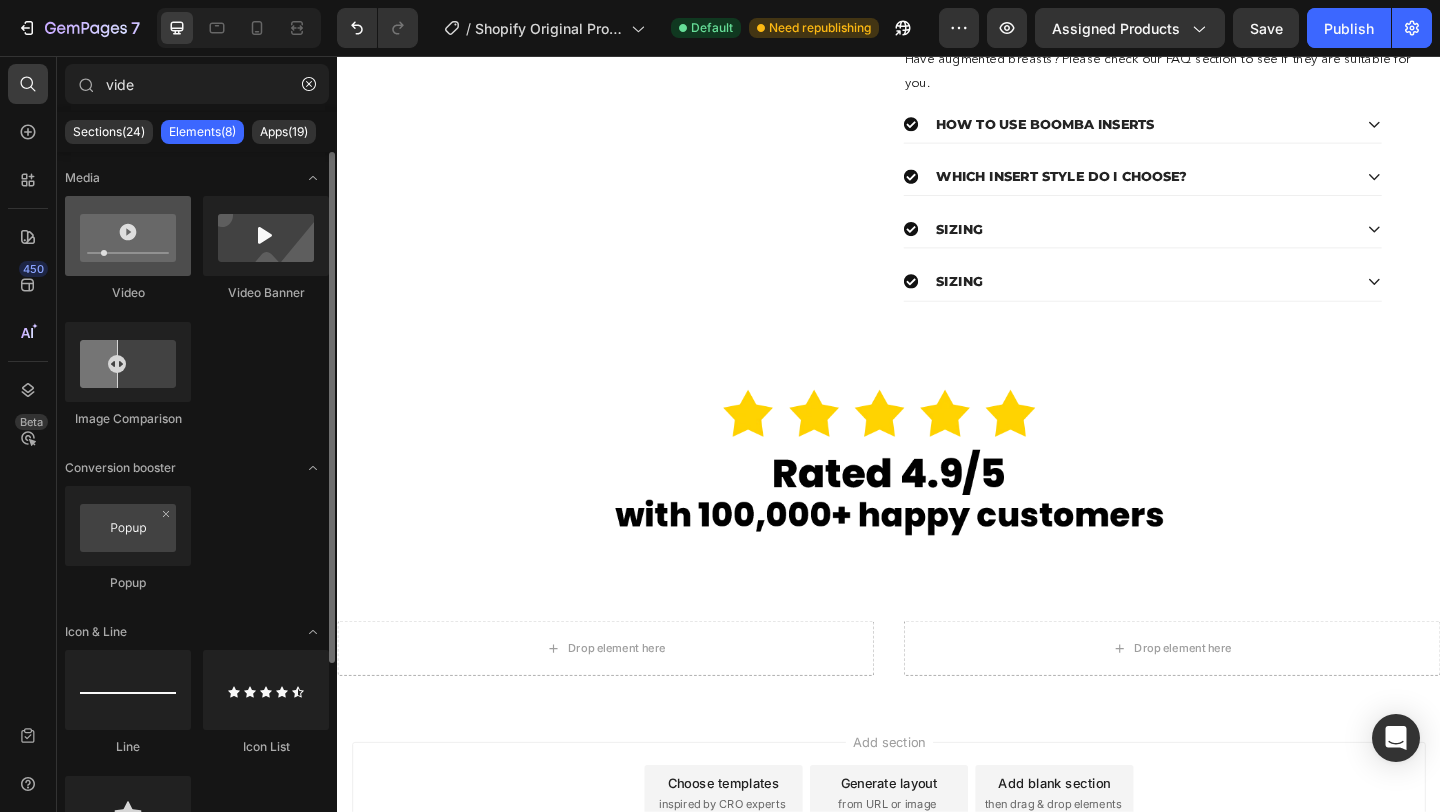 type on "vide" 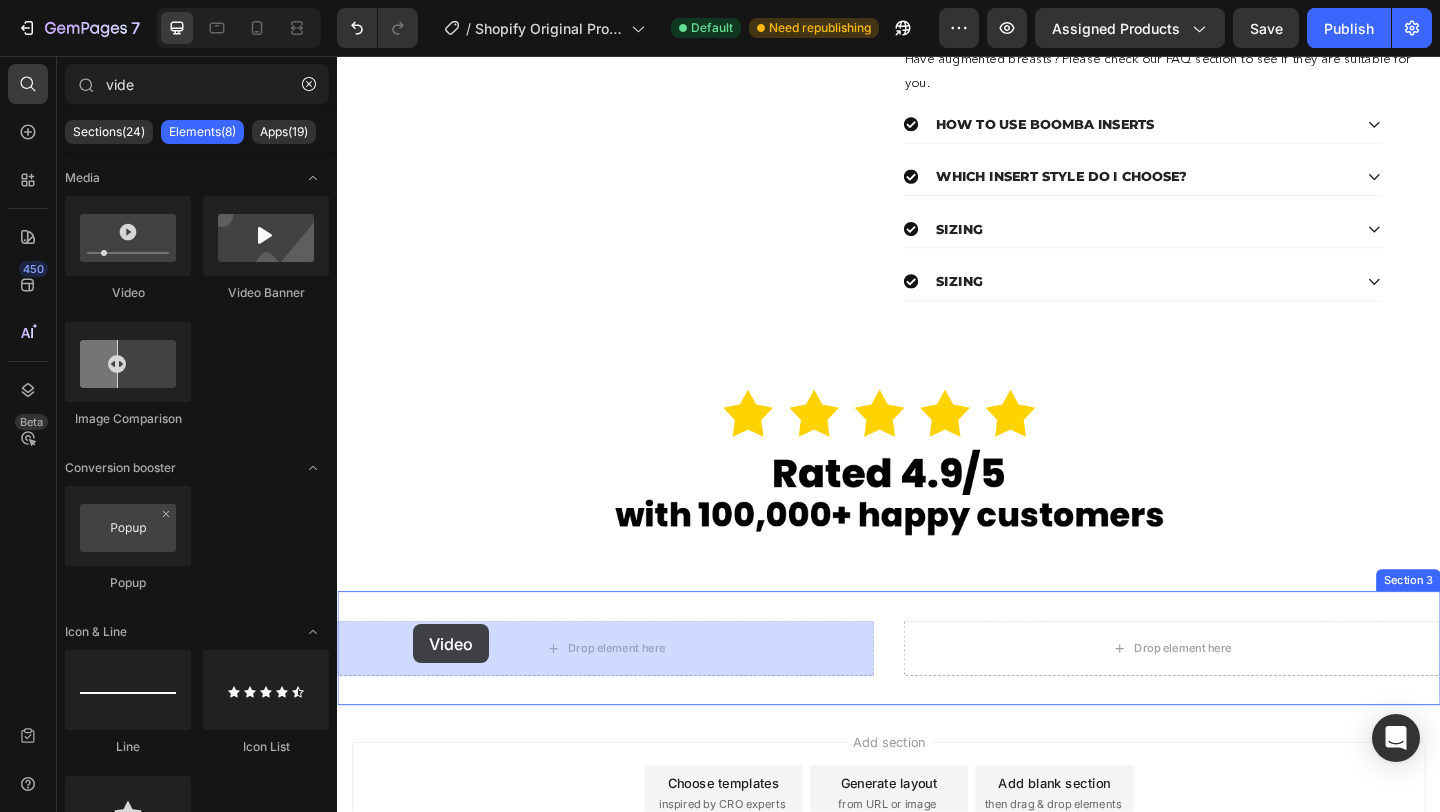 drag, startPoint x: 479, startPoint y: 284, endPoint x: 422, endPoint y: 671, distance: 391.17514 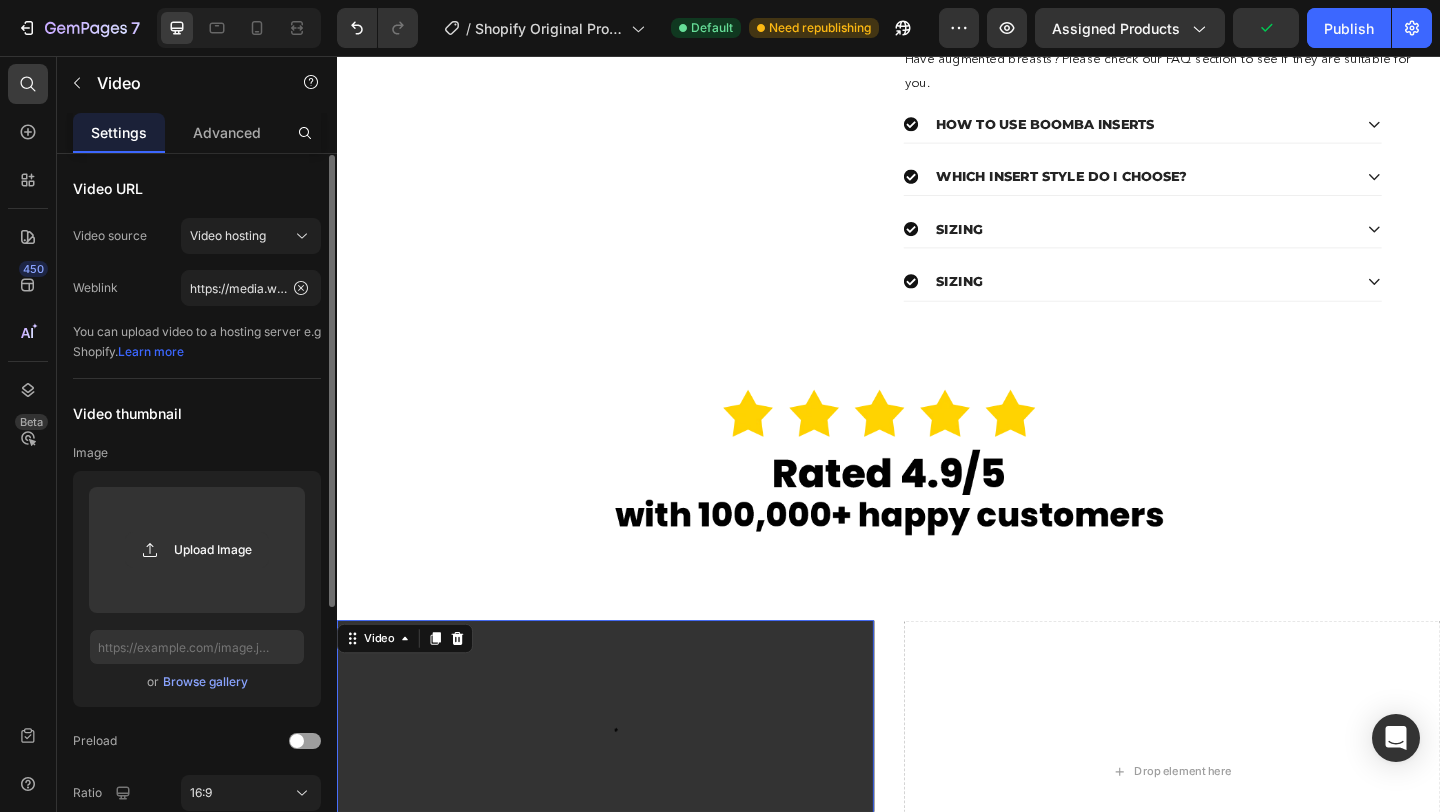 scroll, scrollTop: 415, scrollLeft: 0, axis: vertical 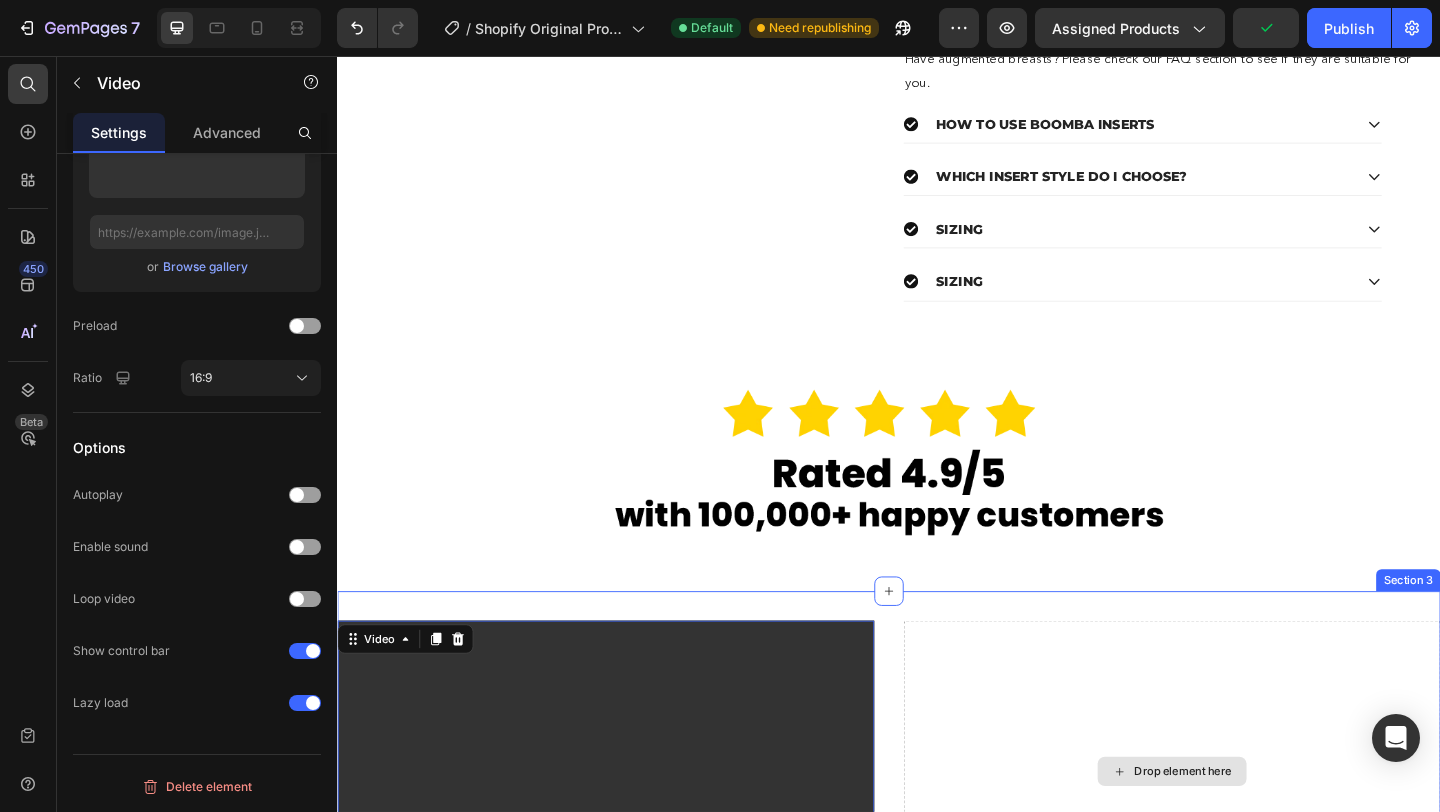 click on "Video   0
Drop element here Section 3" at bounding box center [937, 834] 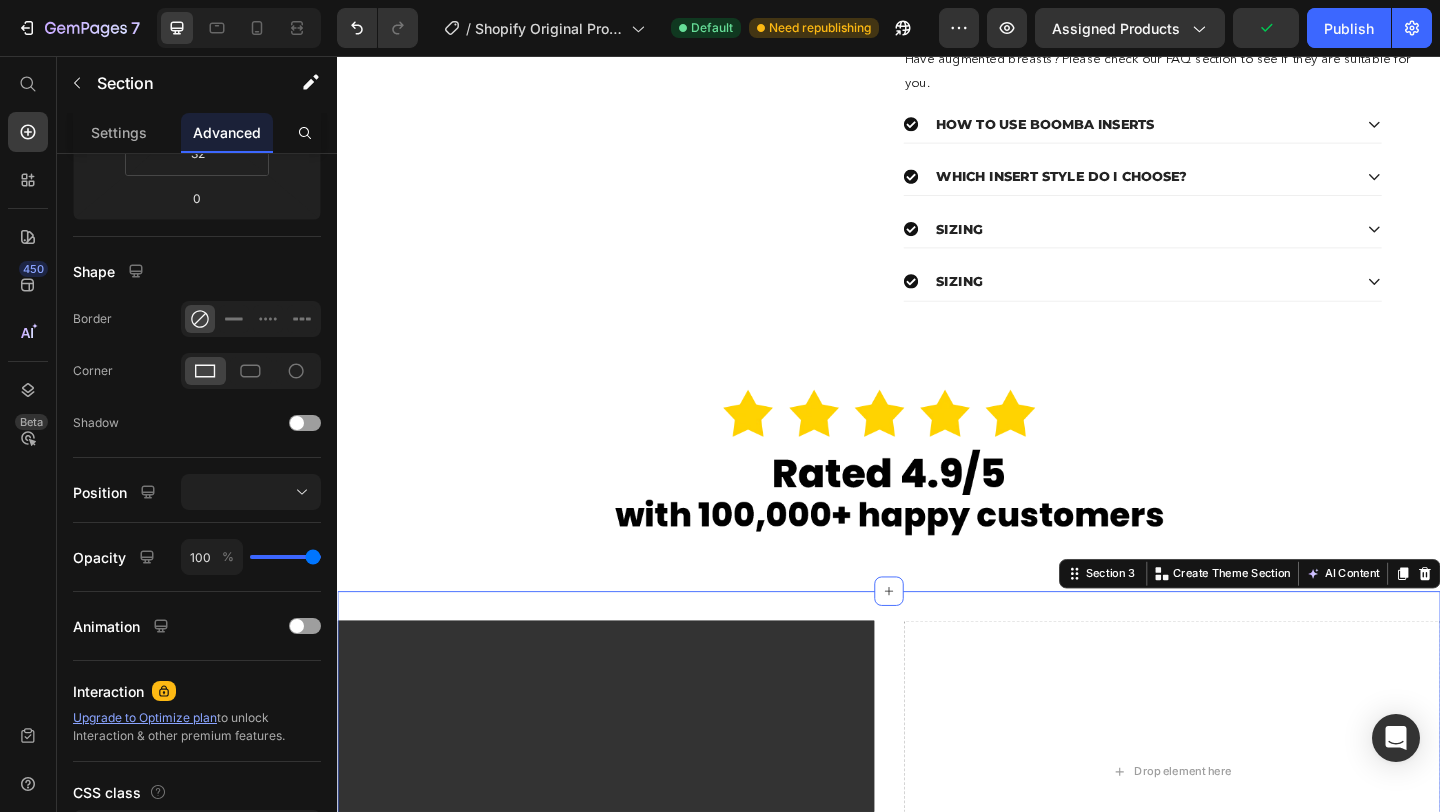 scroll, scrollTop: 0, scrollLeft: 0, axis: both 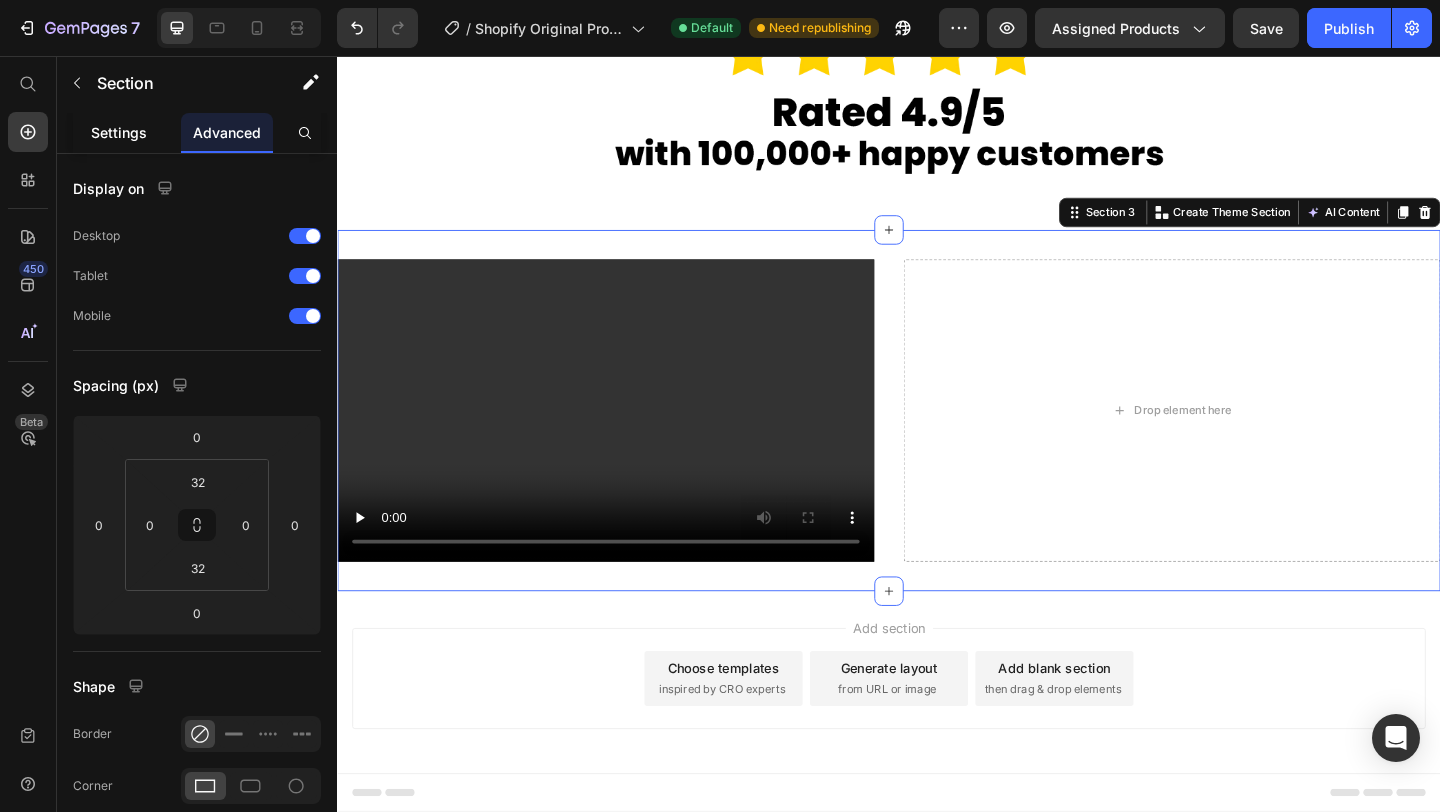 click on "Settings" at bounding box center [119, 132] 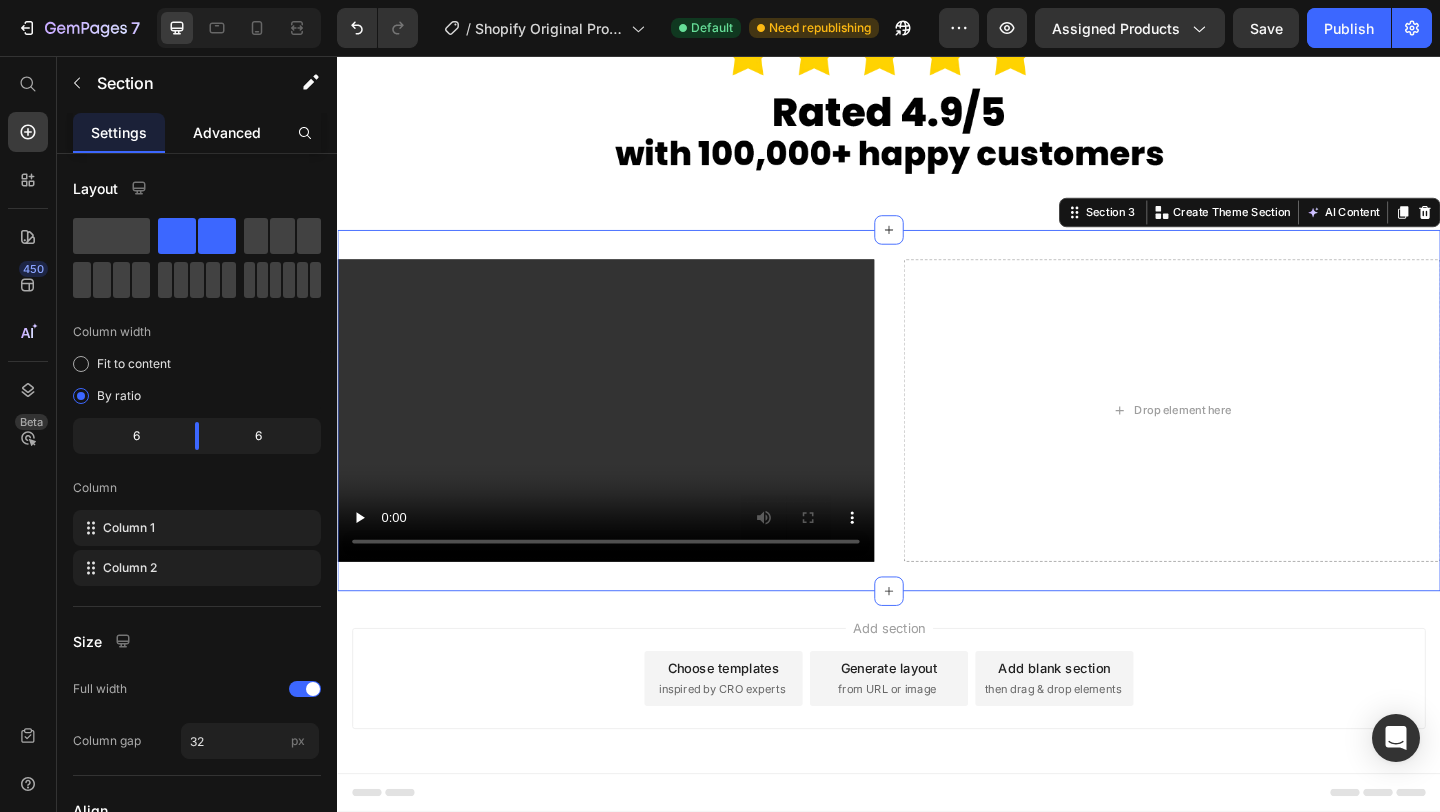 click on "Advanced" 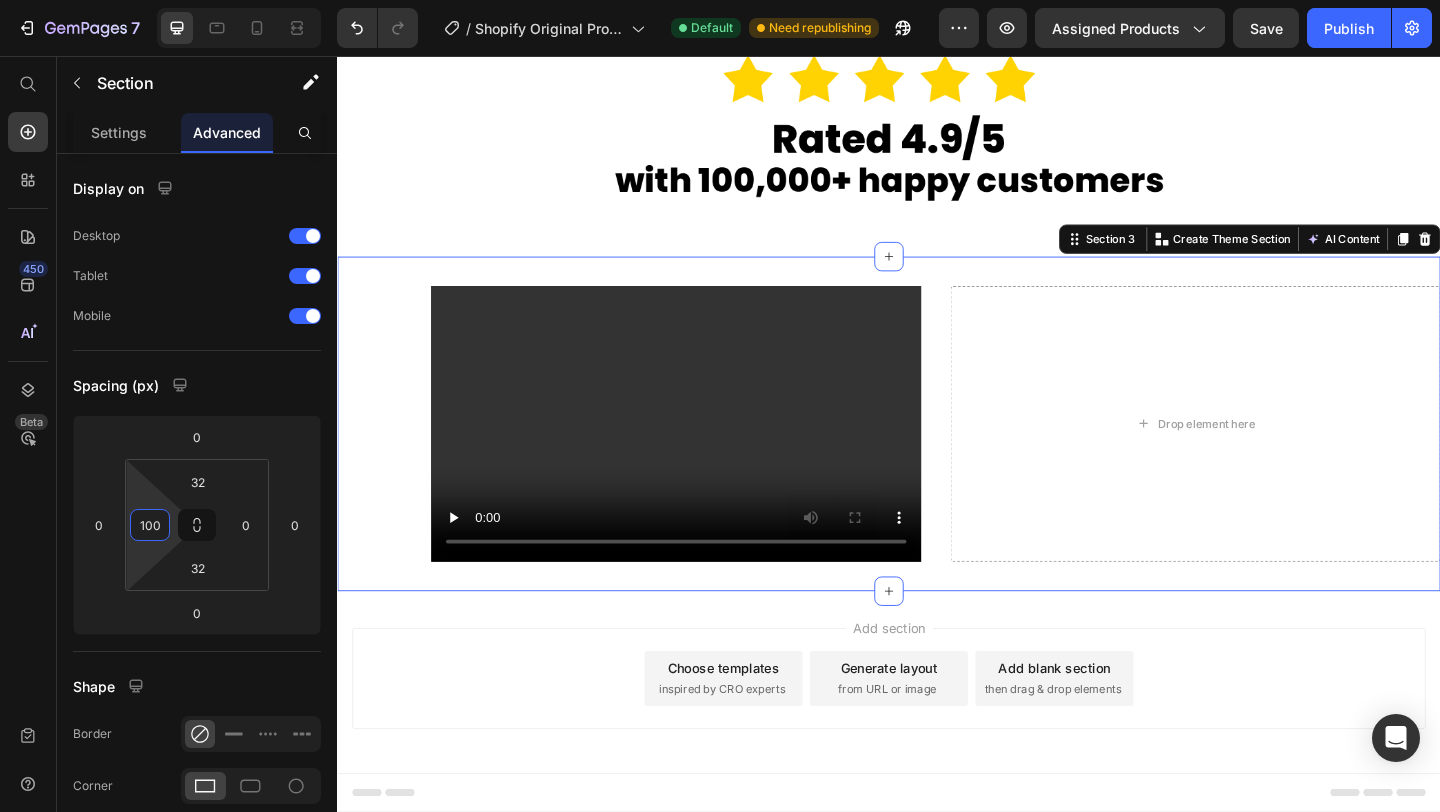 type on "98" 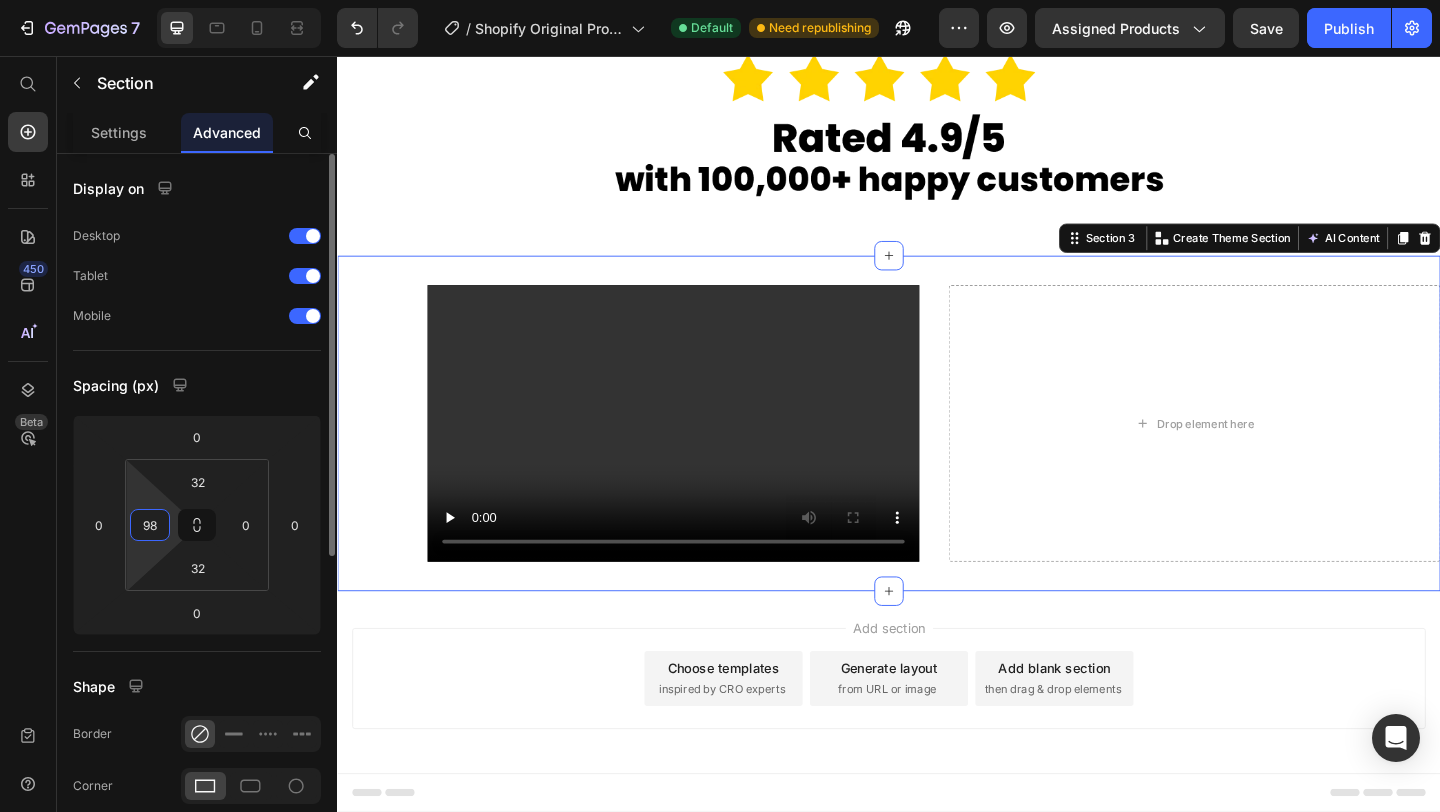 drag, startPoint x: 147, startPoint y: 565, endPoint x: 146, endPoint y: 516, distance: 49.010204 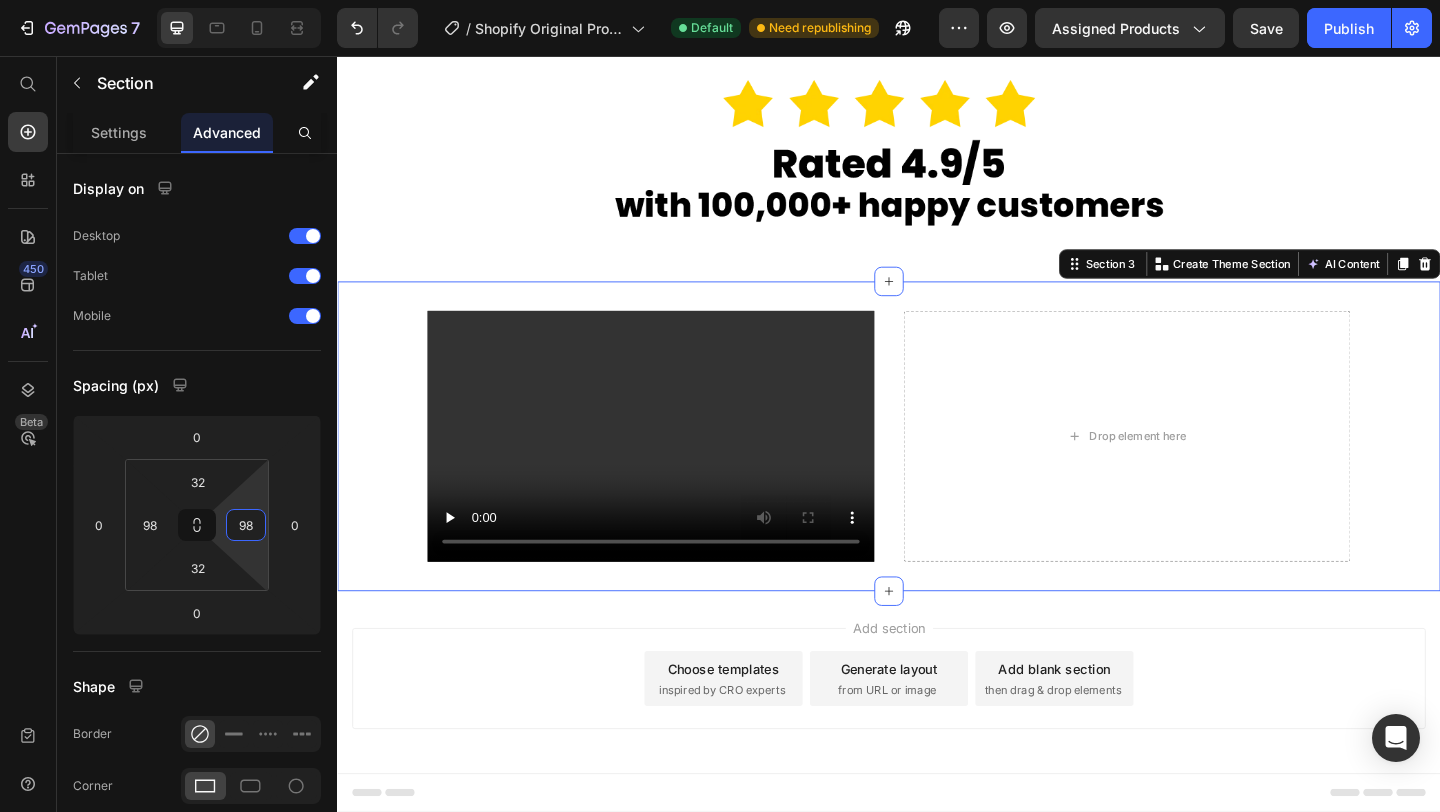 type on "100" 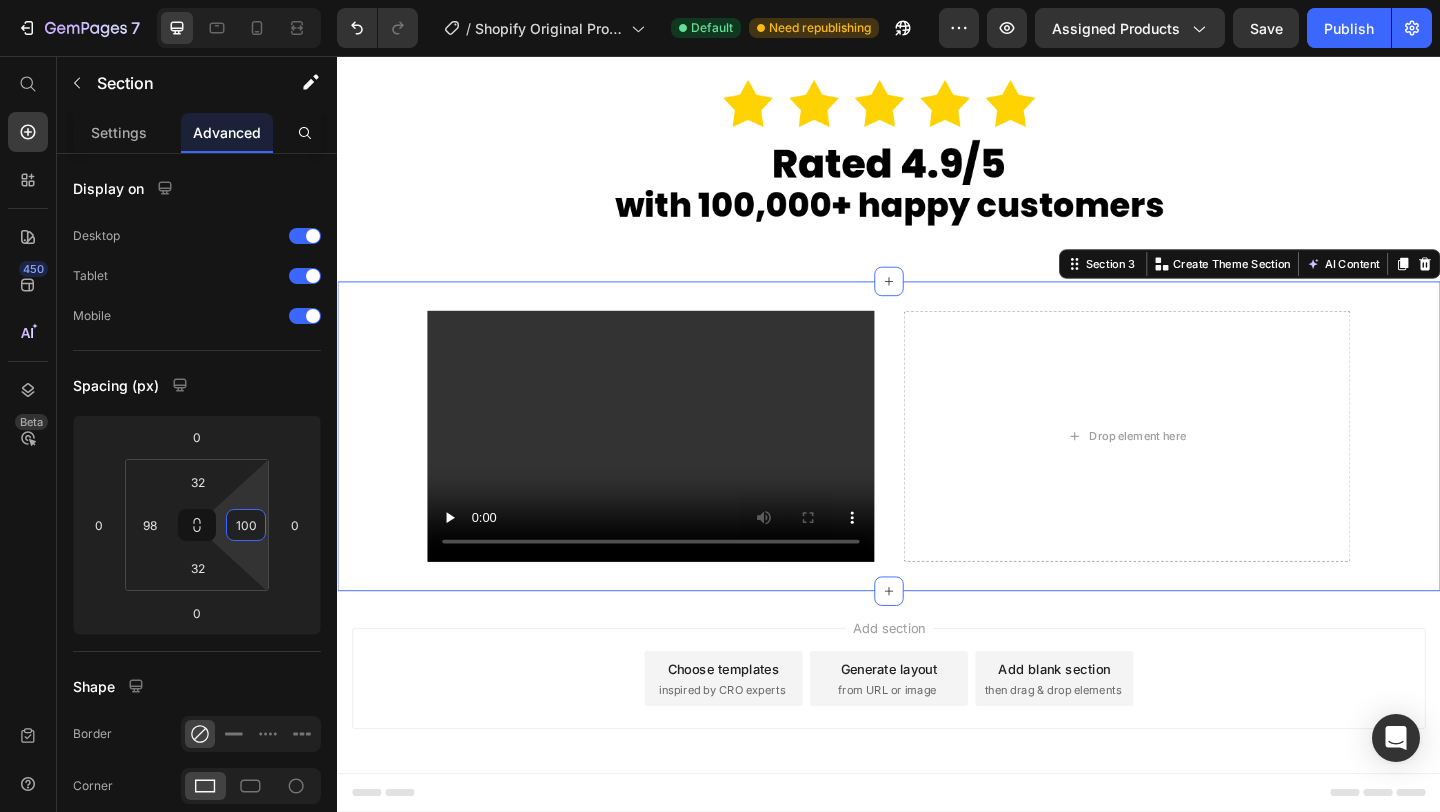 scroll, scrollTop: 1639, scrollLeft: 0, axis: vertical 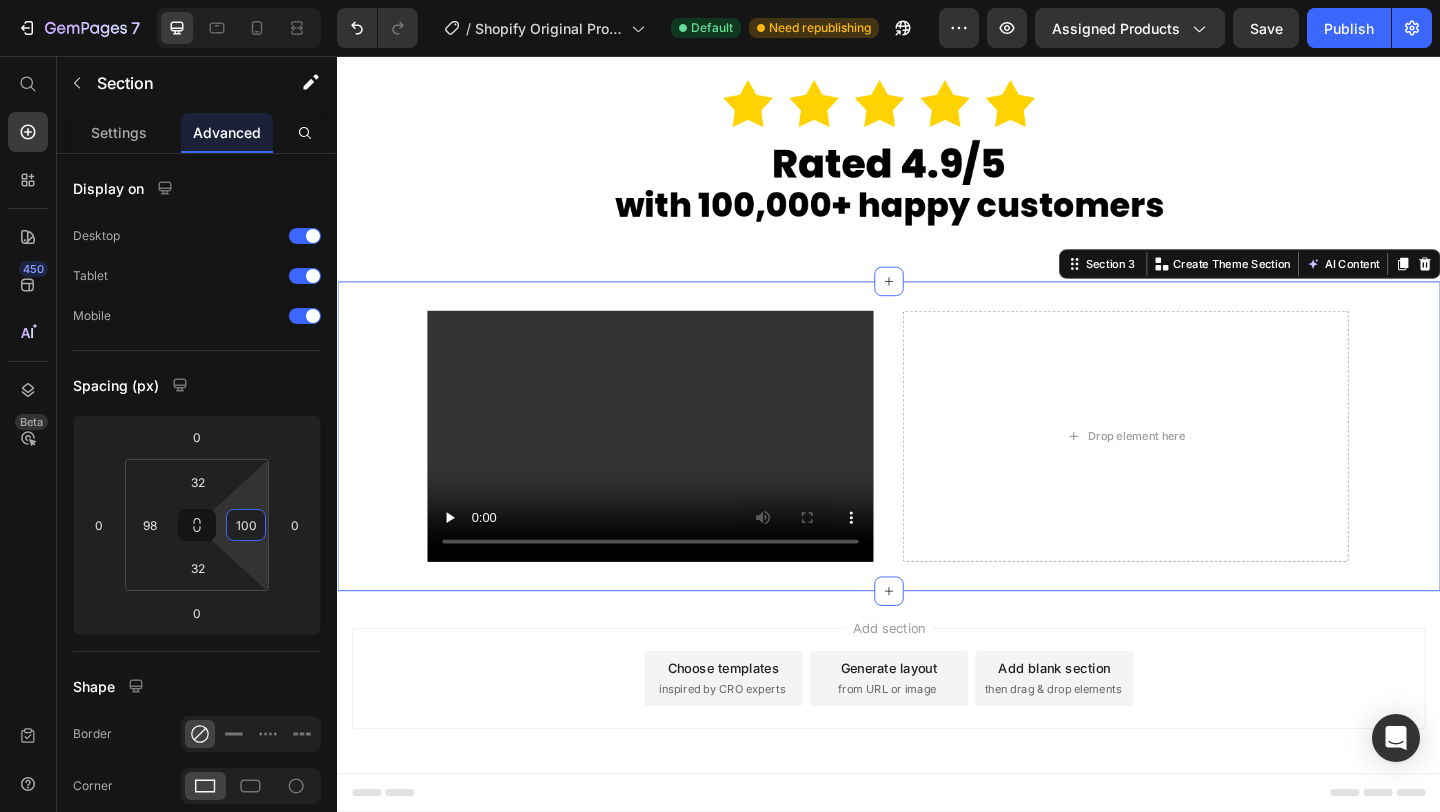 drag, startPoint x: 242, startPoint y: 554, endPoint x: 247, endPoint y: 504, distance: 50.24938 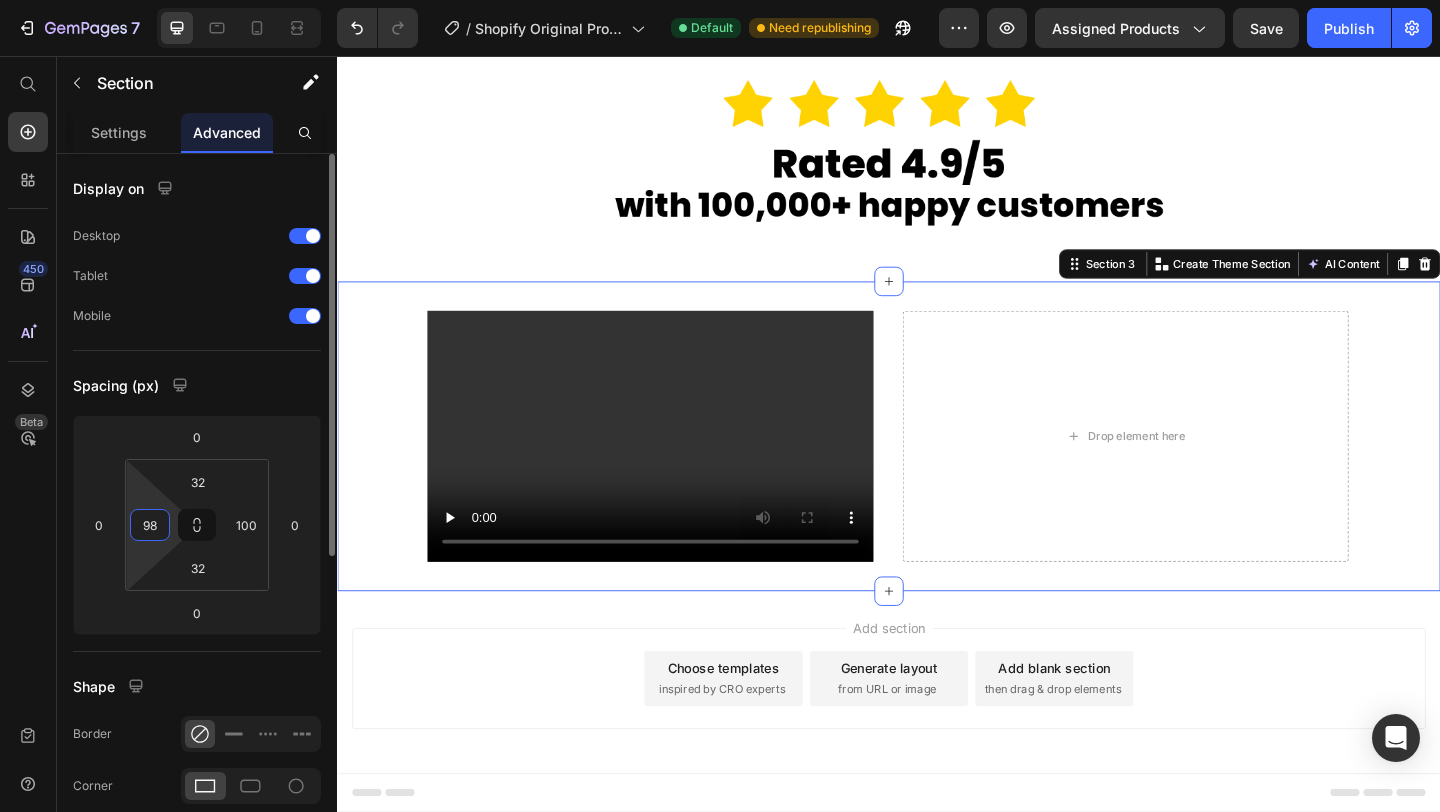 click on "98" at bounding box center (150, 525) 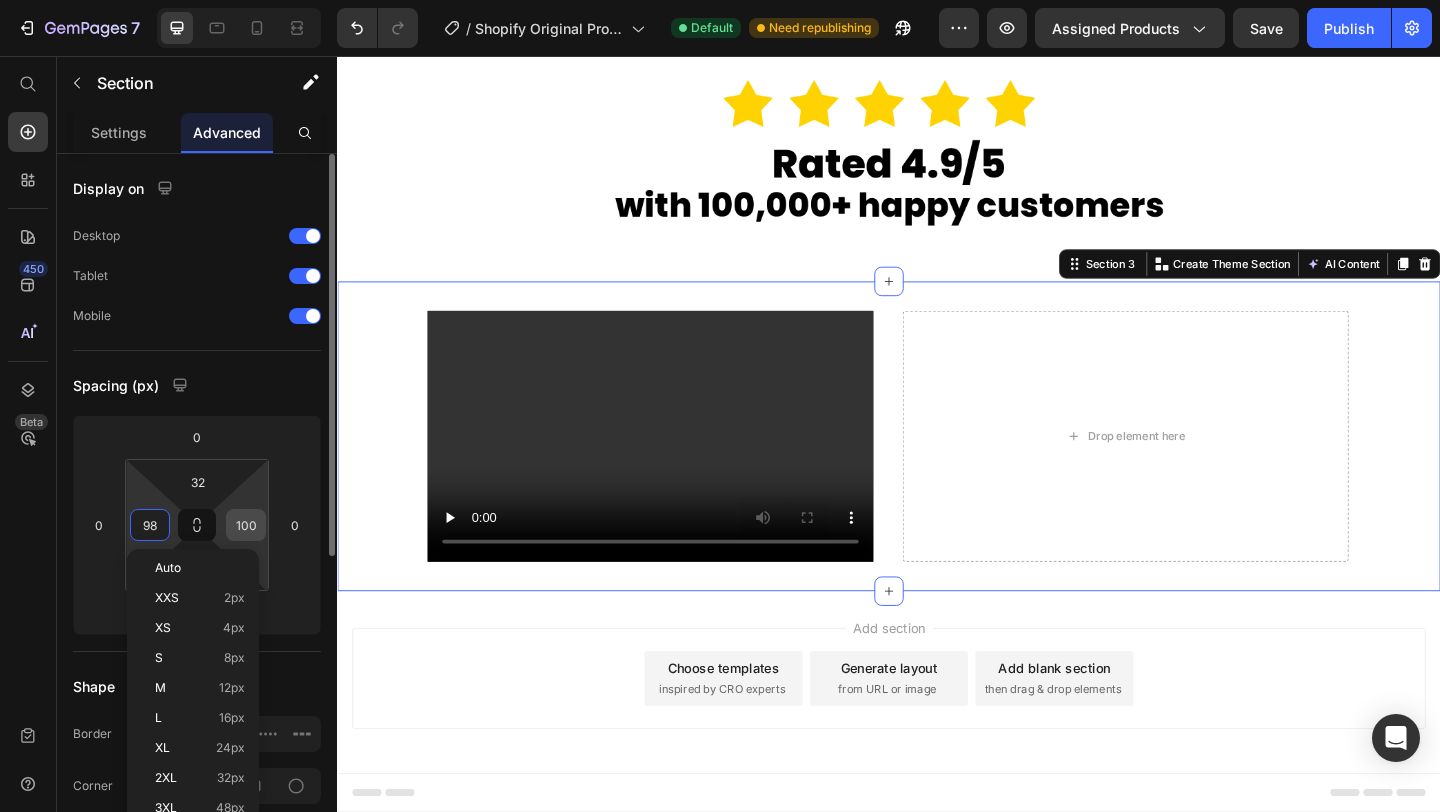 click on "100" at bounding box center [246, 525] 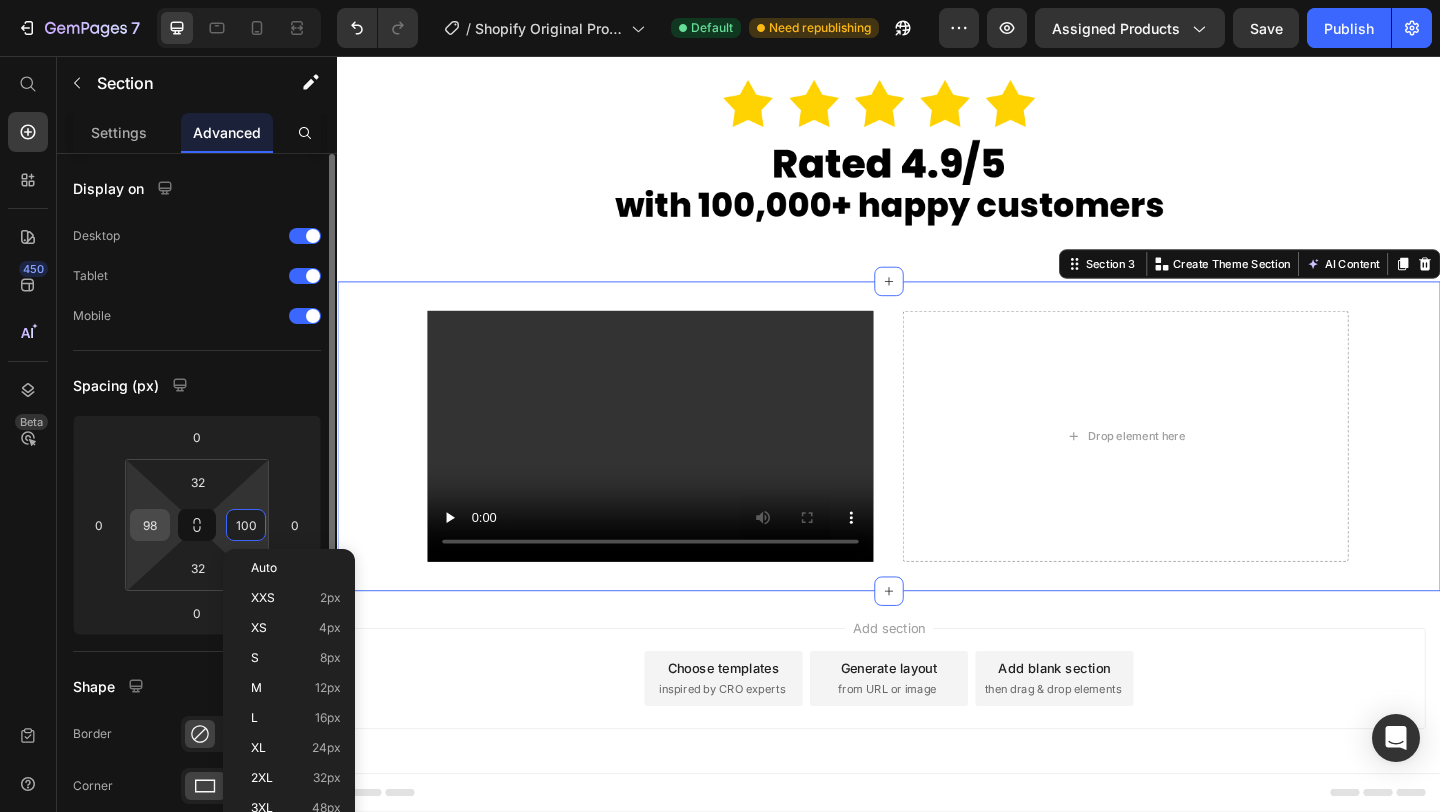 click on "98" at bounding box center (150, 525) 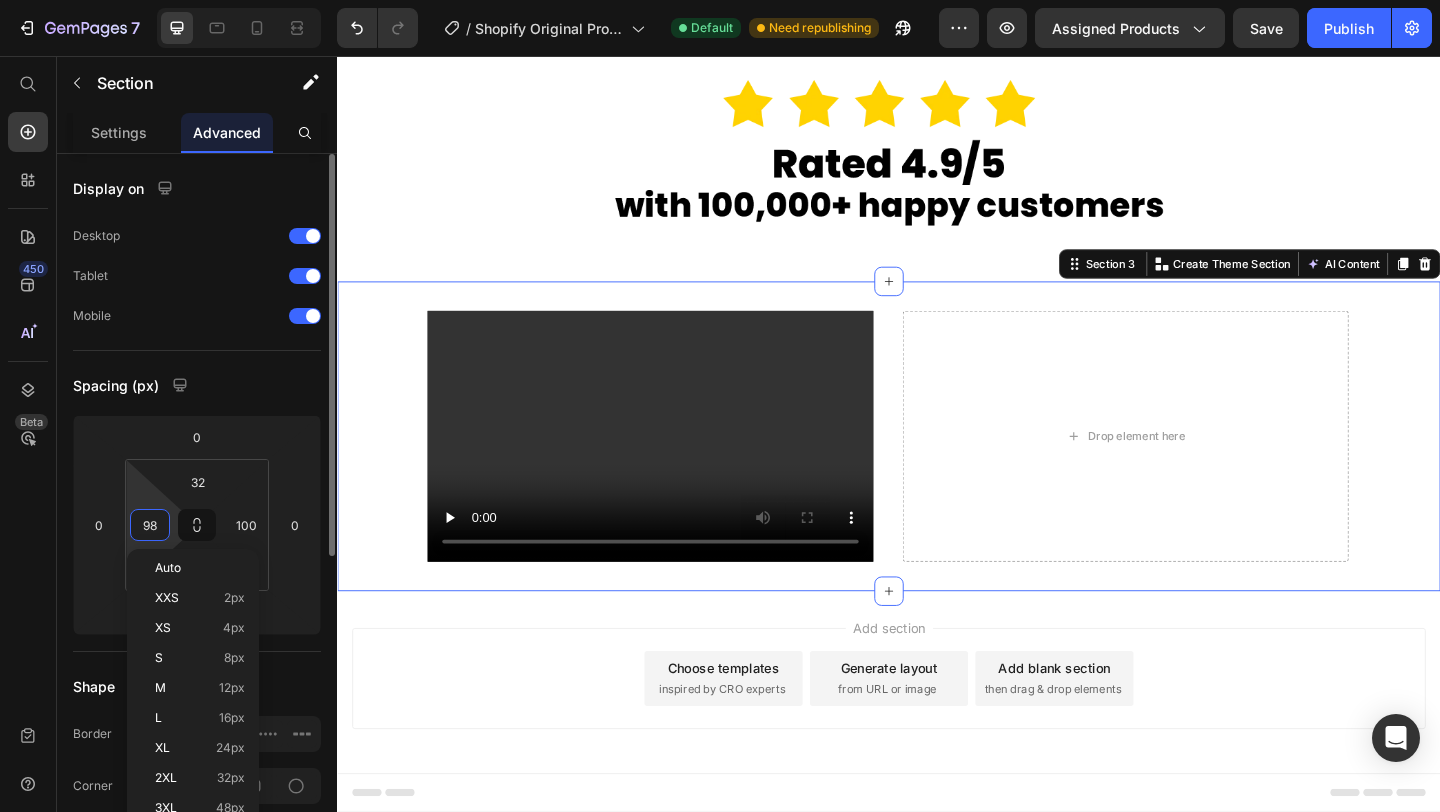 paste on "100" 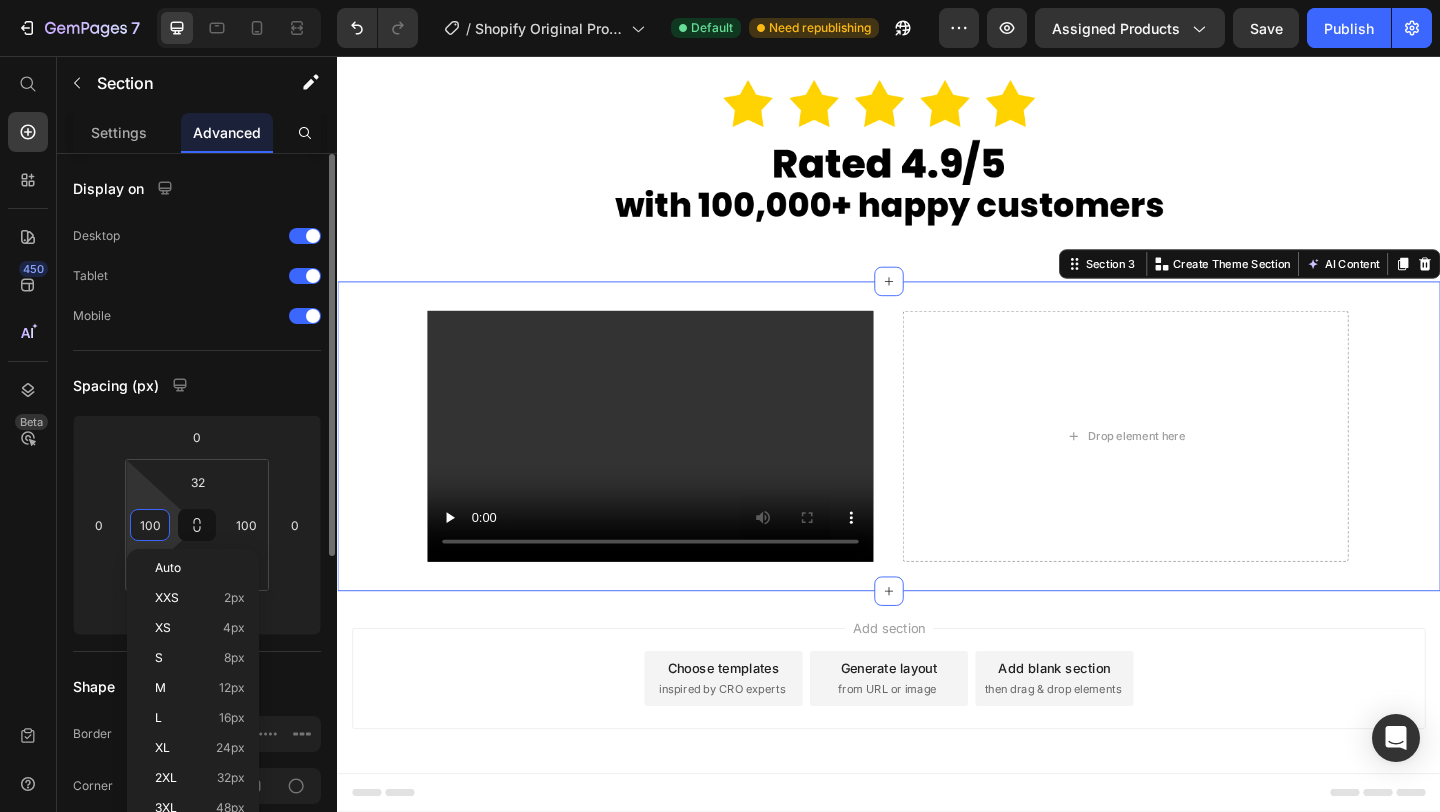 scroll, scrollTop: 1639, scrollLeft: 0, axis: vertical 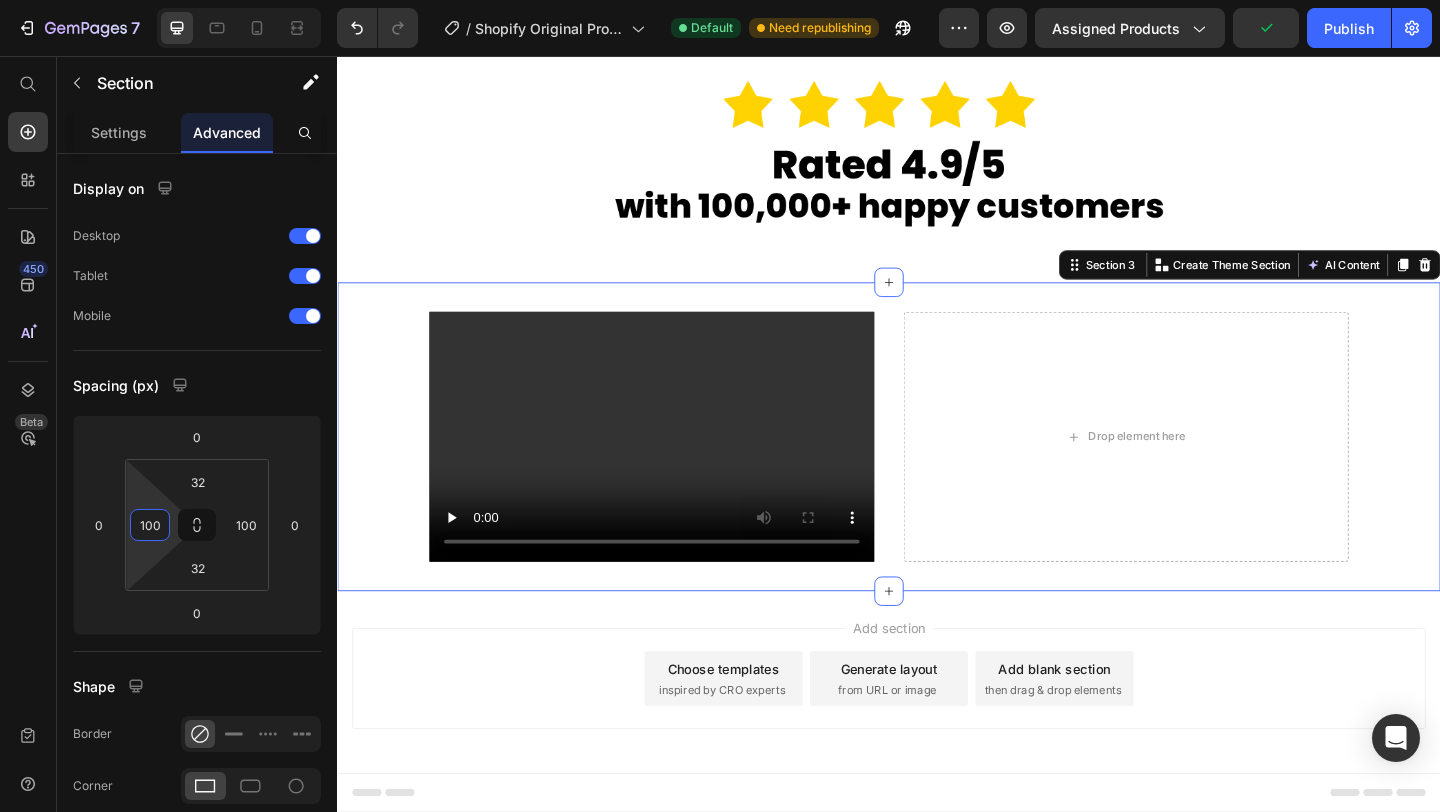 type on "100" 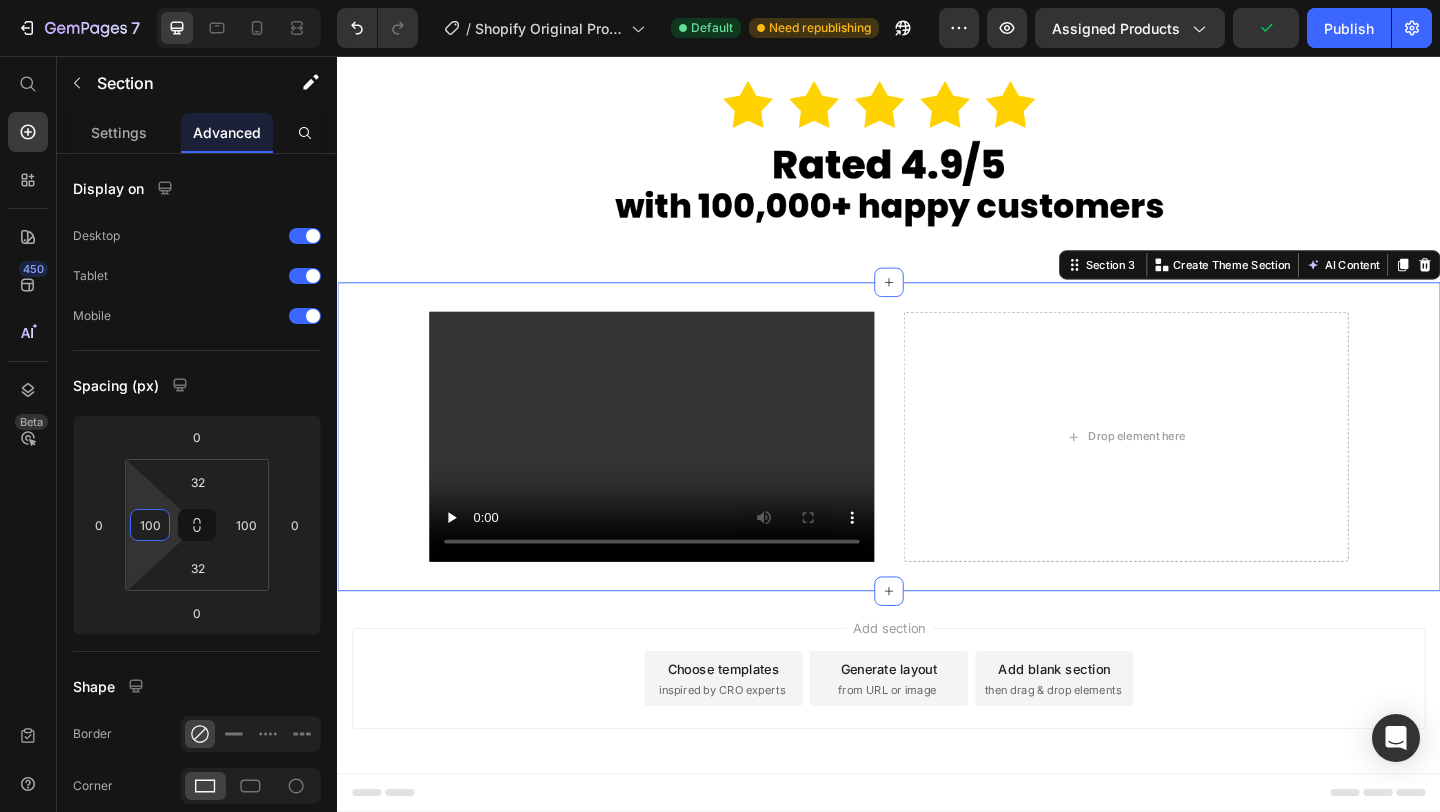 click on "Video
Drop element here Section 3   You can create reusable sections Create Theme Section AI Content Write with GemAI What would you like to describe here? Tone and Voice Persuasive Product Invisible Lift Inserts Show more Generate" at bounding box center (937, 470) 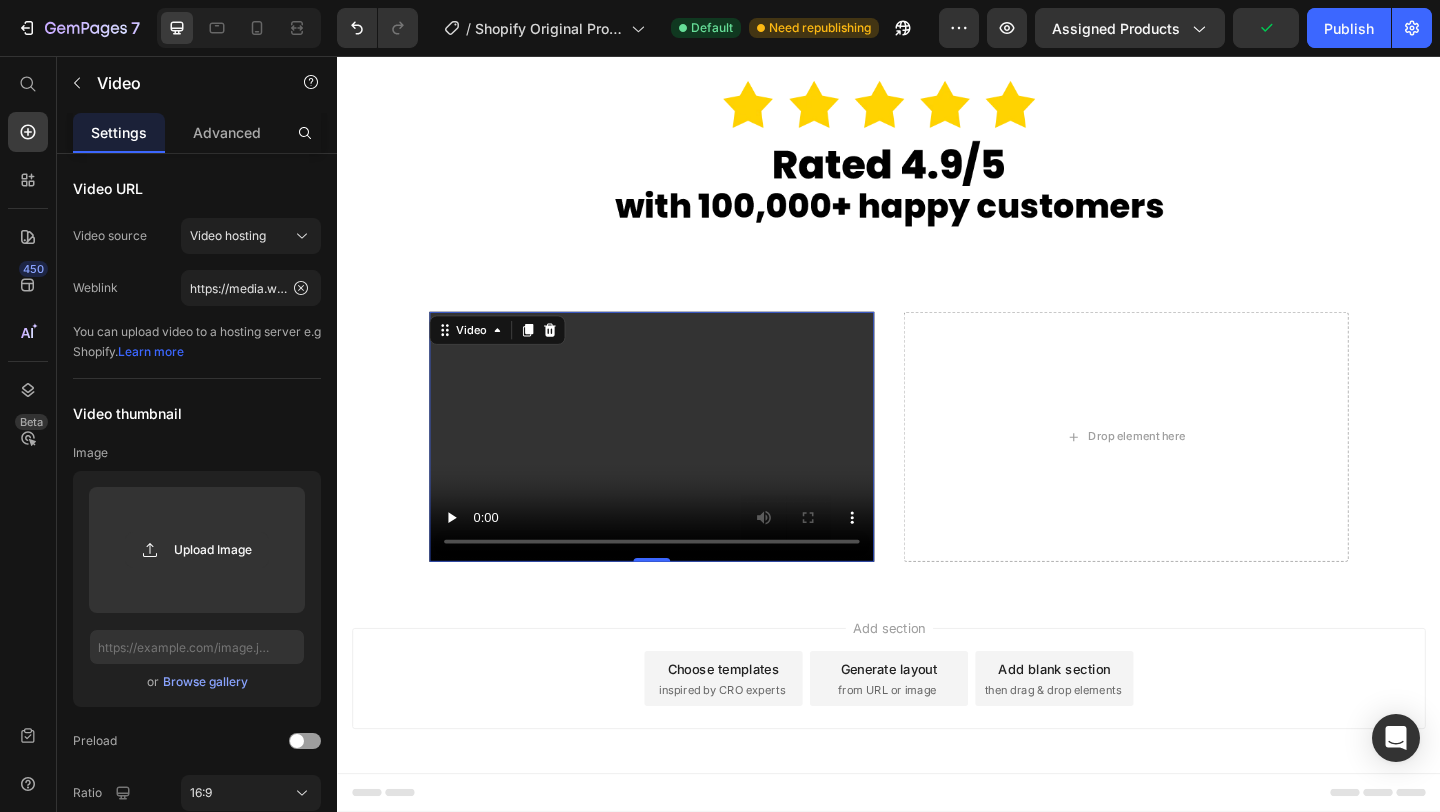 click on "Video" at bounding box center [511, 354] 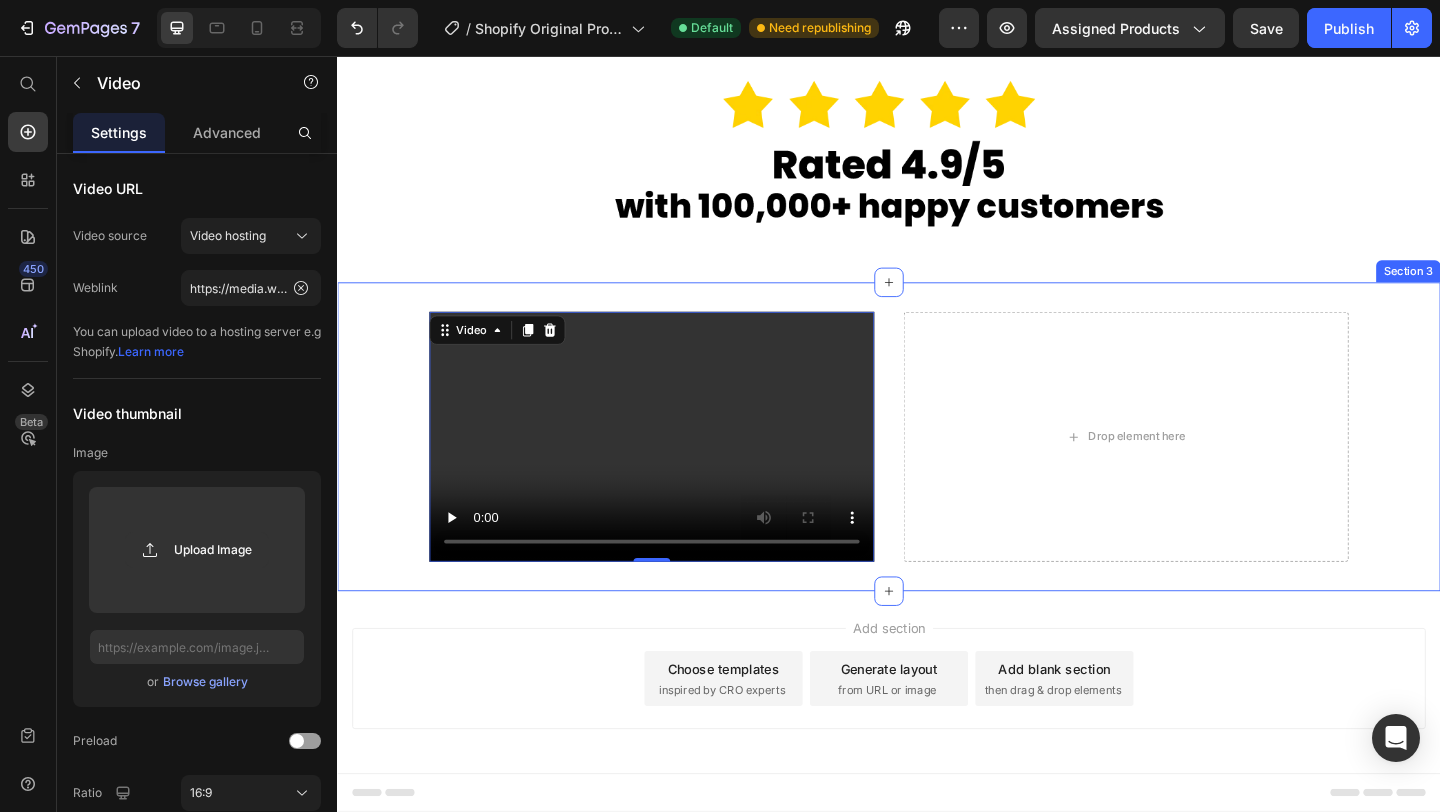 click on "Video   0
Drop element here Section 3" at bounding box center [937, 470] 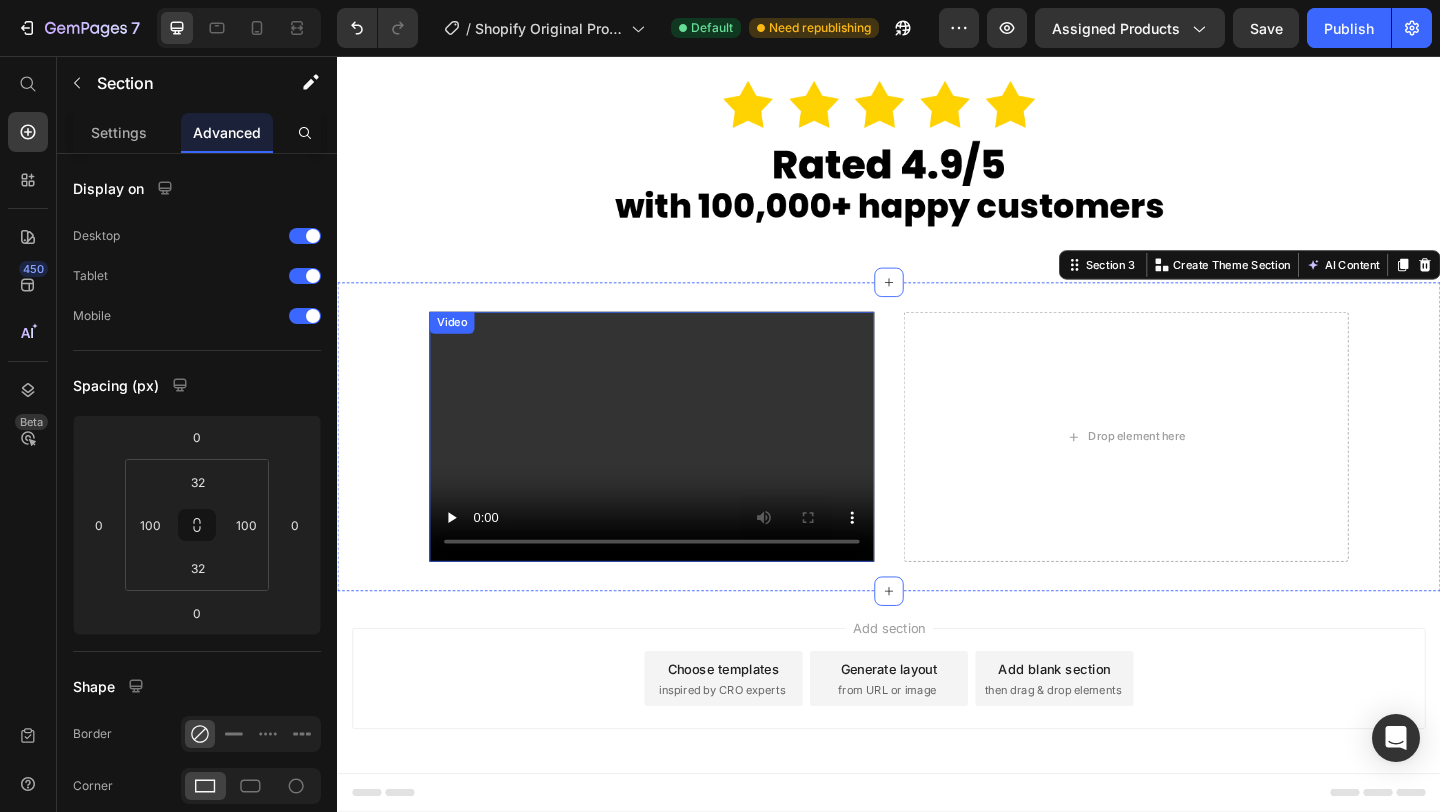 click on "Video
Drop element here Section 3   You can create reusable sections Create Theme Section AI Content Write with GemAI What would you like to describe here? Tone and Voice Persuasive Product Invisible Lift Inserts Show more Generate" at bounding box center [937, 470] 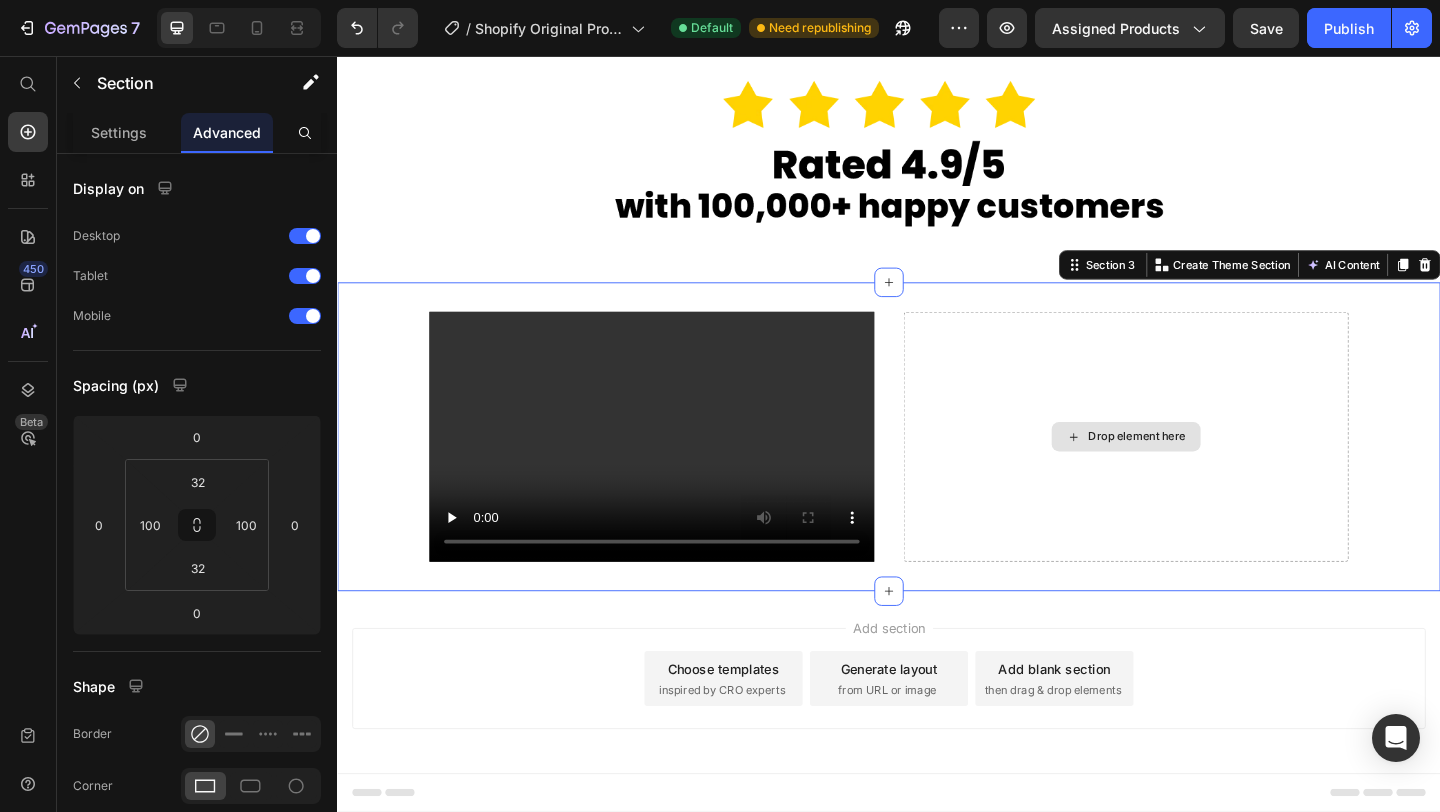 click on "Drop element here" at bounding box center (1195, 470) 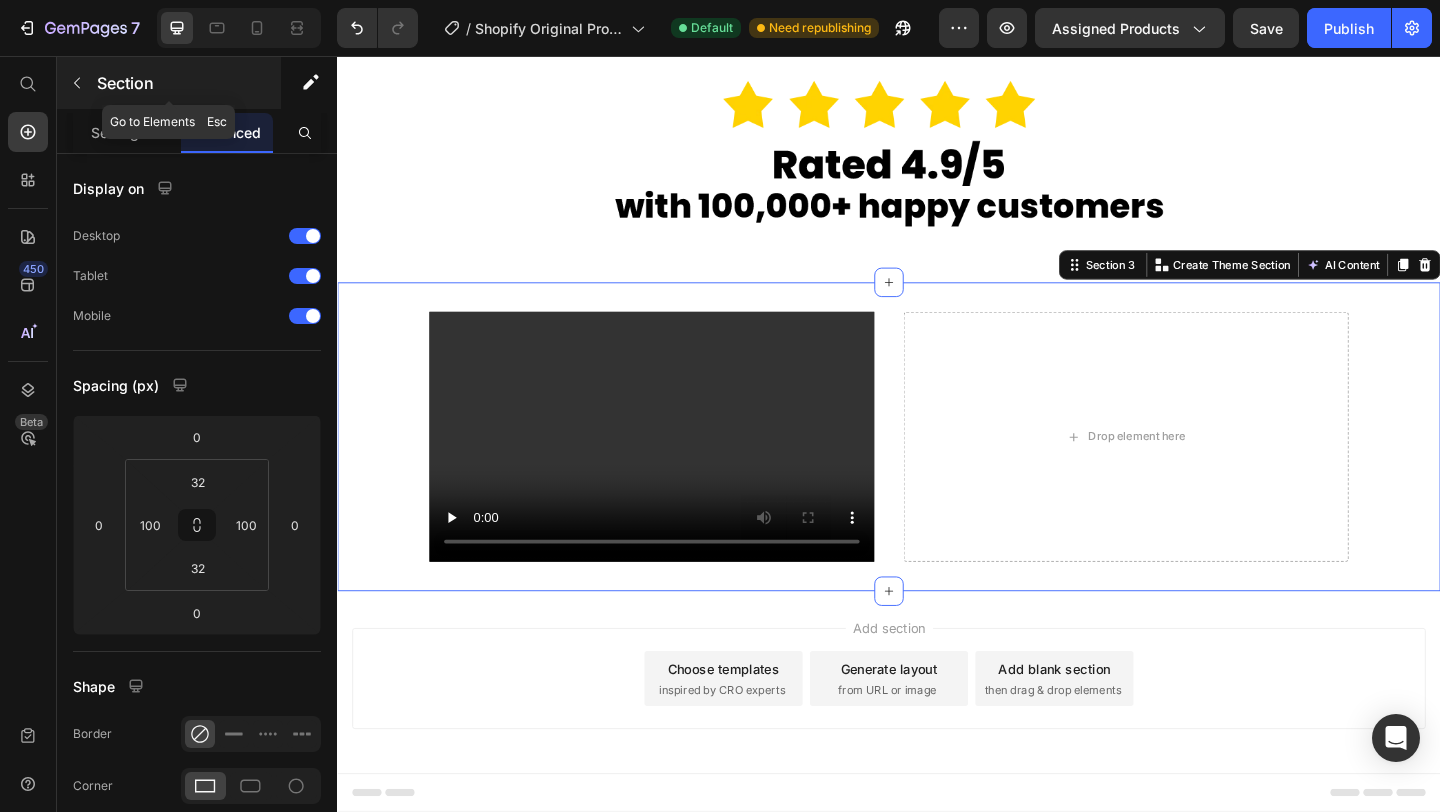 click 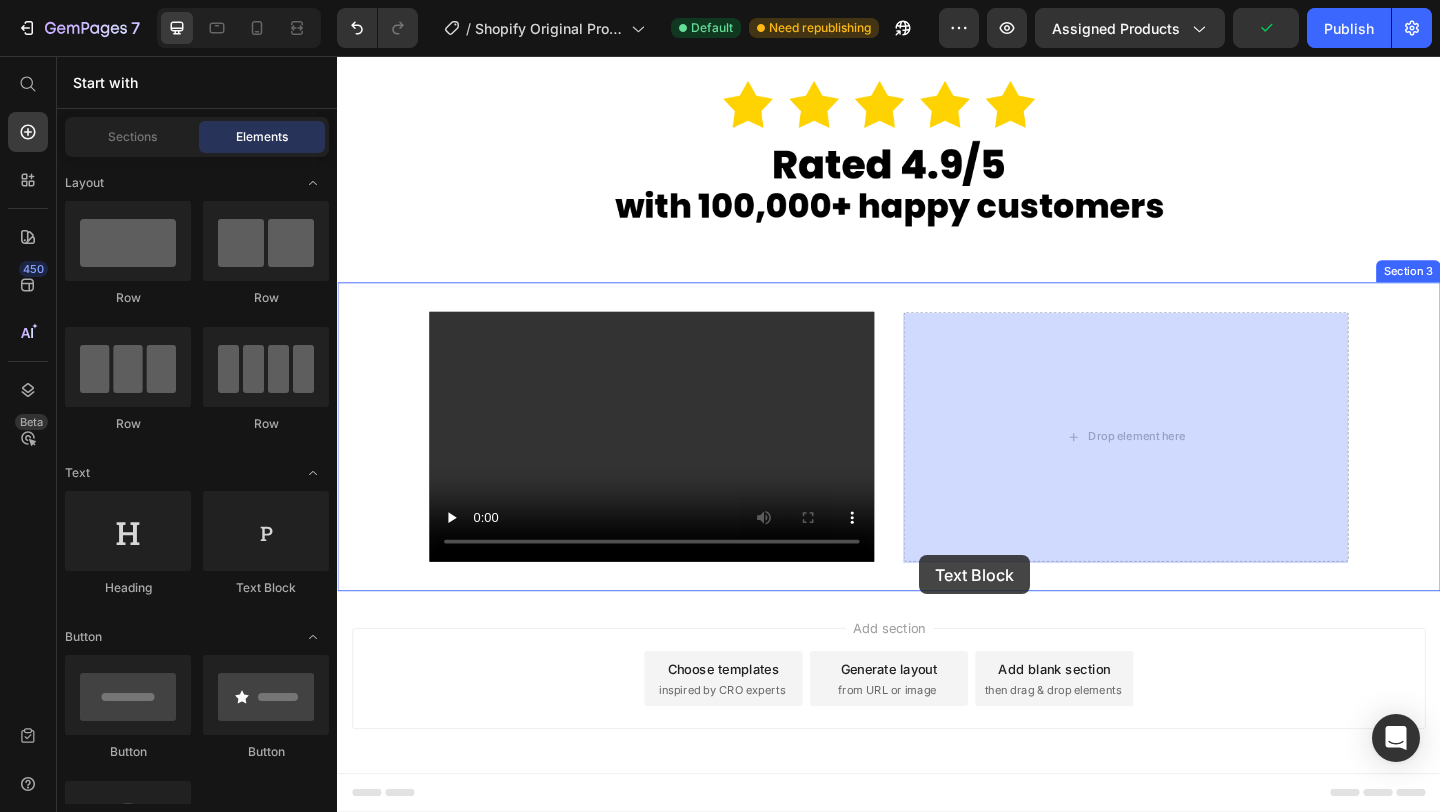 drag, startPoint x: 642, startPoint y: 623, endPoint x: 979, endPoint y: 598, distance: 337.92603 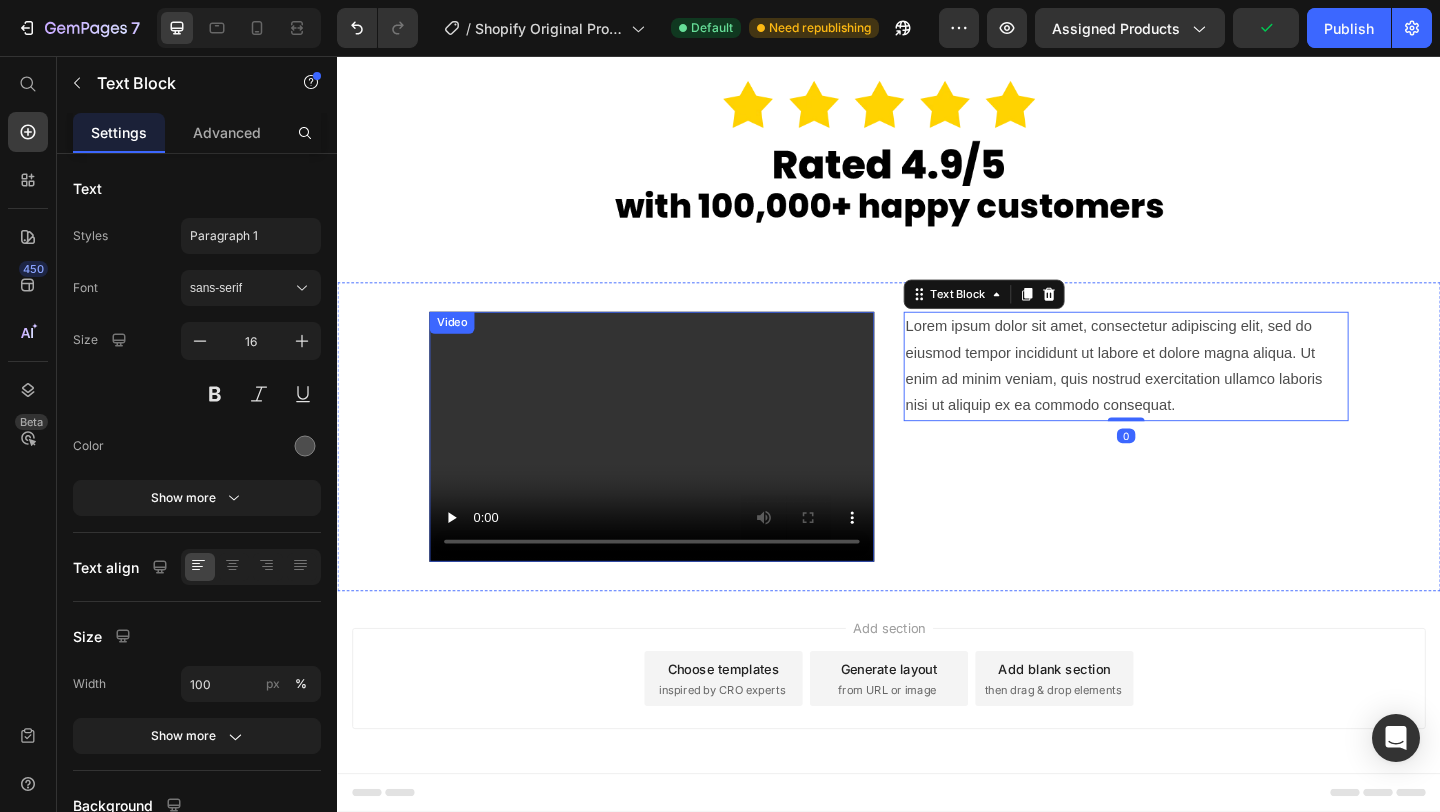 click at bounding box center (679, 470) 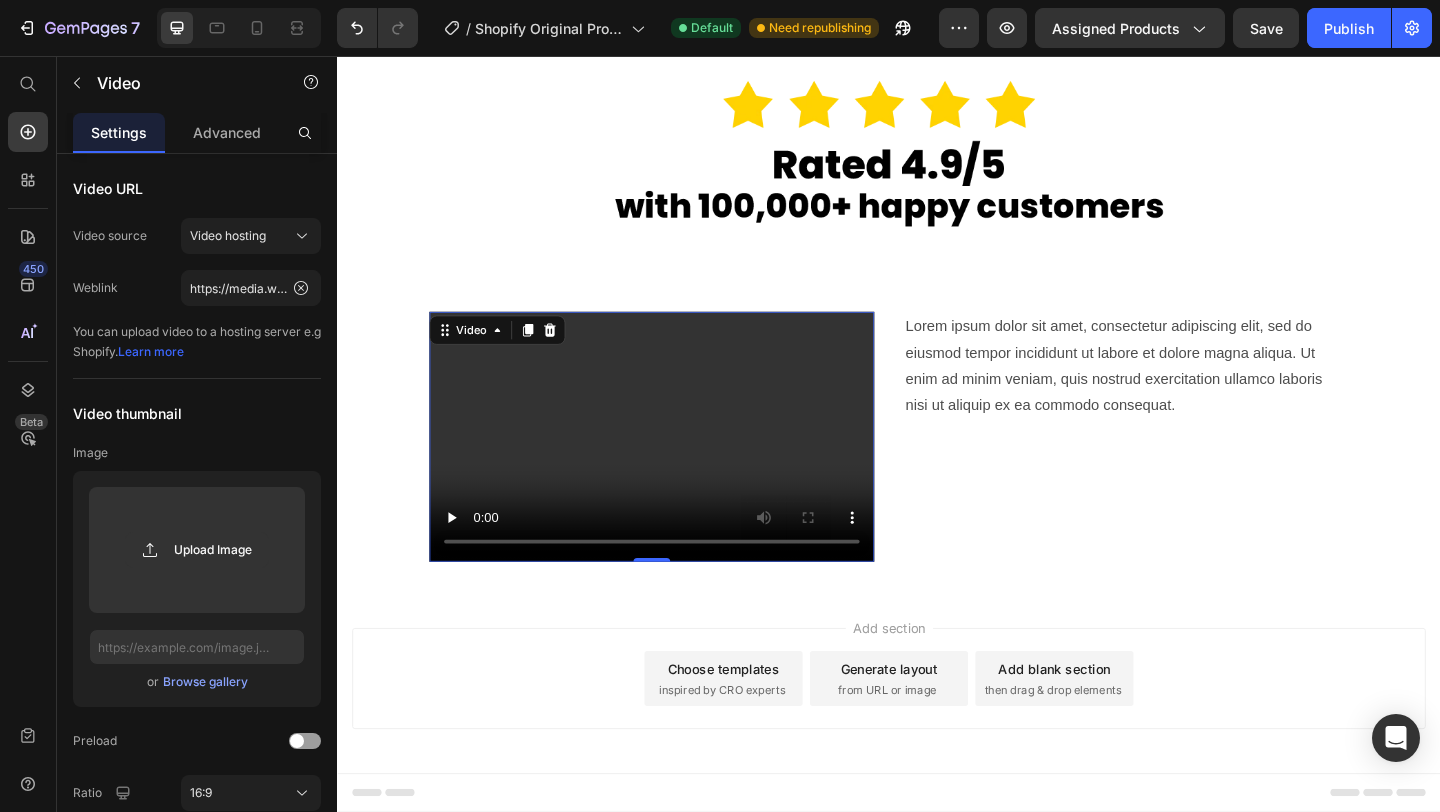 click on "Video   0 Lorem ipsum dolor sit amet, consectetur adipiscing elit, sed do eiusmod tempor incididunt ut labore et dolore magna aliqua. Ut enim ad minim veniam, quis nostrud exercitation ullamco laboris nisi ut aliquip ex ea commodo consequat. Text Block Section 3" at bounding box center (937, 470) 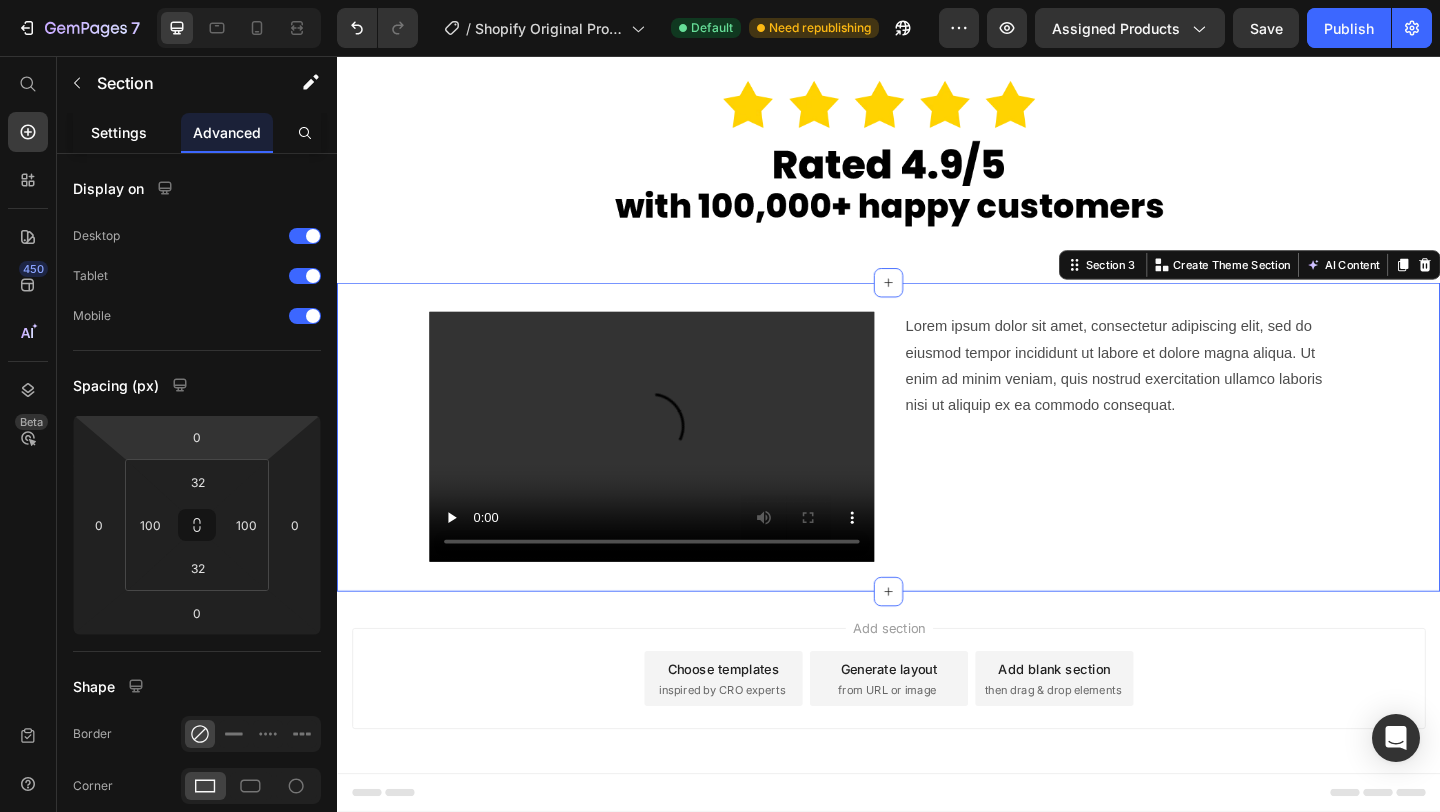 click on "Settings" at bounding box center [119, 132] 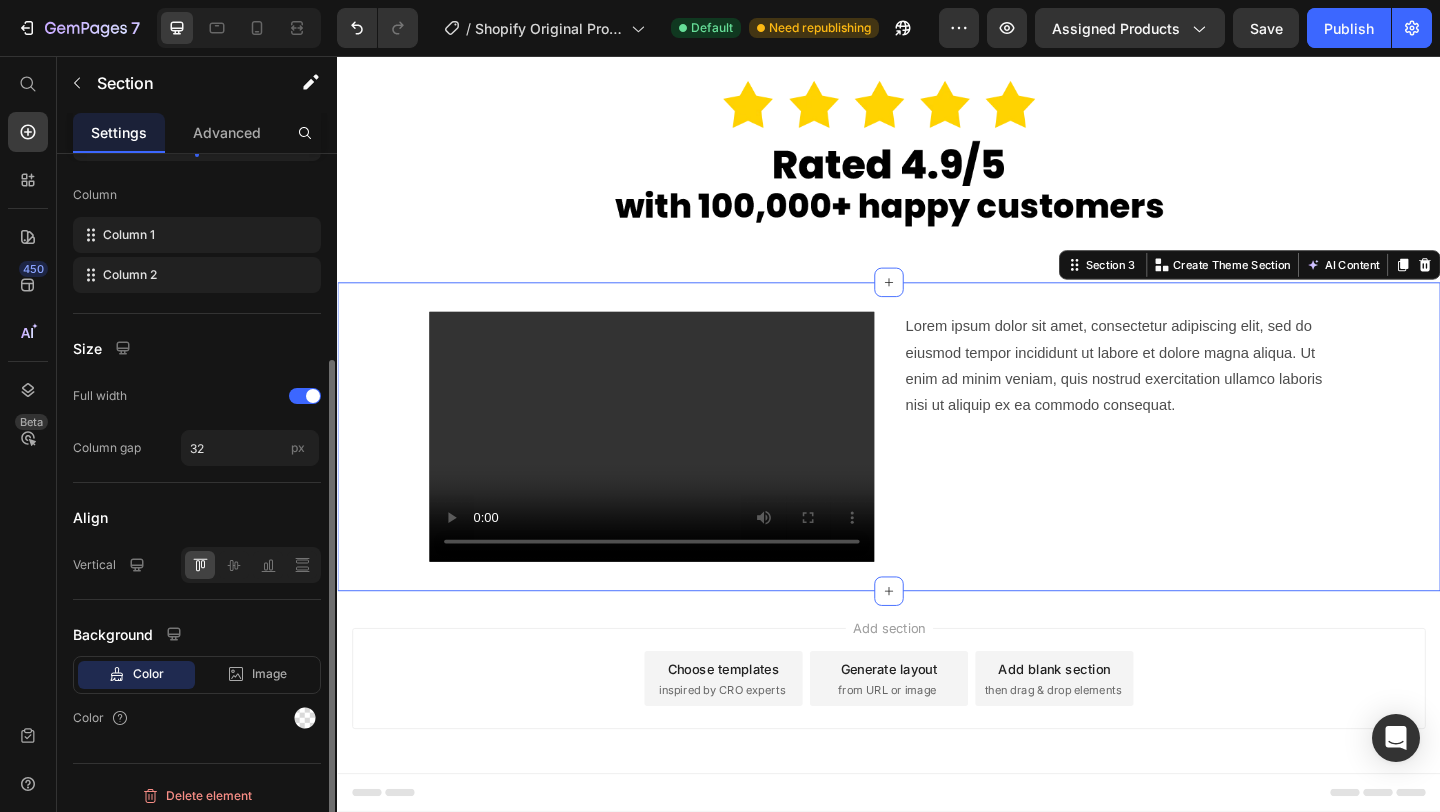 scroll, scrollTop: 302, scrollLeft: 0, axis: vertical 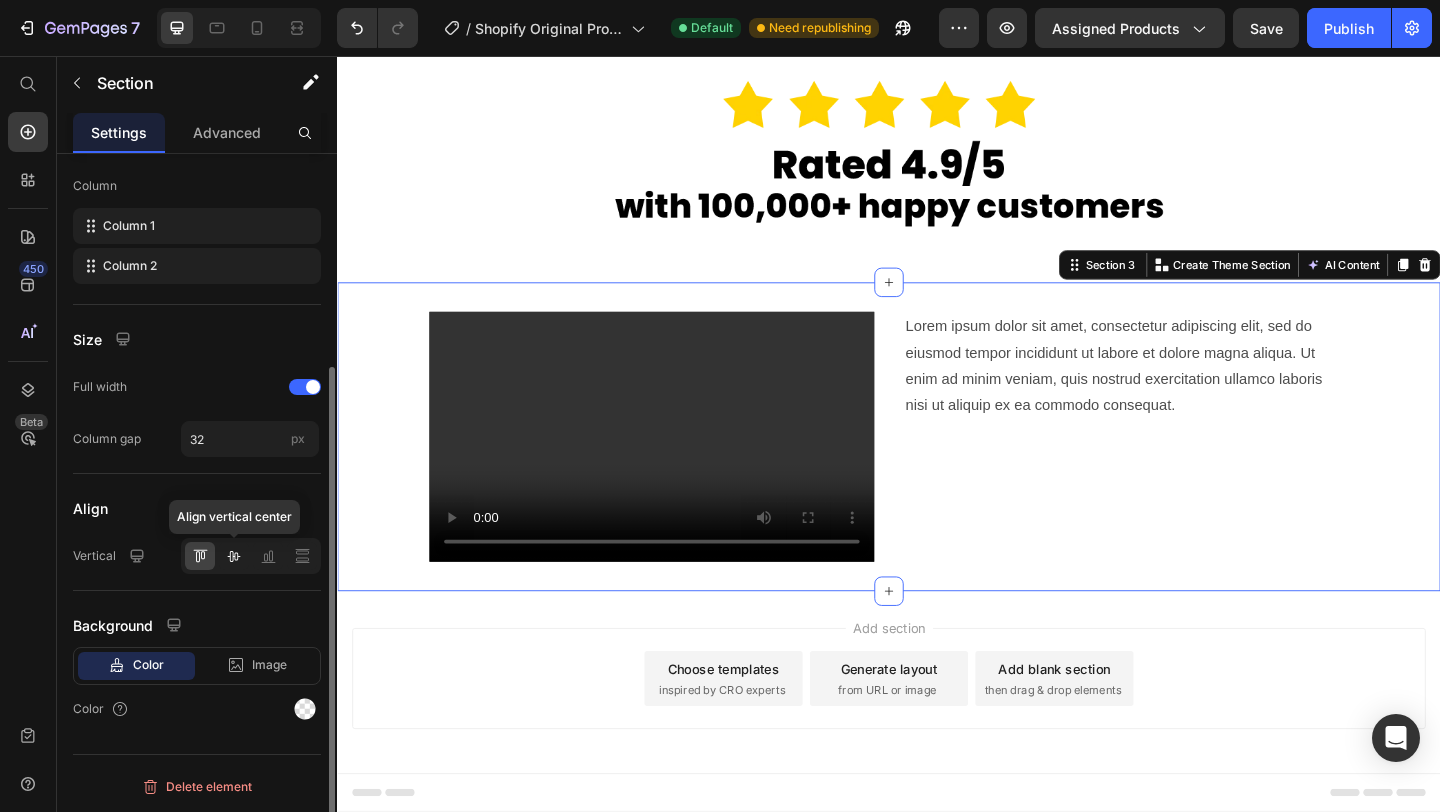 click 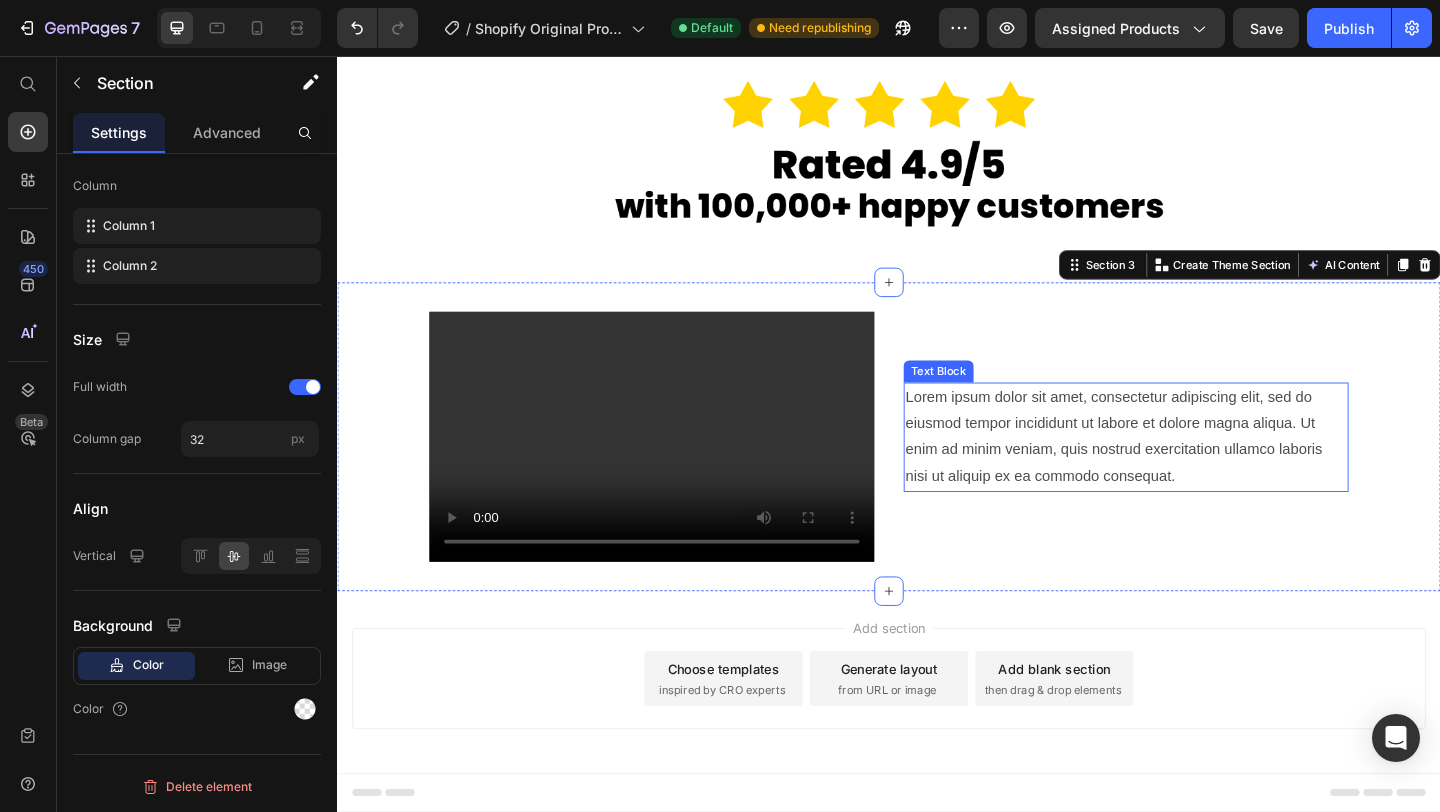 click on "Lorem ipsum dolor sit amet, consectetur adipiscing elit, sed do eiusmod tempor incididunt ut labore et dolore magna aliqua. Ut enim ad minim veniam, quis nostrud exercitation ullamco laboris nisi ut aliquip ex ea commodo consequat." at bounding box center [1195, 470] 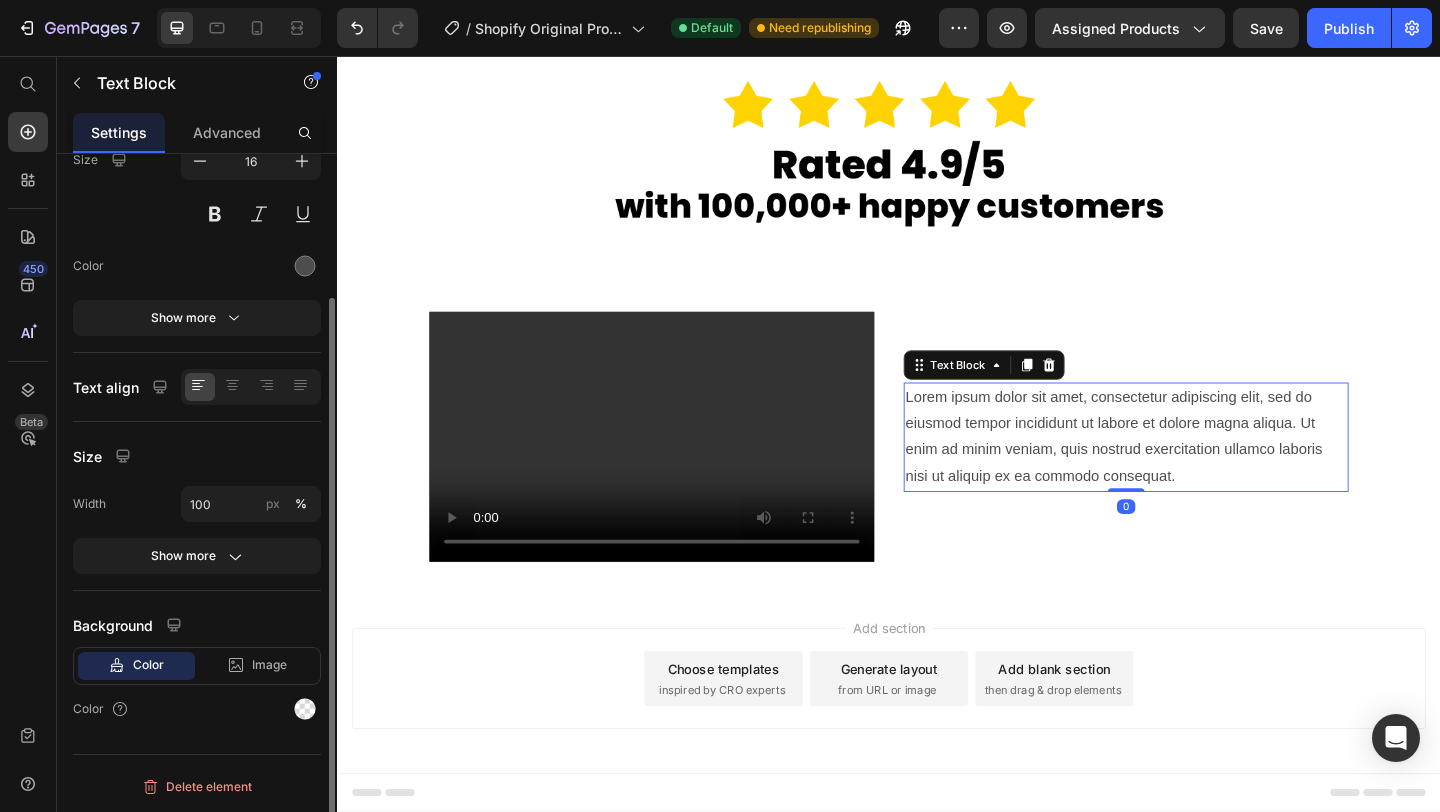 scroll, scrollTop: 0, scrollLeft: 0, axis: both 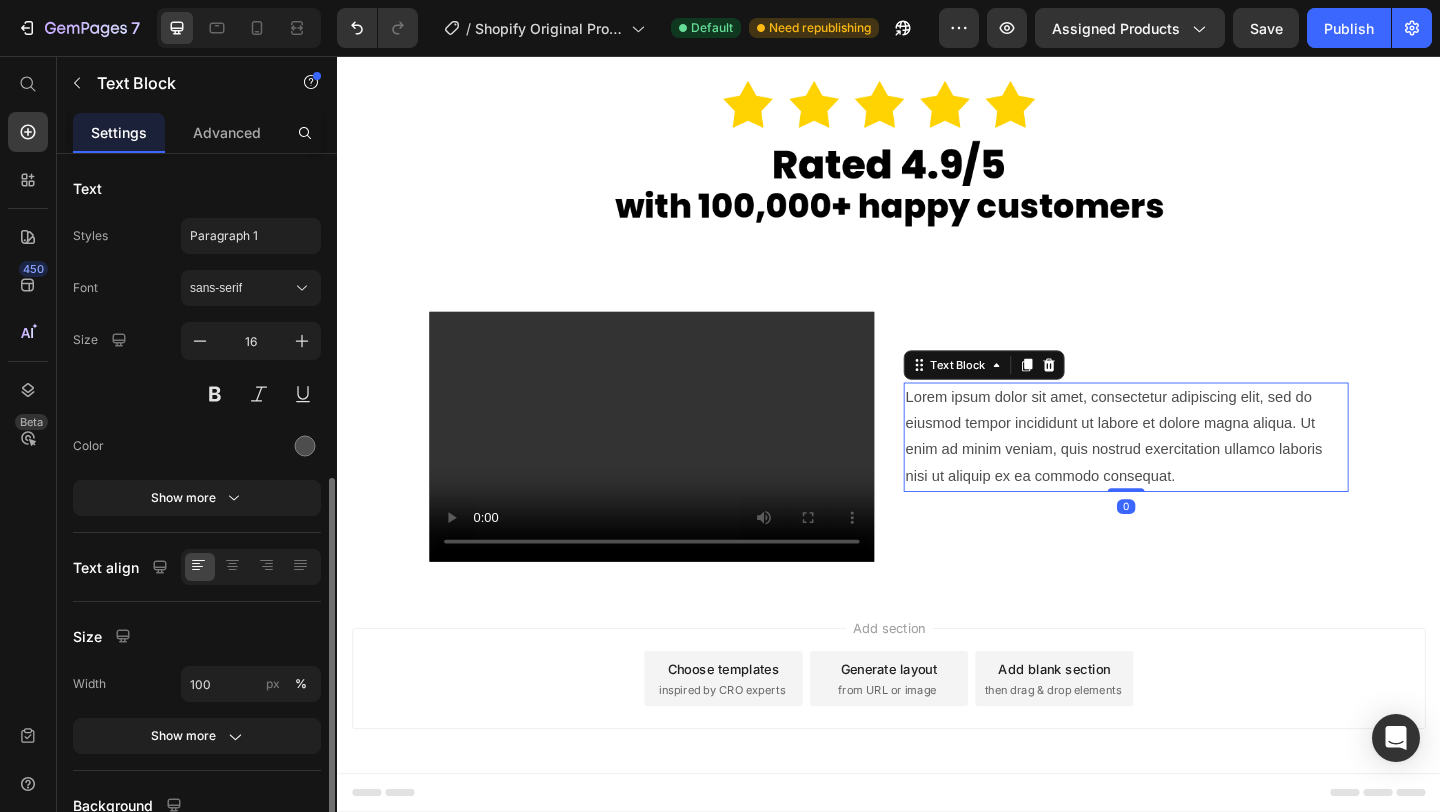 click on "Lorem ipsum dolor sit amet, consectetur adipiscing elit, sed do eiusmod tempor incididunt ut labore et dolore magna aliqua. Ut enim ad minim veniam, quis nostrud exercitation ullamco laboris nisi ut aliquip ex ea commodo consequat." at bounding box center (1195, 470) 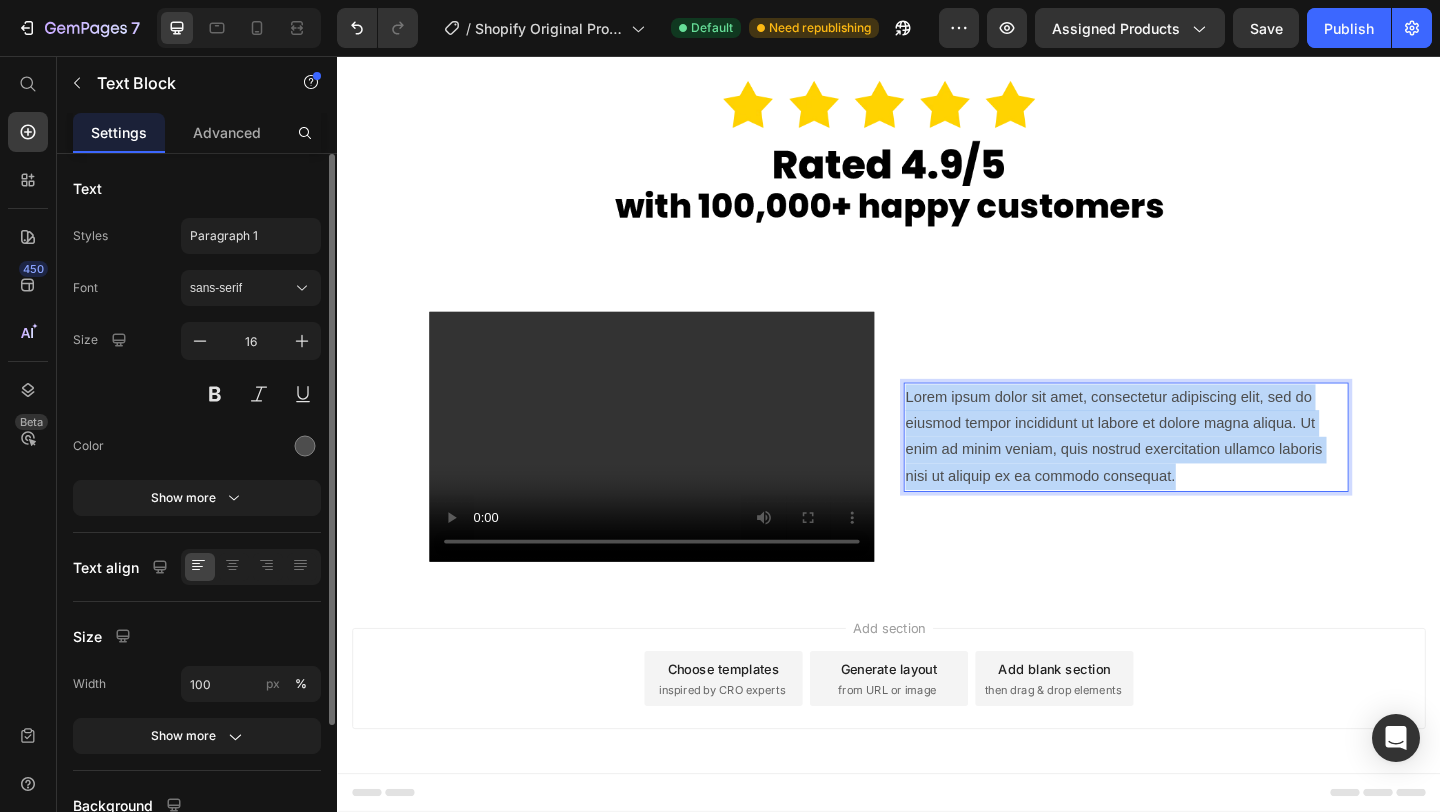 click on "Lorem ipsum dolor sit amet, consectetur adipiscing elit, sed do eiusmod tempor incididunt ut labore et dolore magna aliqua. Ut enim ad minim veniam, quis nostrud exercitation ullamco laboris nisi ut aliquip ex ea commodo consequat." at bounding box center (1195, 470) 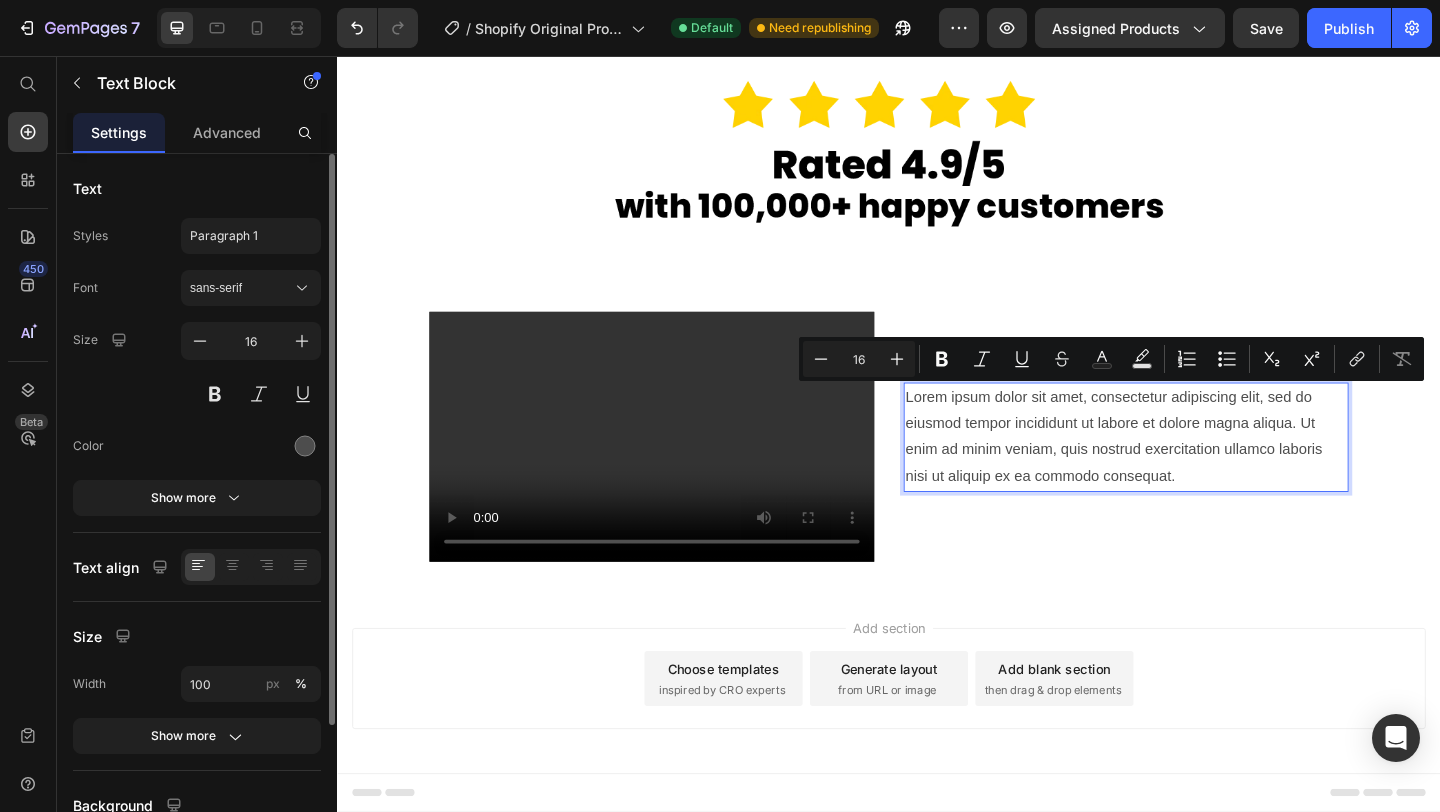 click on "Font sans-serif Size 16 Color Show more" at bounding box center (197, 393) 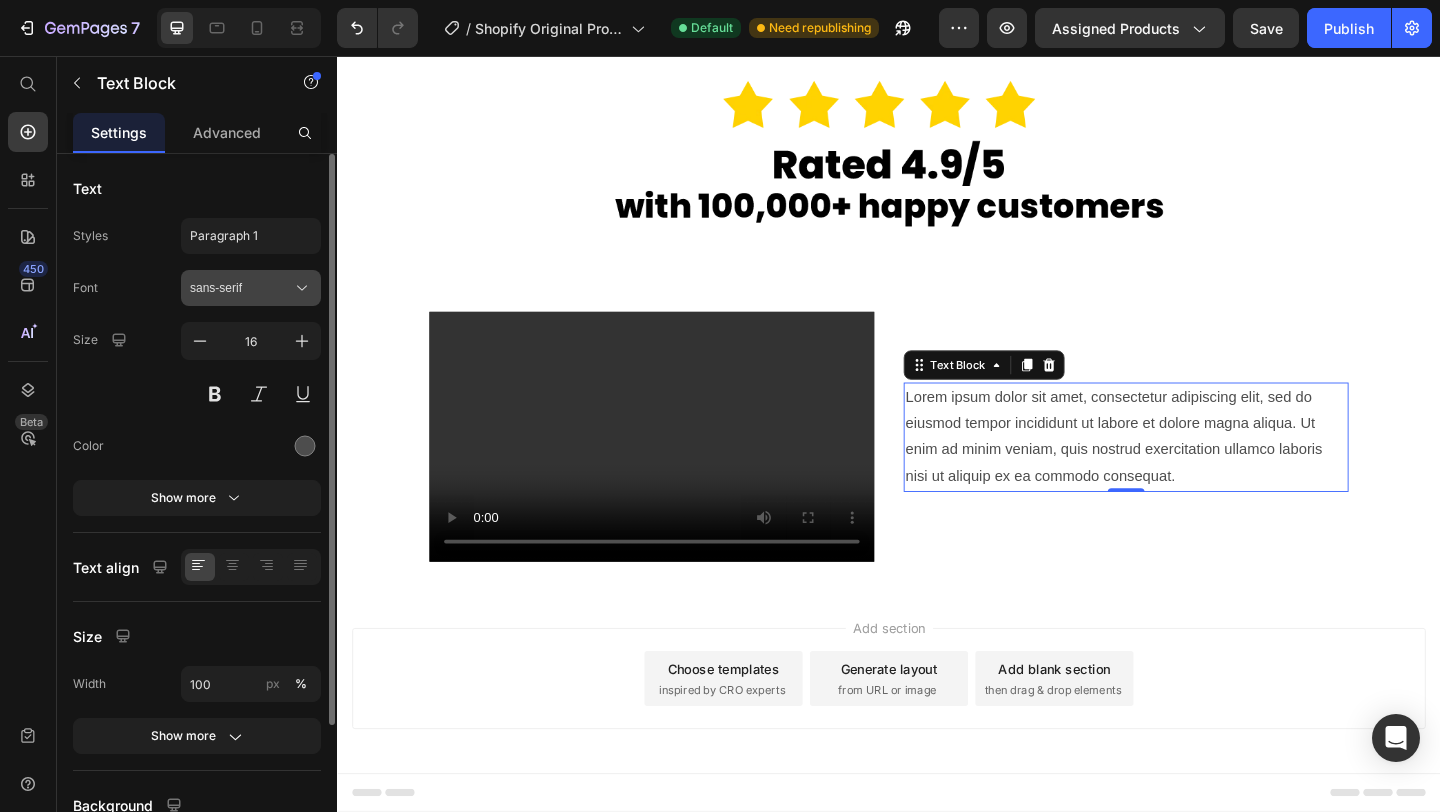 click on "sans-serif" at bounding box center (241, 288) 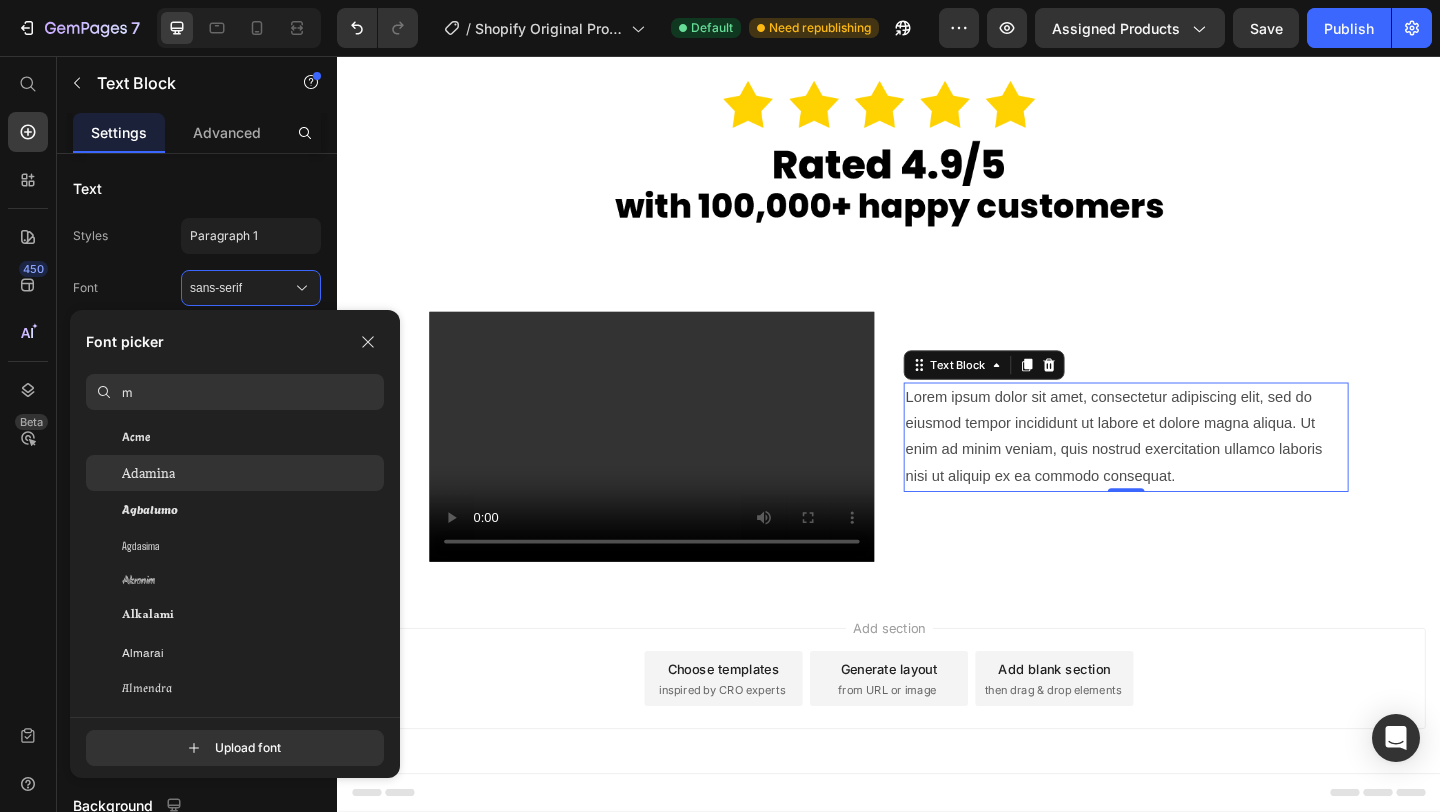 scroll, scrollTop: 0, scrollLeft: 0, axis: both 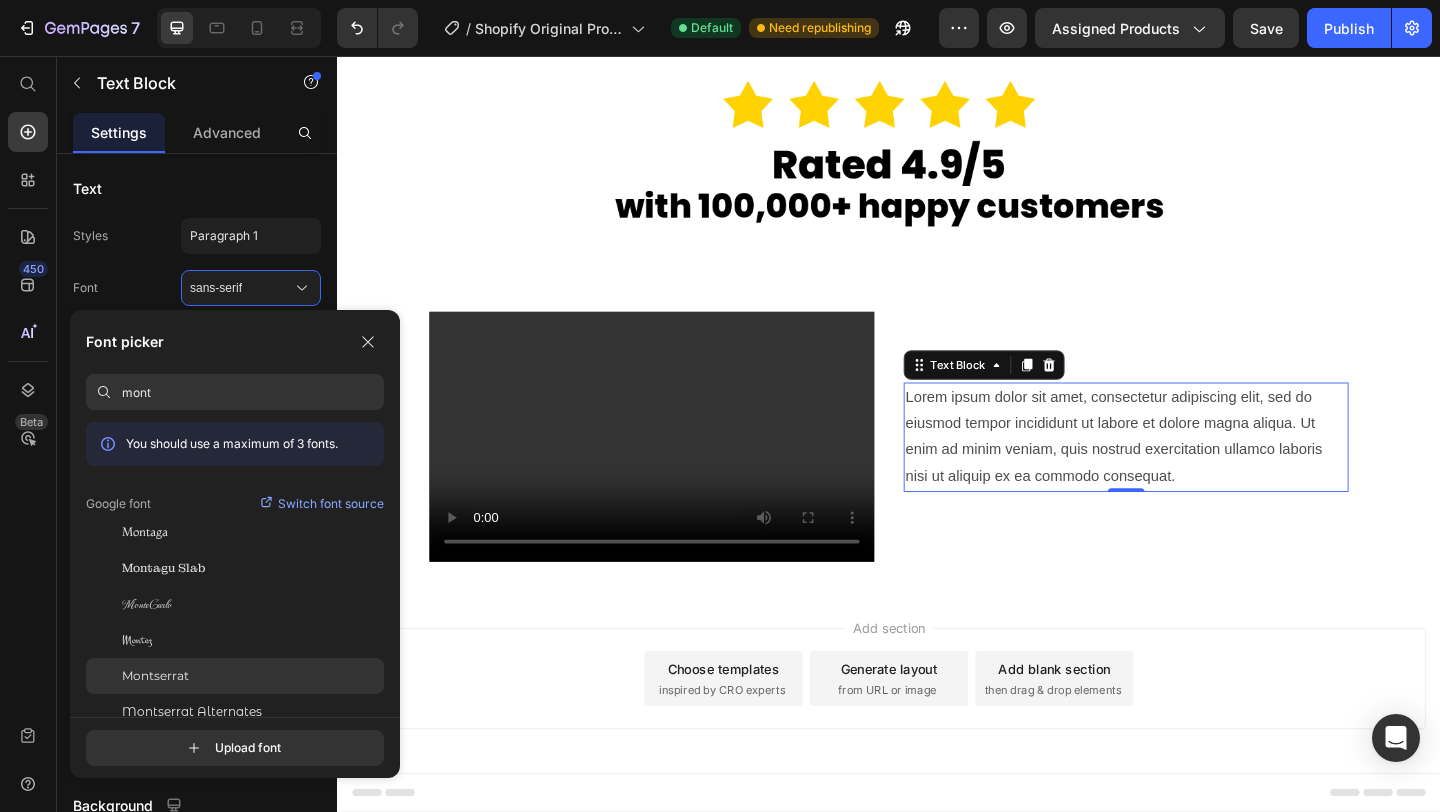 type on "mont" 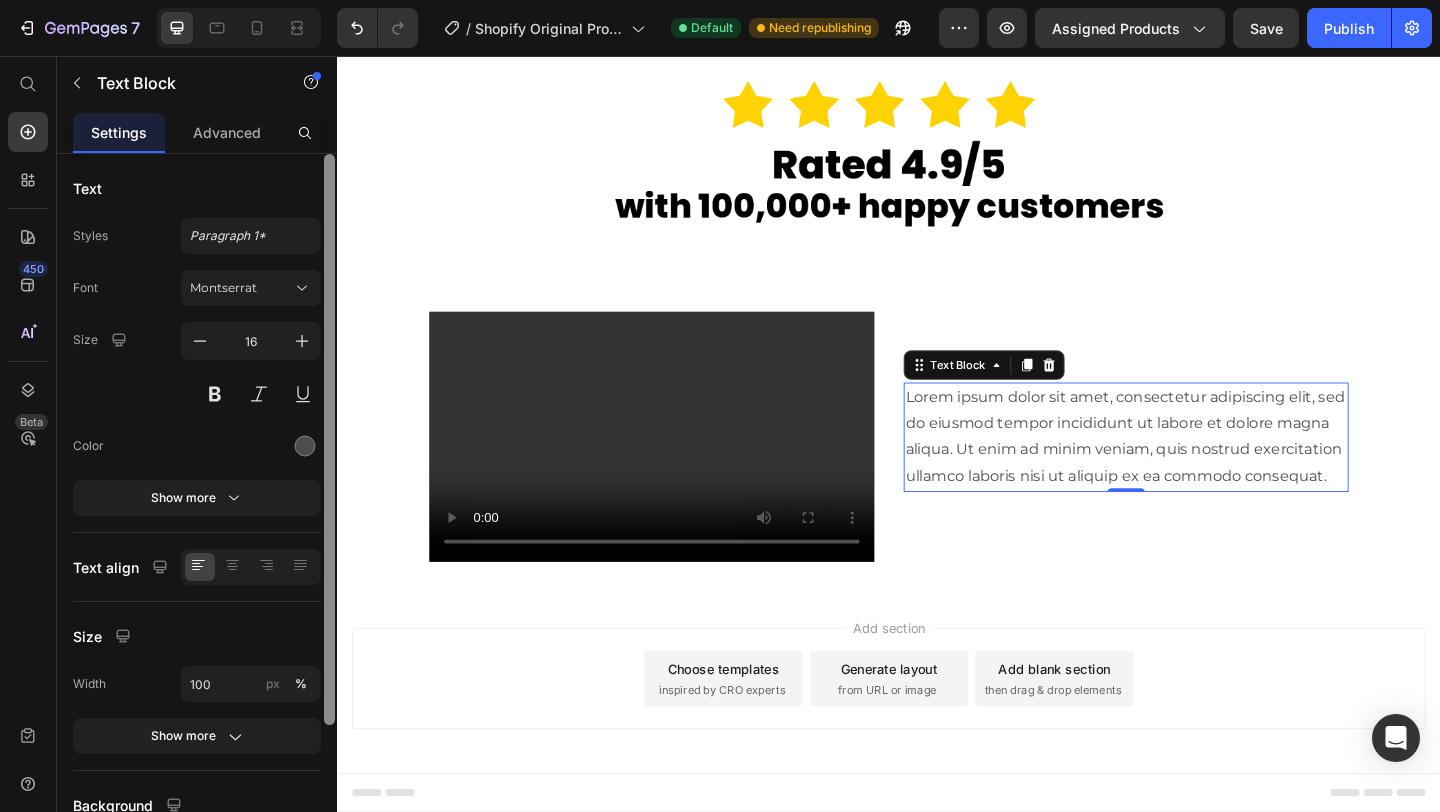 click at bounding box center [329, 439] 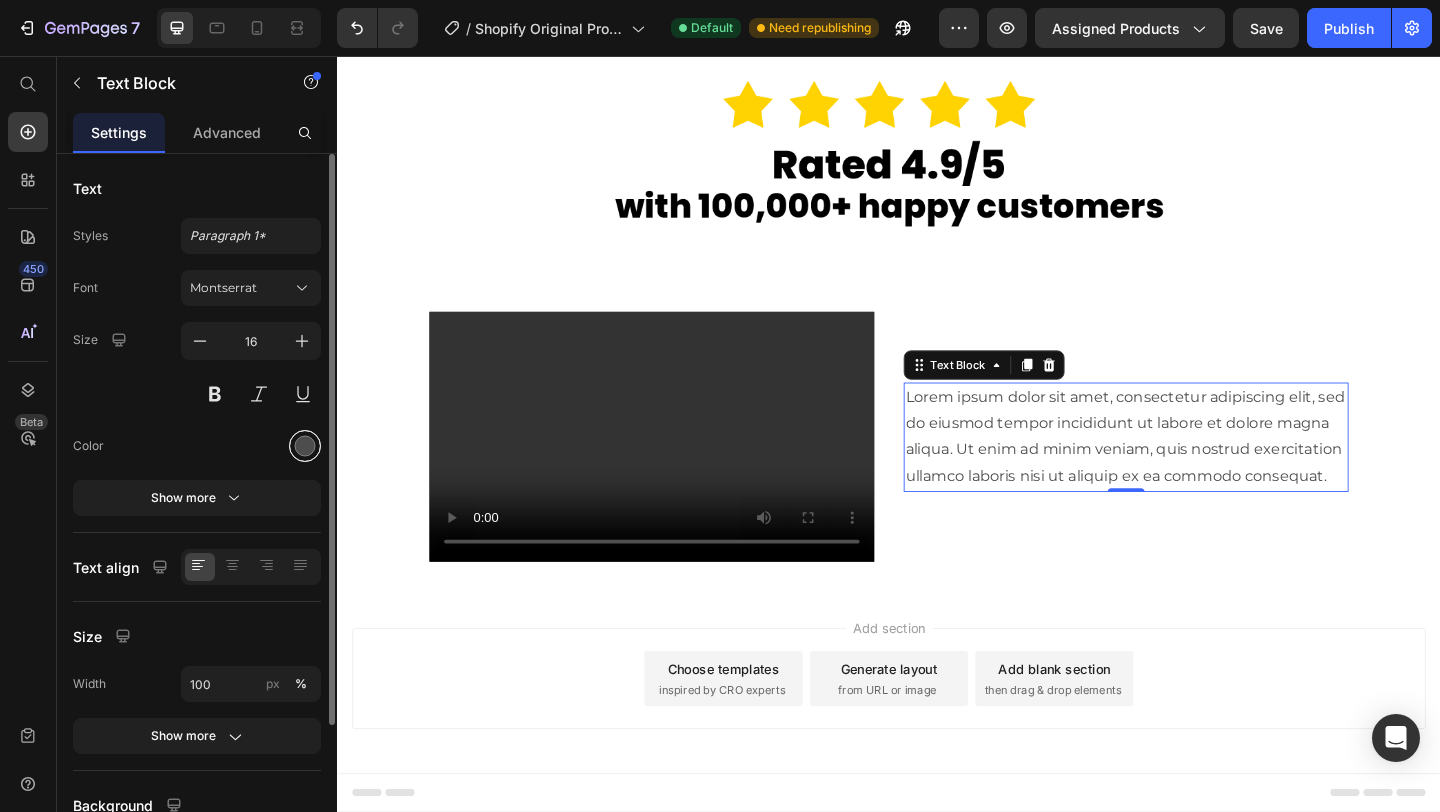 click at bounding box center (305, 446) 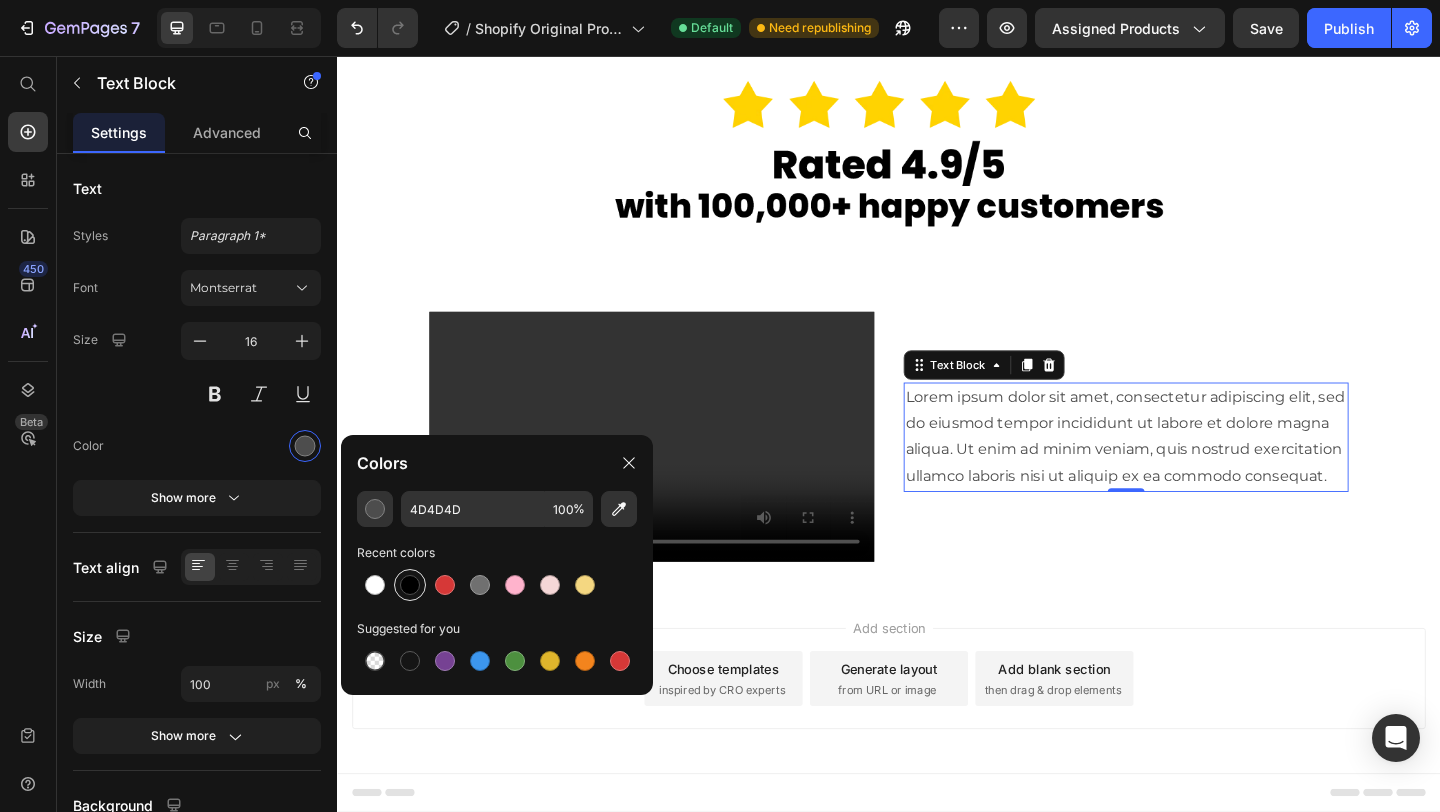 click at bounding box center (410, 585) 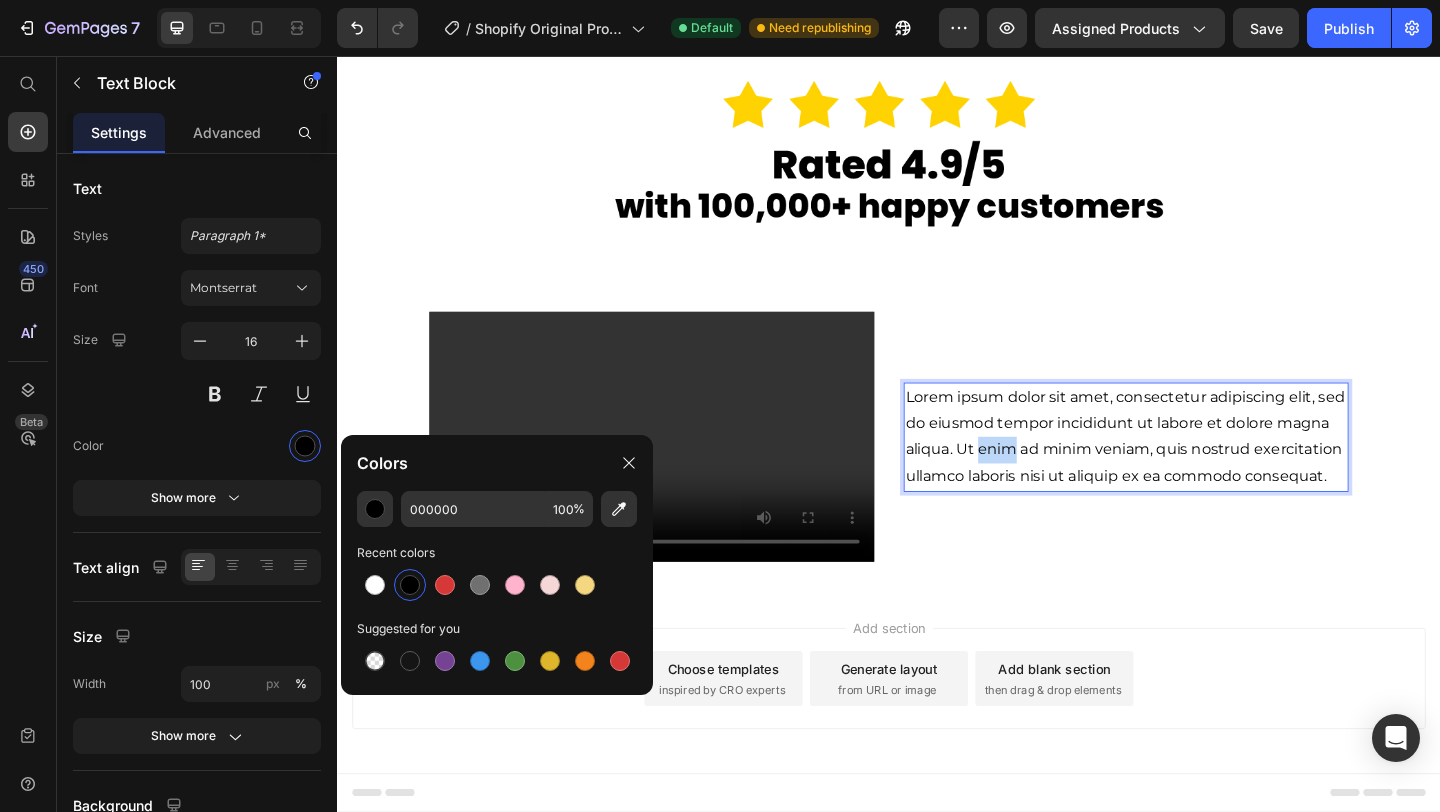 click on "Lorem ipsum dolor sit amet, consectetur adipiscing elit, sed do eiusmod tempor incididunt ut labore et dolore magna aliqua. Ut enim ad minim veniam, quis nostrud exercitation ullamco laboris nisi ut aliquip ex ea commodo consequat." at bounding box center (1195, 470) 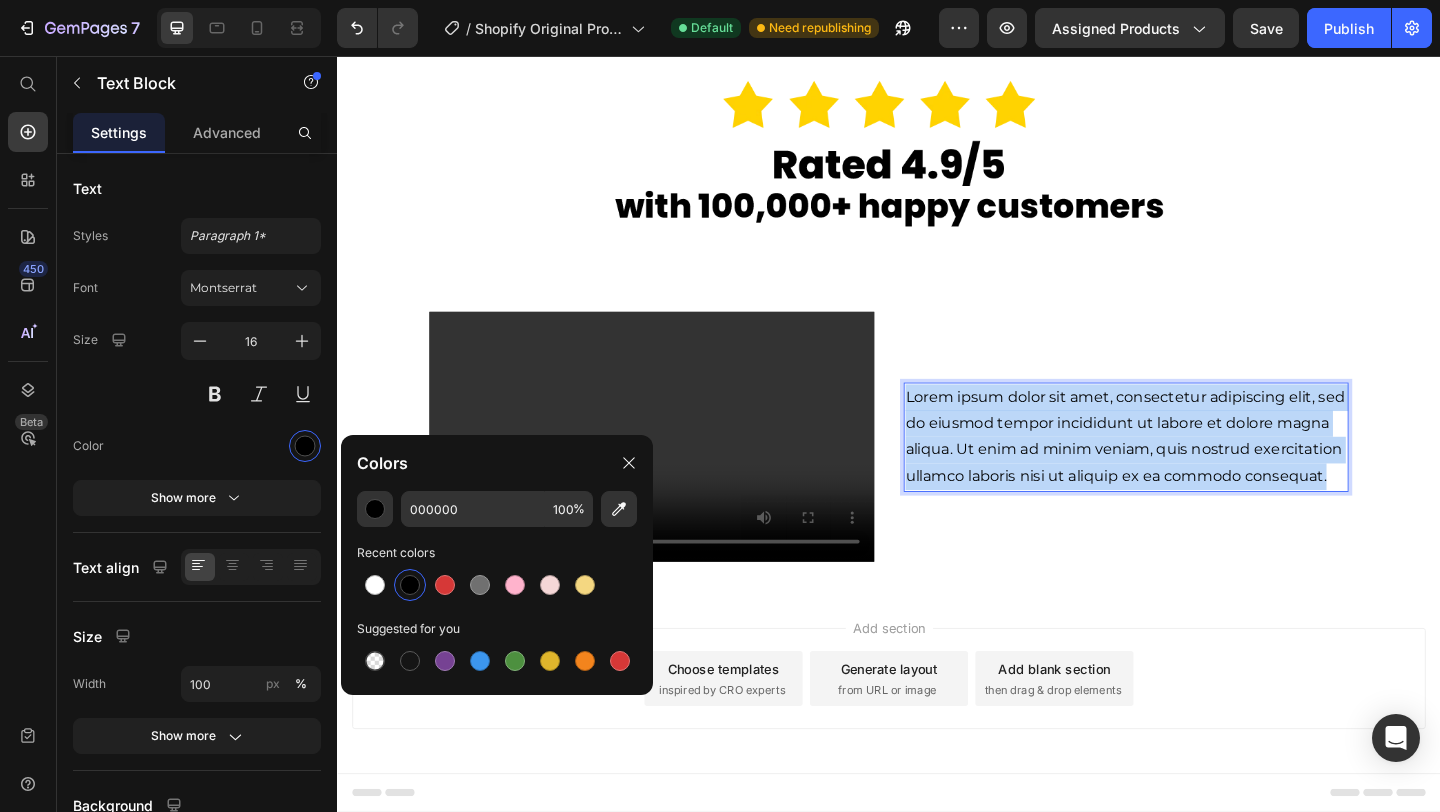 click on "Lorem ipsum dolor sit amet, consectetur adipiscing elit, sed do eiusmod tempor incididunt ut labore et dolore magna aliqua. Ut enim ad minim veniam, quis nostrud exercitation ullamco laboris nisi ut aliquip ex ea commodo consequat." at bounding box center (1195, 470) 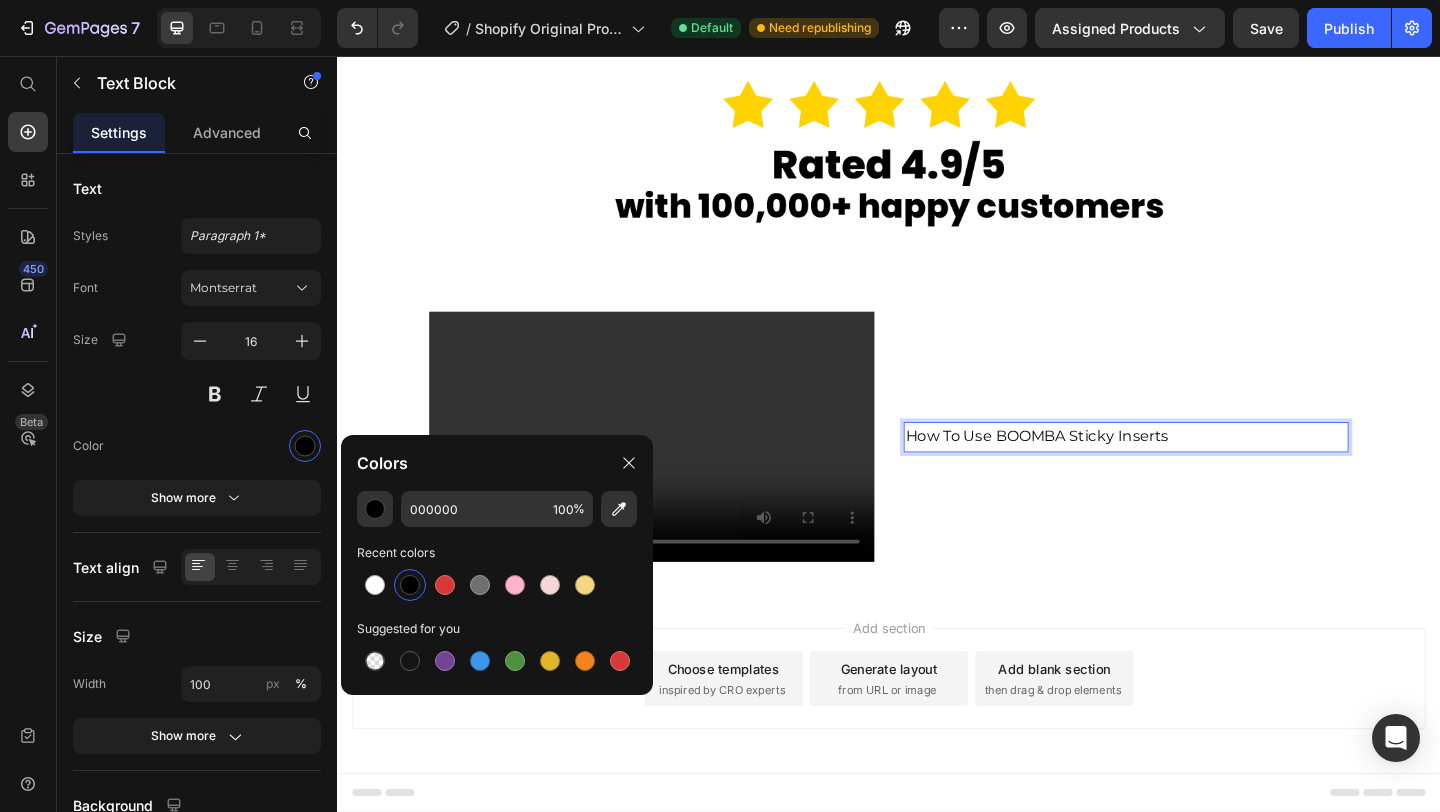 click on "How To Use BOOMBA Sticky Inserts" at bounding box center (1195, 470) 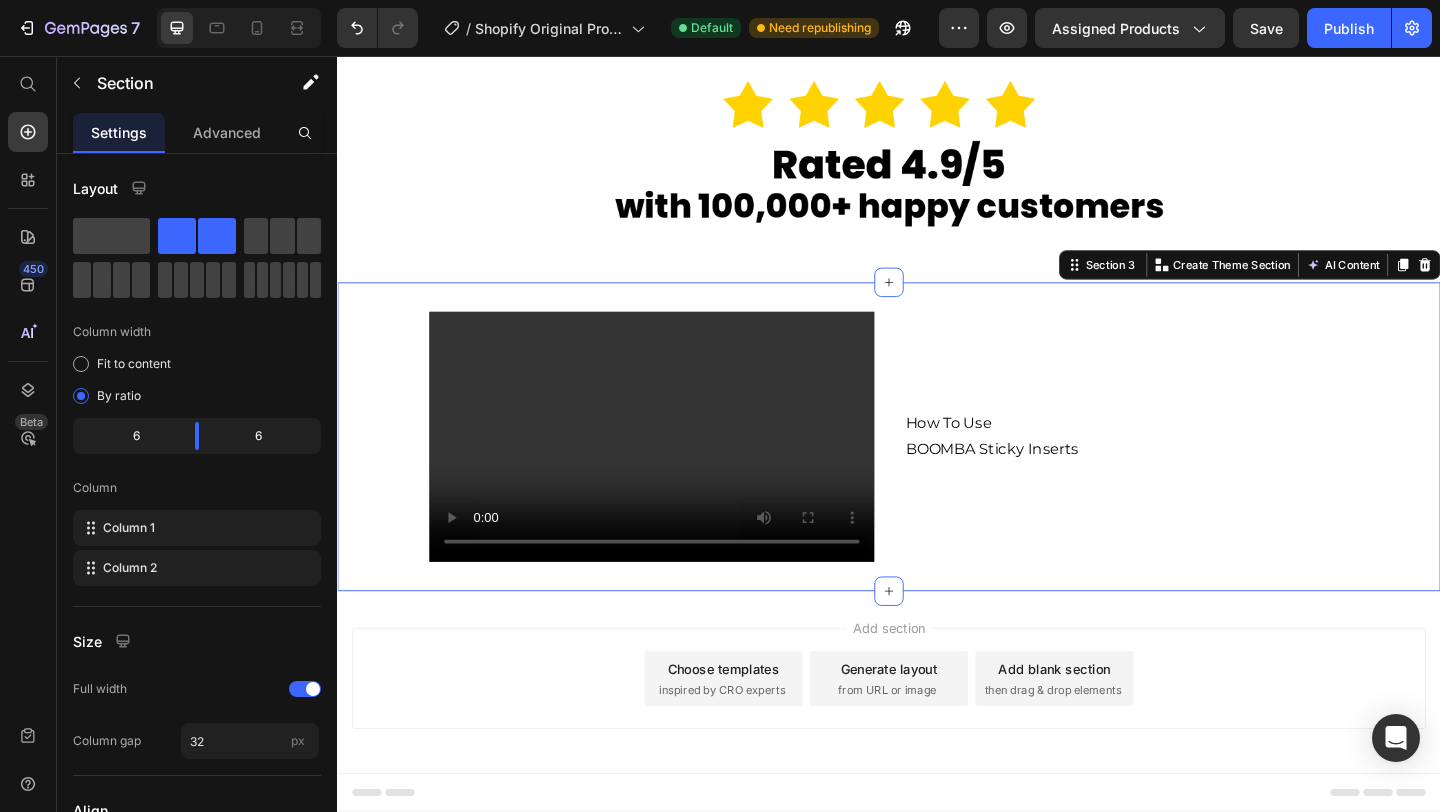 click on "Video How To Use  BOOMBA Sticky Inserts Text Block Section 3   You can create reusable sections Create Theme Section AI Content Write with GemAI What would you like to describe here? Tone and Voice Persuasive Product Invisible Lift Inserts Show more Generate" at bounding box center [937, 470] 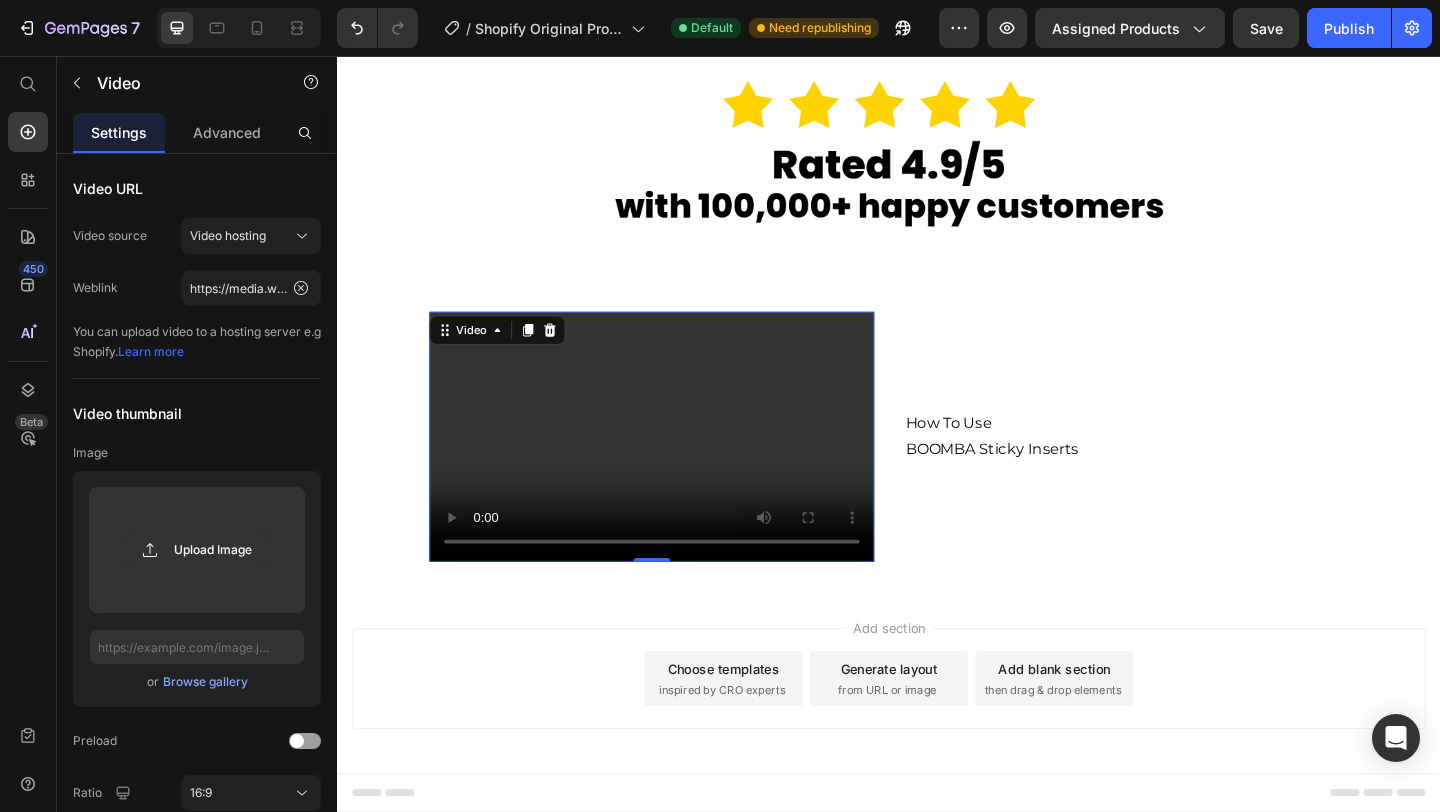 click on "Video" at bounding box center [511, 354] 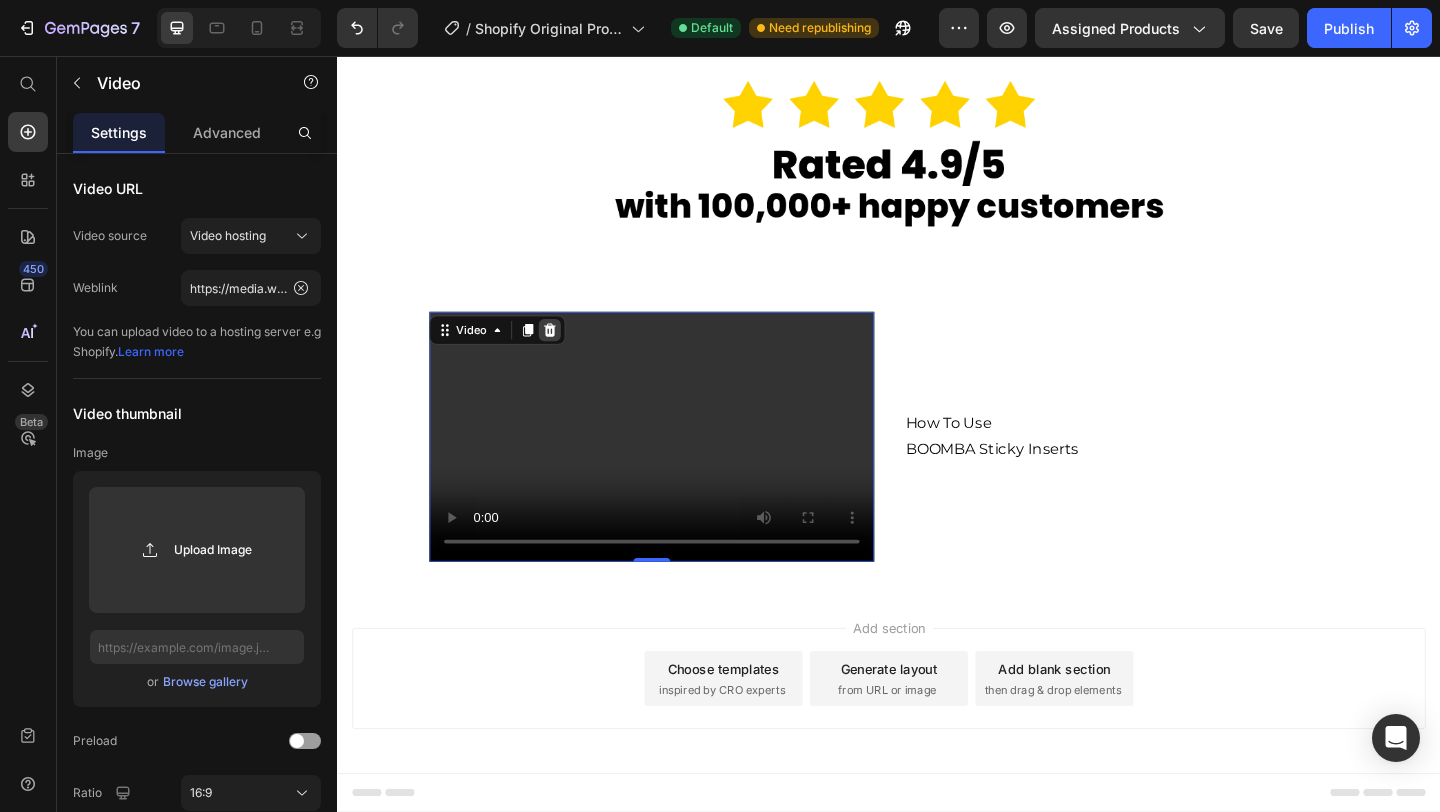 click 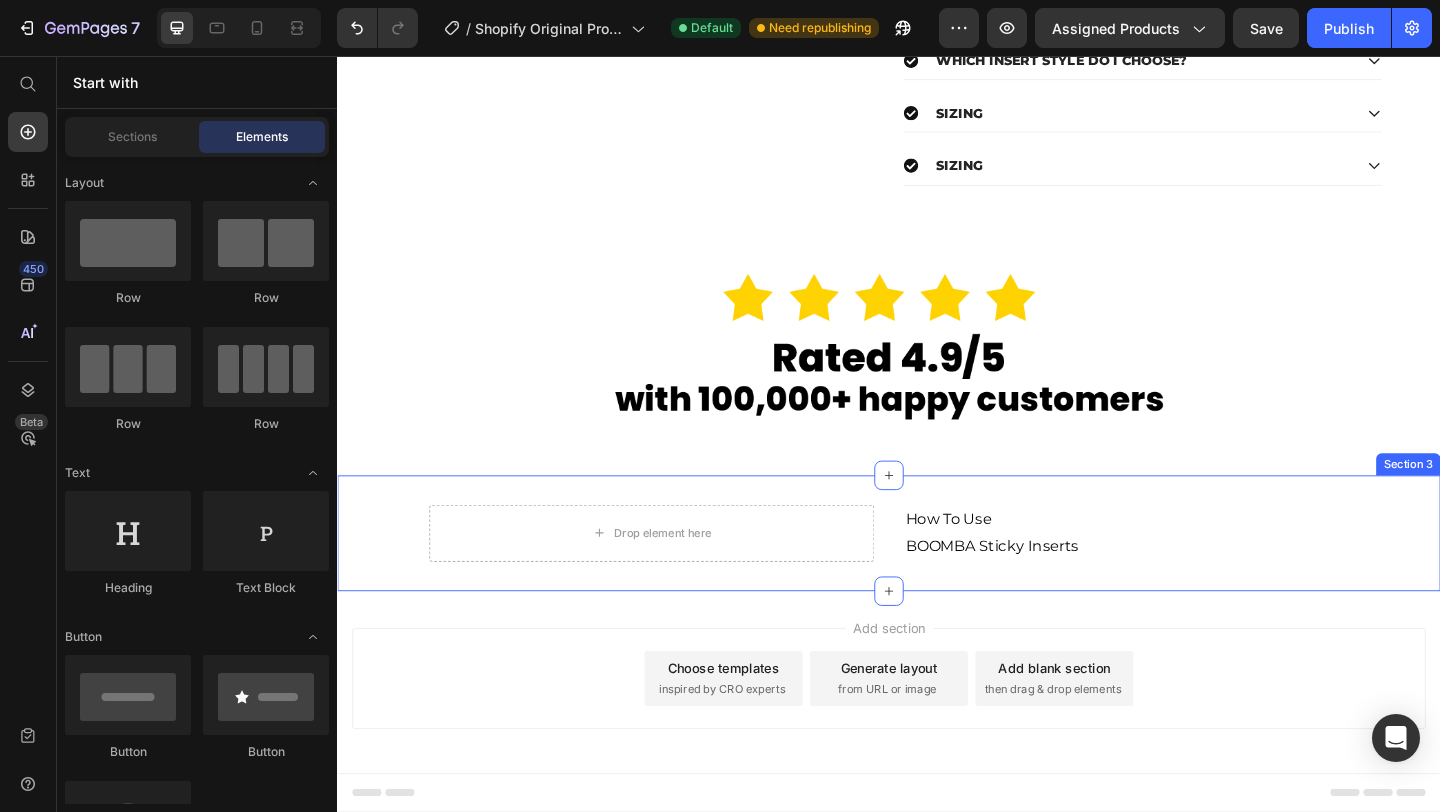click on "Drop element here How To Use  BOOMBA Sticky Inserts Text Block Section 3" at bounding box center [937, 575] 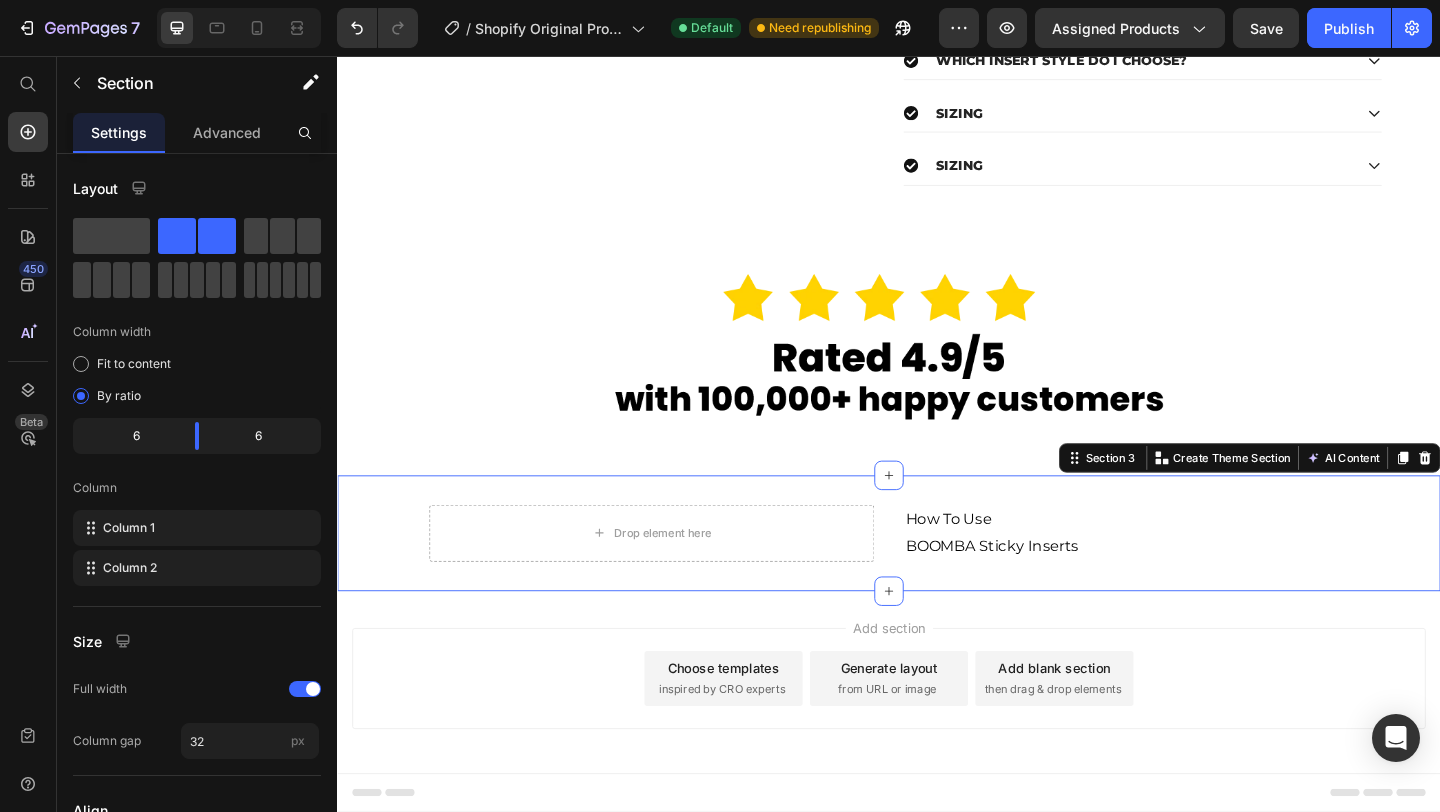 click on "BOOMBA Sticky Inserts" at bounding box center (1195, 589) 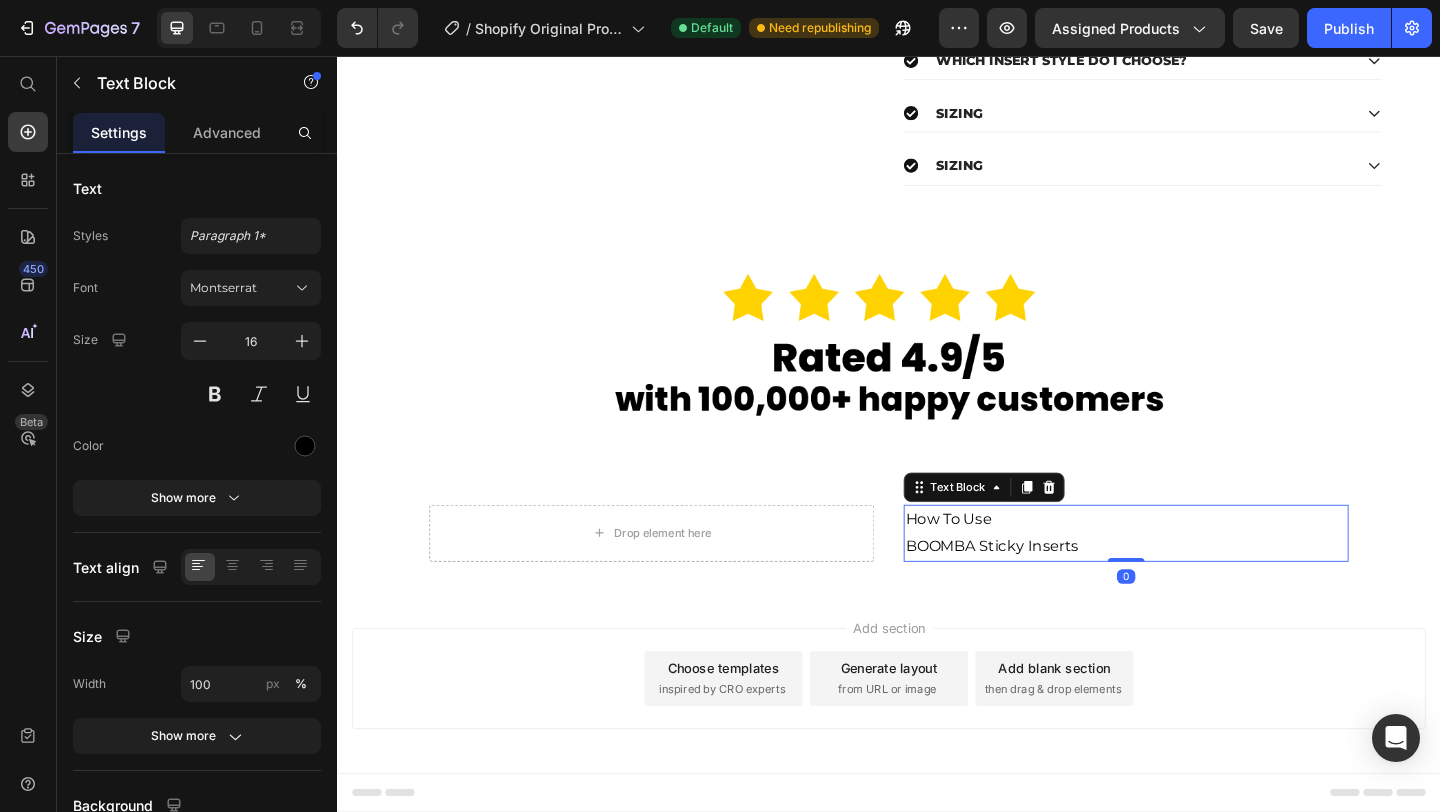click on "Text Block" at bounding box center (1040, 525) 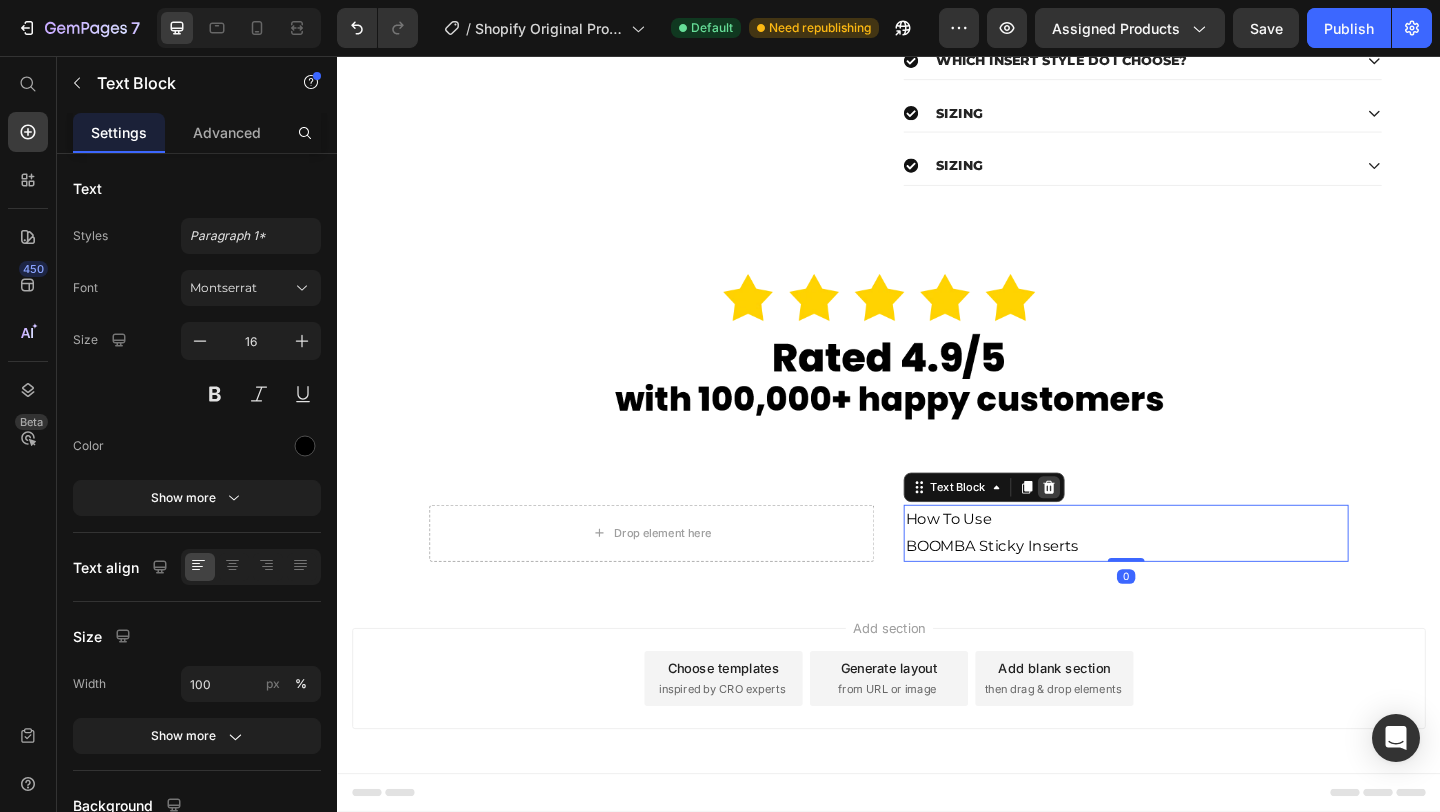 click 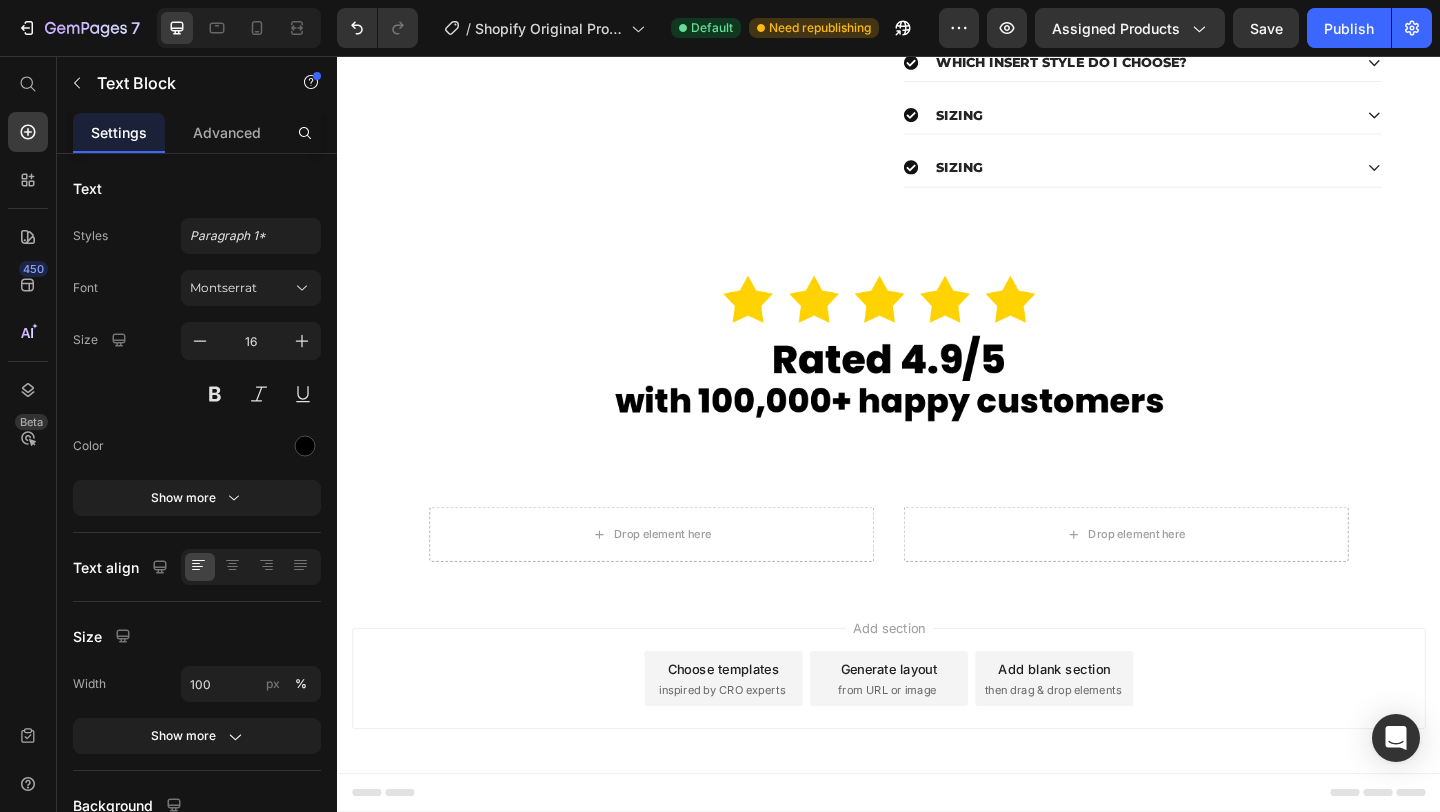 scroll, scrollTop: 1426, scrollLeft: 0, axis: vertical 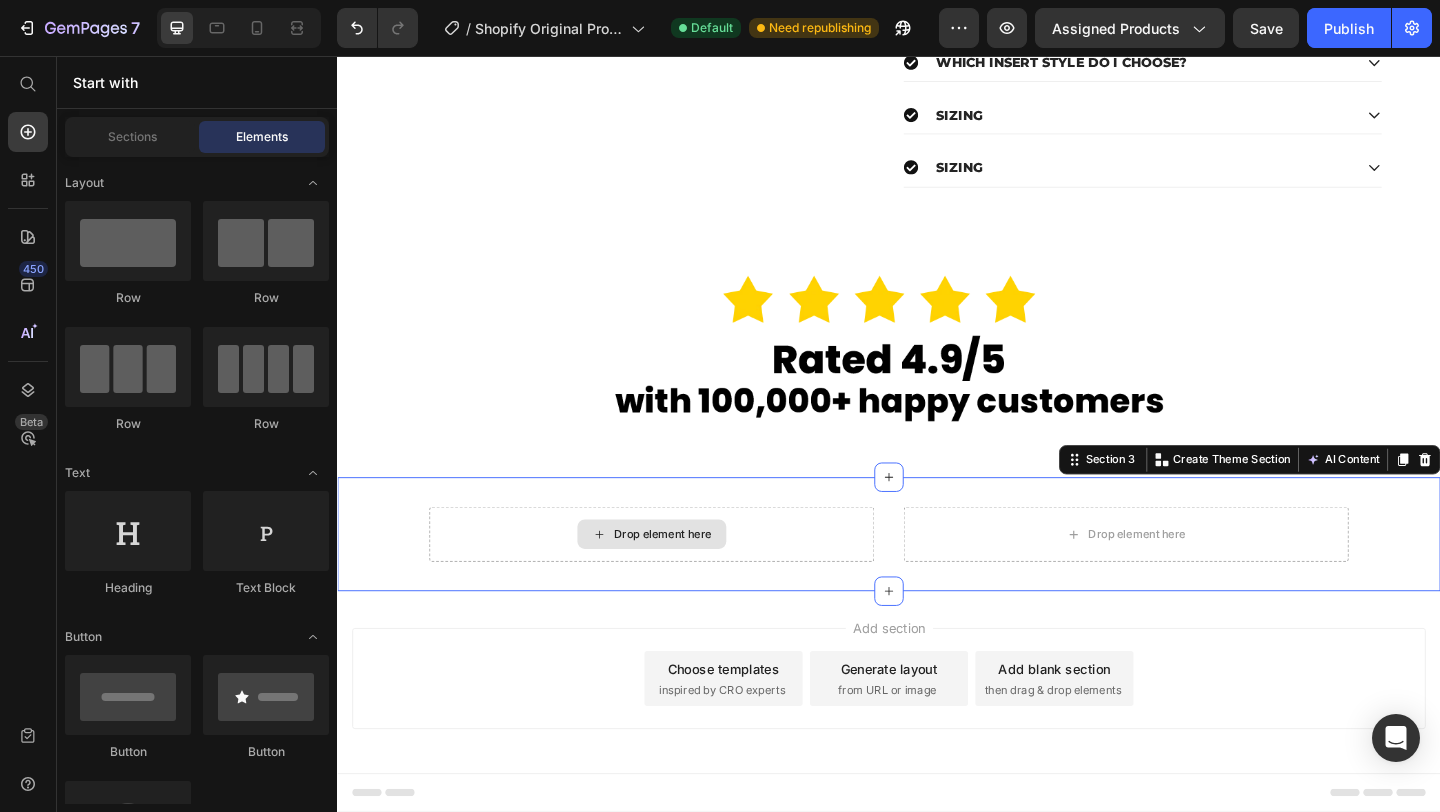 click on "Drop element here" at bounding box center [679, 576] 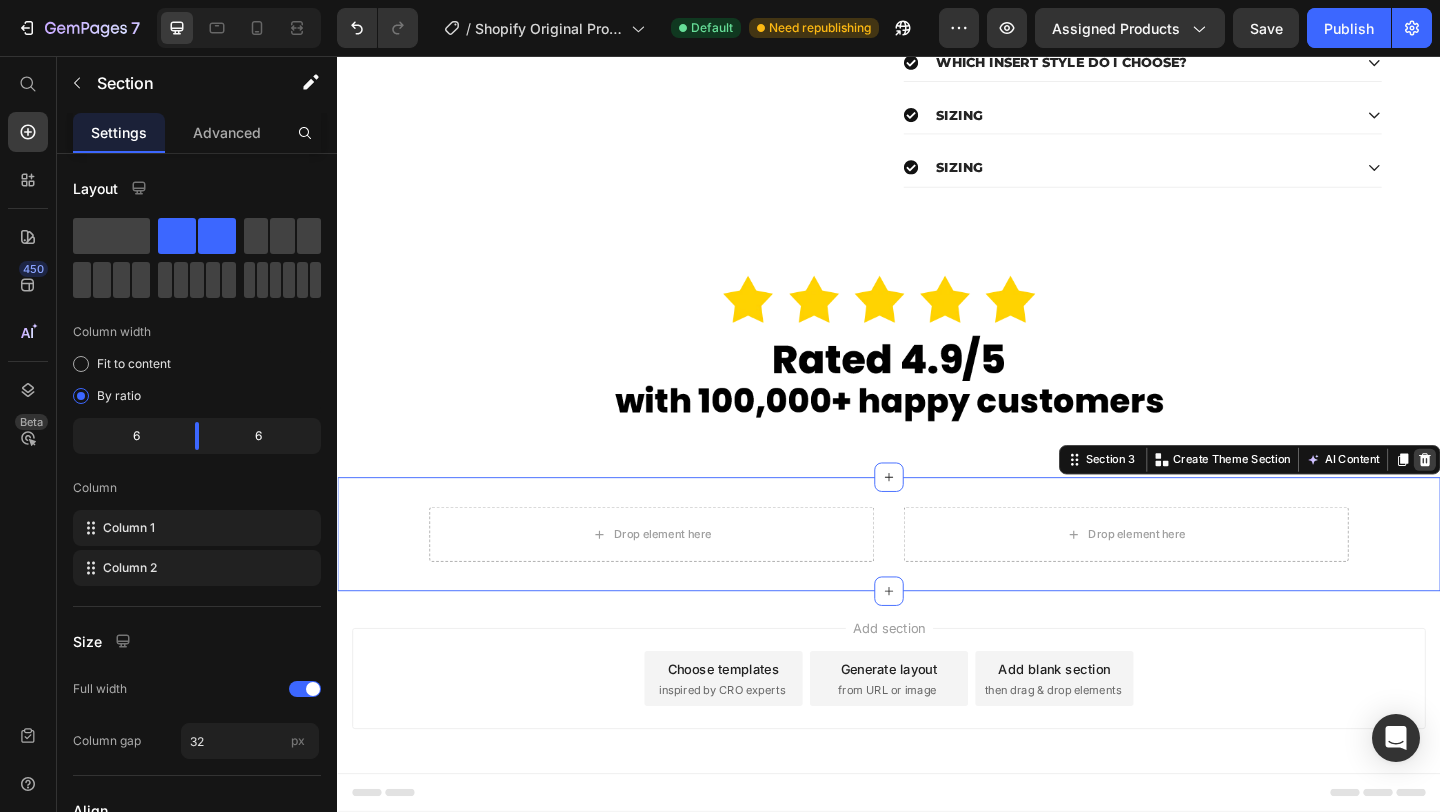 click 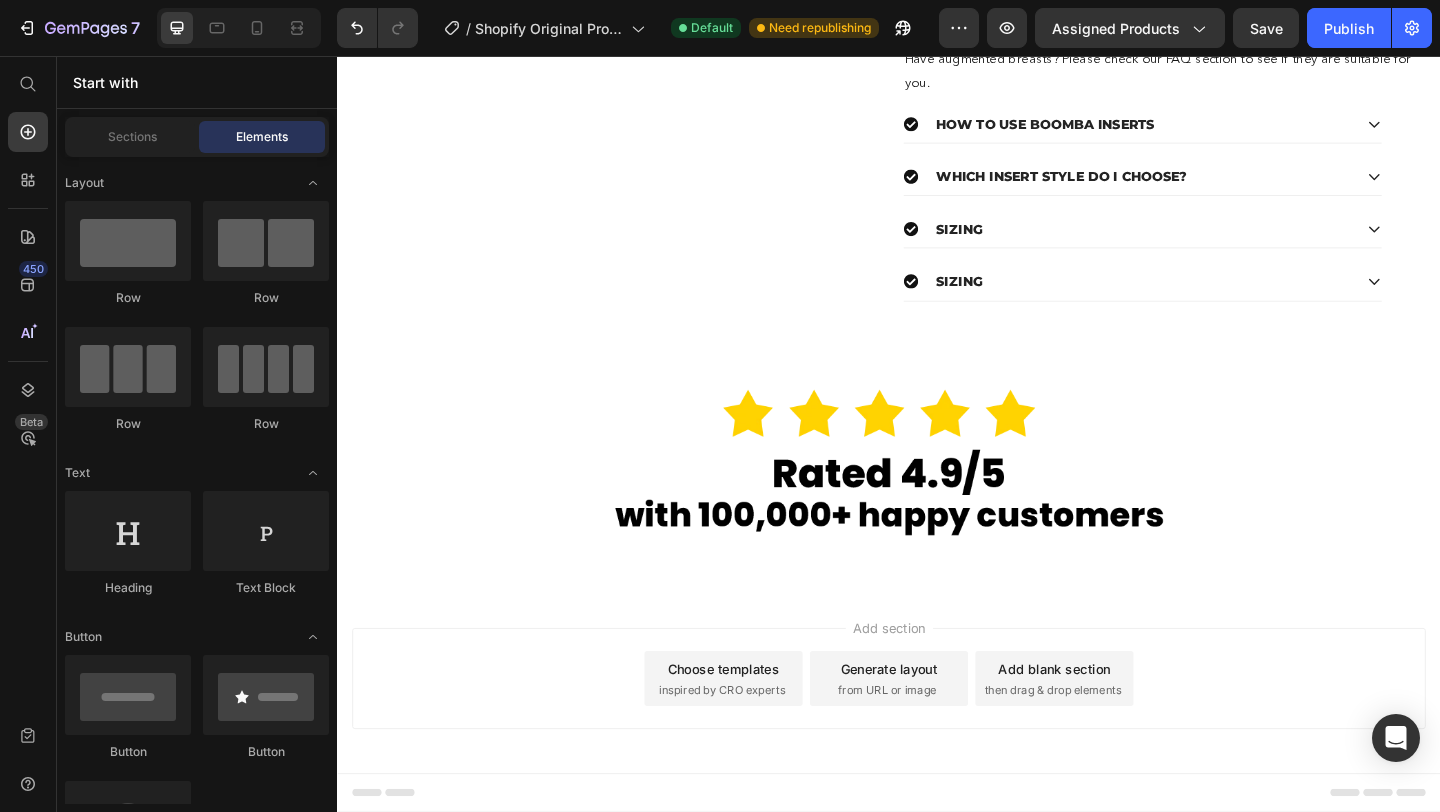 click on "Add section Choose templates inspired by CRO experts Generate layout from URL or image Add blank section then drag & drop elements" at bounding box center (937, 737) 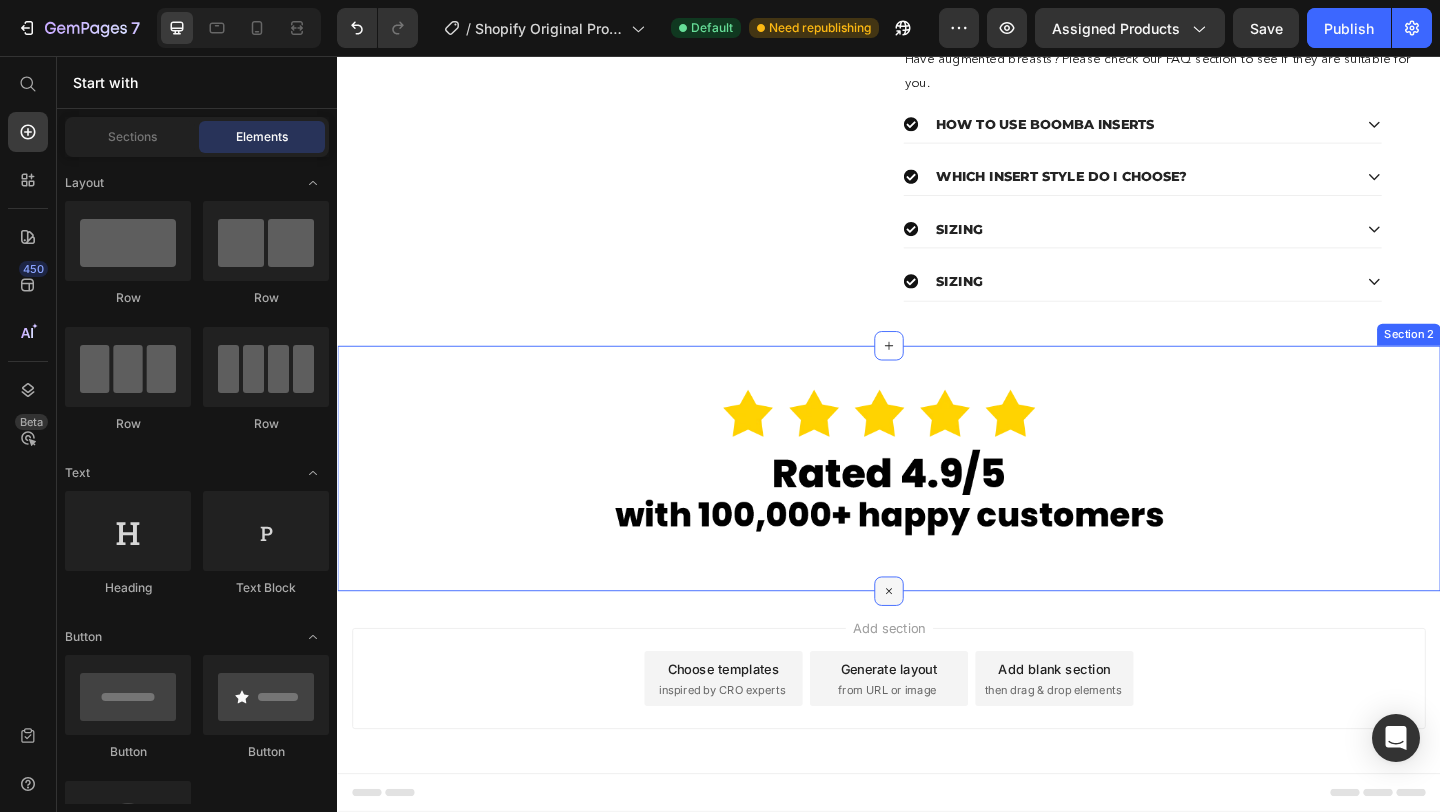 click 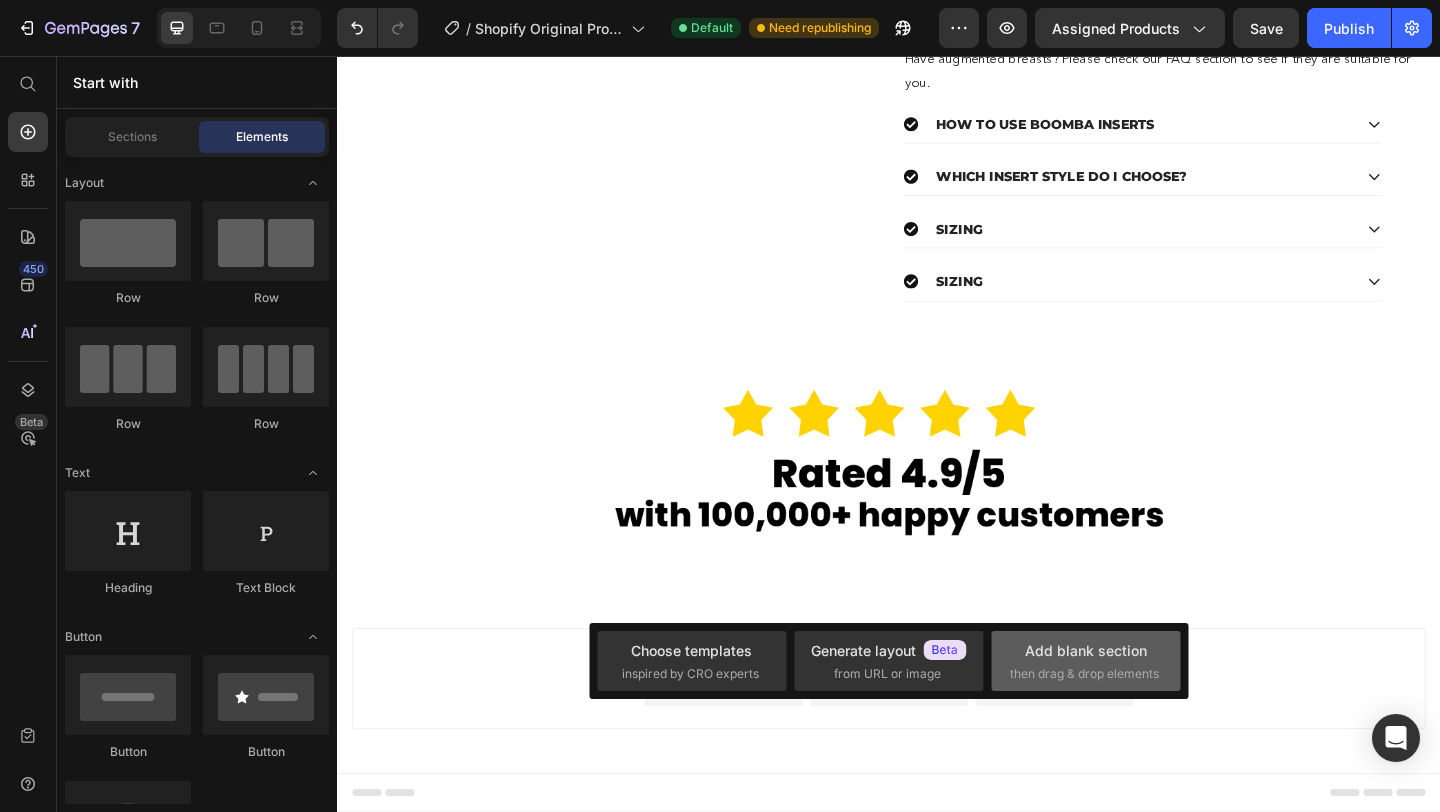 click on "then drag & drop elements" at bounding box center [1084, 674] 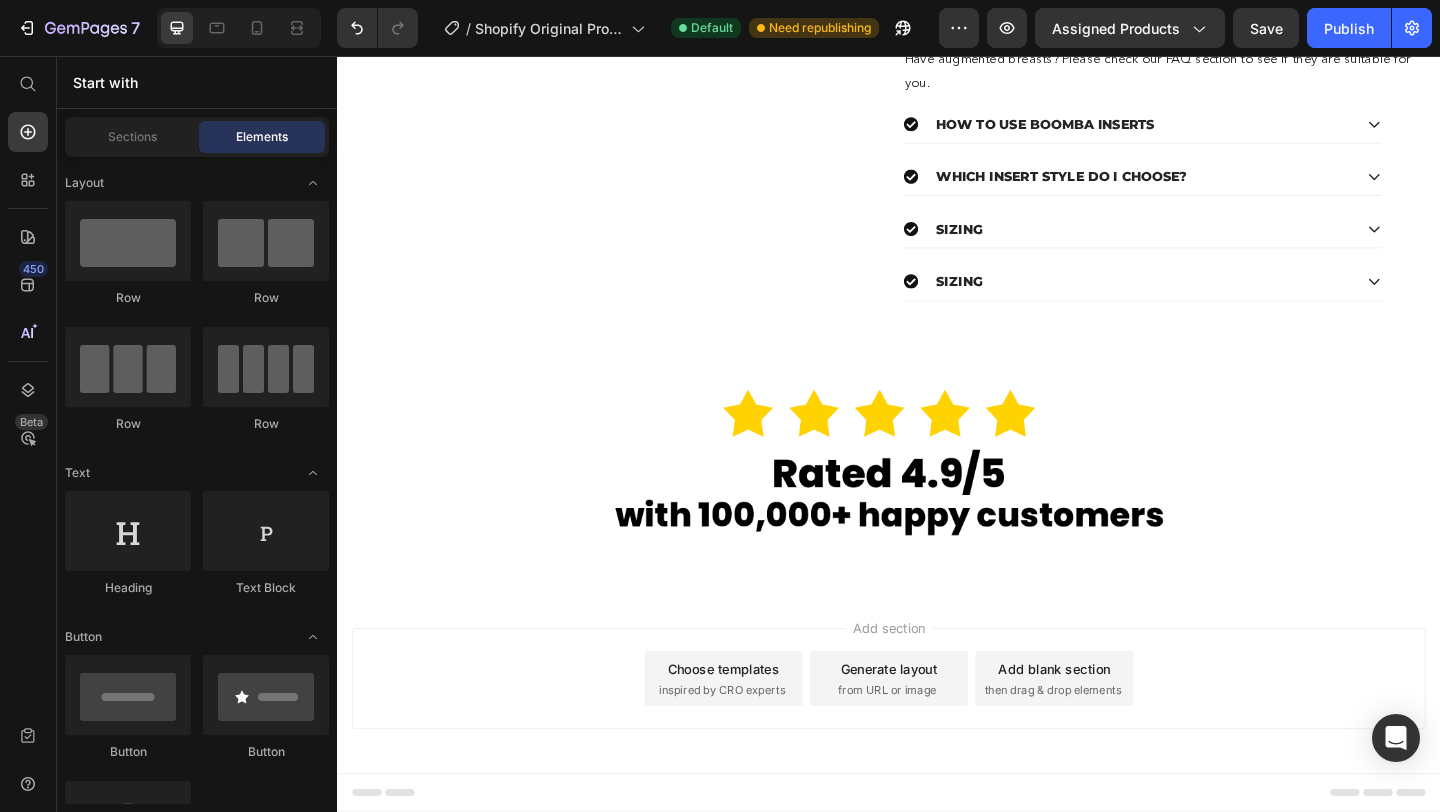 scroll, scrollTop: 1426, scrollLeft: 0, axis: vertical 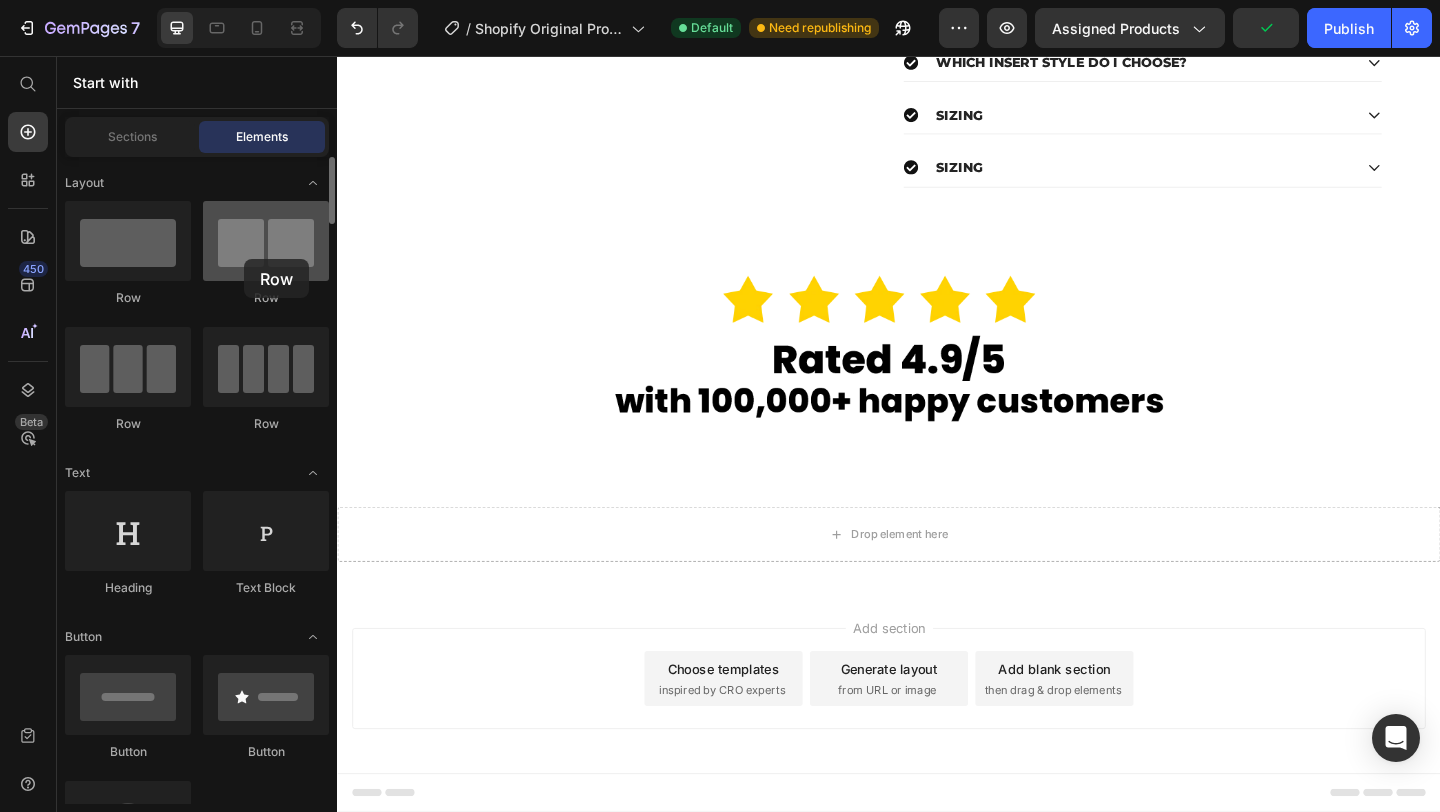 click at bounding box center [266, 241] 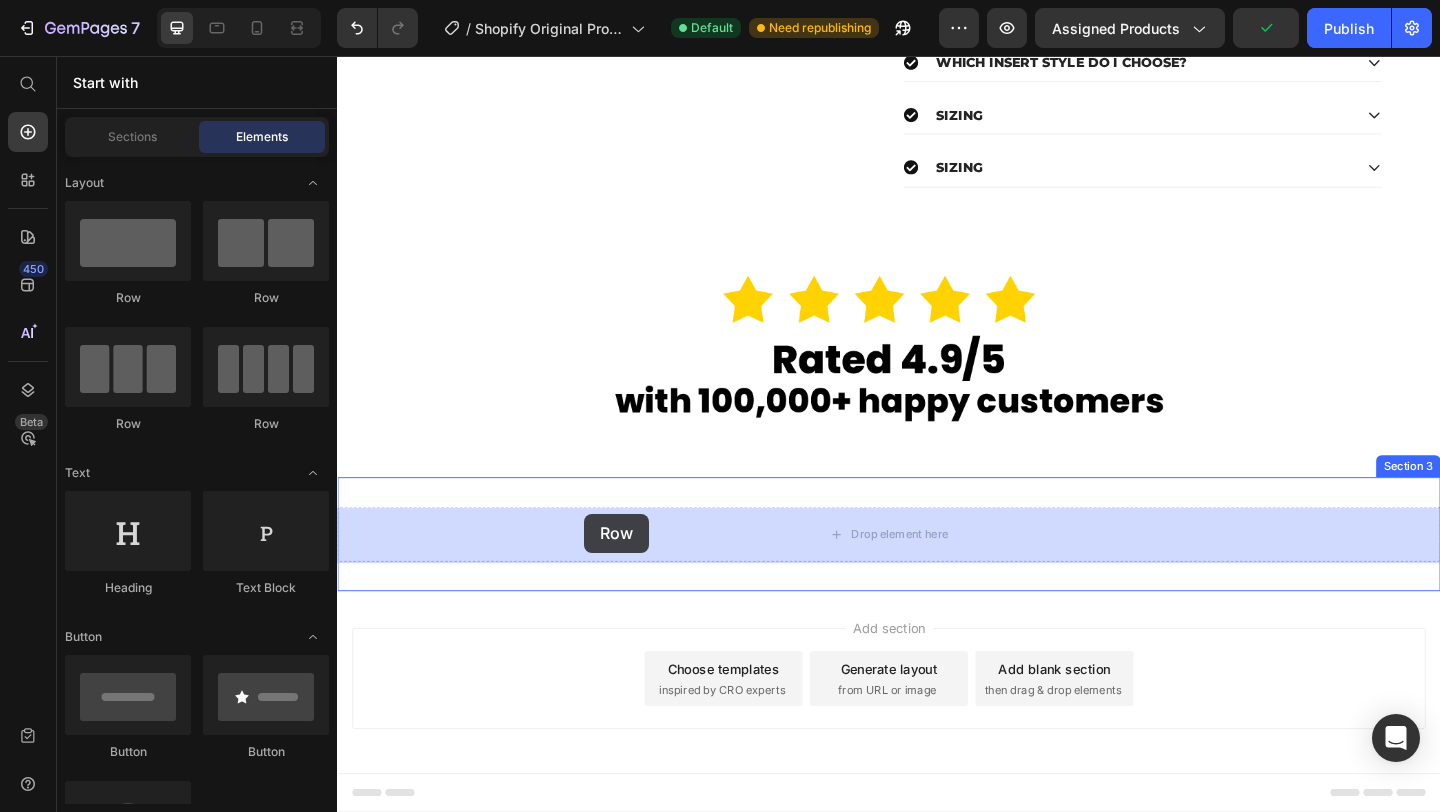 drag, startPoint x: 580, startPoint y: 315, endPoint x: 608, endPoint y: 559, distance: 245.6013 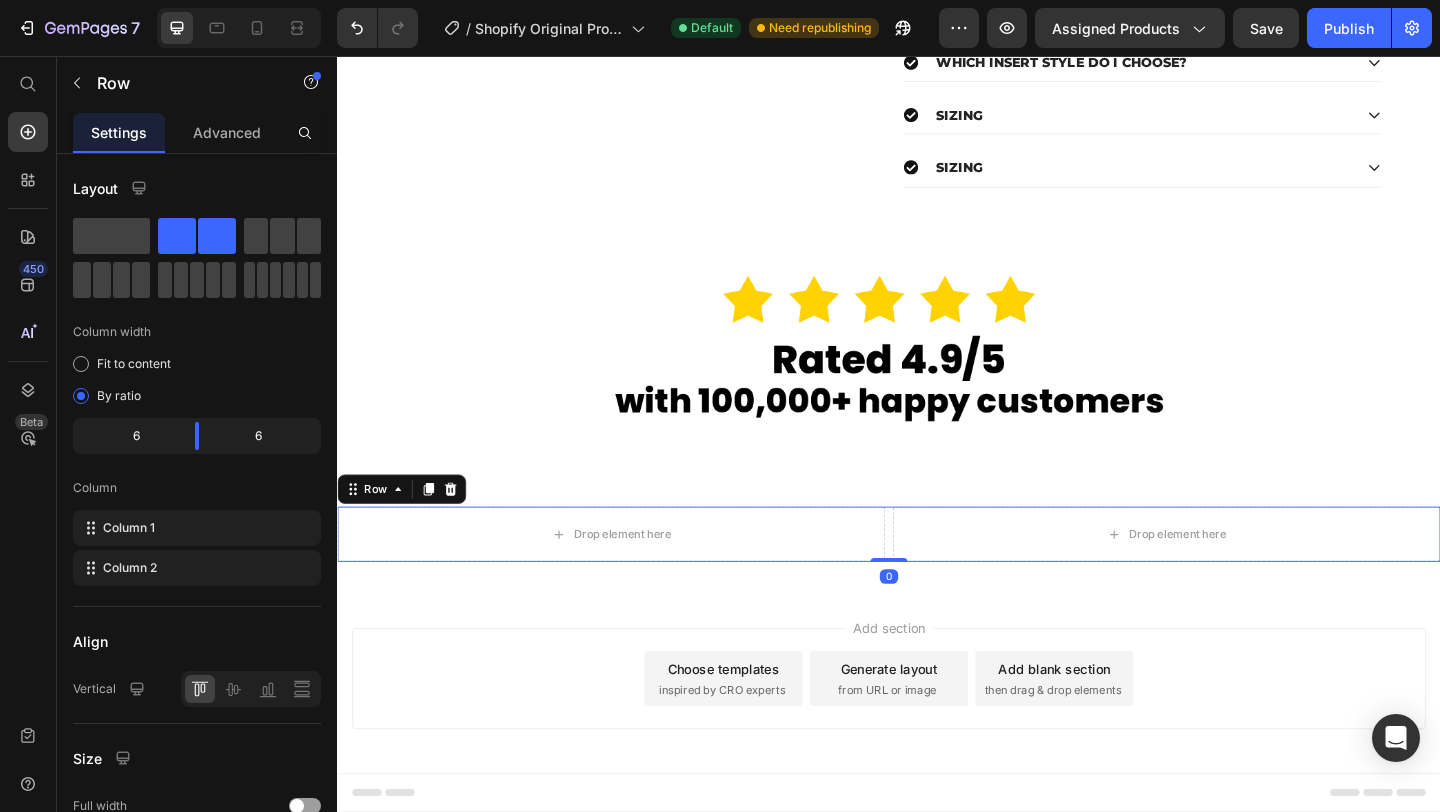 click on "Drop element here
Drop element here Row   0" at bounding box center [937, 576] 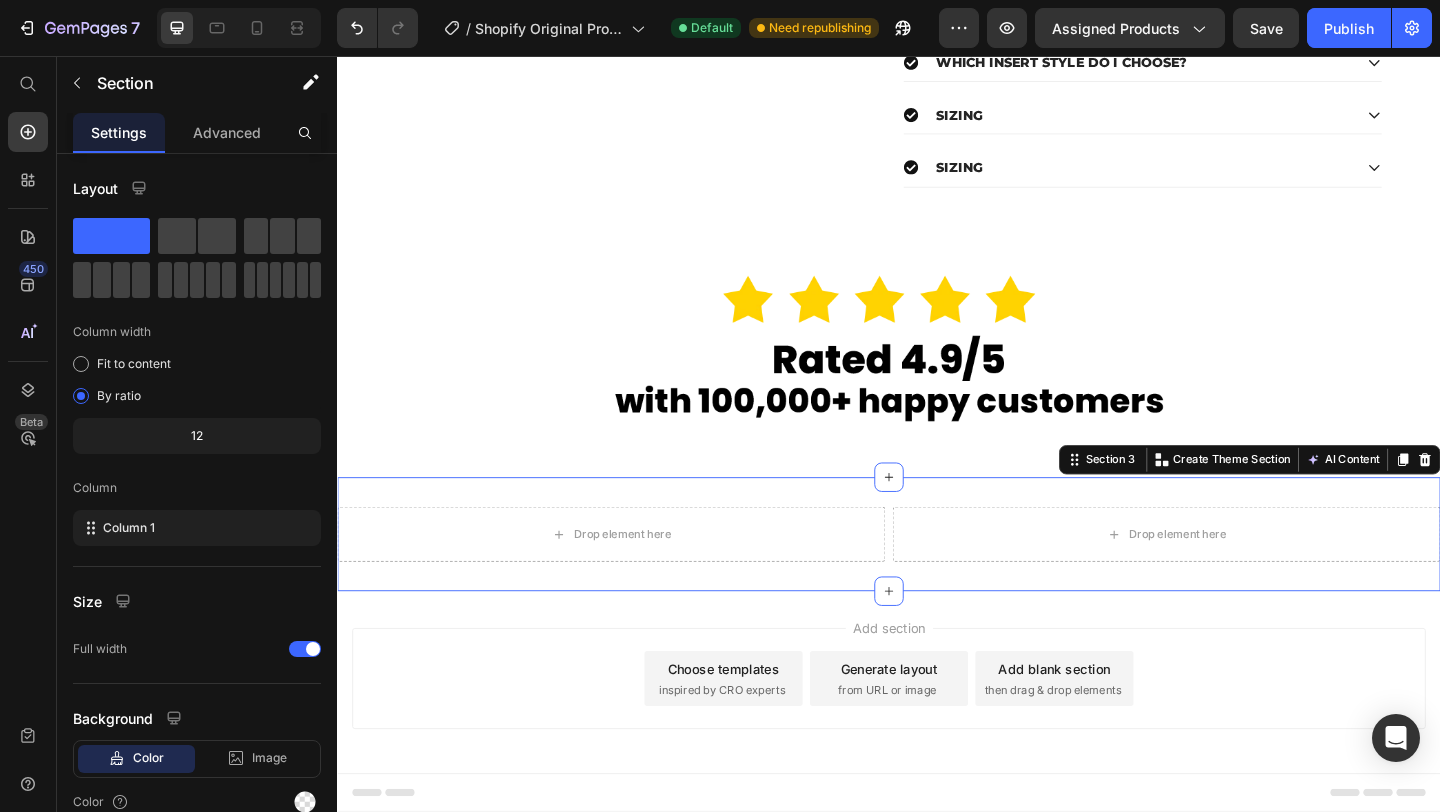 click on "Drop element here
Drop element here Row Section 3   You can create reusable sections Create Theme Section AI Content Write with GemAI What would you like to describe here? Tone and Voice Persuasive Product Invisible Lift Inserts Show more Generate" at bounding box center [937, 576] 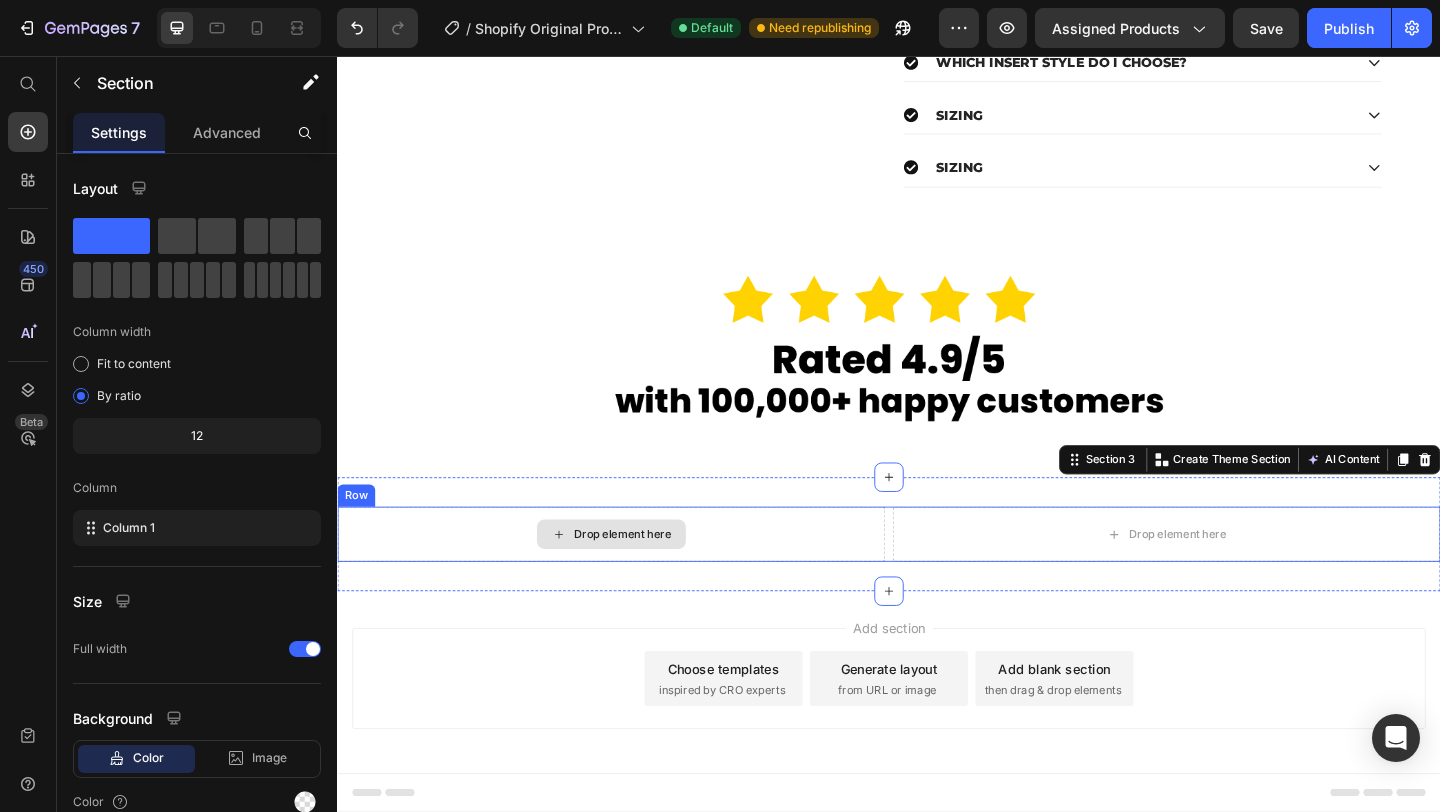 click on "Drop element here" at bounding box center (635, 576) 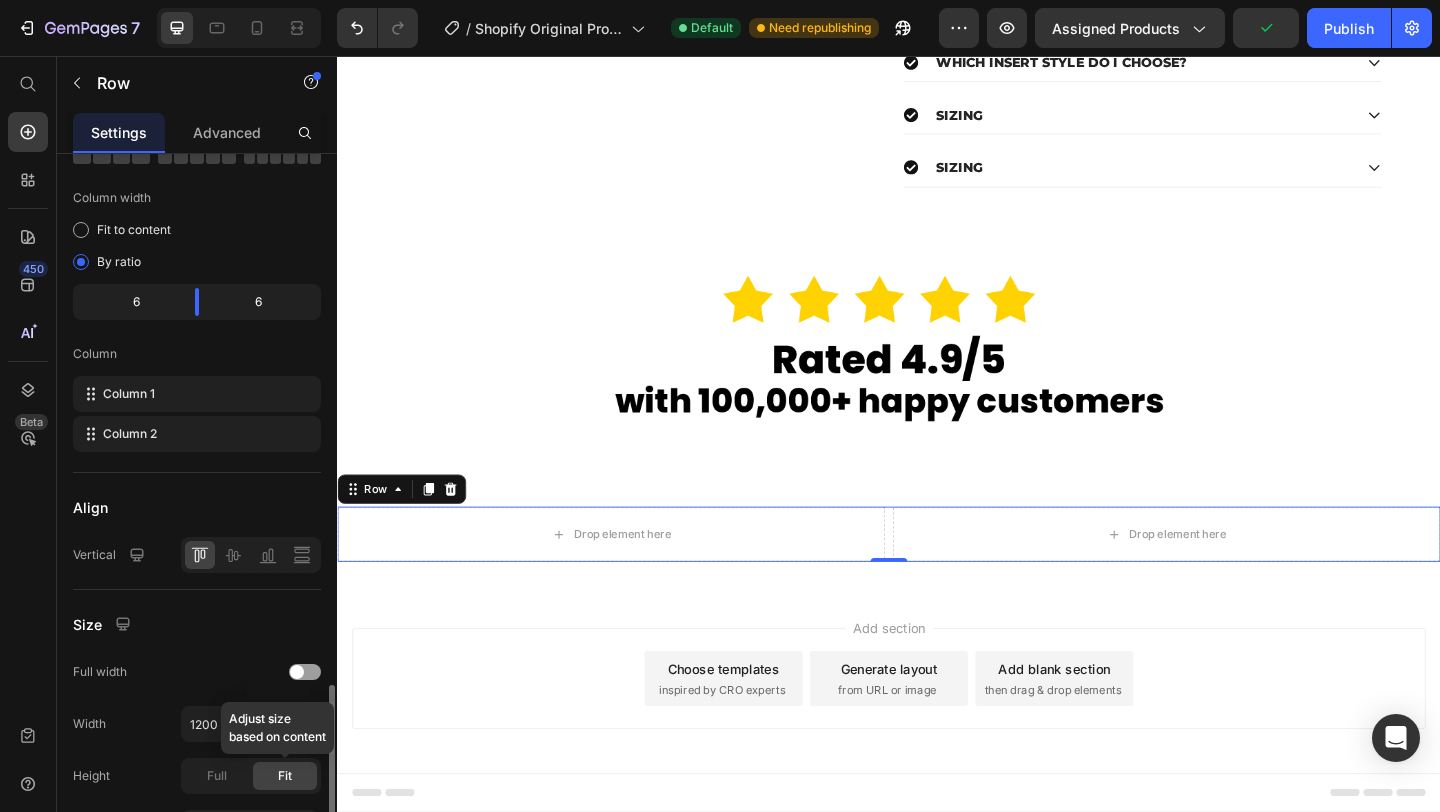 scroll, scrollTop: 406, scrollLeft: 0, axis: vertical 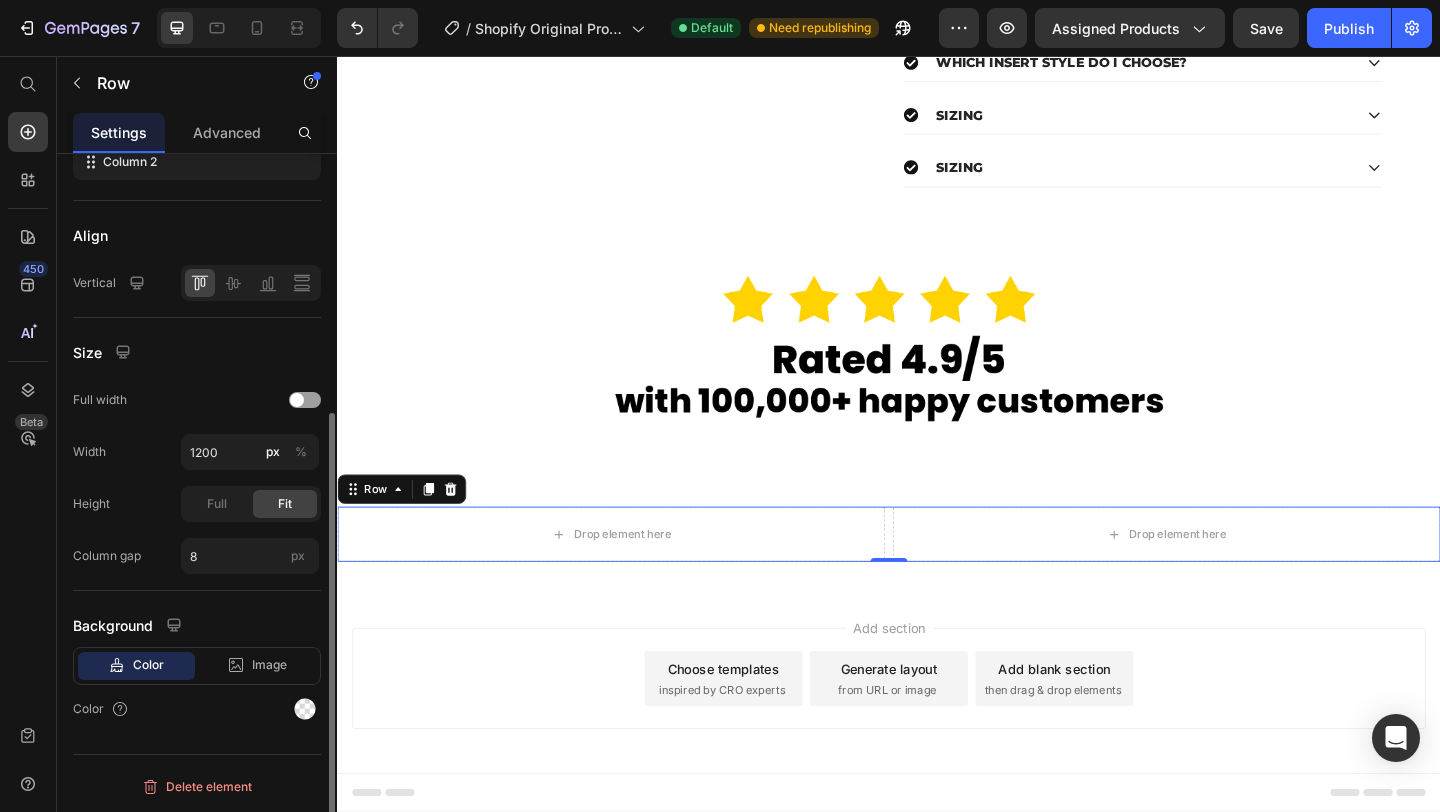 click on "Layout Column width Fit to content By ratio 6 6 Column Column 1 Column 2 Align Vertical
Size Full width Width 1200 px % Height Full Fit Column gap 8 px Background Color Image Video  Color" at bounding box center [197, 259] 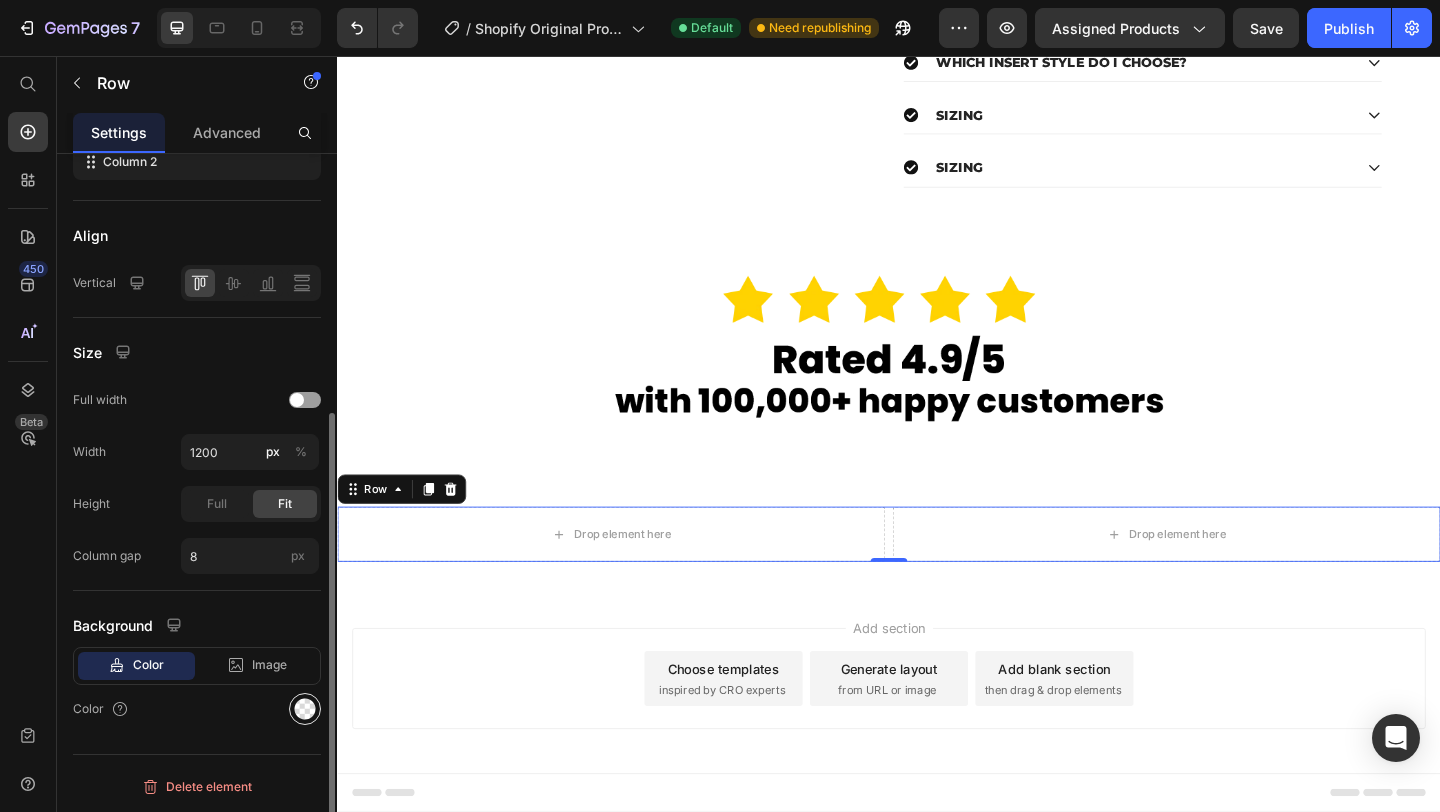click at bounding box center [305, 709] 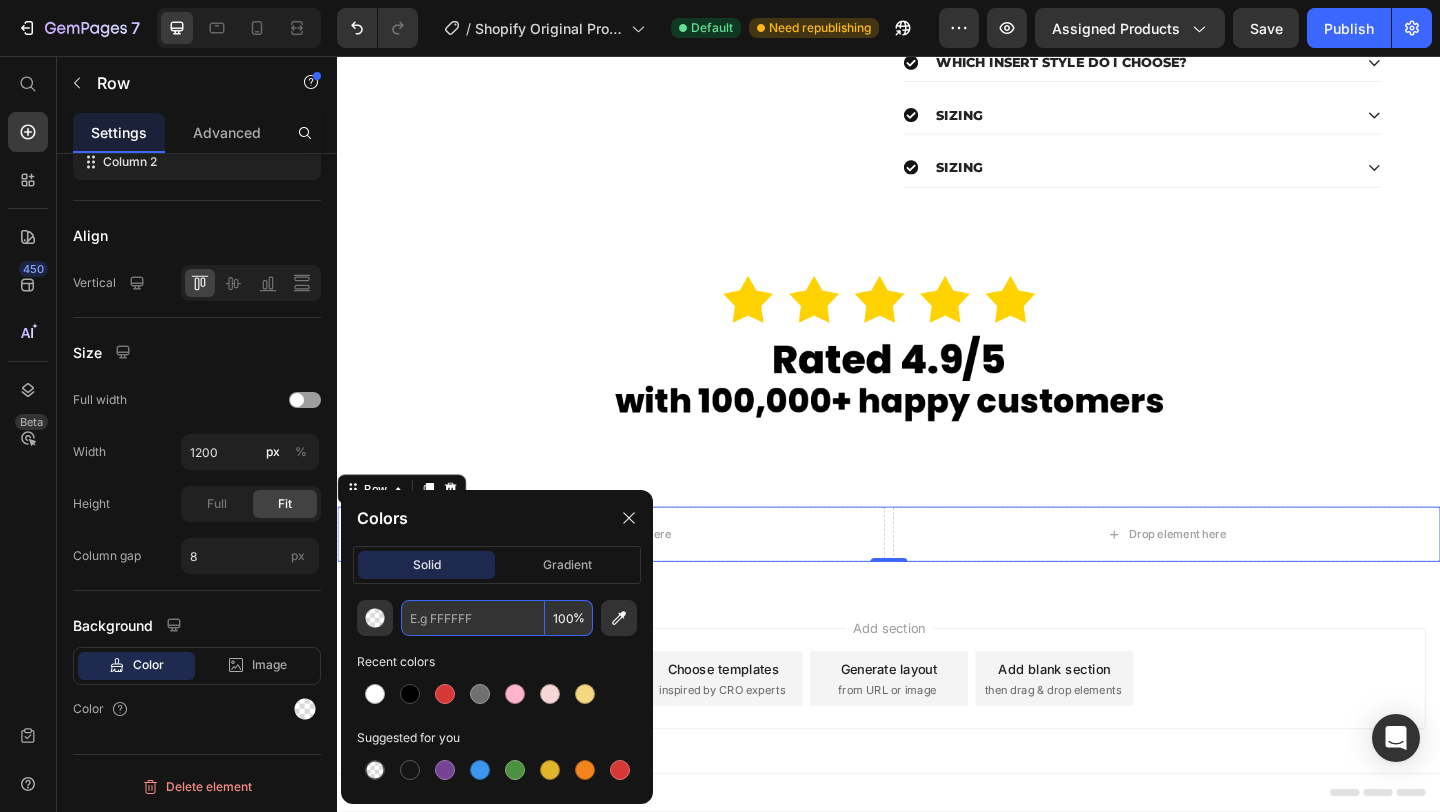 paste on "#FAD7D7" 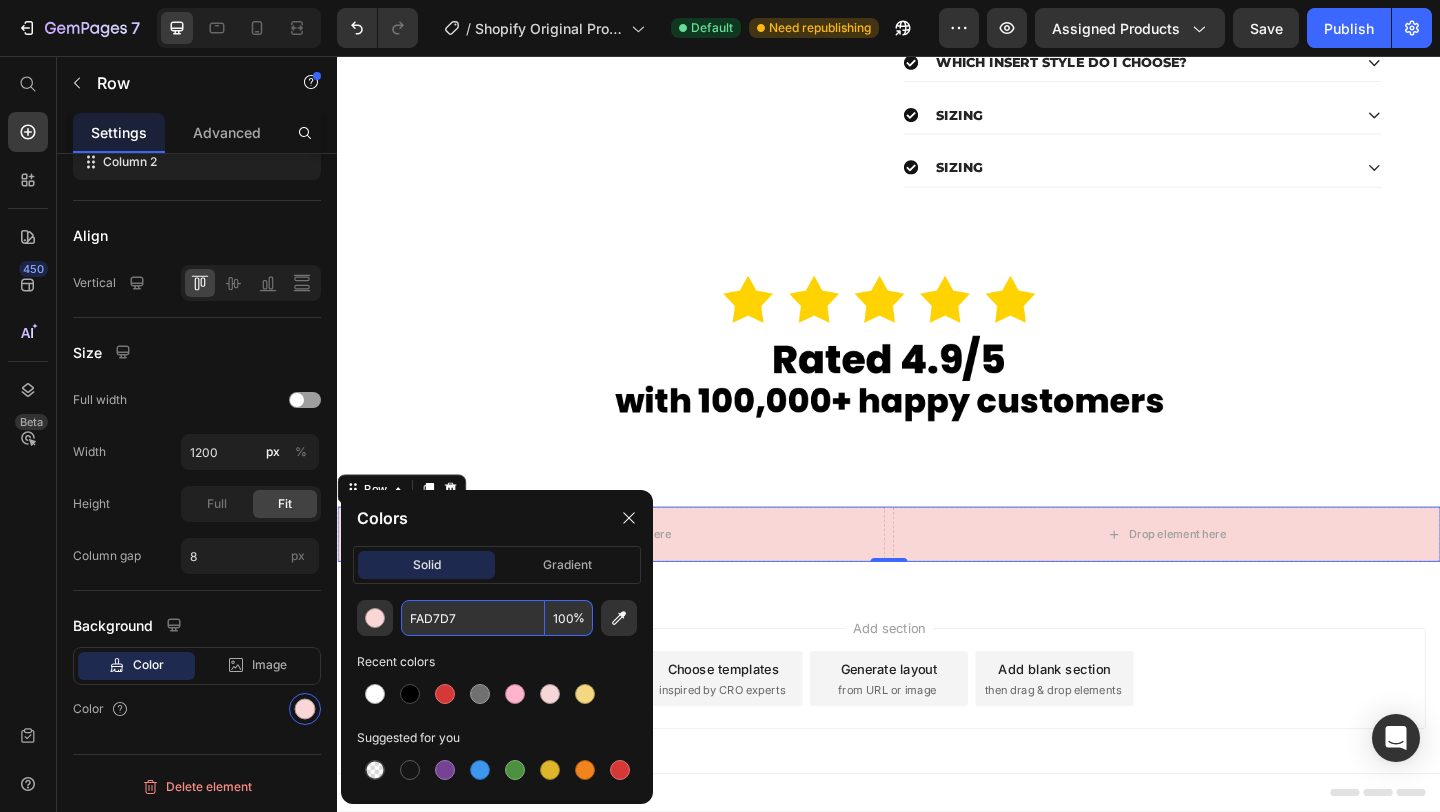 type on "FAD7D7" 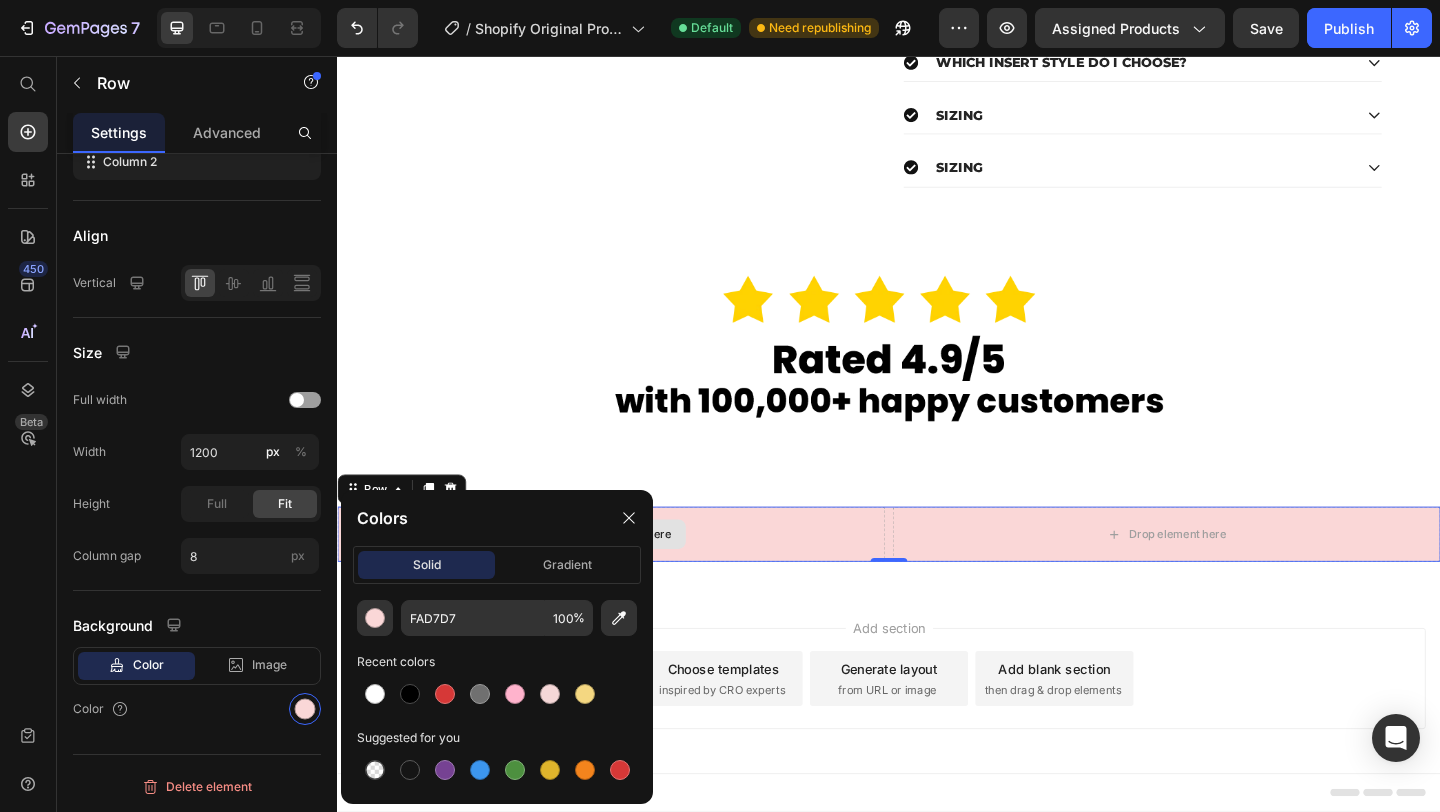 click on "Drop element here" at bounding box center (635, 576) 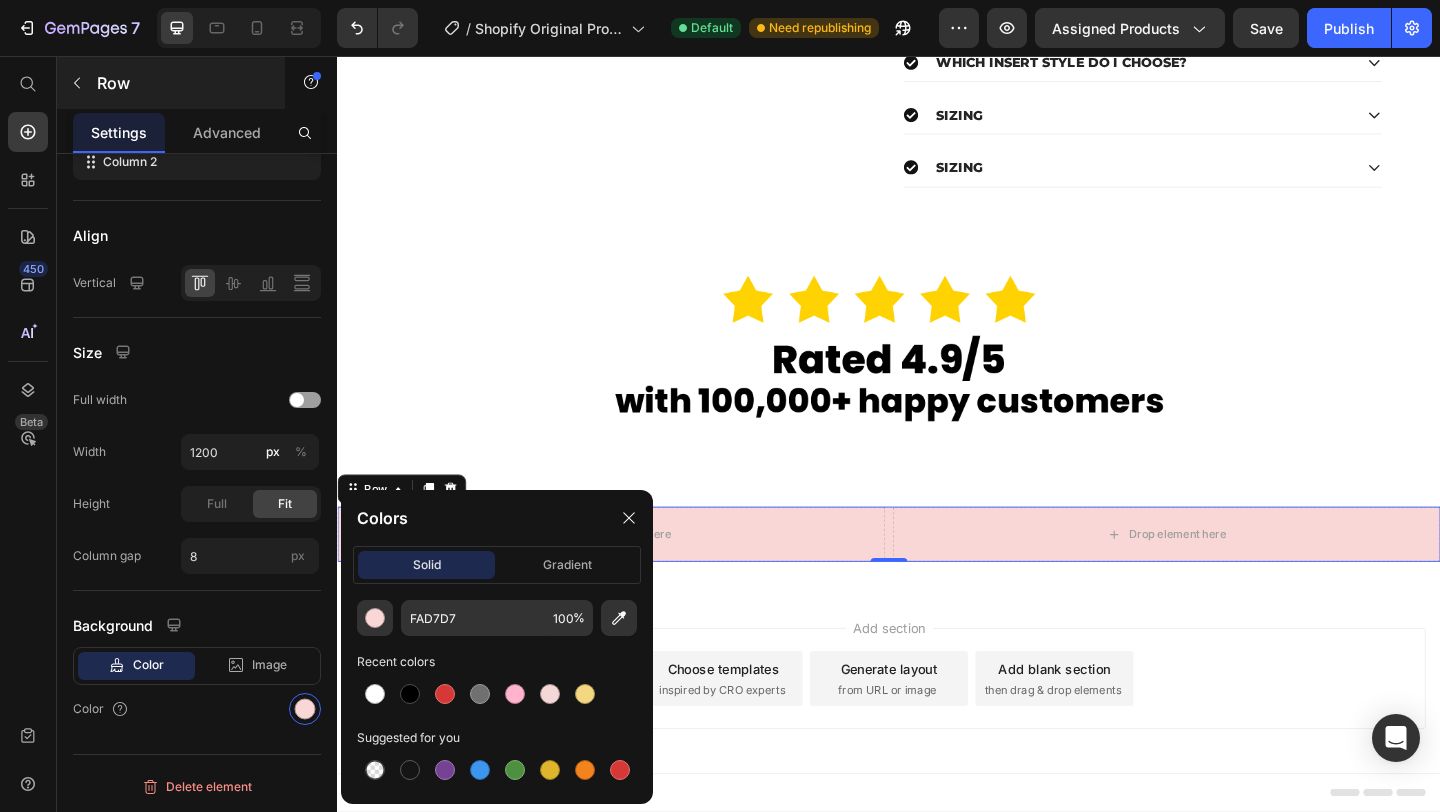 click on "Row" at bounding box center [171, 83] 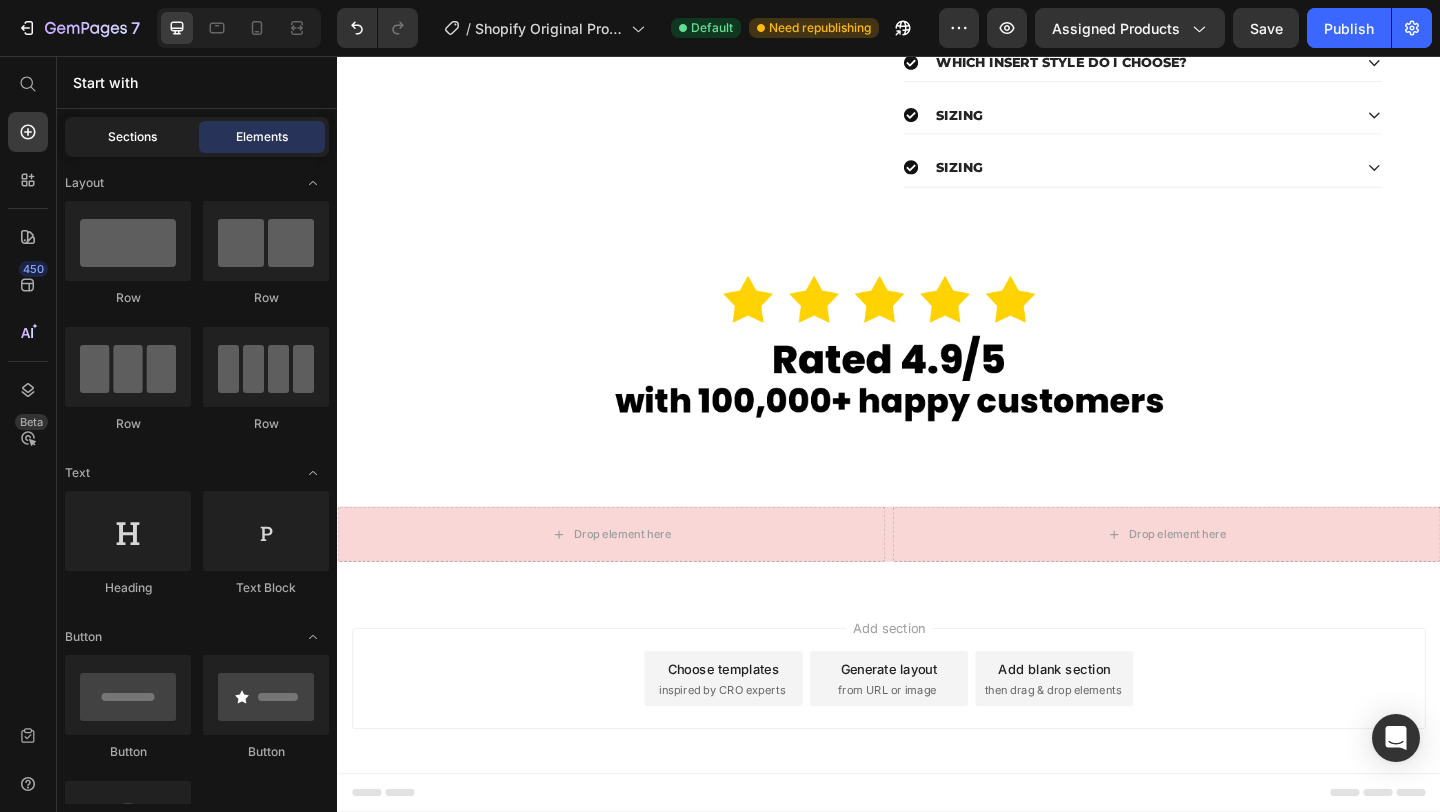 click on "Sections" 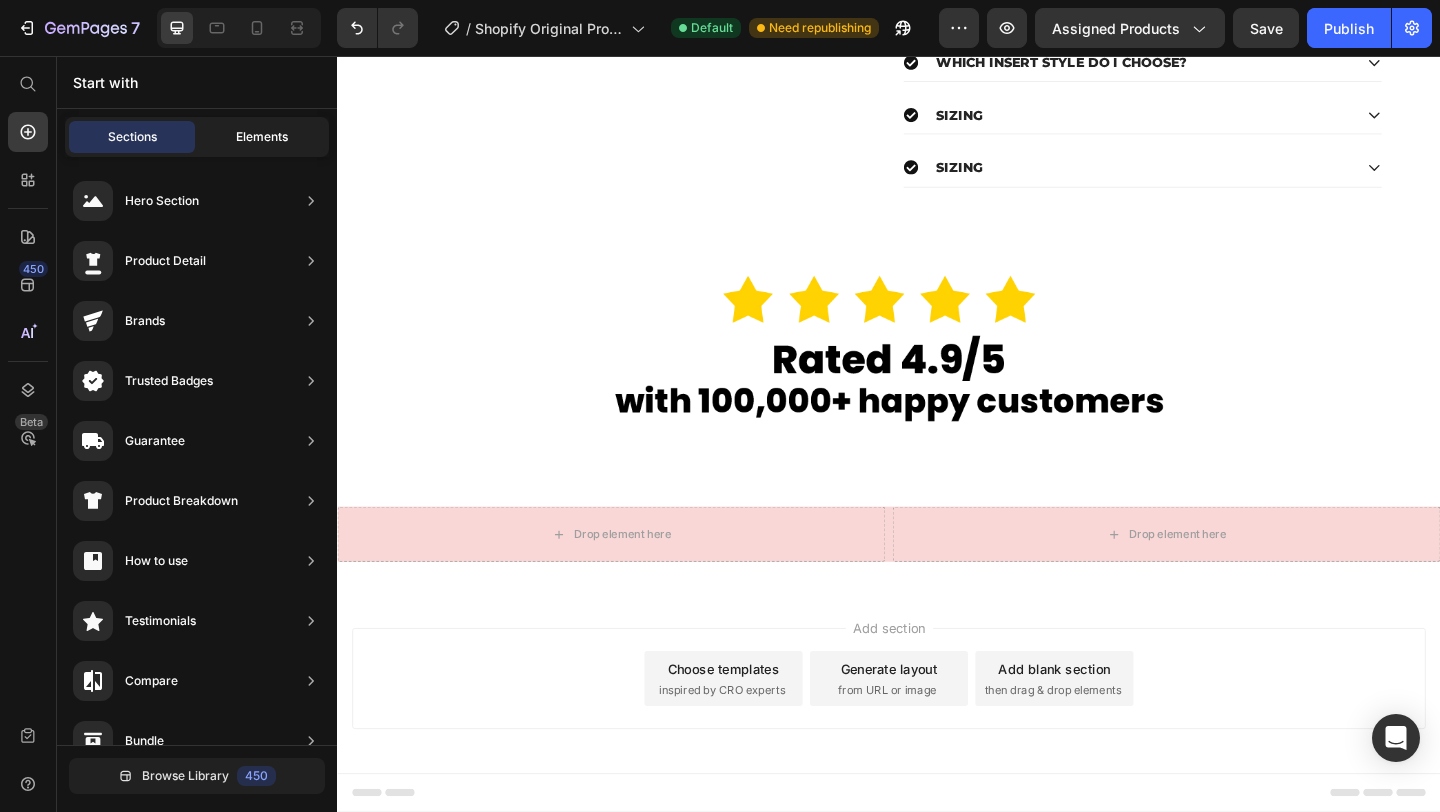 click on "Elements" at bounding box center [262, 137] 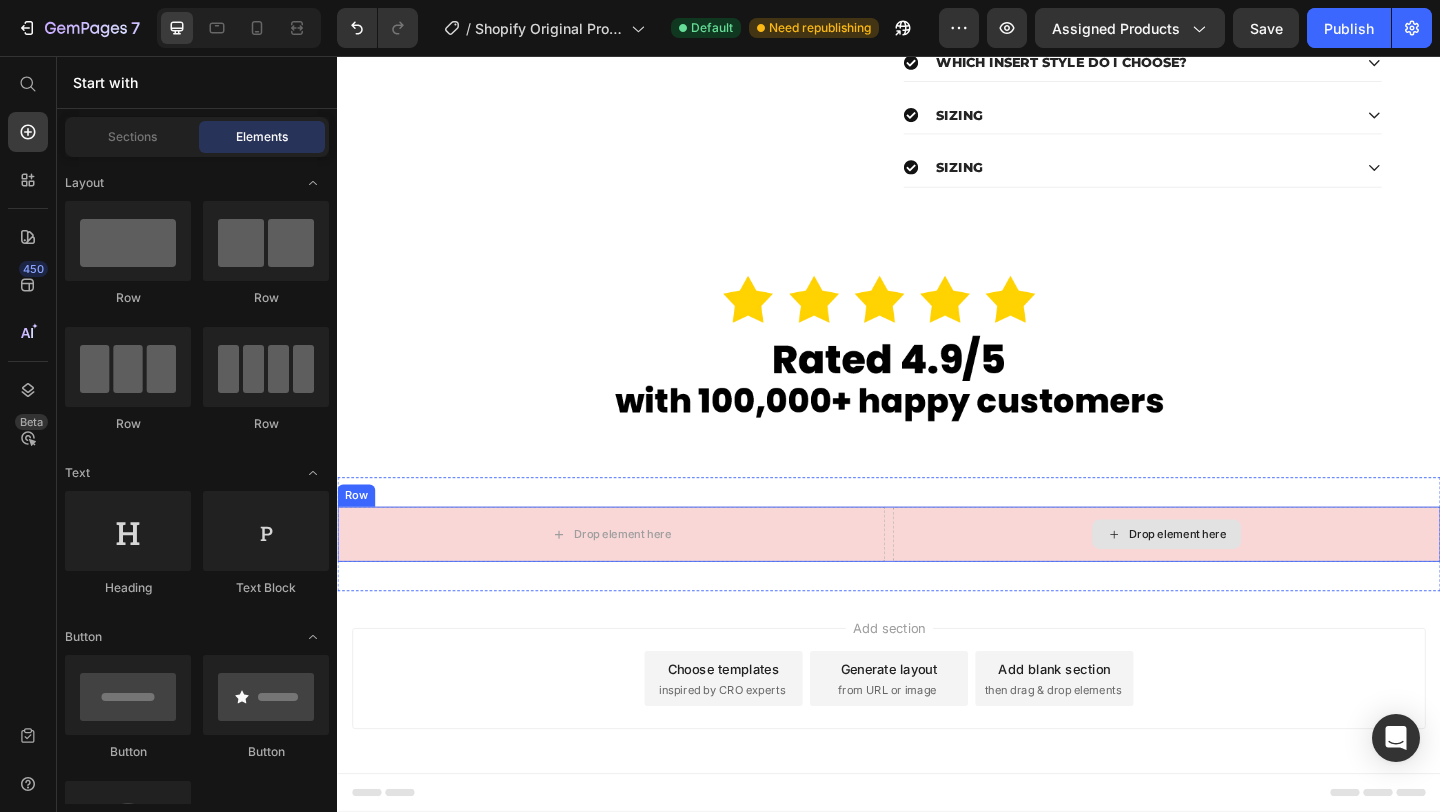 click on "Drop element here" at bounding box center [1239, 576] 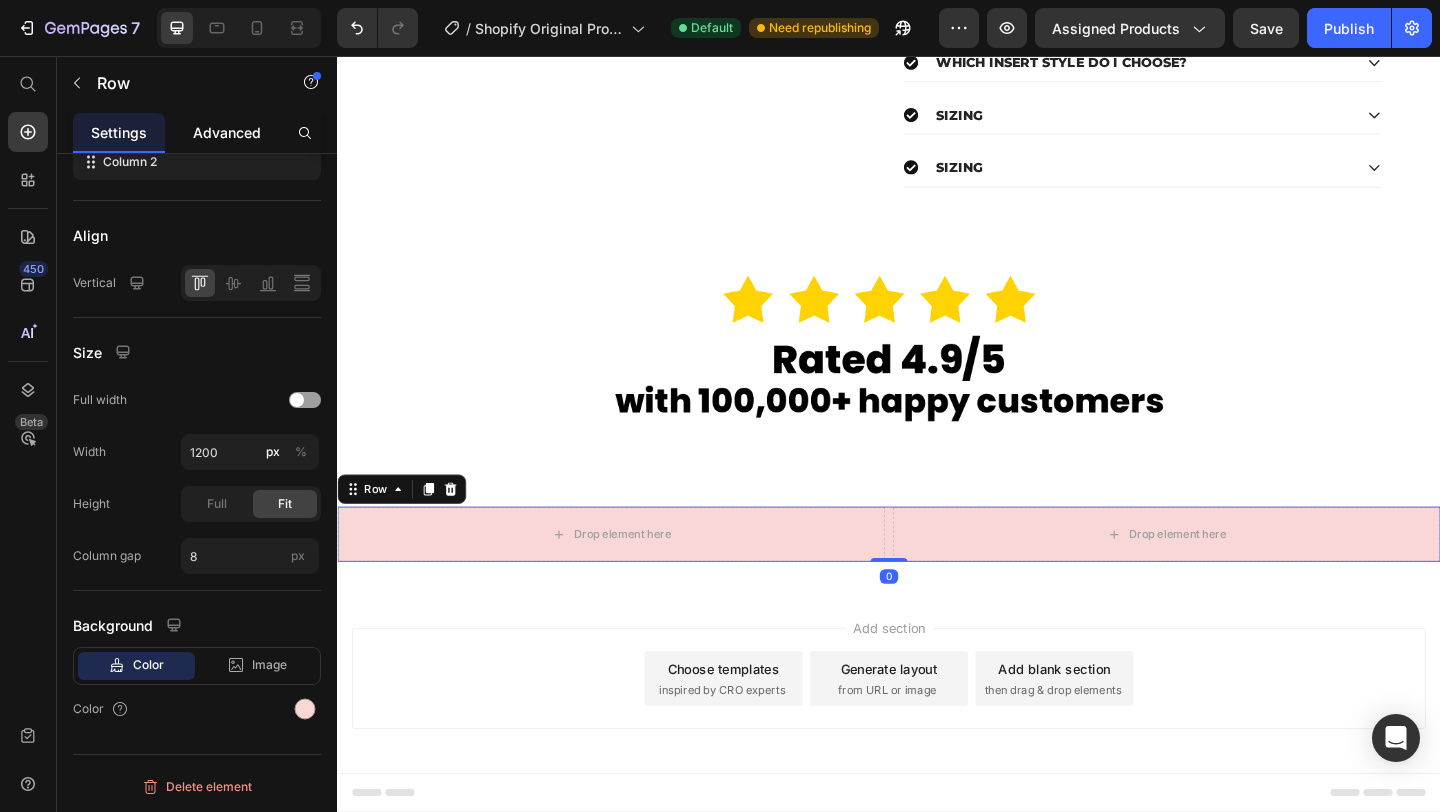 click on "Advanced" 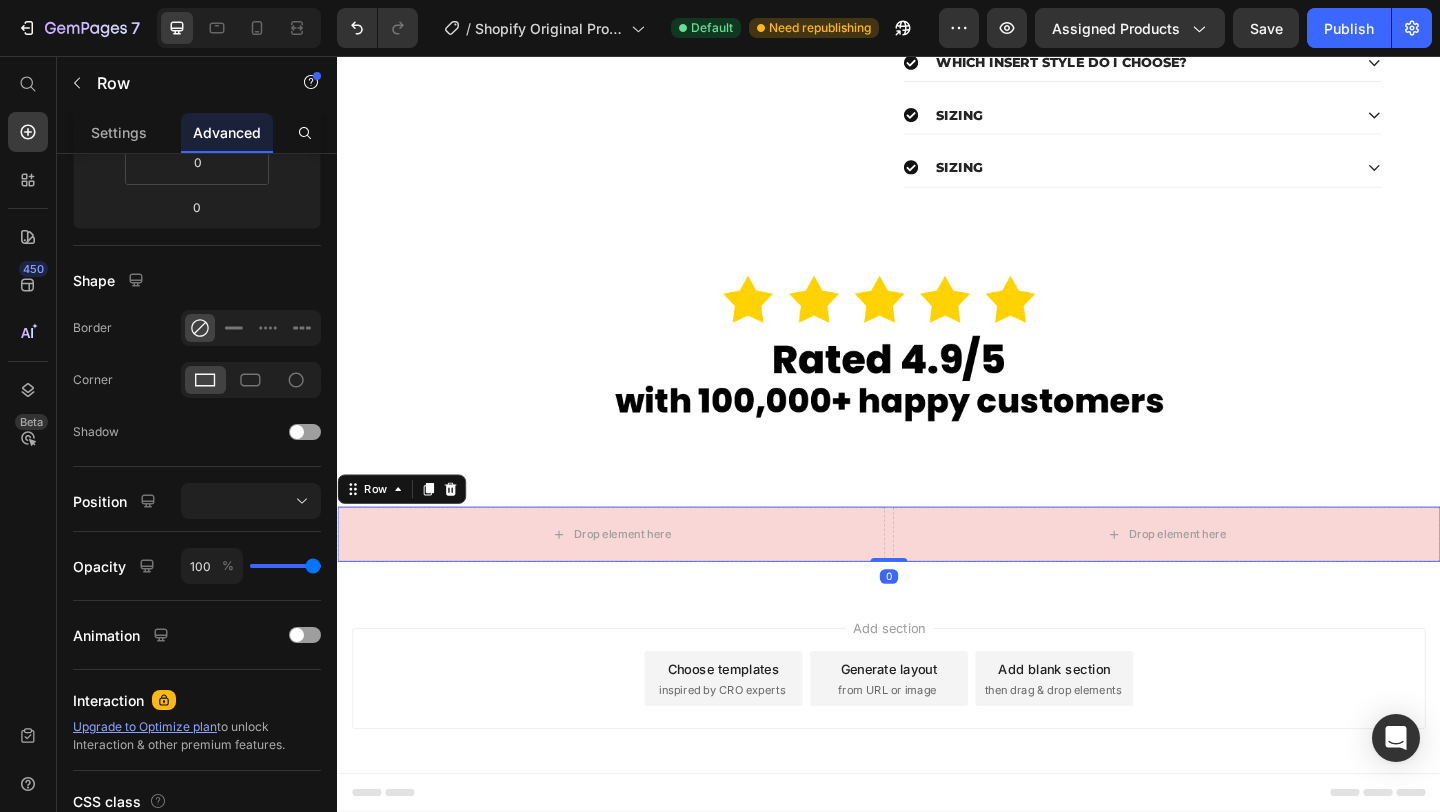 scroll, scrollTop: 0, scrollLeft: 0, axis: both 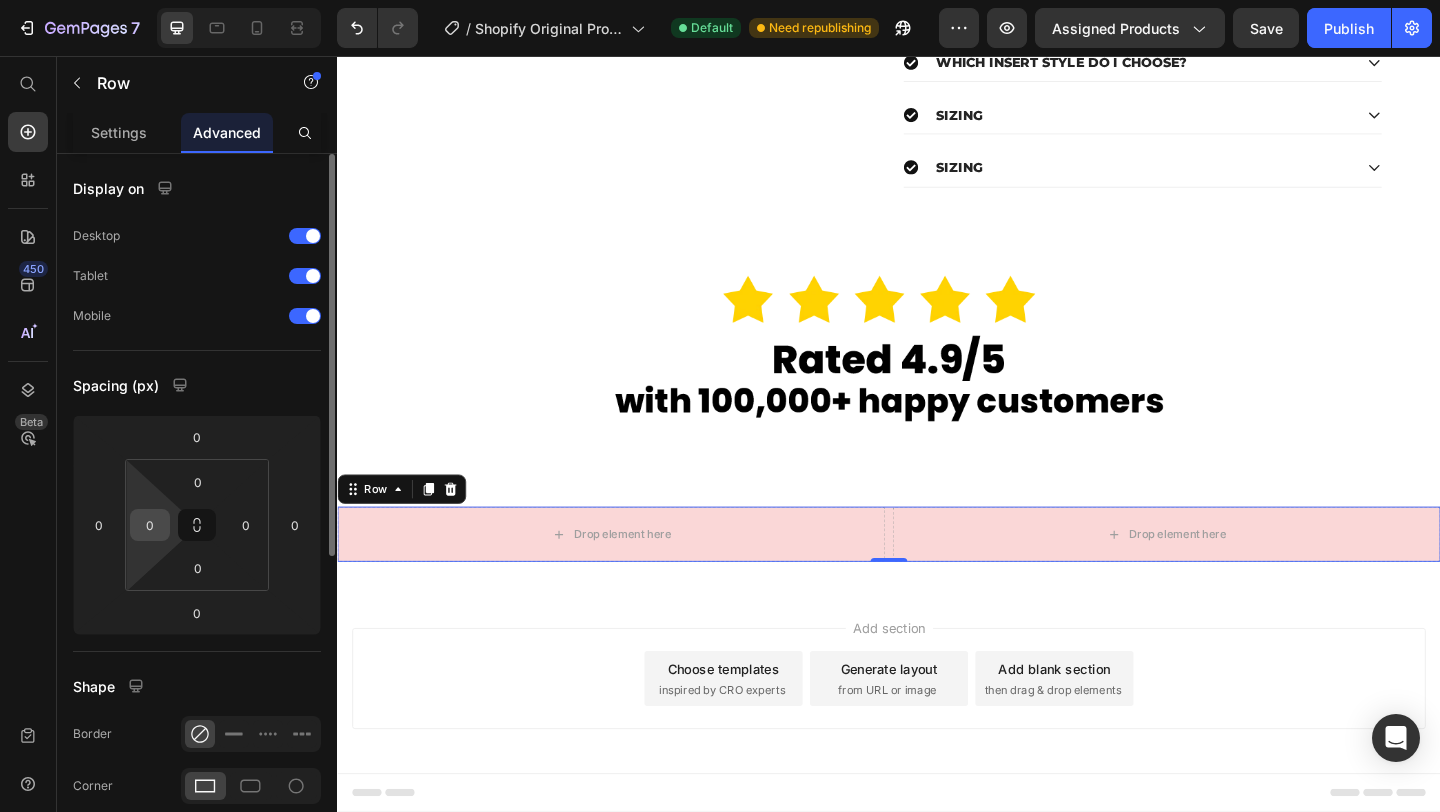 click on "0" at bounding box center (150, 525) 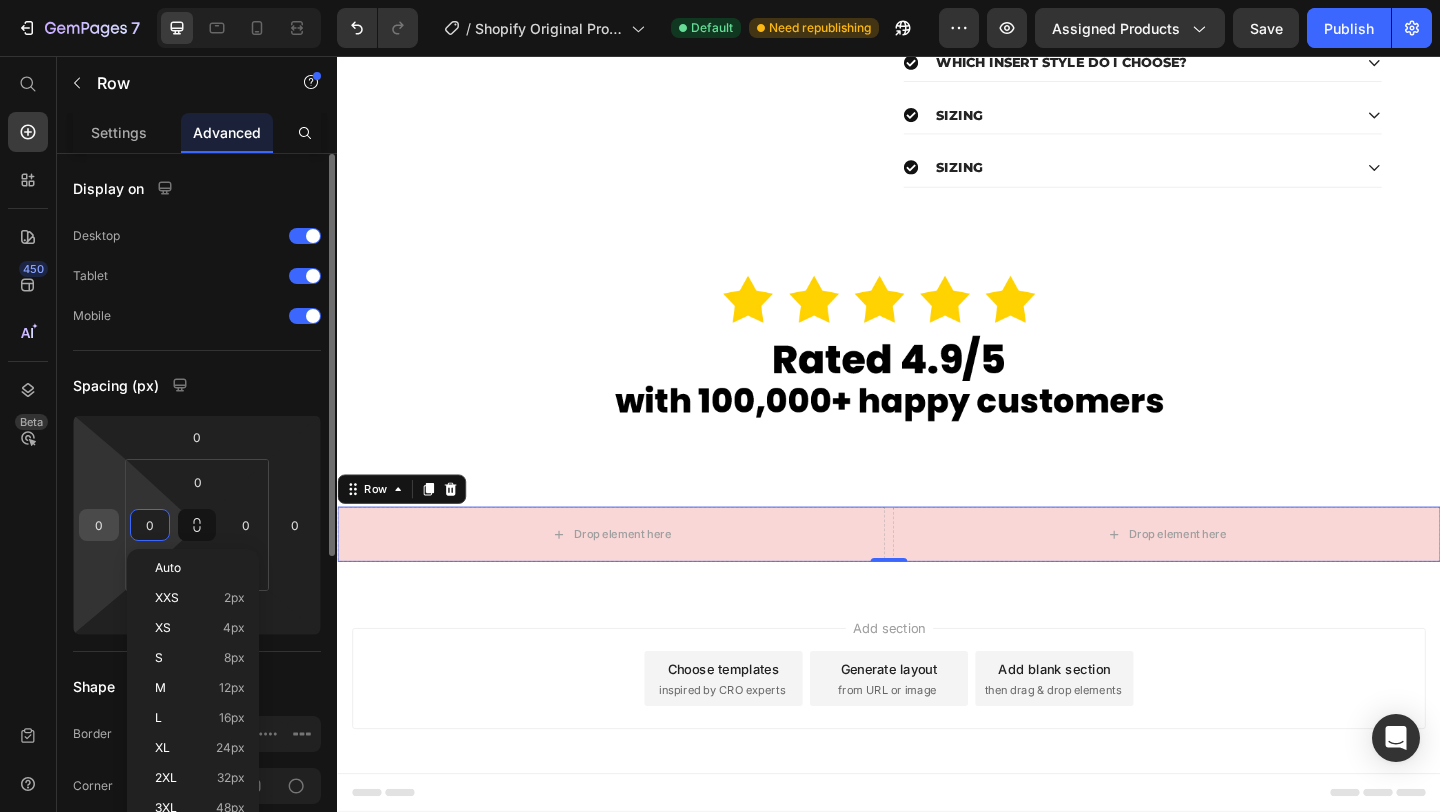 click on "0" at bounding box center [99, 525] 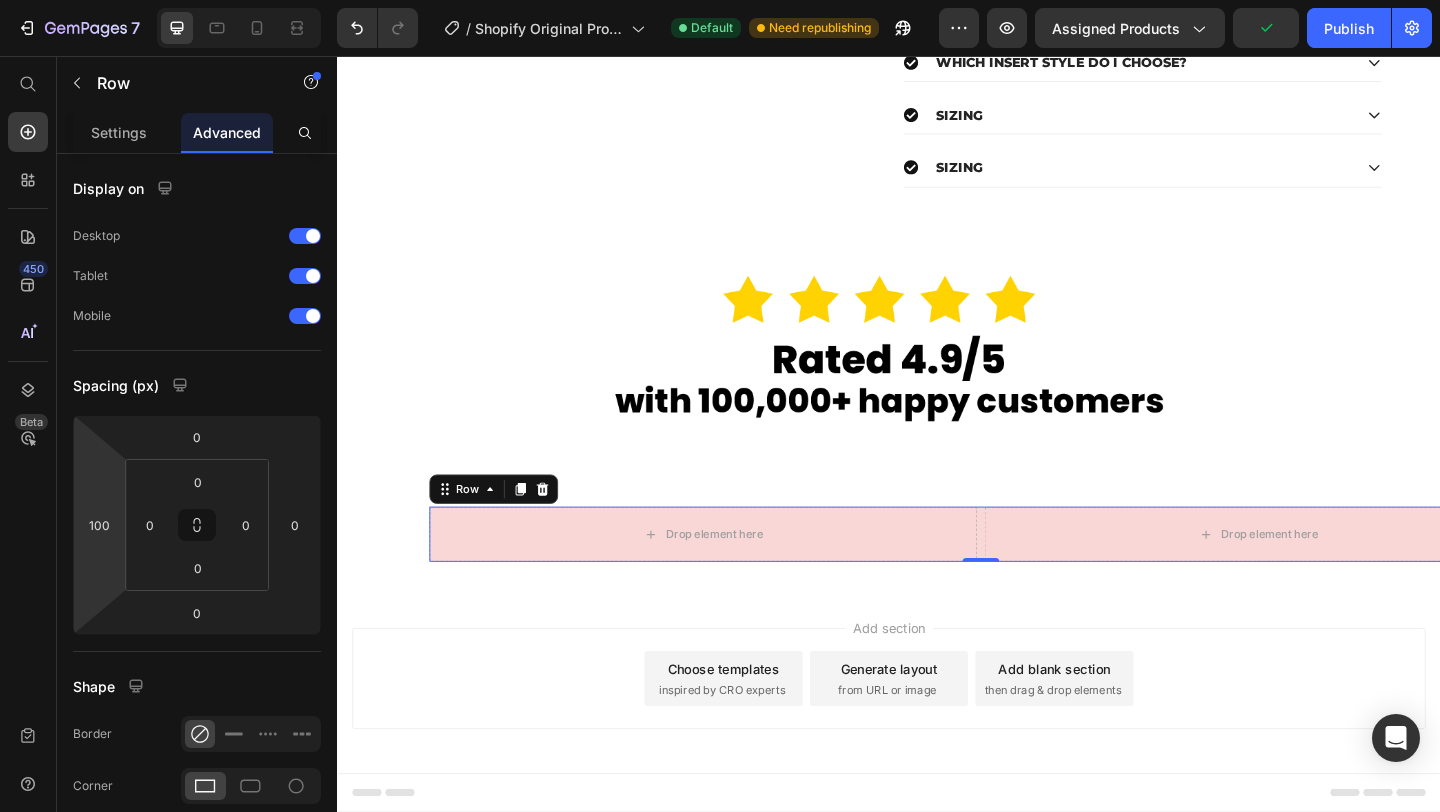 type on "98" 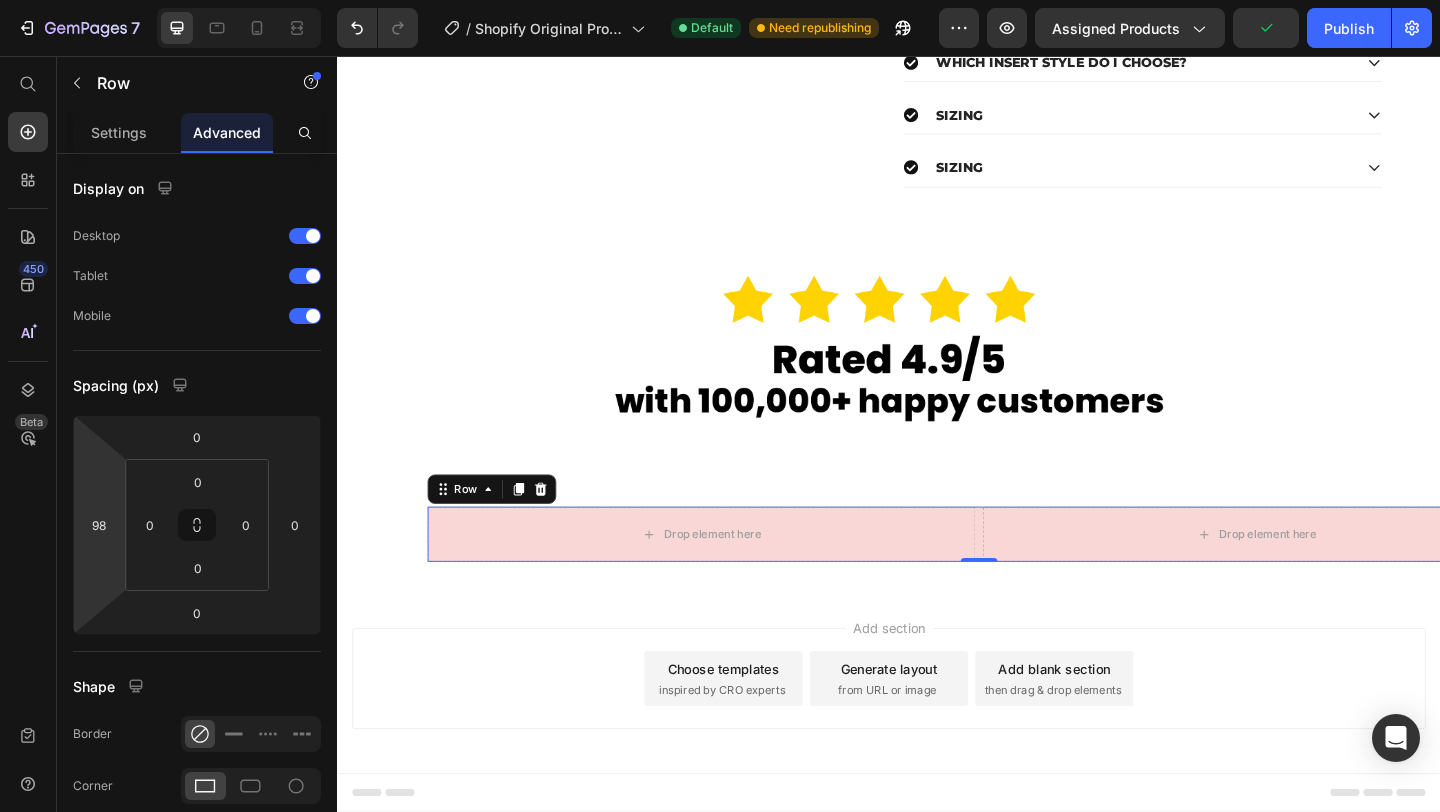 drag, startPoint x: 92, startPoint y: 485, endPoint x: 111, endPoint y: 436, distance: 52.554733 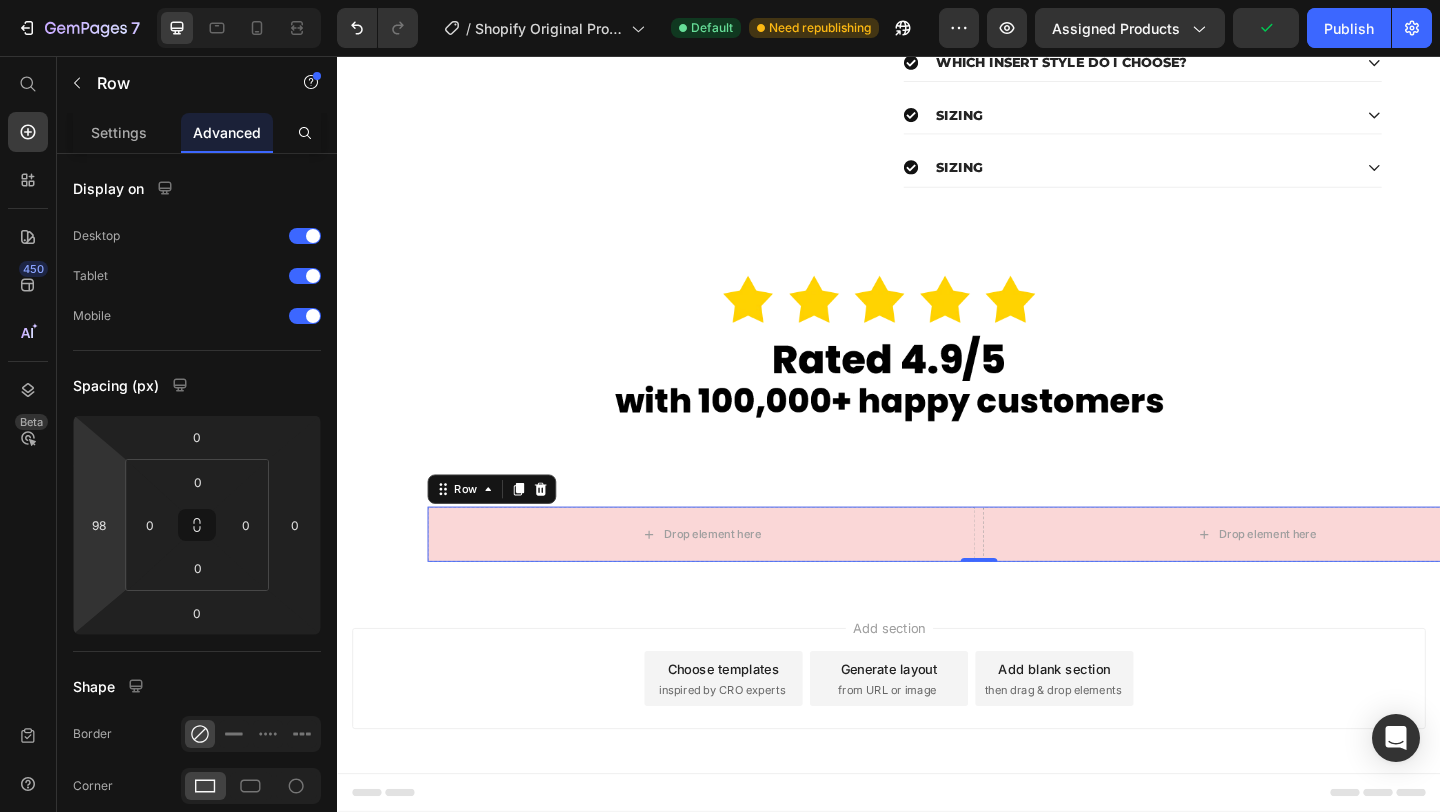 click on "7   /  Shopify Original Product Template Default Need republishing Preview Assigned Products  Publish  450 Beta Start with Sections Elements Hero Section Product Detail Brands Trusted Badges Guarantee Product Breakdown How to use Testimonials Compare Bundle FAQs Social Proof Brand Story Product List Collection Blog List Contact Sticky Add to Cart Custom Footer Browse Library 450 Layout
Row
Row
Row
Row Text
Heading
Text Block Button
Button
Button
Sticky Back to top Media" at bounding box center [720, 0] 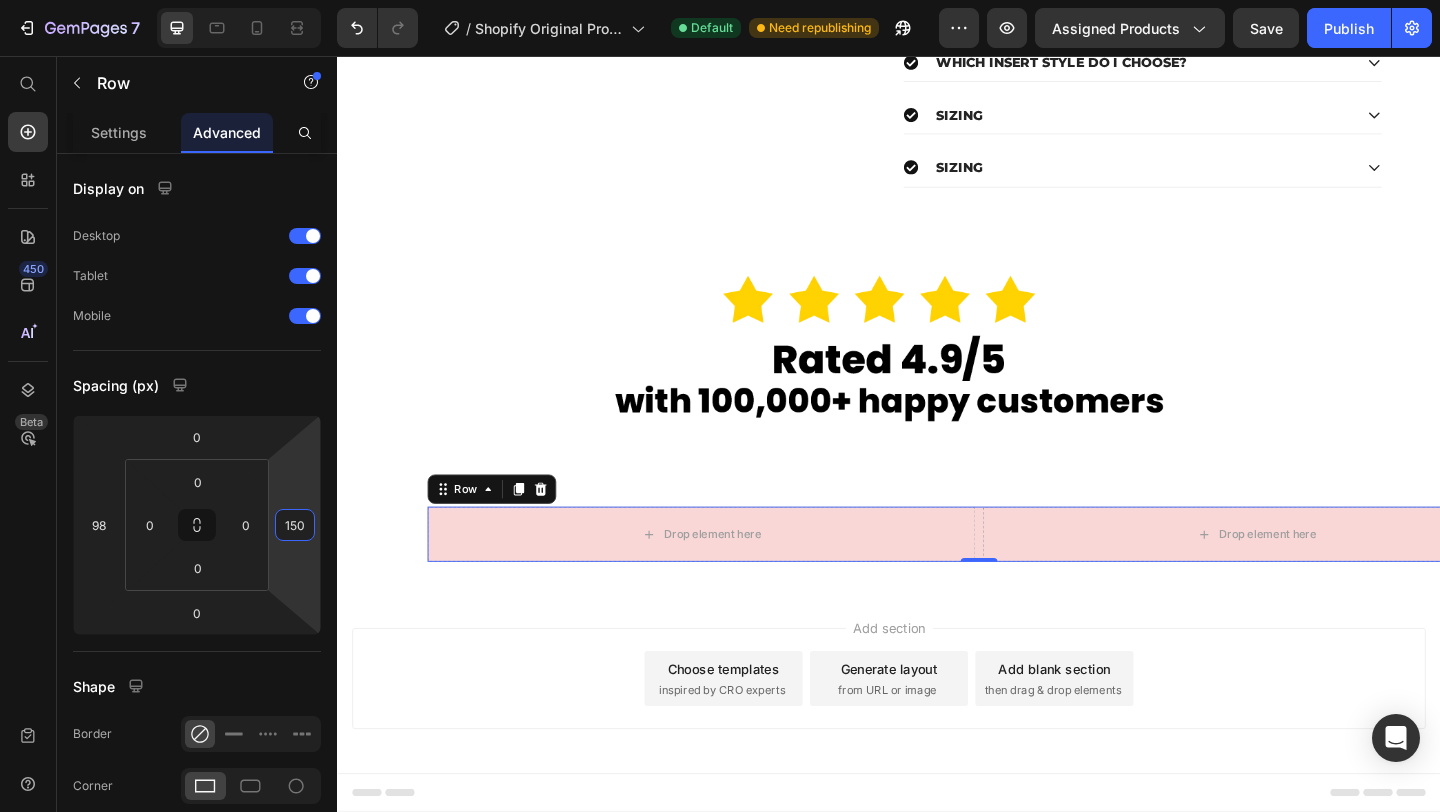 type on "152" 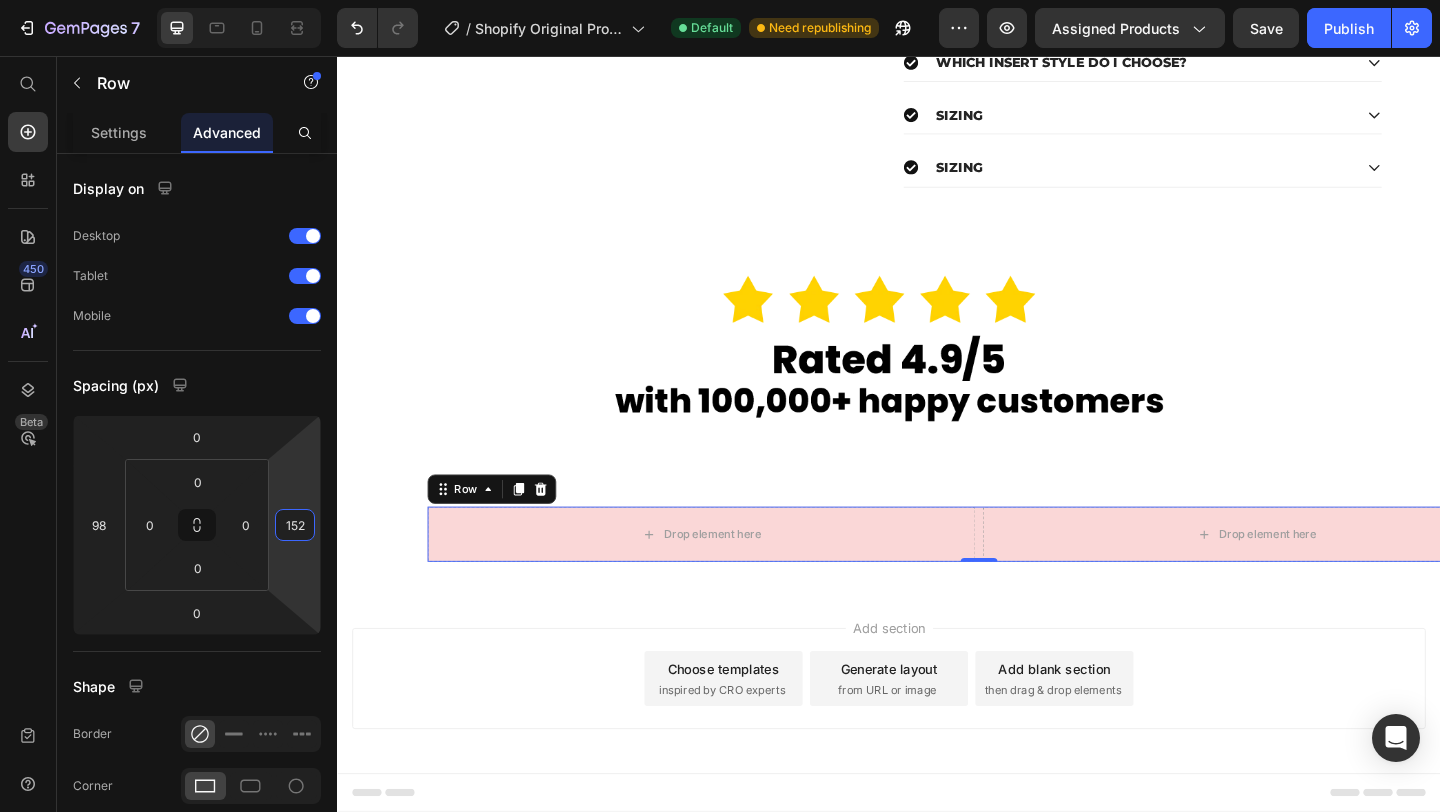 drag, startPoint x: 287, startPoint y: 467, endPoint x: 291, endPoint y: 391, distance: 76.105194 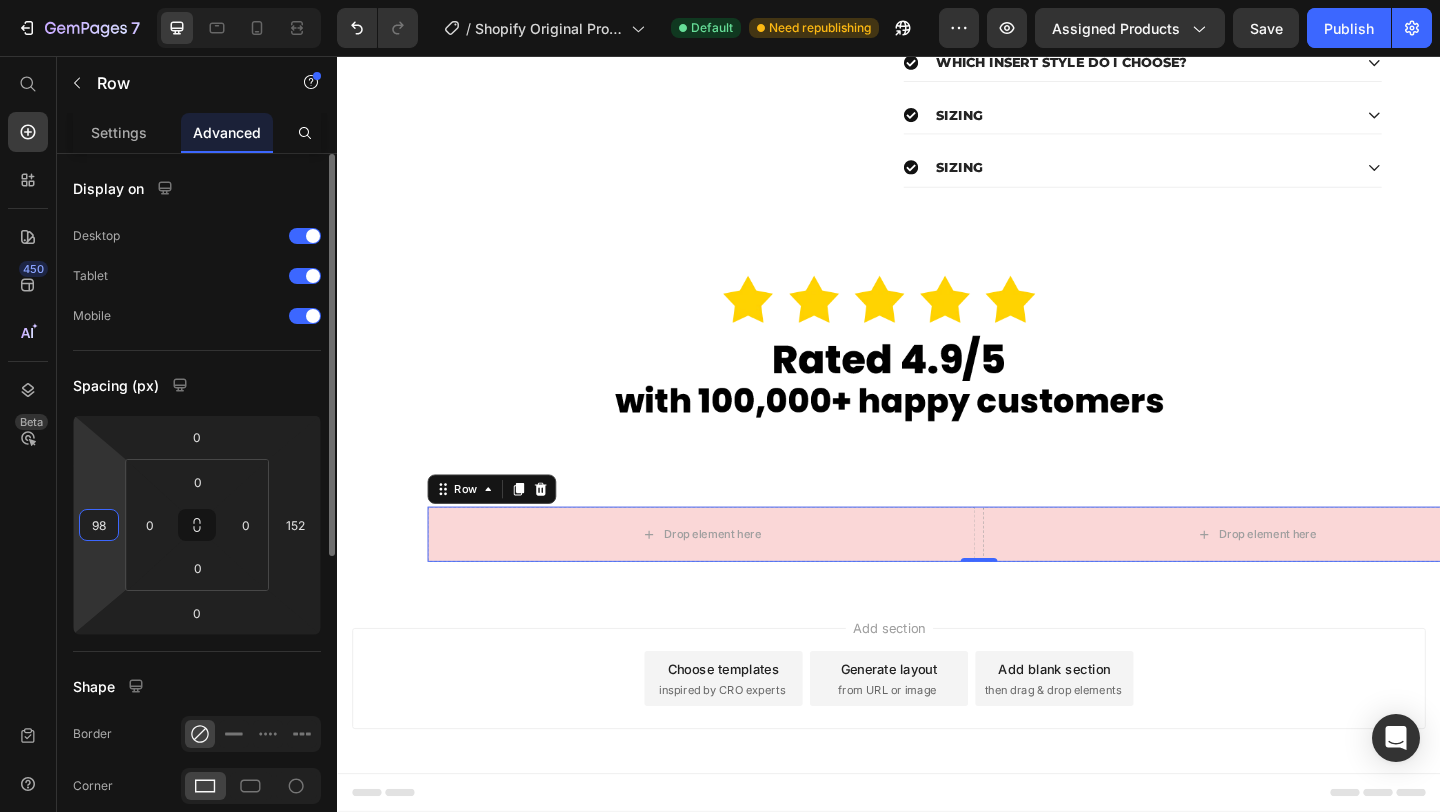 click on "98" at bounding box center (99, 525) 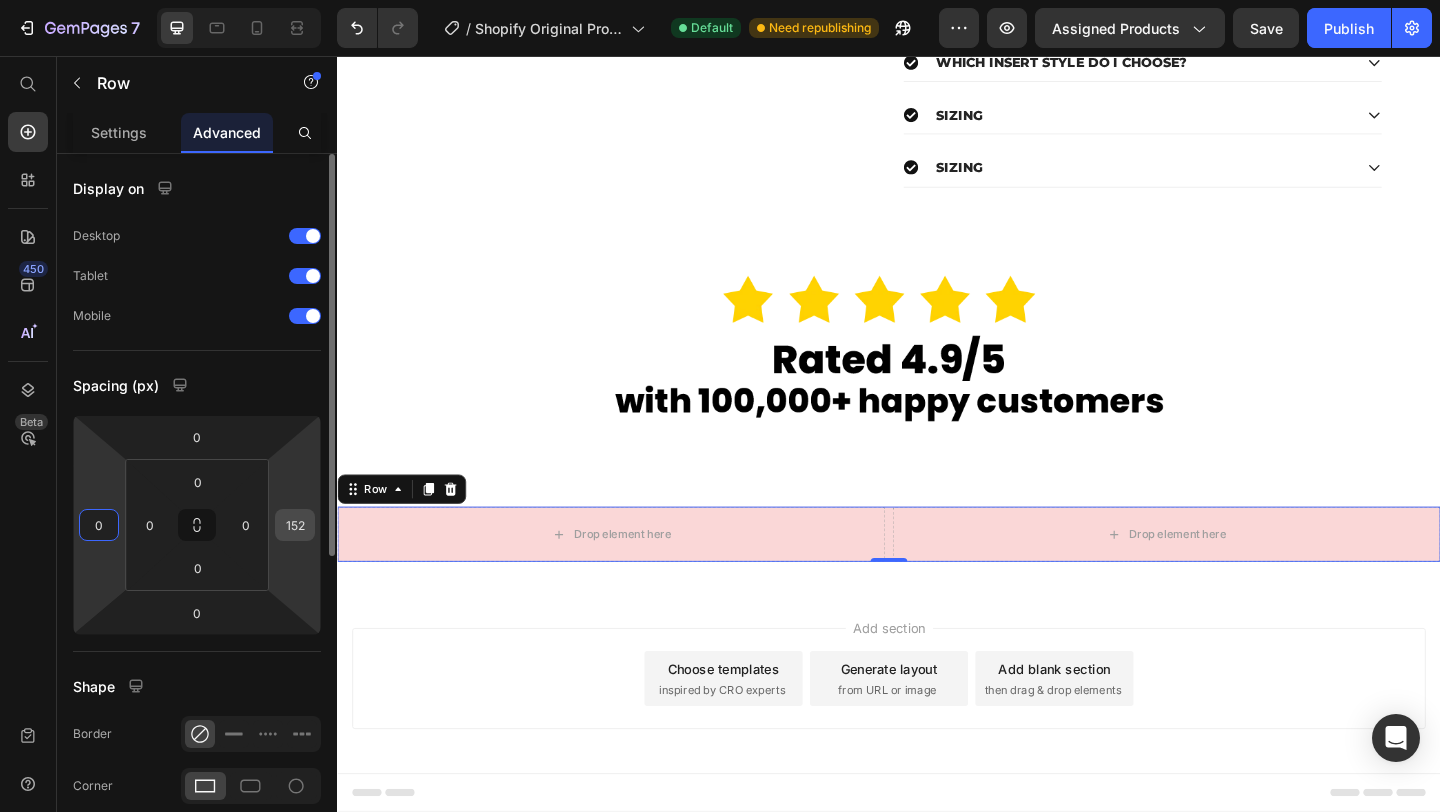 type on "0" 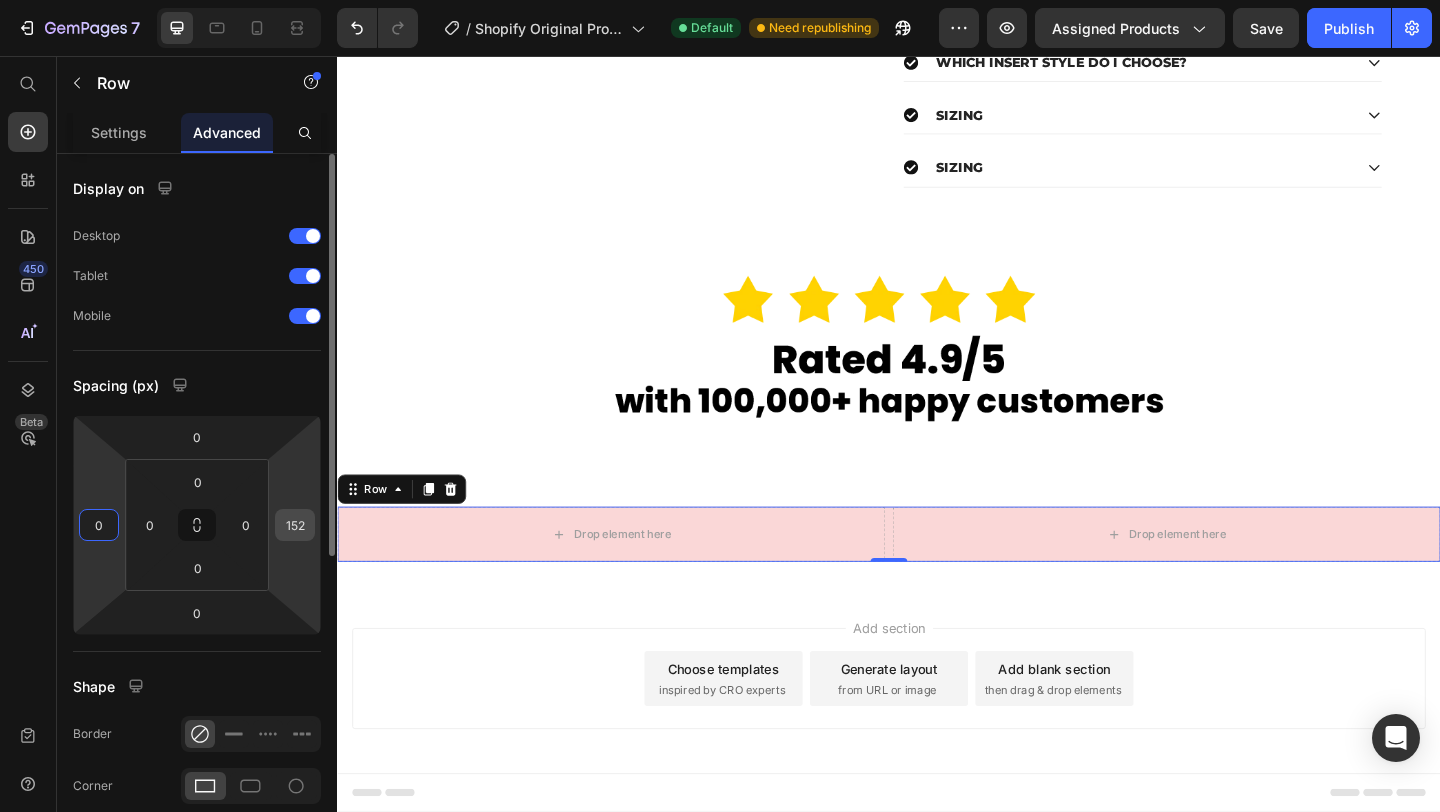 click on "152" at bounding box center (295, 525) 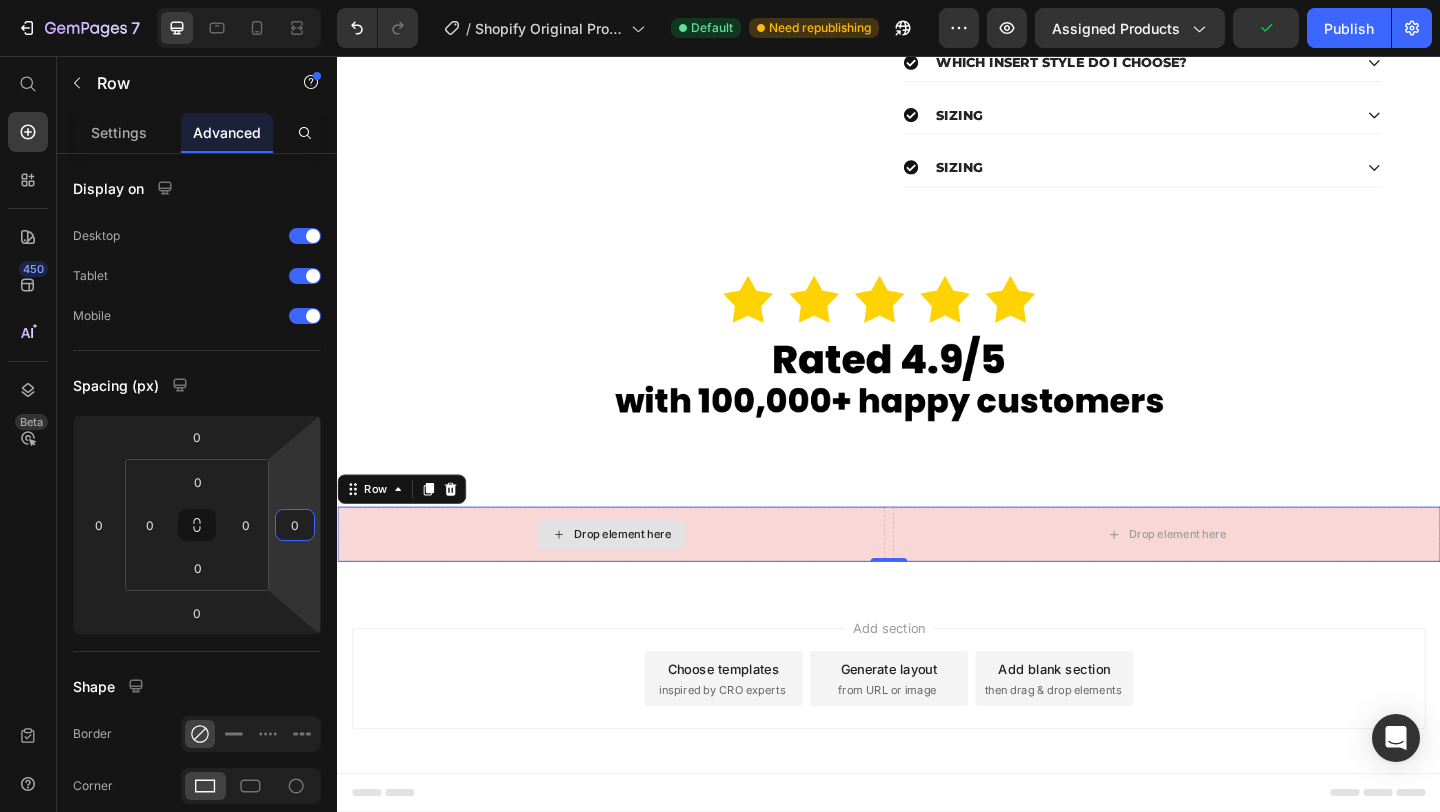 type on "0" 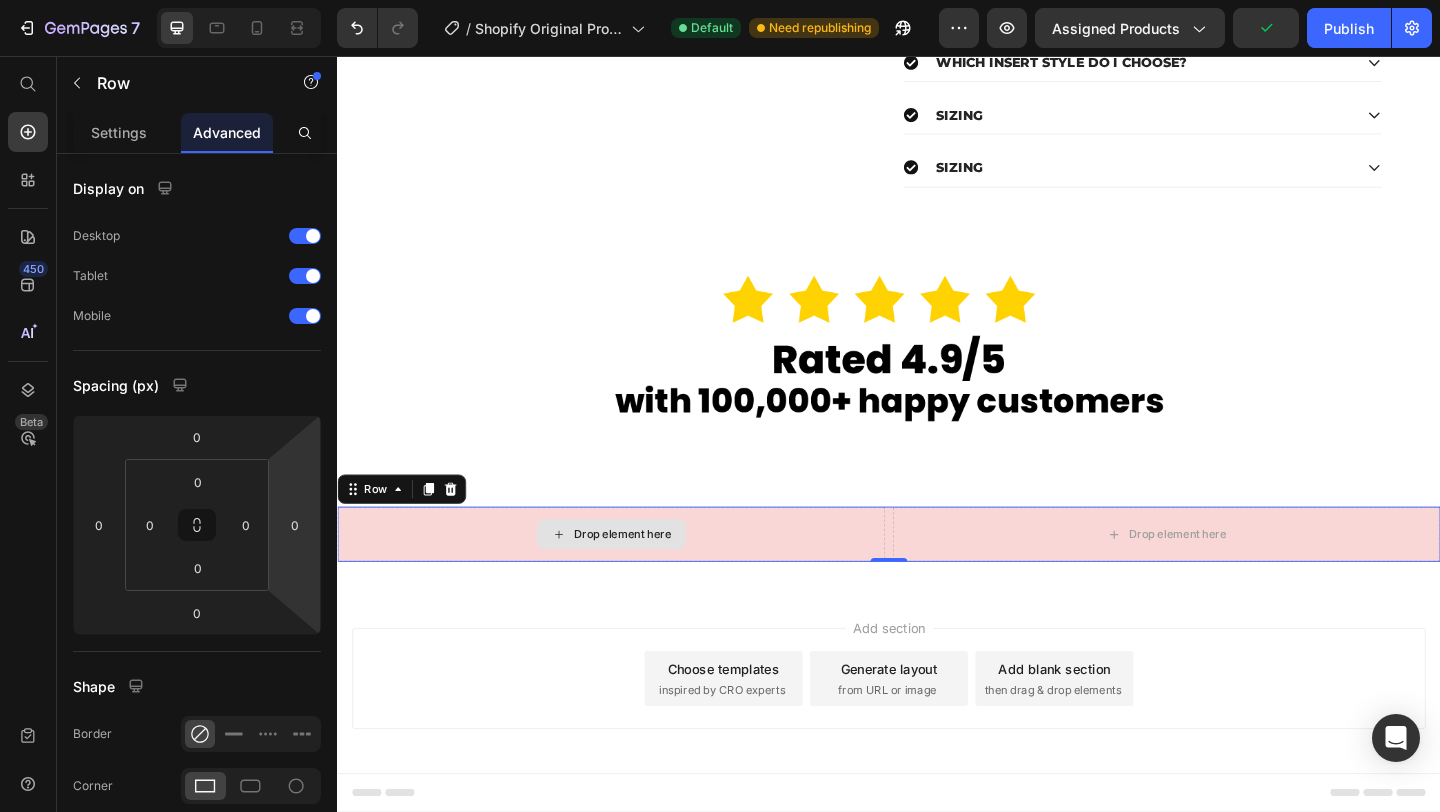 click on "Drop element here" at bounding box center [635, 576] 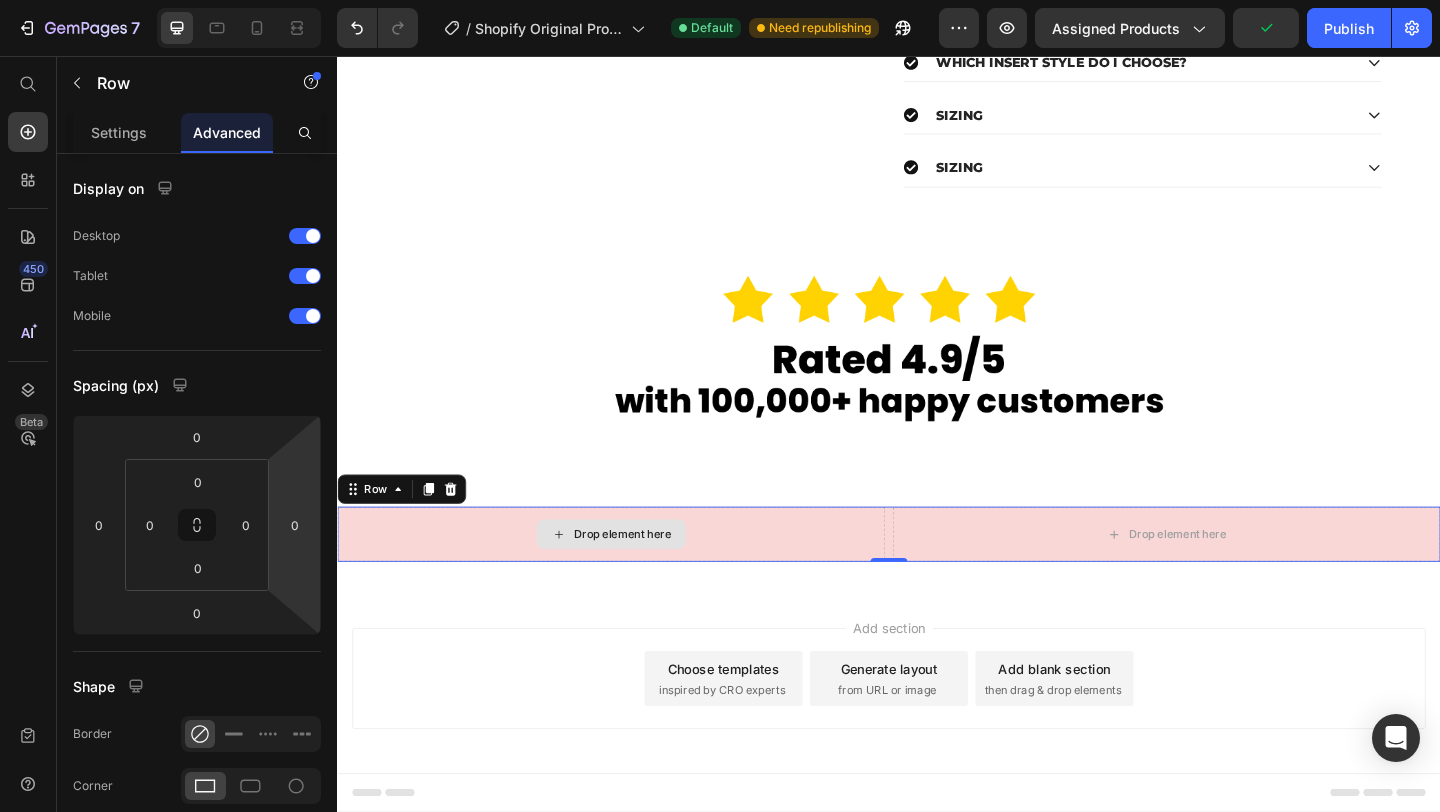 click on "Drop element here
Drop element here Row   0 Section 3" at bounding box center (937, 576) 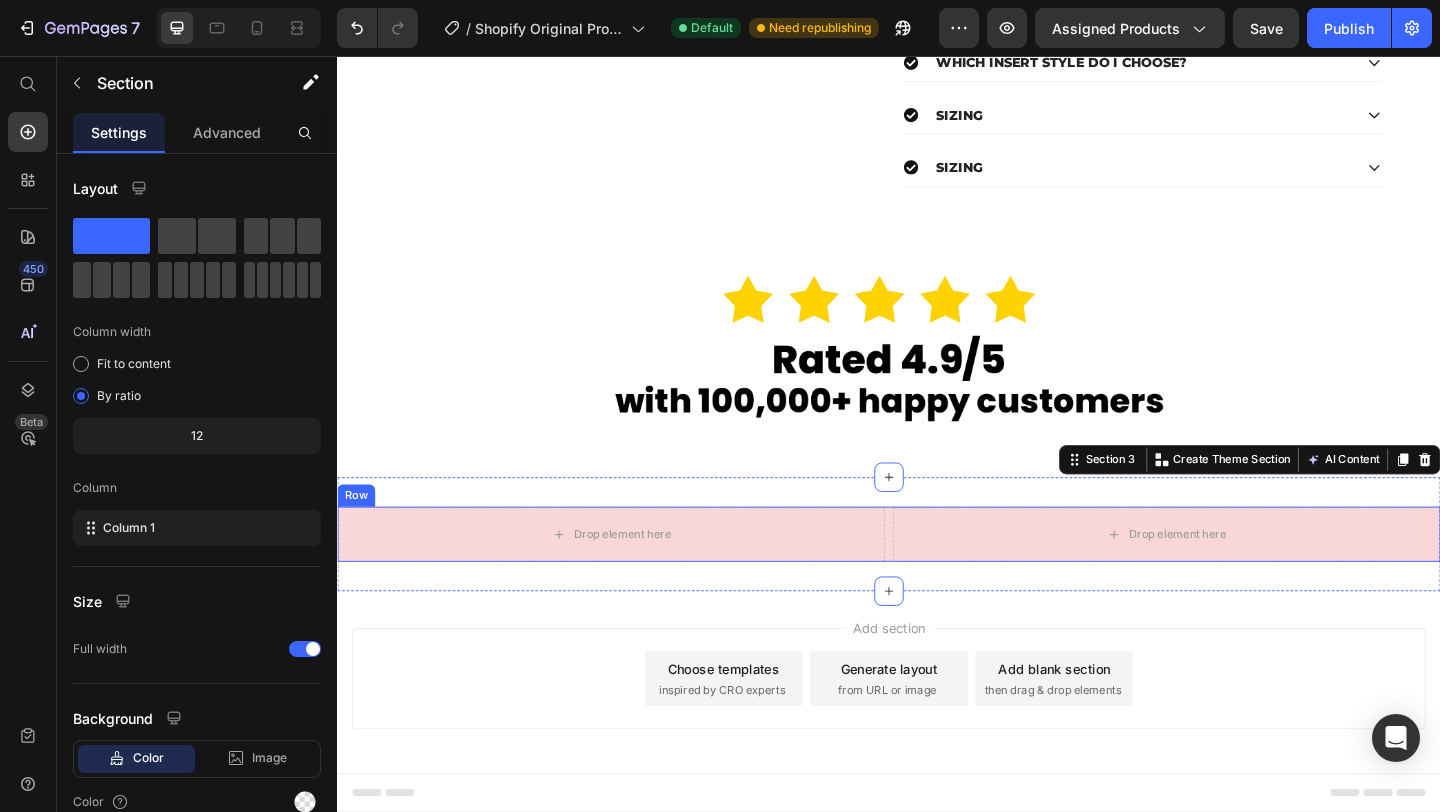 click on "Drop element here
Drop element here Row" at bounding box center [937, 576] 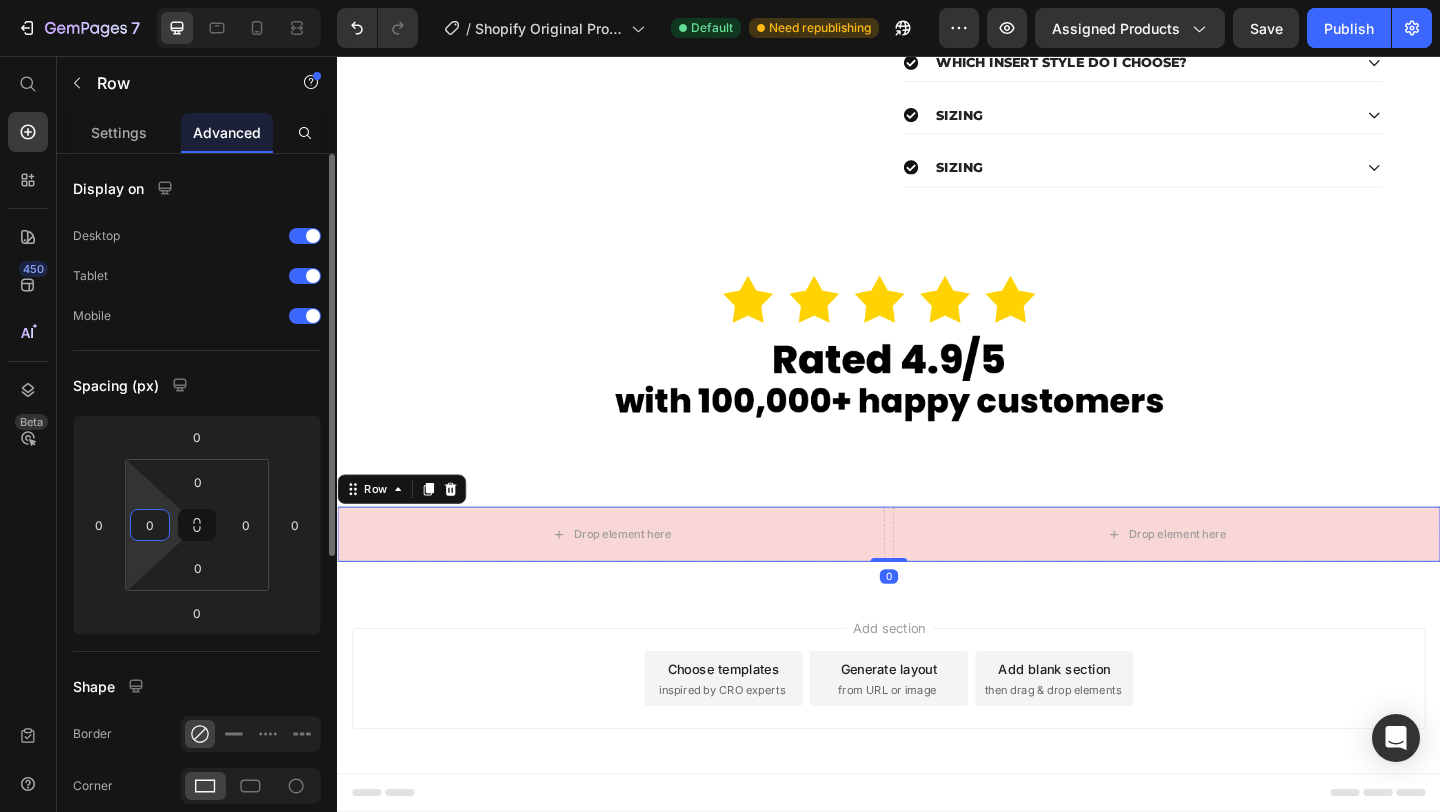 click on "0" at bounding box center [150, 525] 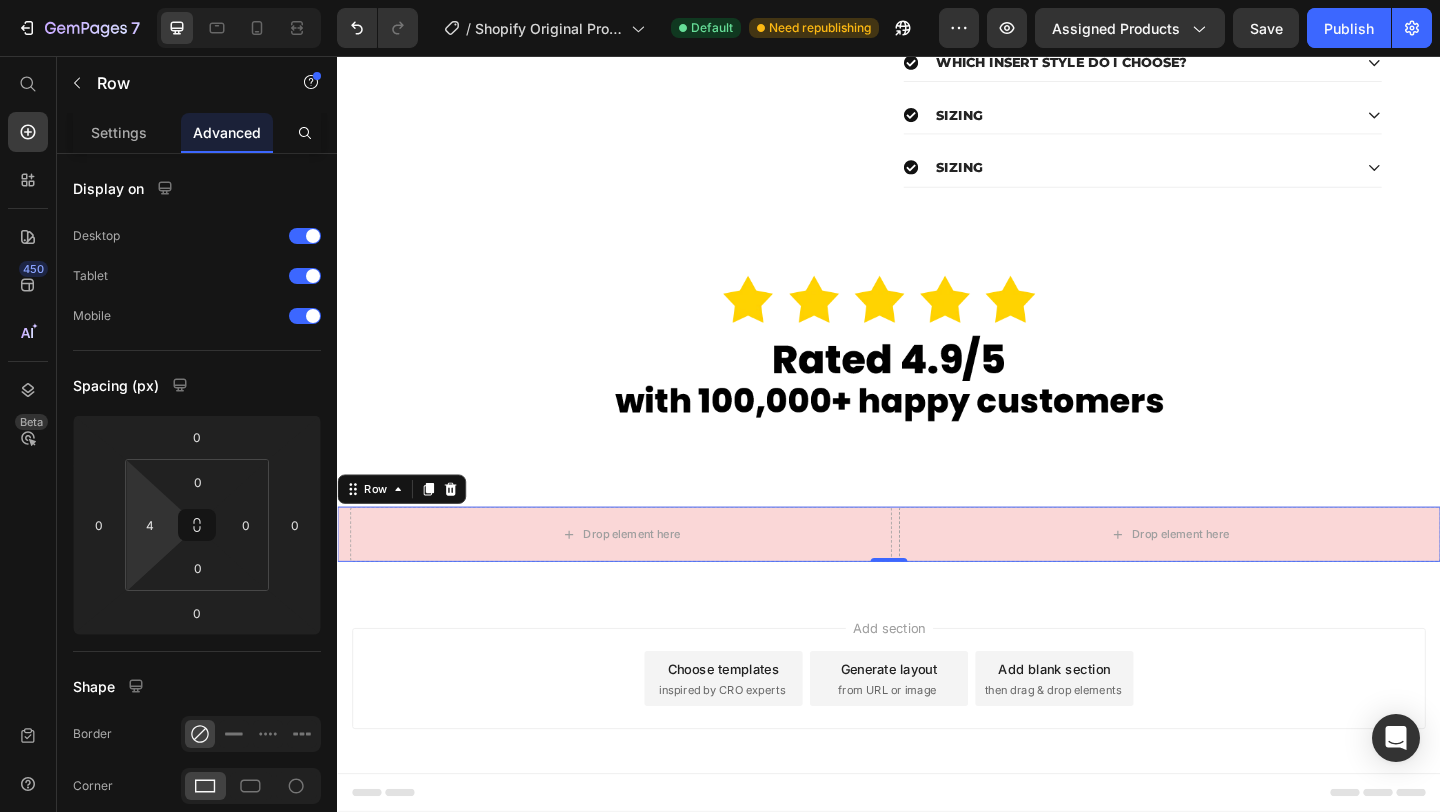 type on "0" 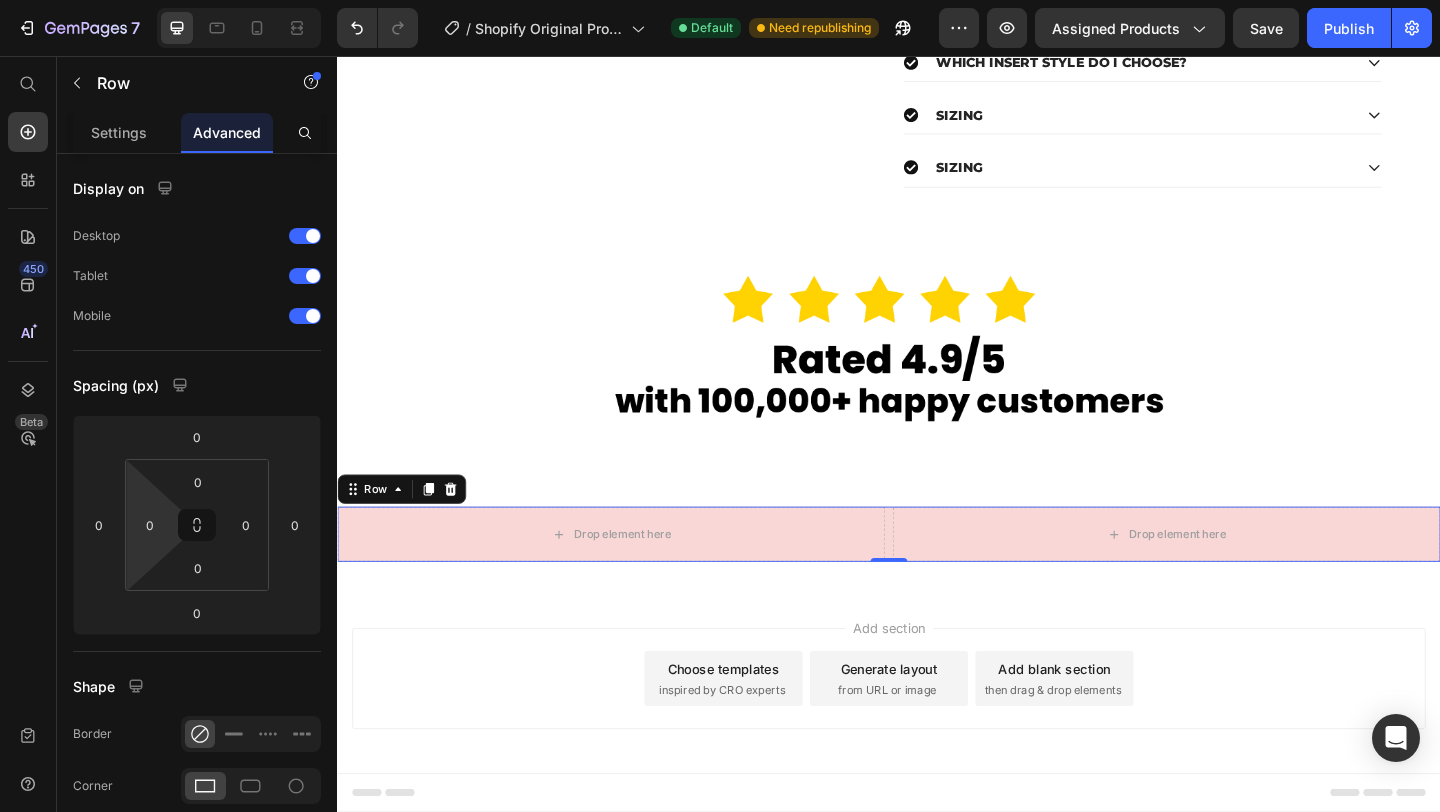 click on "7   /  Shopify Original Product Template Default Need republishing Preview Assigned Products  Save   Publish  450 Beta Start with Sections Elements Hero Section Product Detail Brands Trusted Badges Guarantee Product Breakdown How to use Testimonials Compare Bundle FAQs Social Proof Brand Story Product List Collection Blog List Contact Sticky Add to Cart Custom Footer Browse Library 450 Layout
Row
Row
Row
Row Text
Heading
Text Block Button
Button
Button
Sticky Back to top Media" at bounding box center (720, 0) 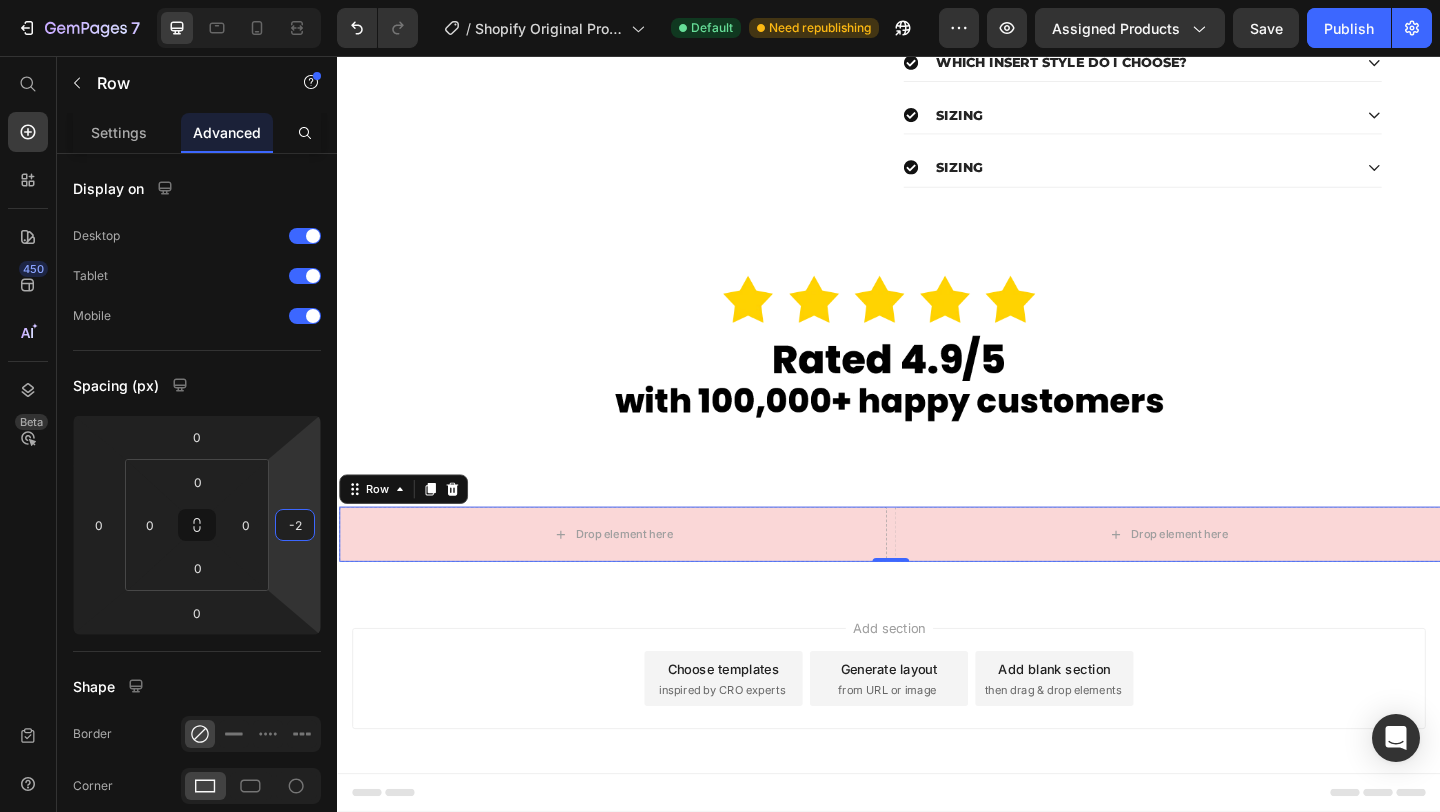 type on "0" 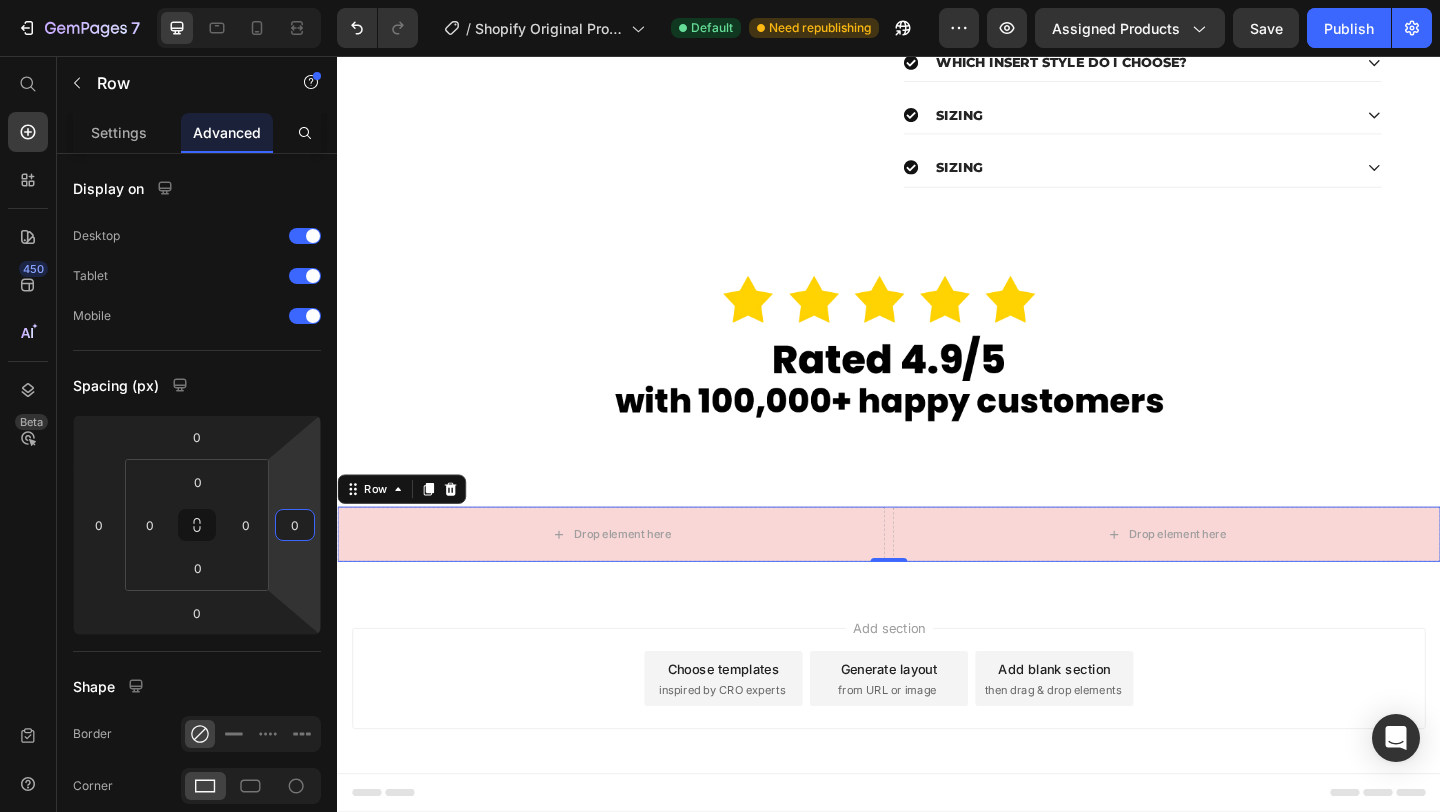 click on "7   /  Shopify Original Product Template Default Need republishing Preview Assigned Products  Save   Publish  450 Beta Start with Sections Elements Hero Section Product Detail Brands Trusted Badges Guarantee Product Breakdown How to use Testimonials Compare Bundle FAQs Social Proof Brand Story Product List Collection Blog List Contact Sticky Add to Cart Custom Footer Browse Library 450 Layout
Row
Row
Row
Row Text
Heading
Text Block Button
Button
Button
Sticky Back to top Media" 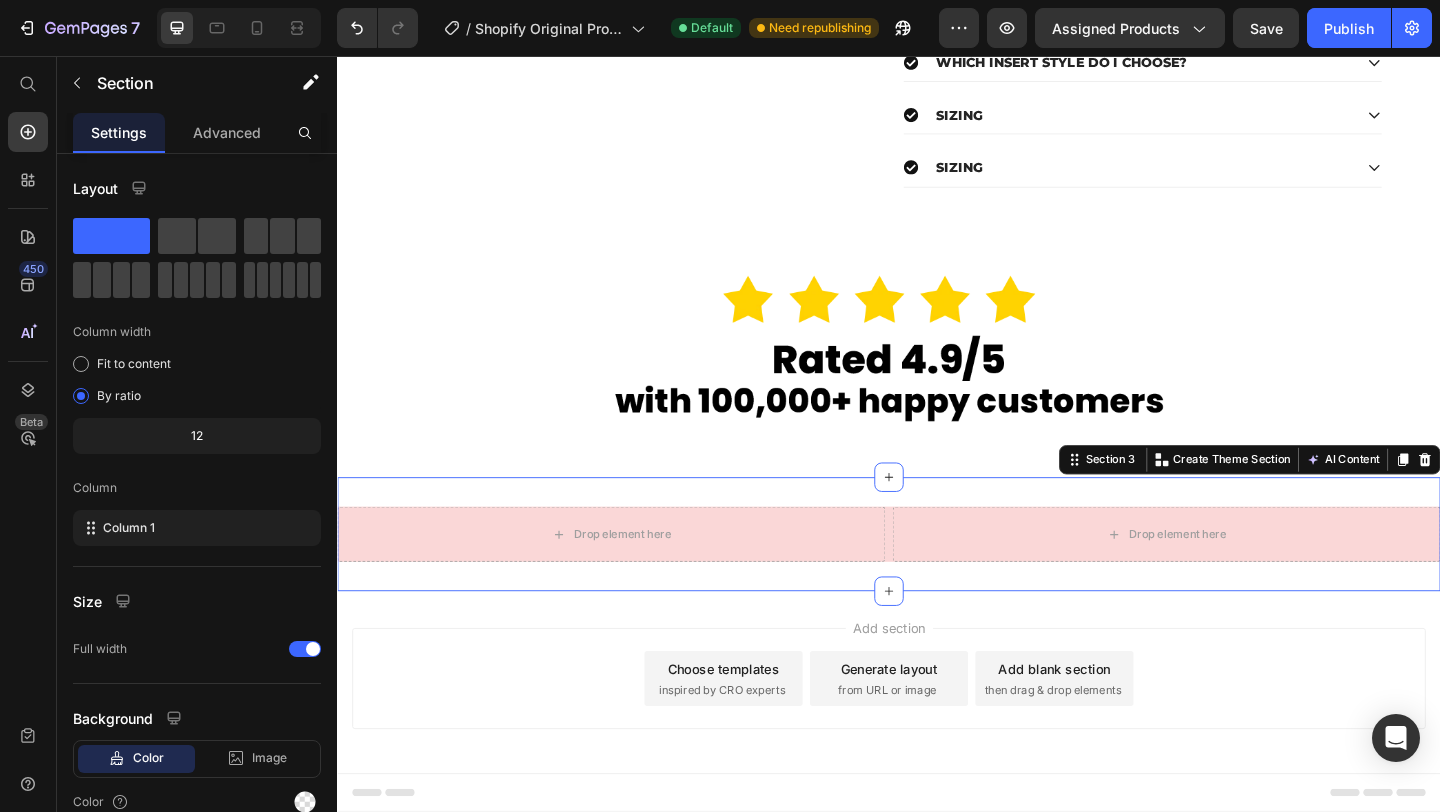 click on "Drop element here
Drop element here Row Section 3   You can create reusable sections Create Theme Section AI Content Write with GemAI What would you like to describe here? Tone and Voice Persuasive Product Invisible Lift Inserts Show more Generate" at bounding box center [937, 576] 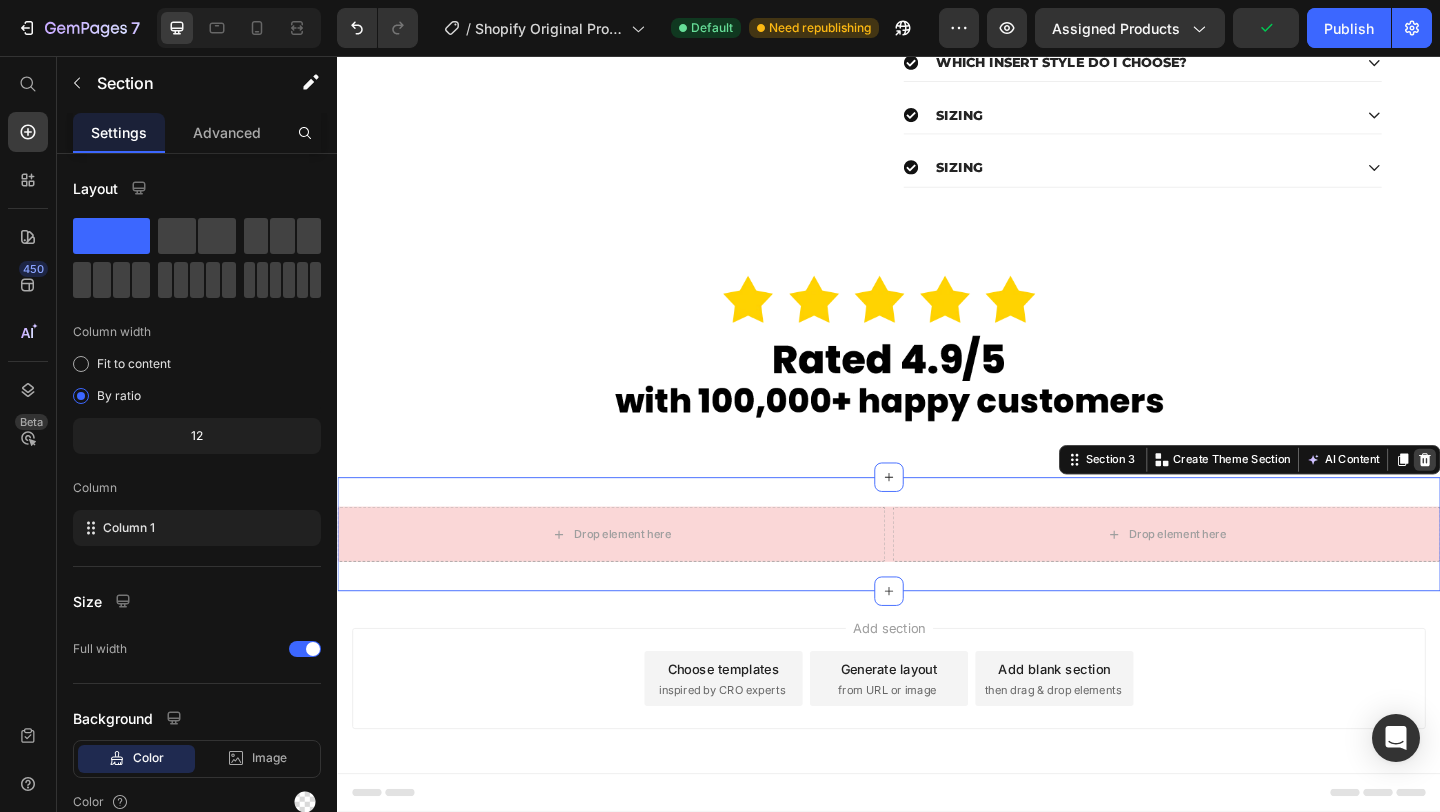 click 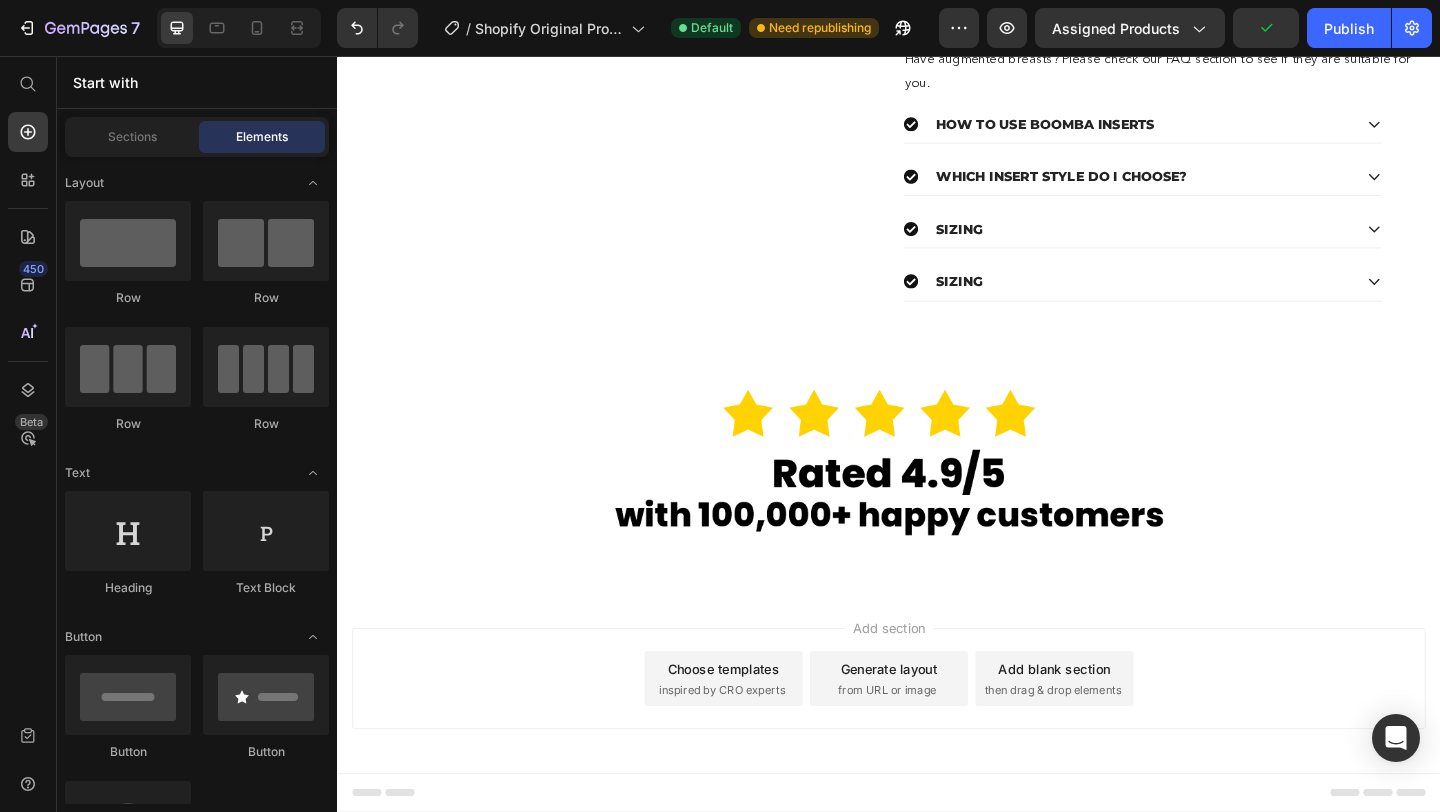 scroll, scrollTop: 1302, scrollLeft: 0, axis: vertical 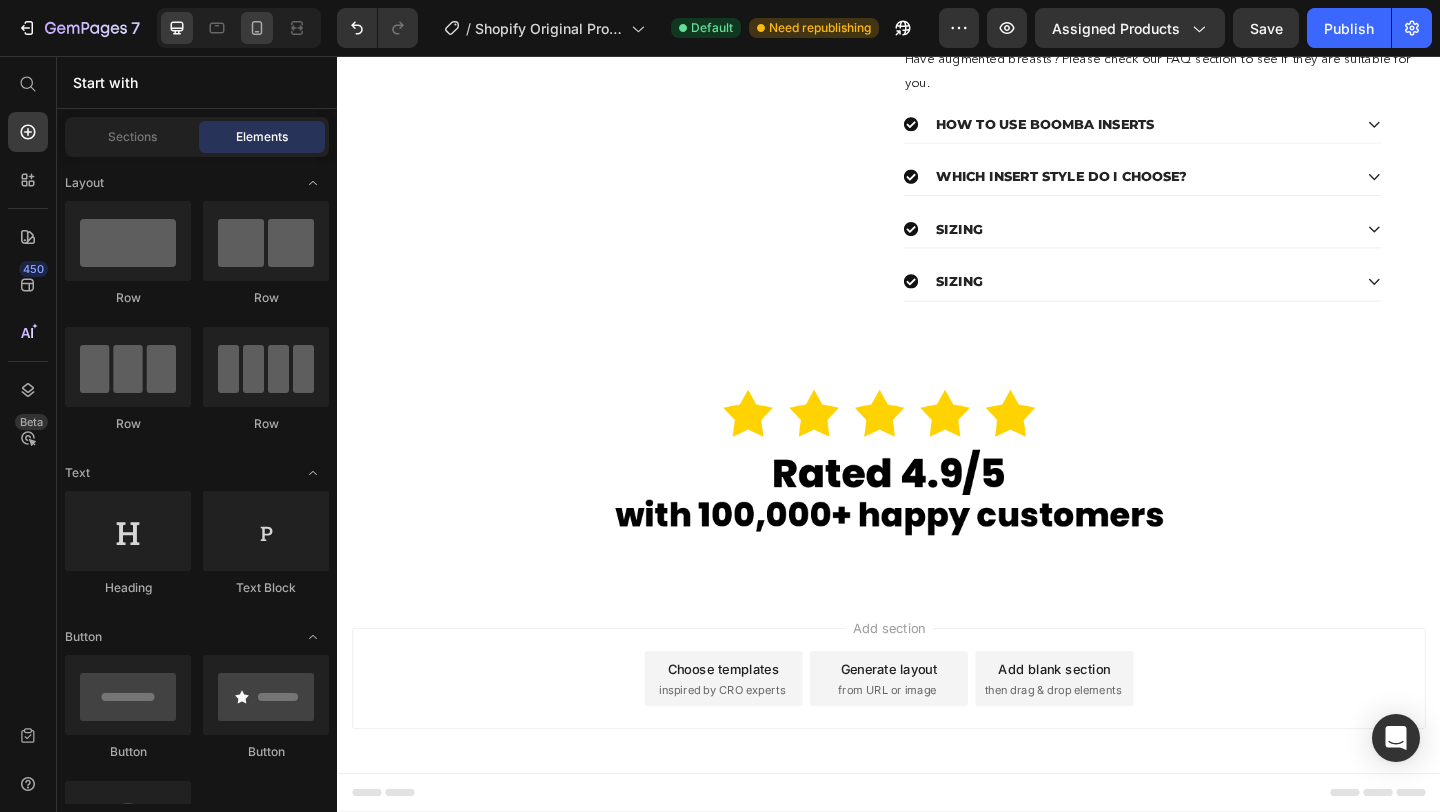 click 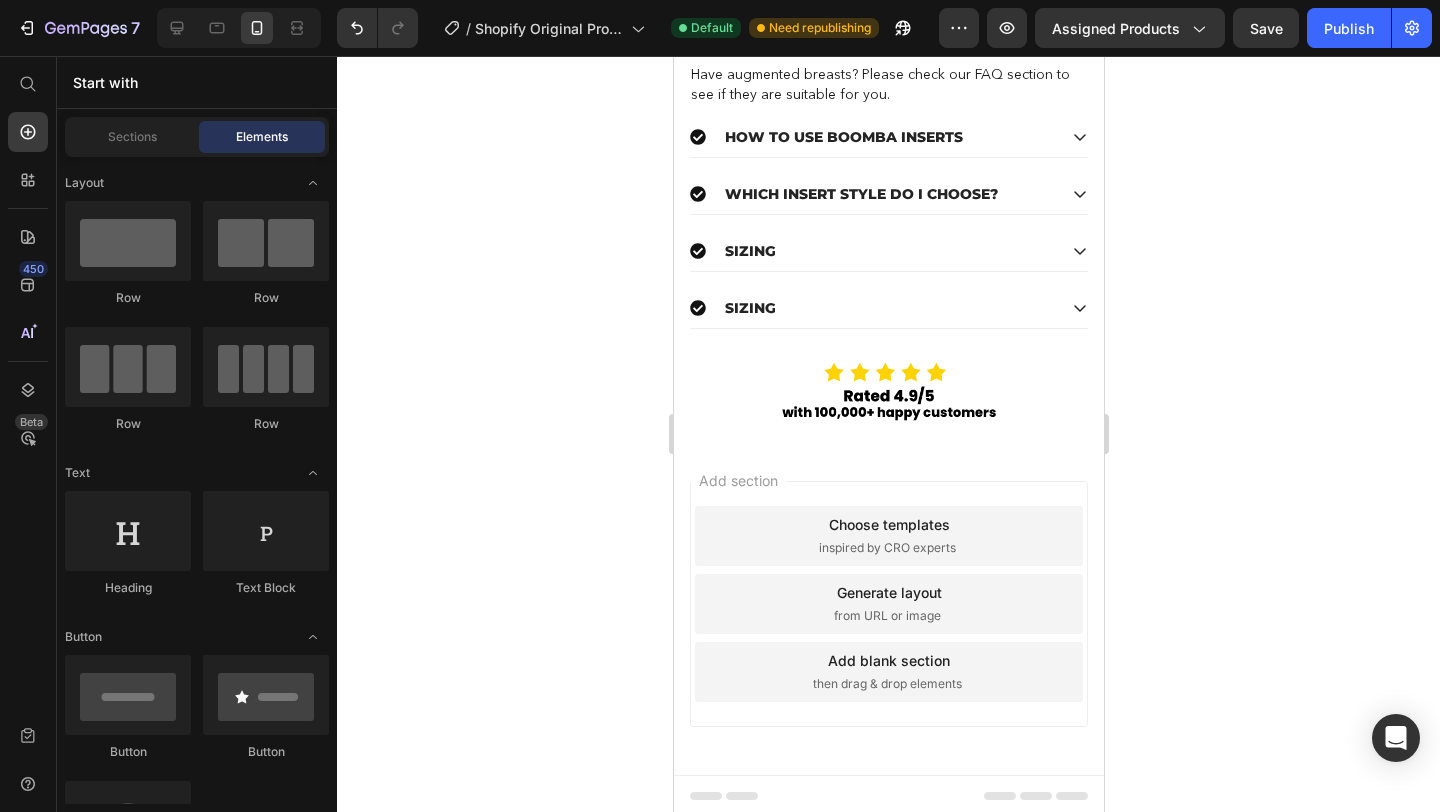 click 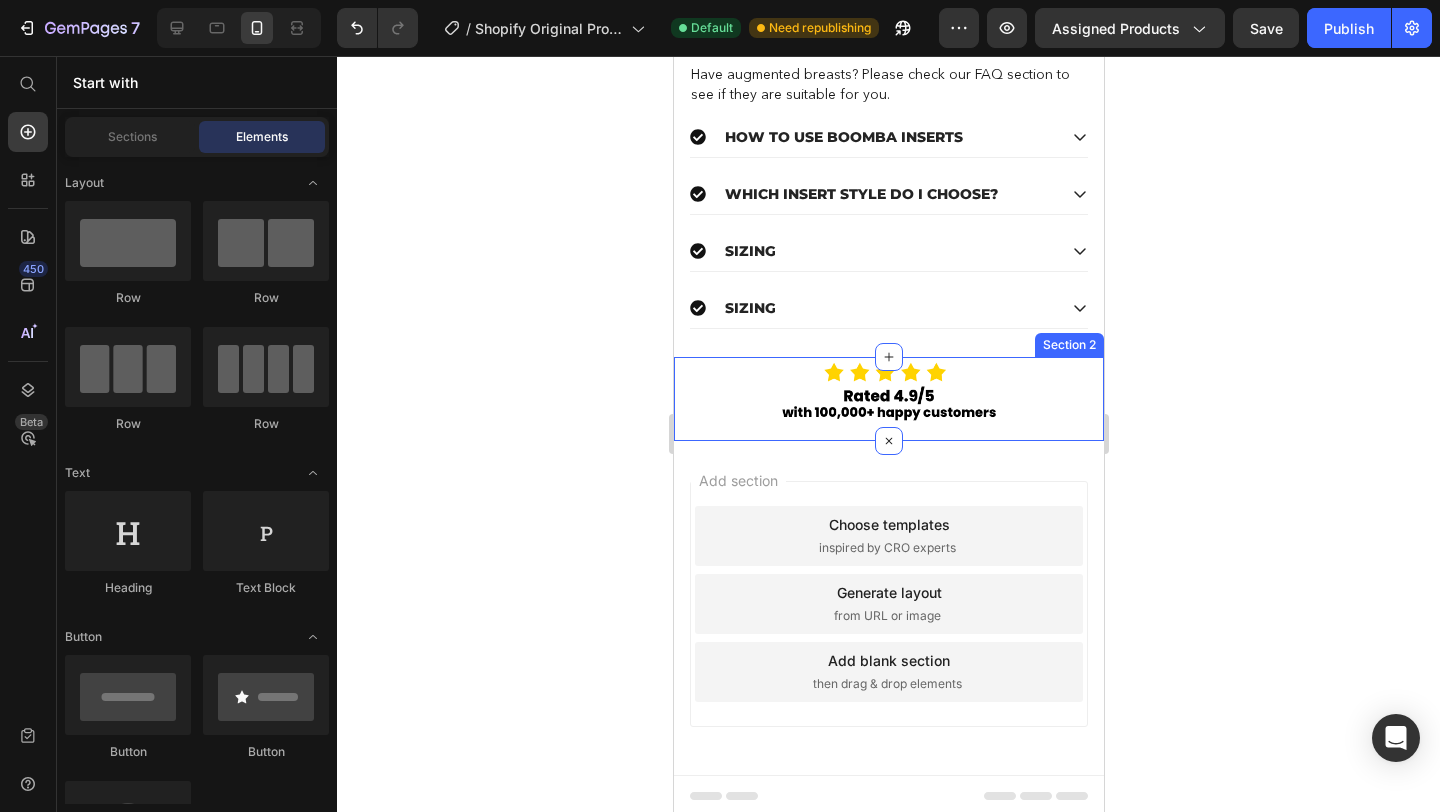 scroll, scrollTop: 1712, scrollLeft: 0, axis: vertical 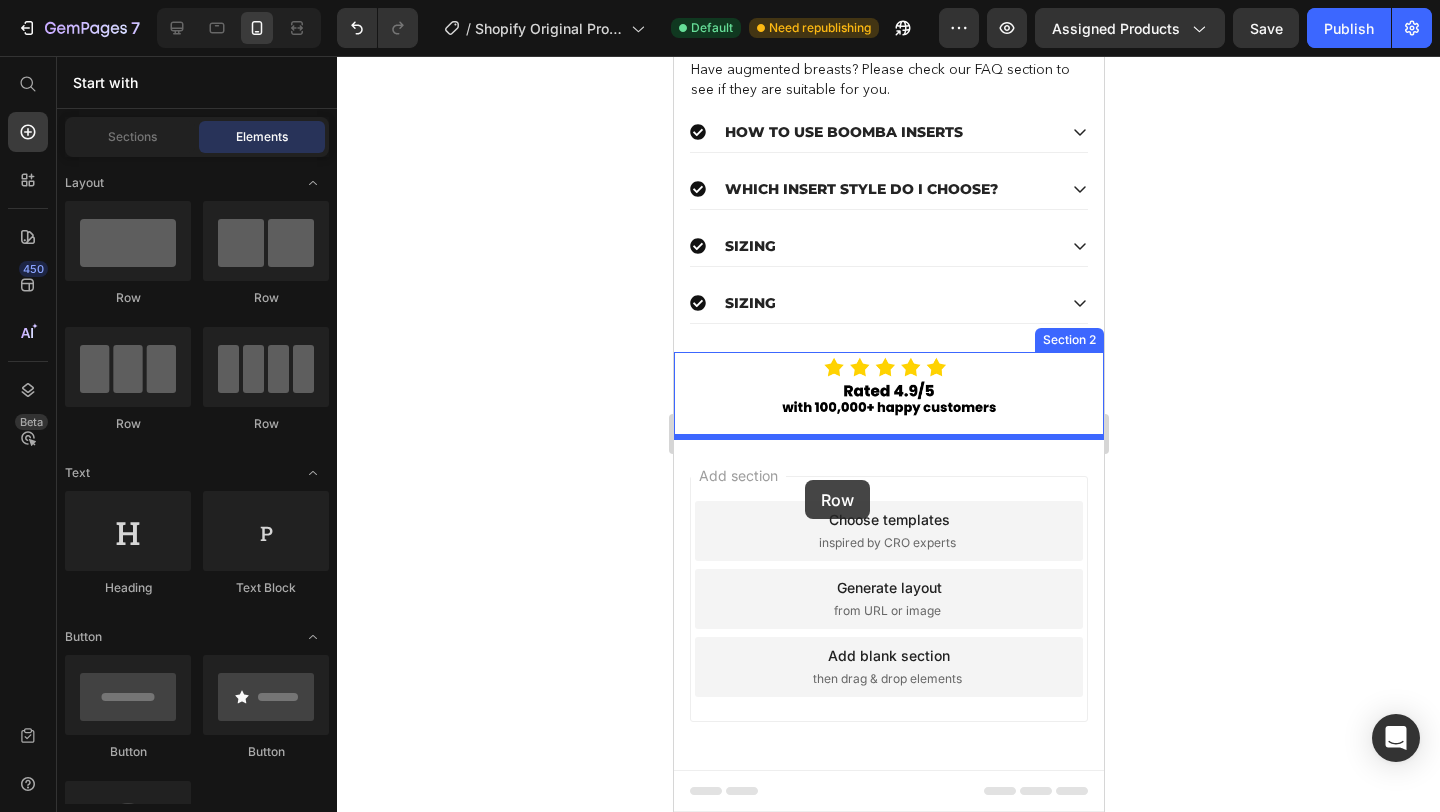 drag, startPoint x: 1161, startPoint y: 376, endPoint x: 802, endPoint y: 481, distance: 374.0401 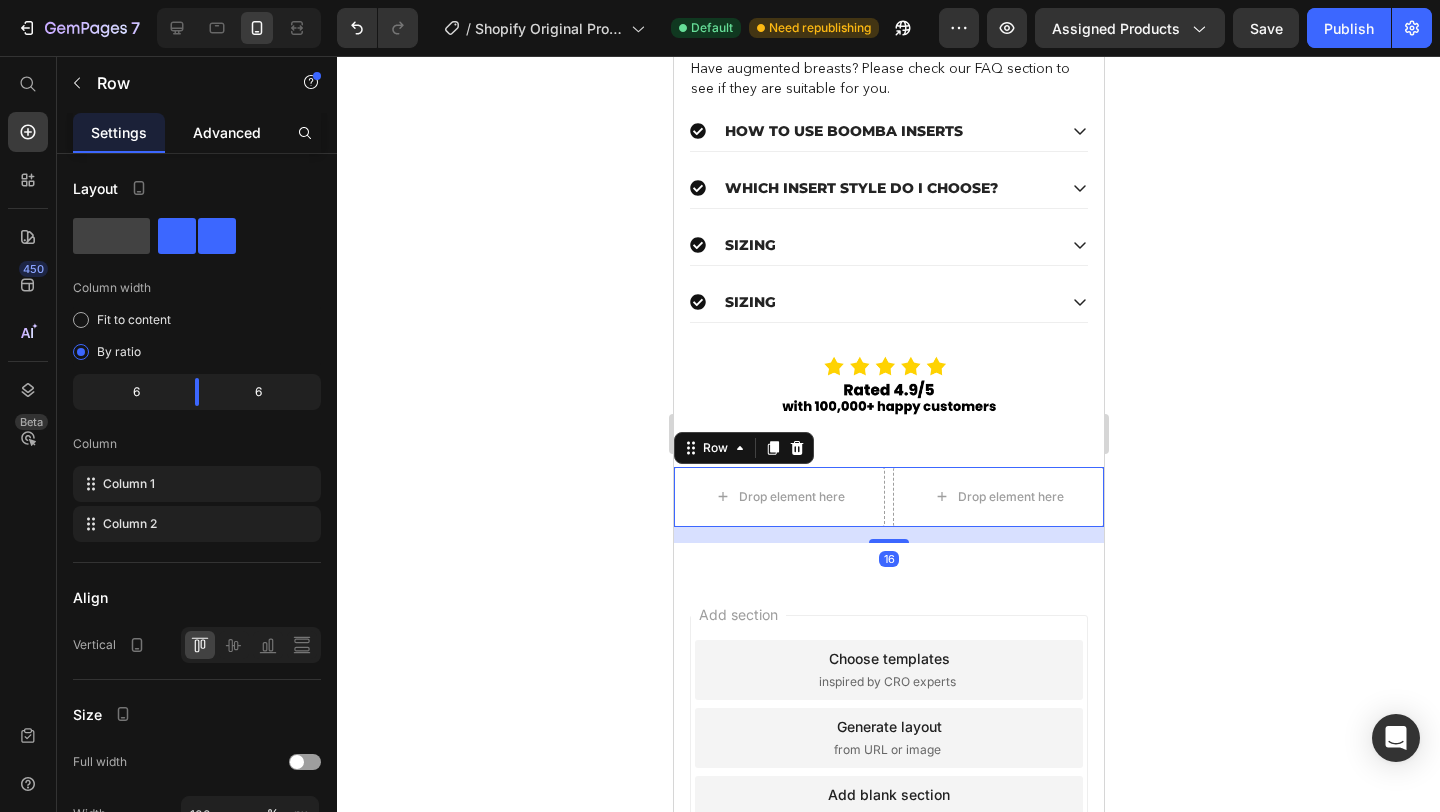 click on "Advanced" at bounding box center [227, 132] 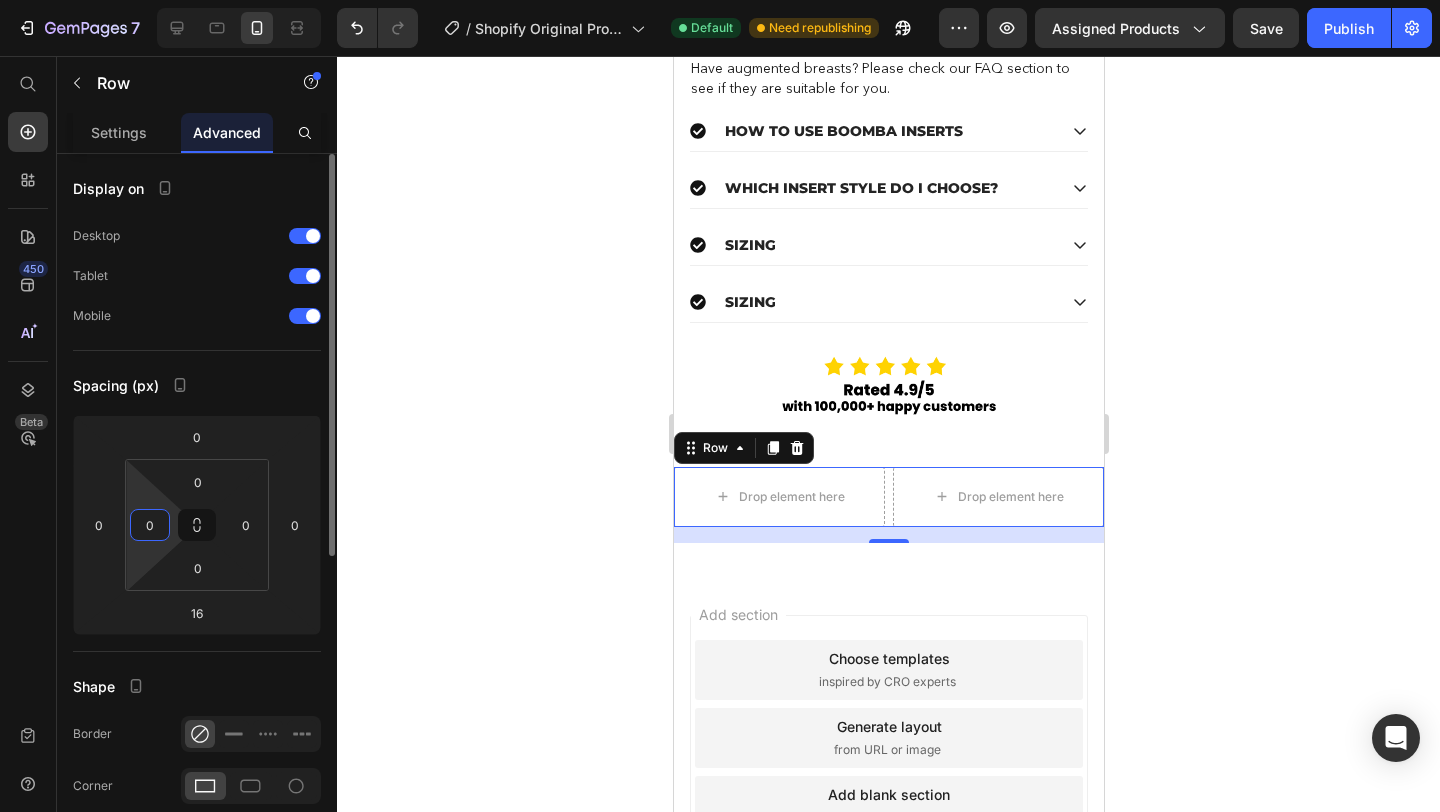 click on "0" at bounding box center (150, 525) 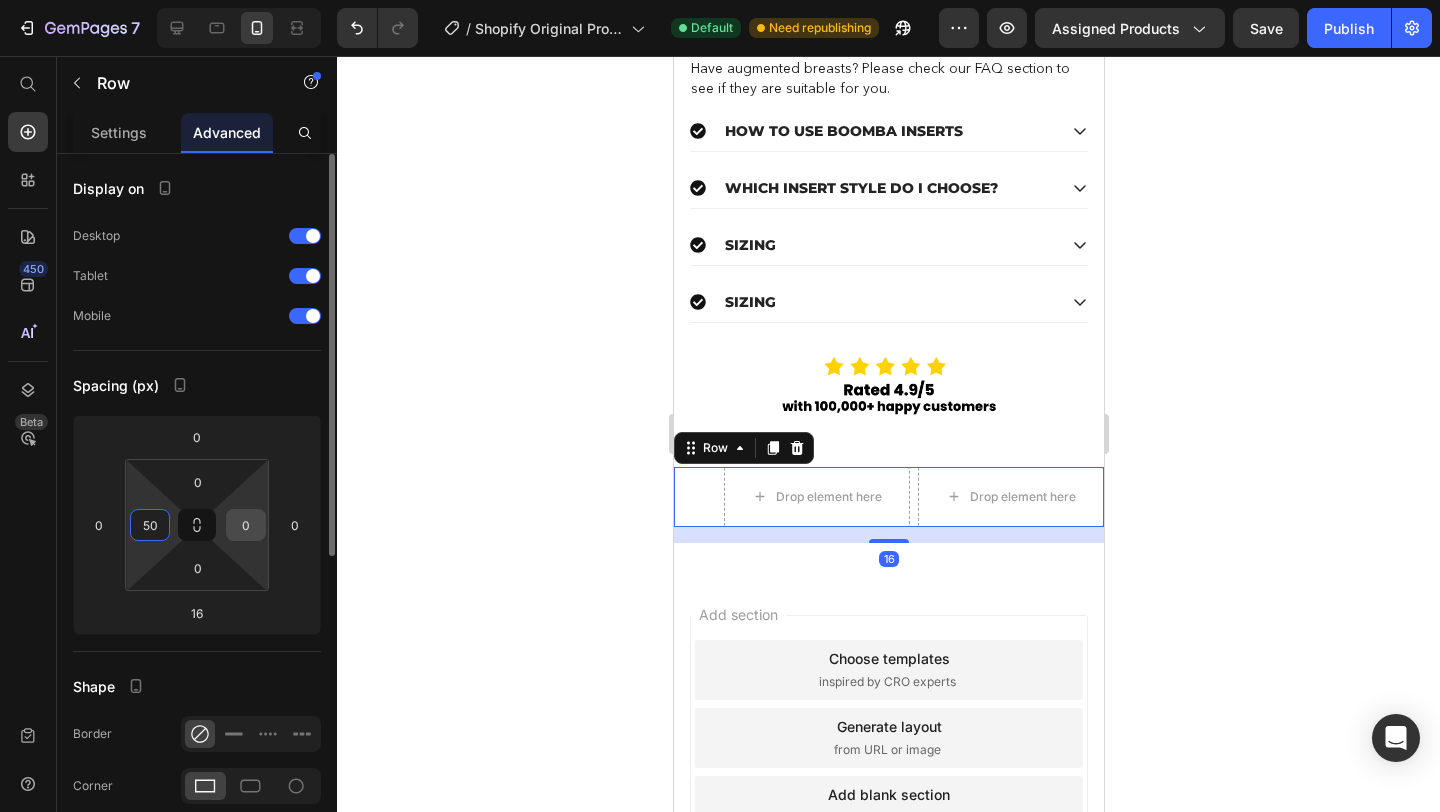 type on "50" 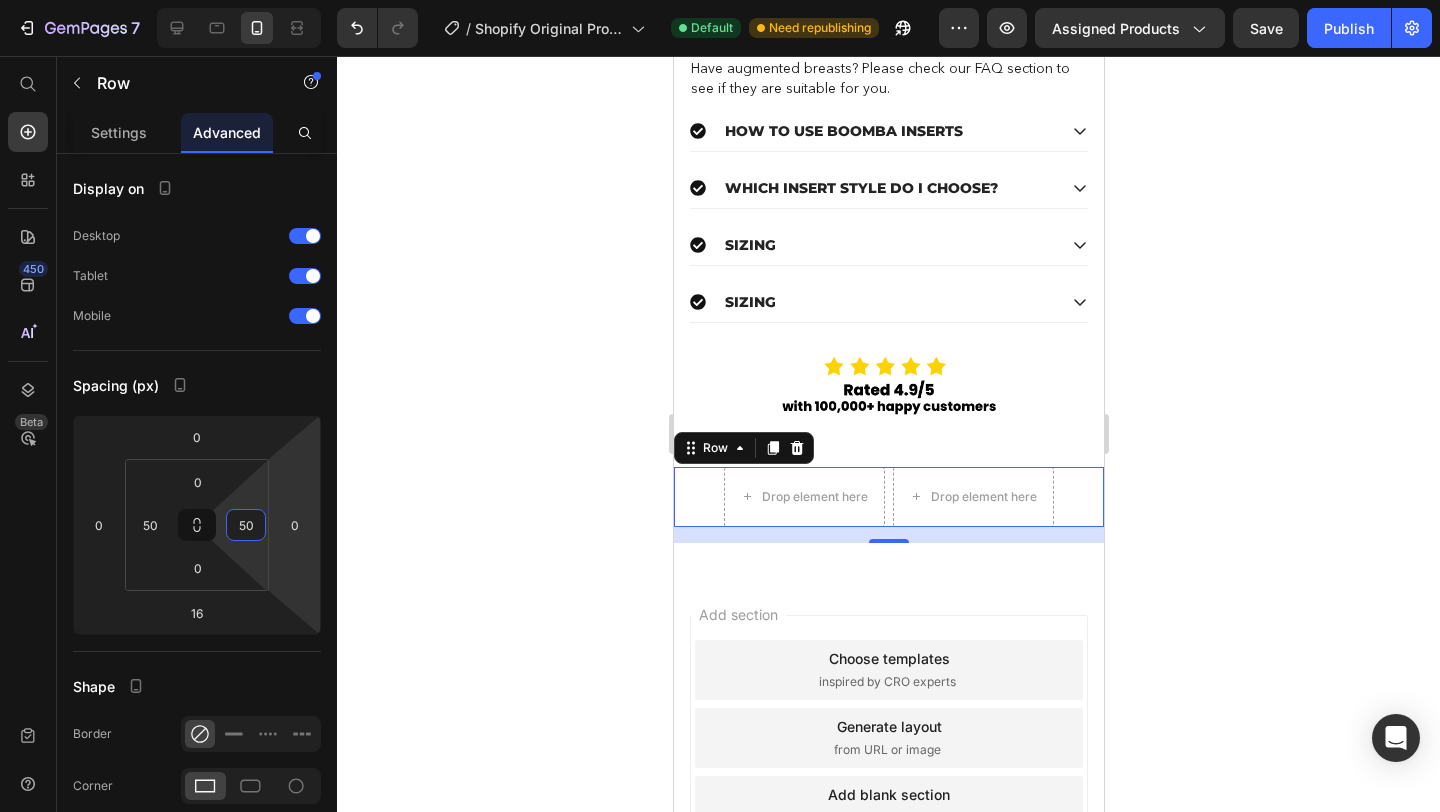 type on "50" 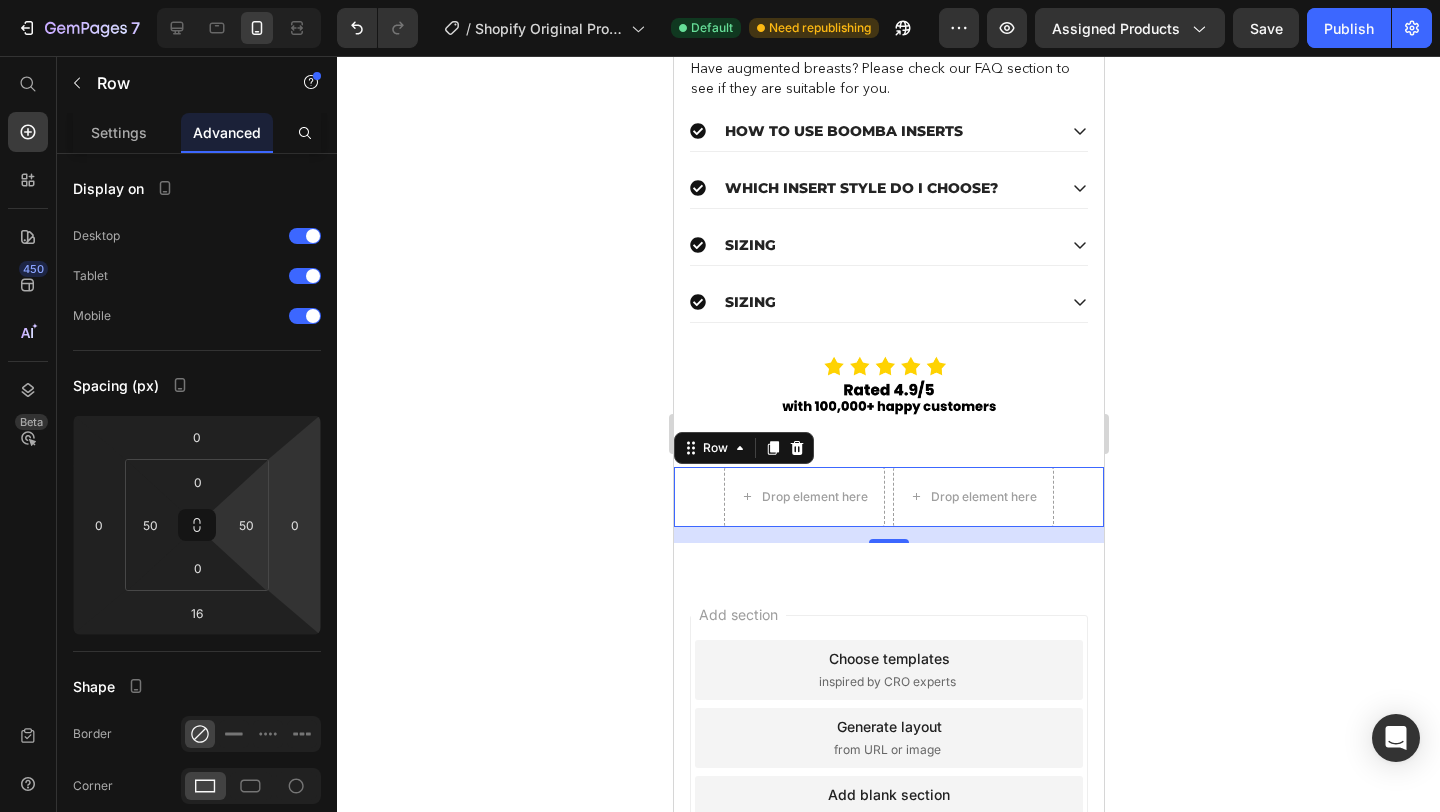 click 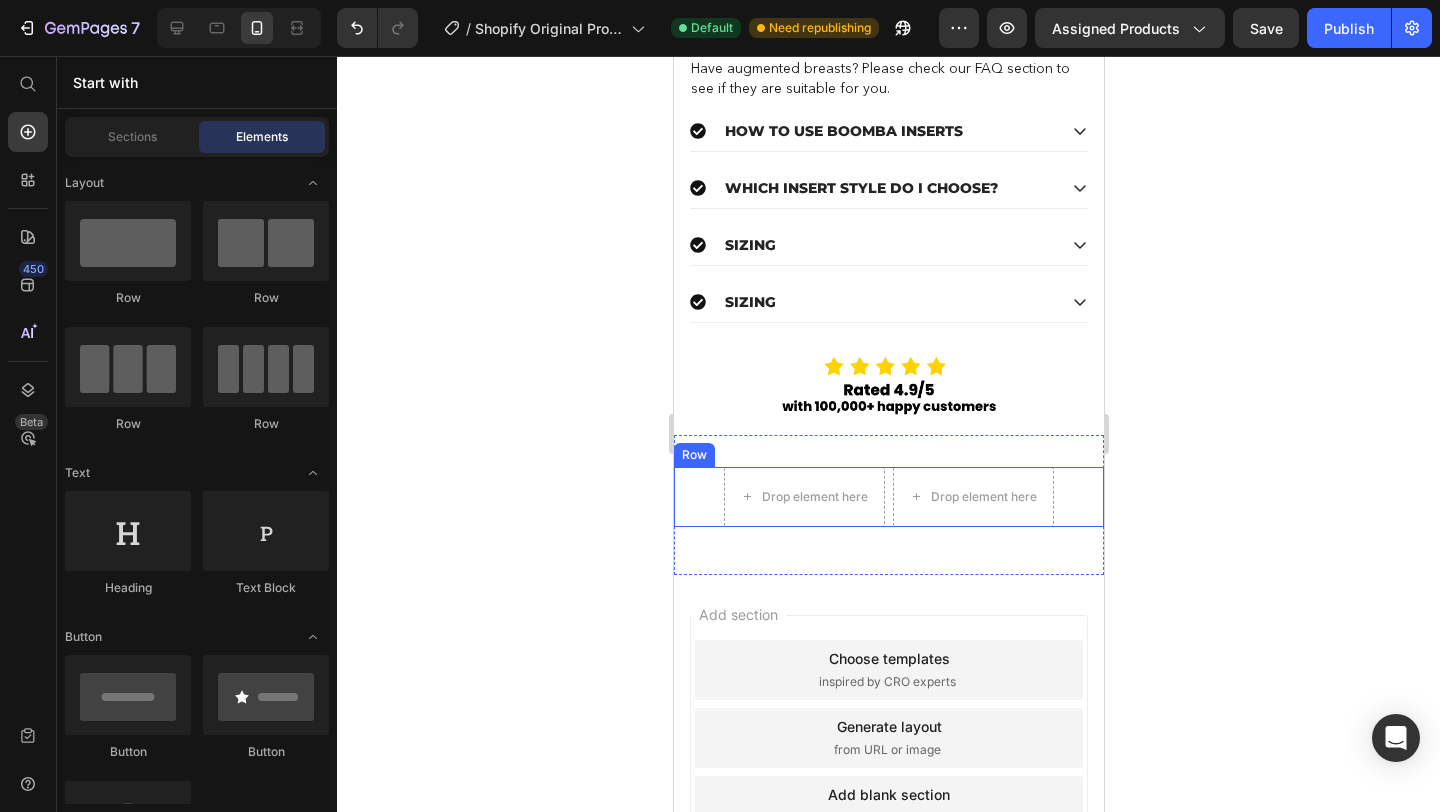 click on "Drop element here
Drop element here Row" at bounding box center [888, 497] 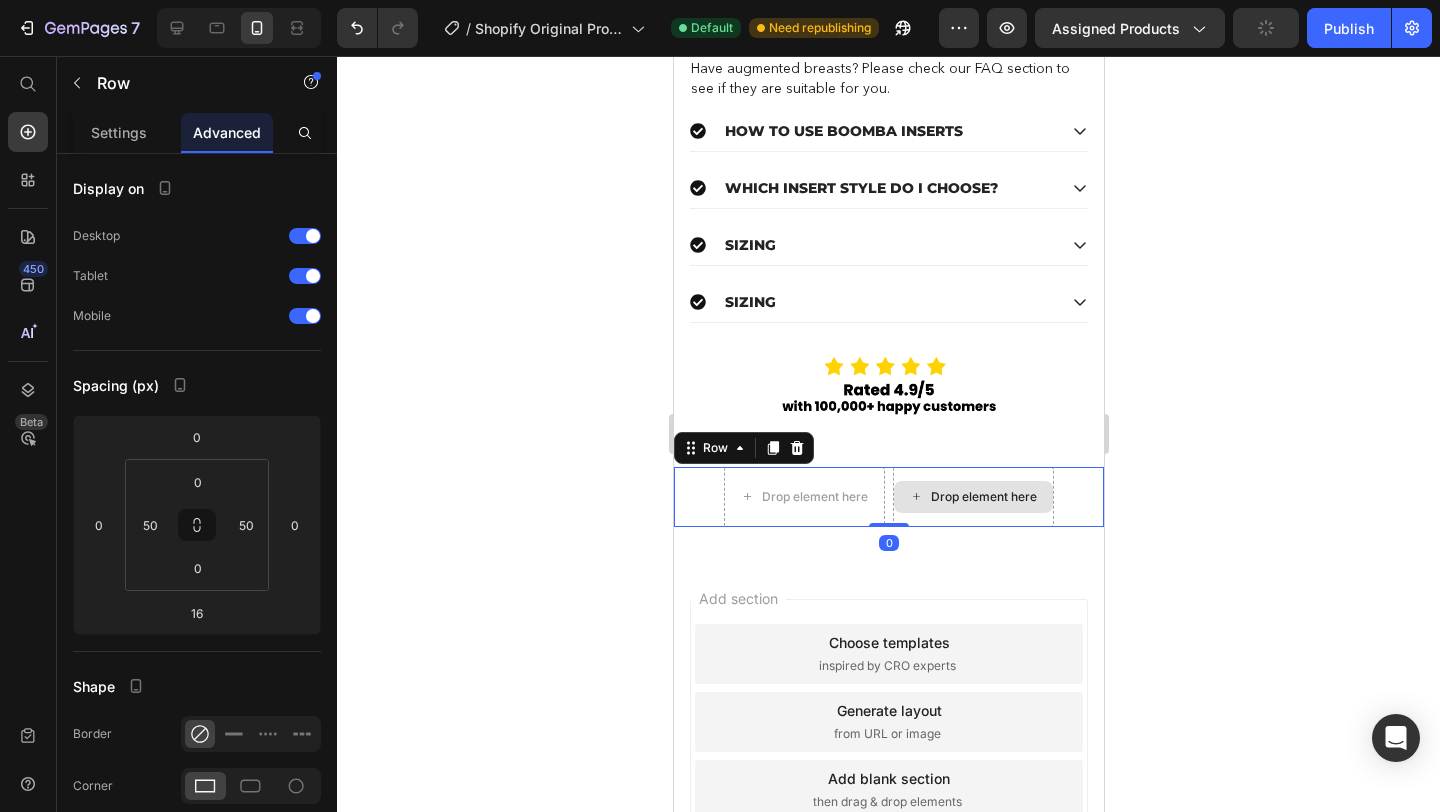 drag, startPoint x: 894, startPoint y: 540, endPoint x: 894, endPoint y: 475, distance: 65 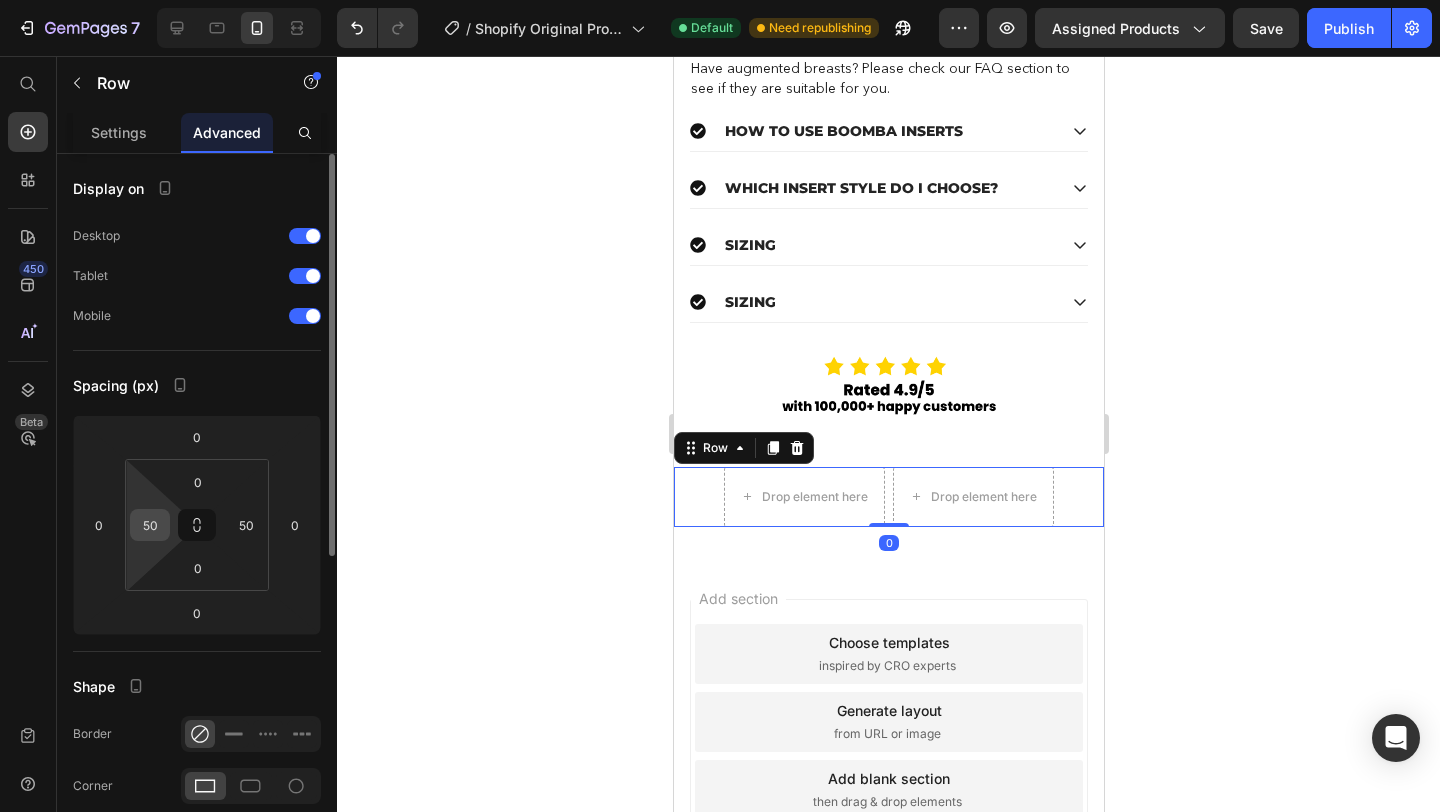 click on "50" at bounding box center [150, 525] 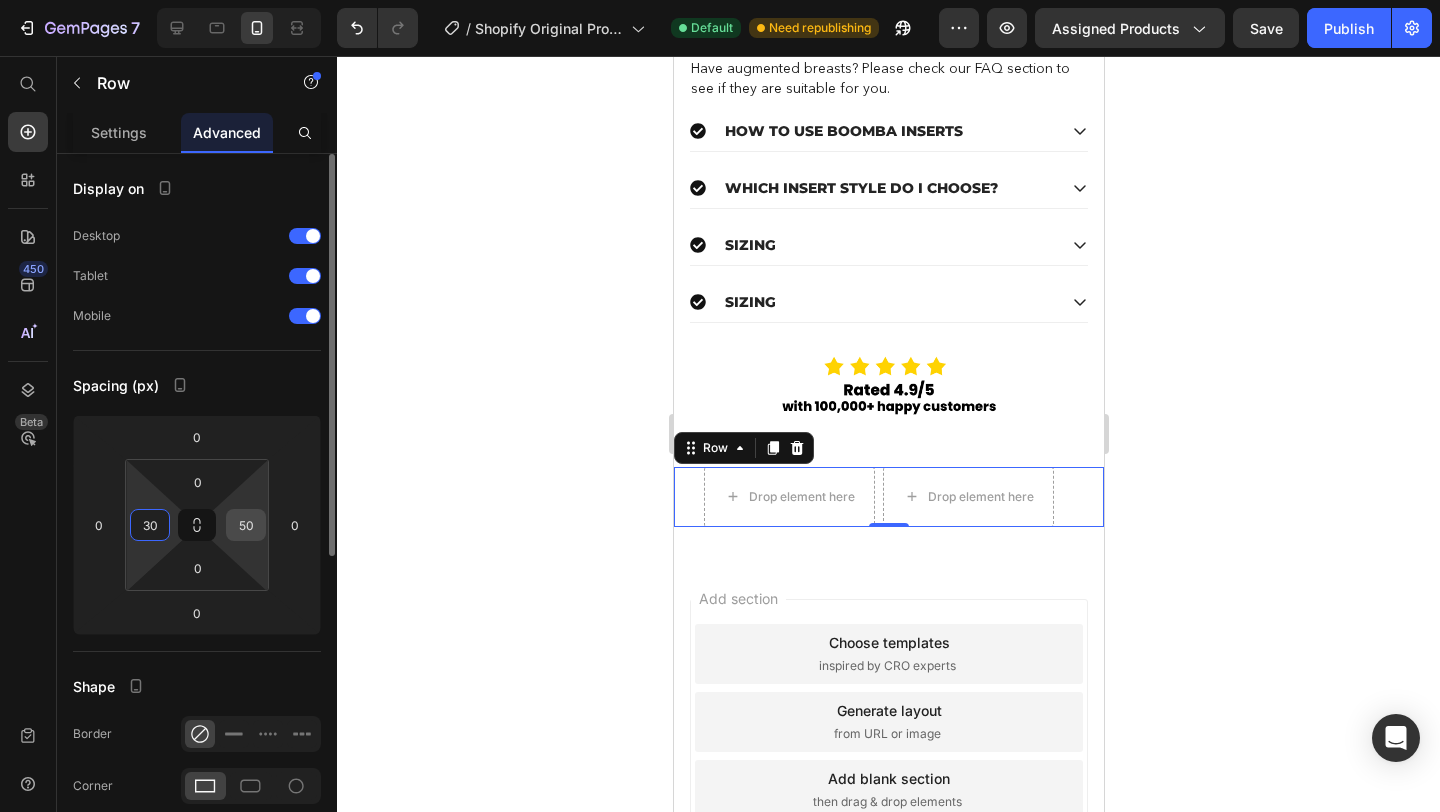 type on "30" 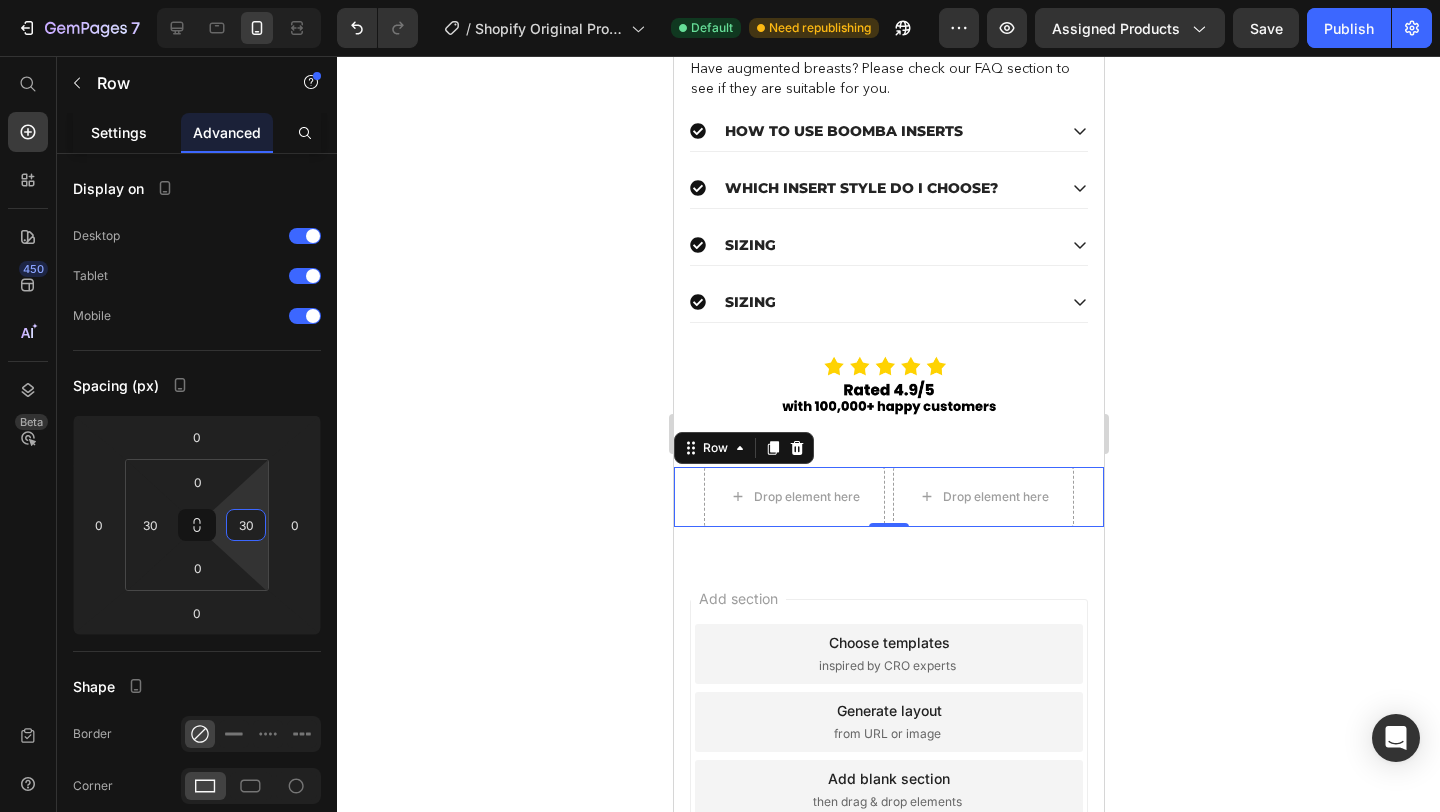 type on "30" 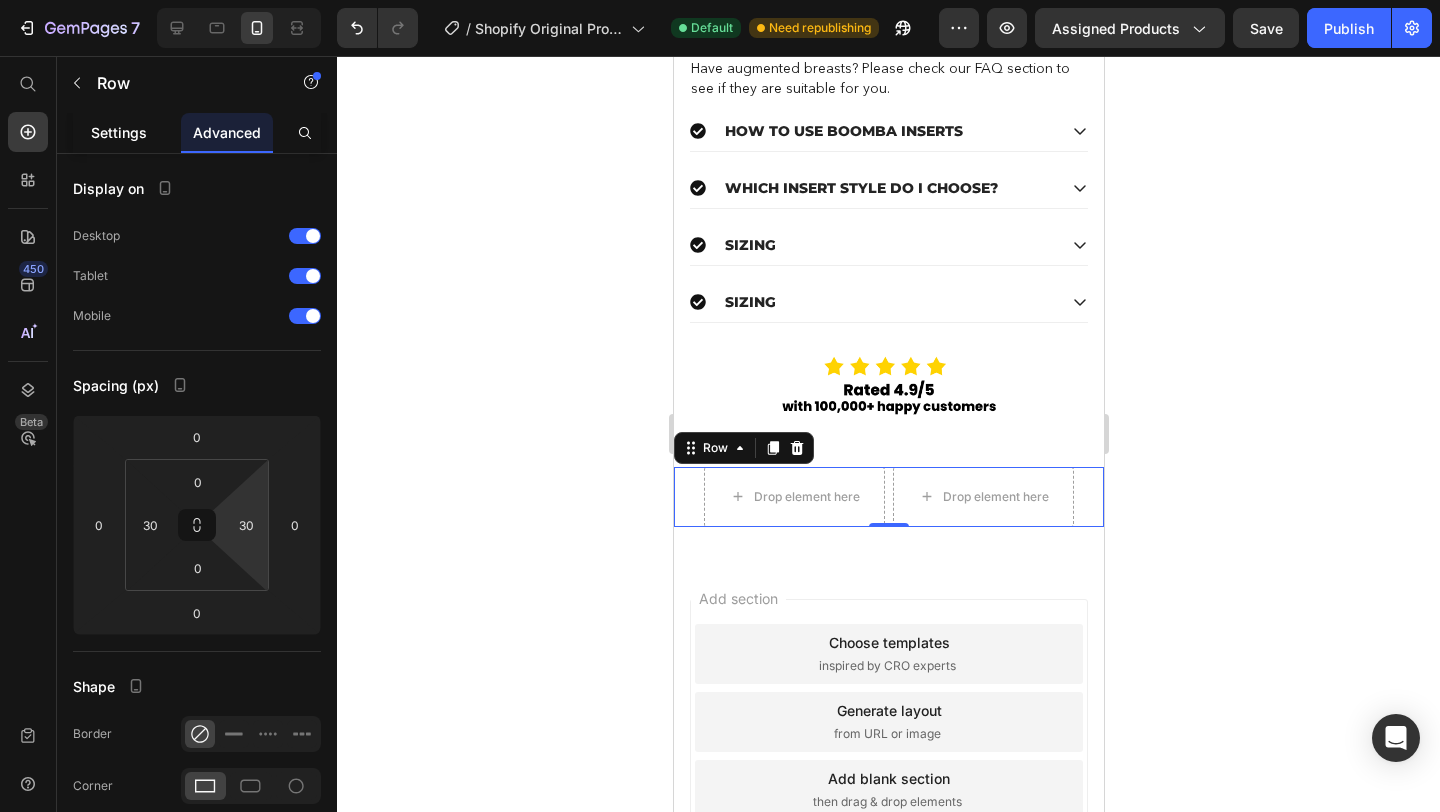 click on "Settings" at bounding box center (119, 132) 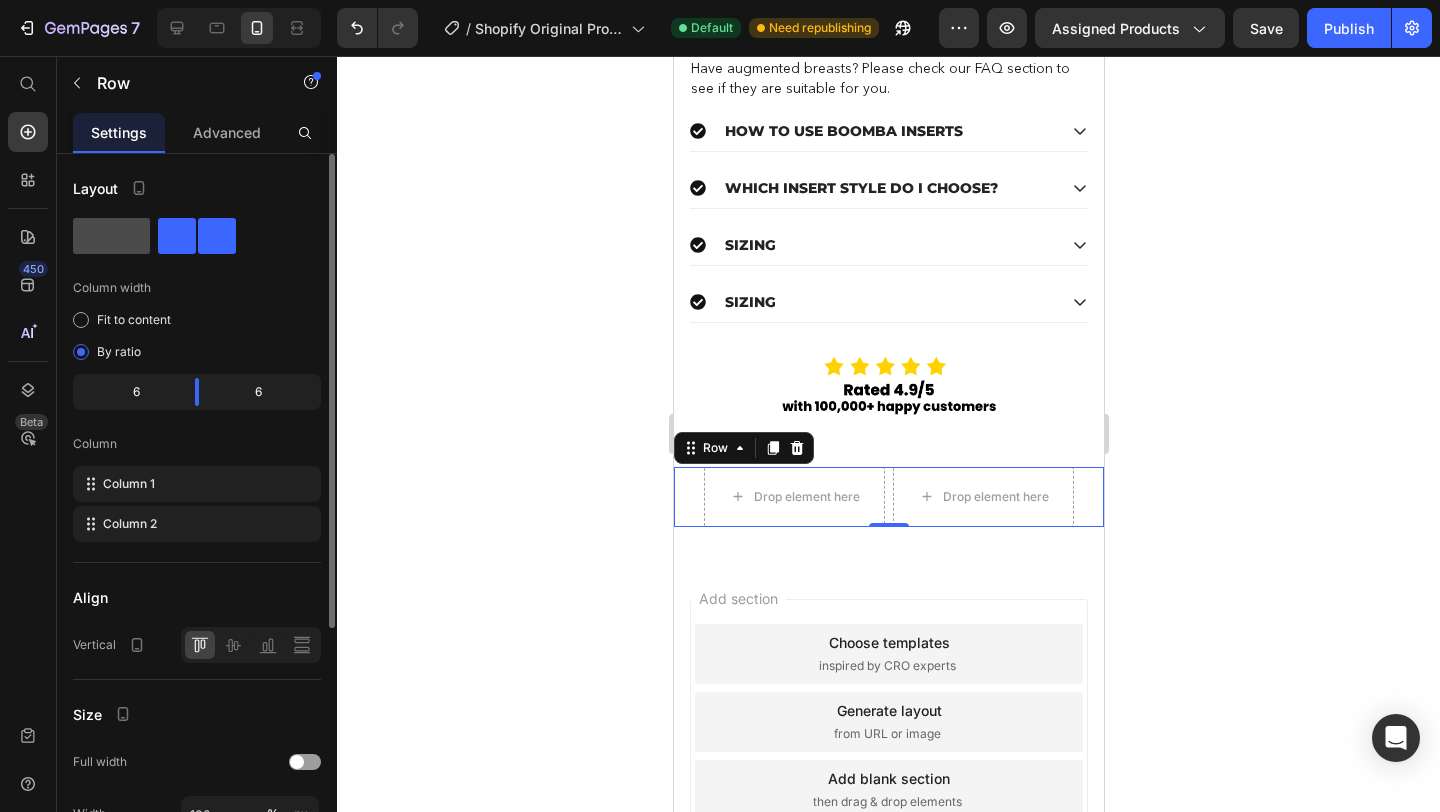 click 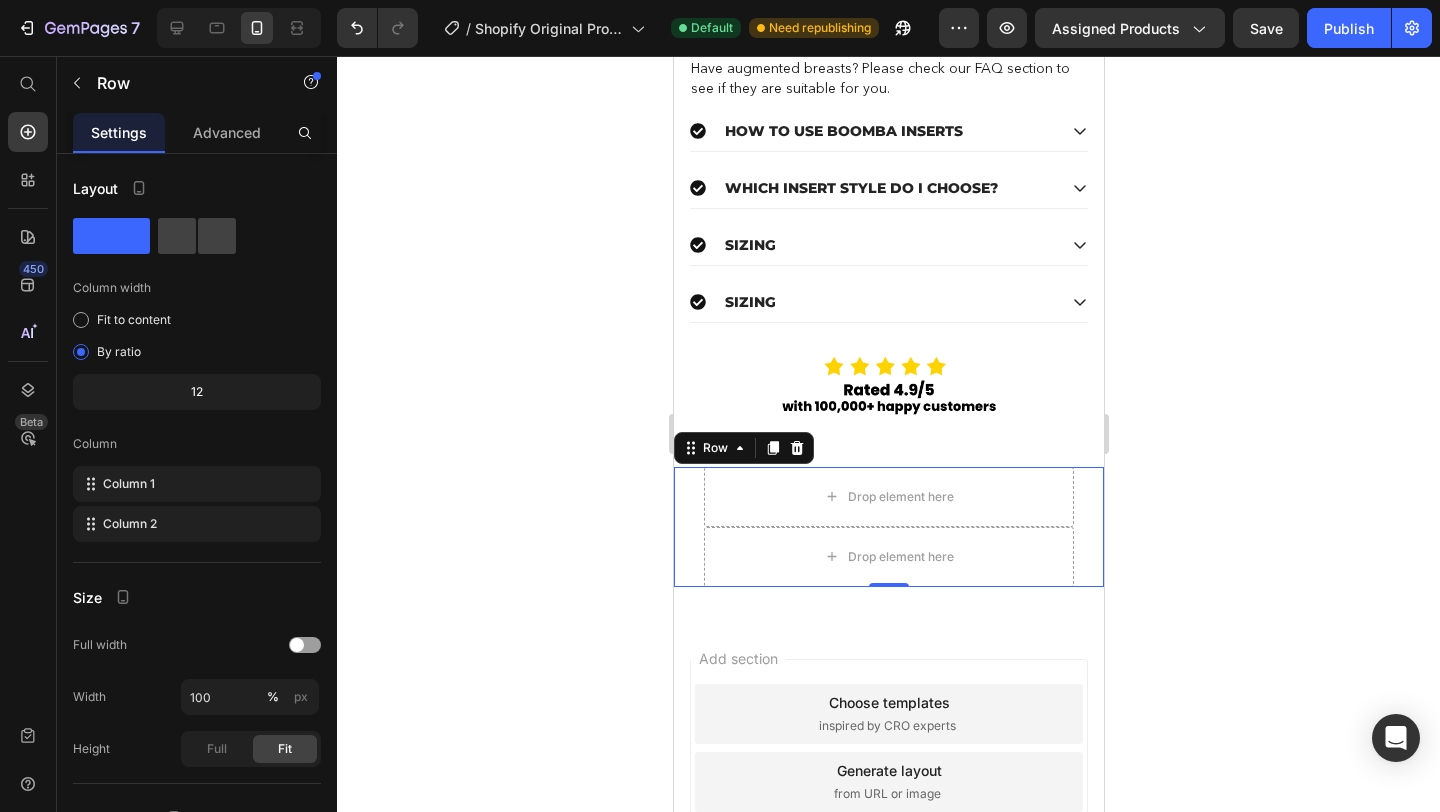 click 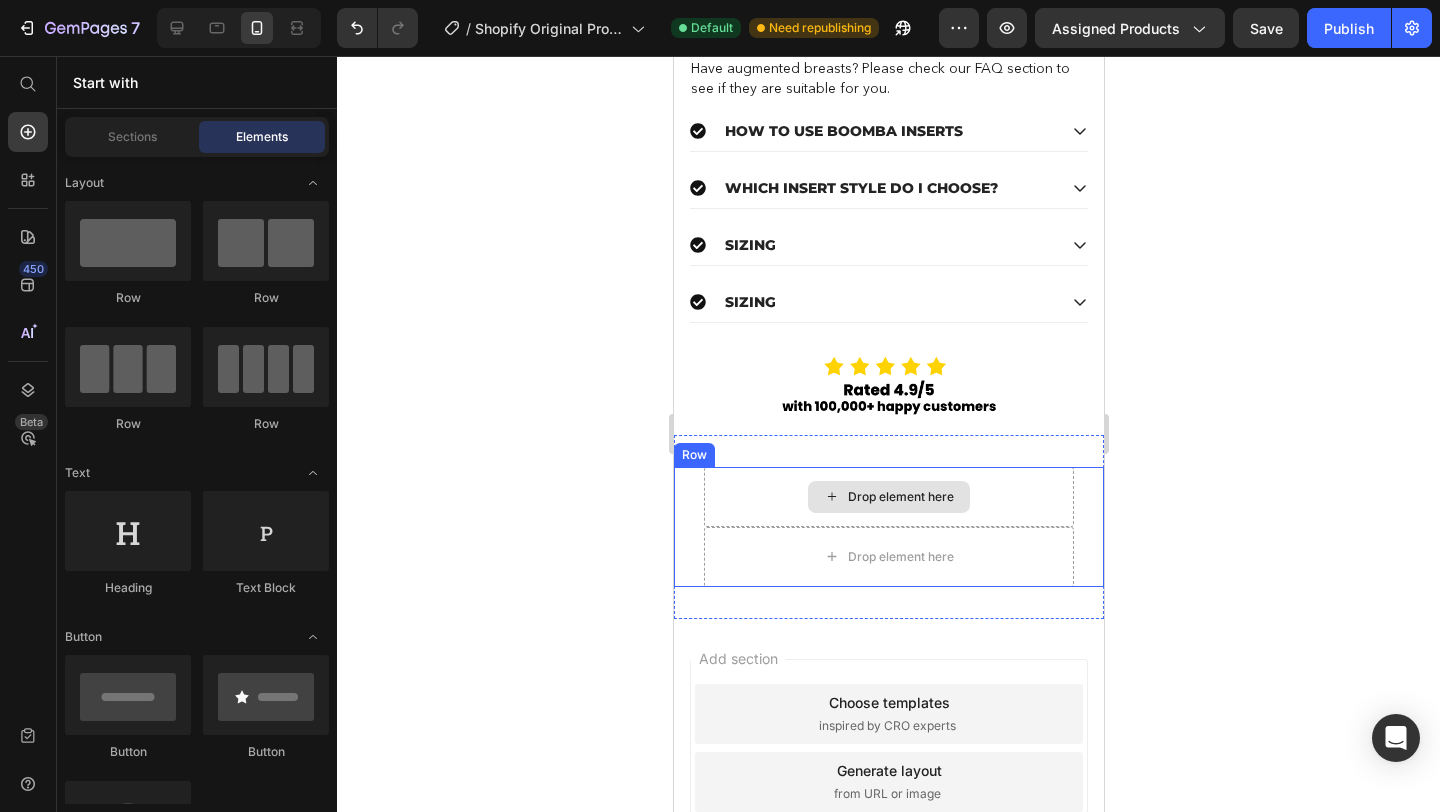 click on "Drop element here" at bounding box center [888, 497] 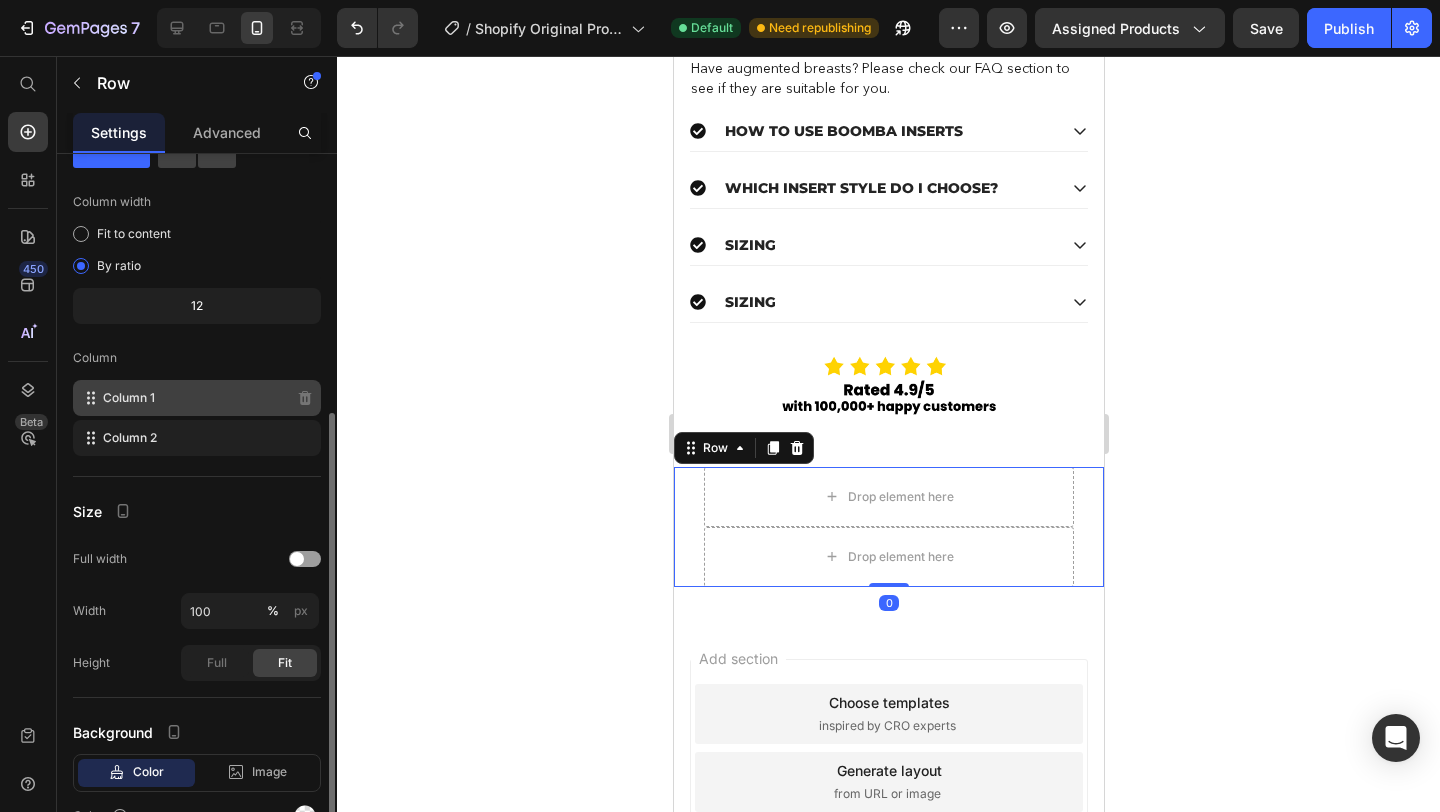 scroll, scrollTop: 193, scrollLeft: 0, axis: vertical 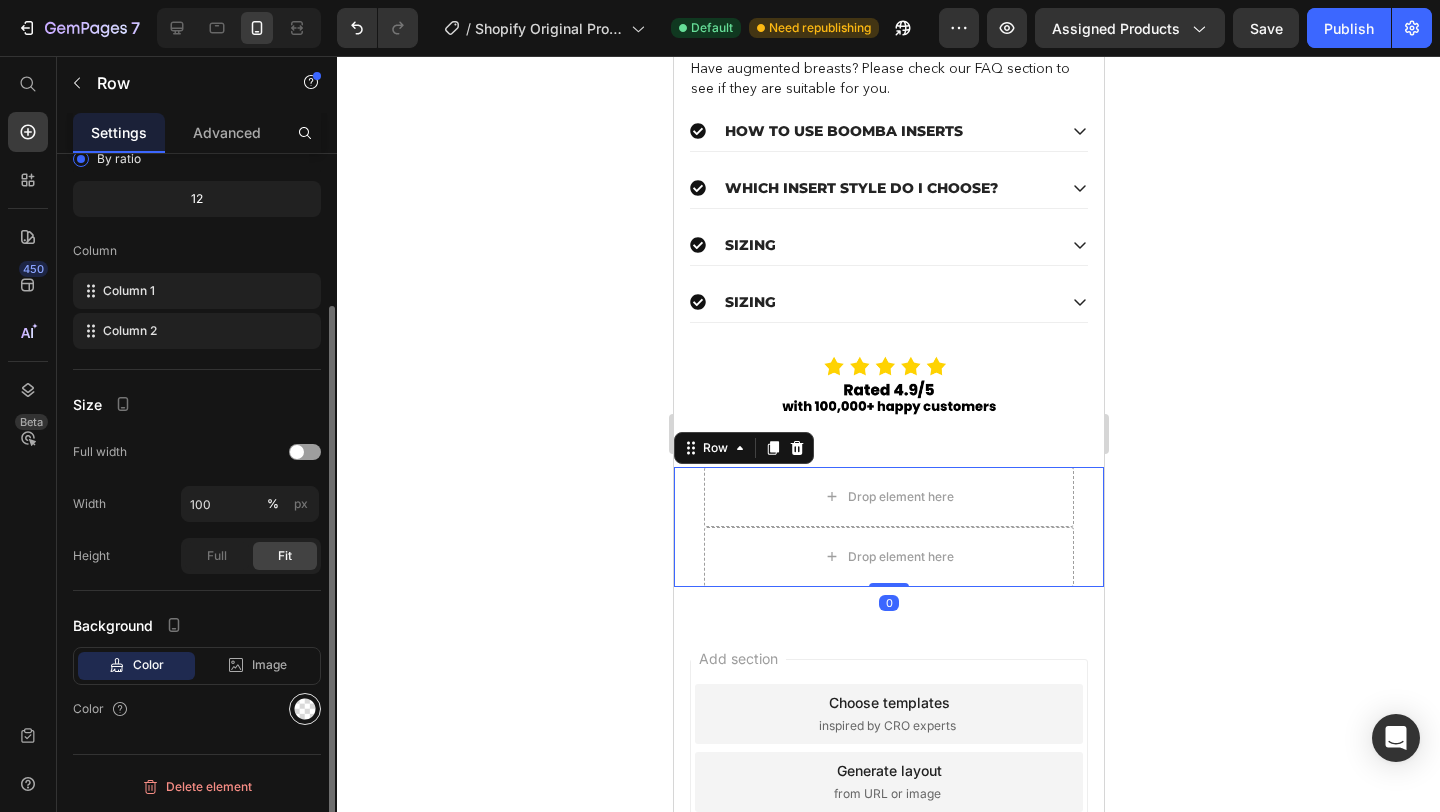 click at bounding box center (305, 709) 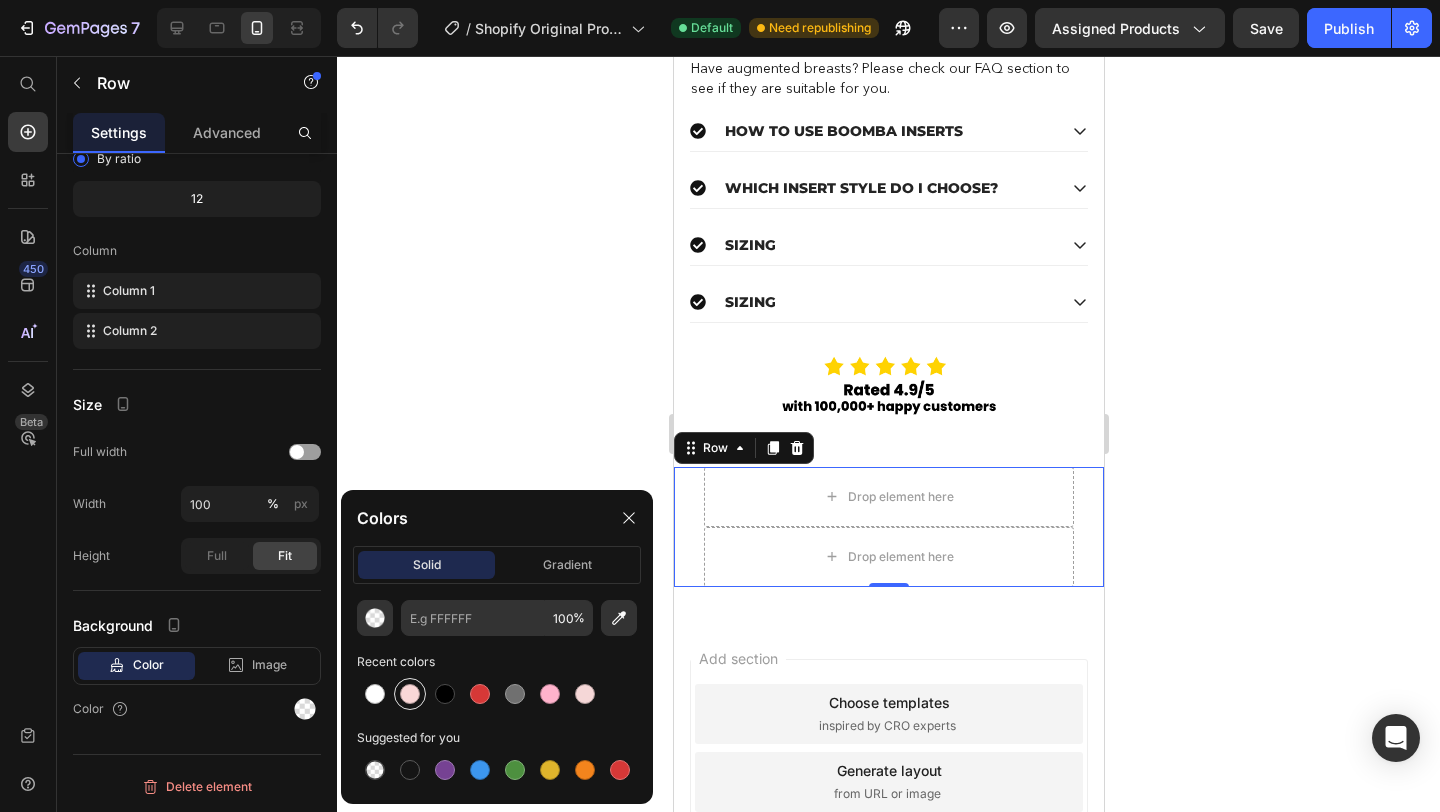 click at bounding box center (410, 694) 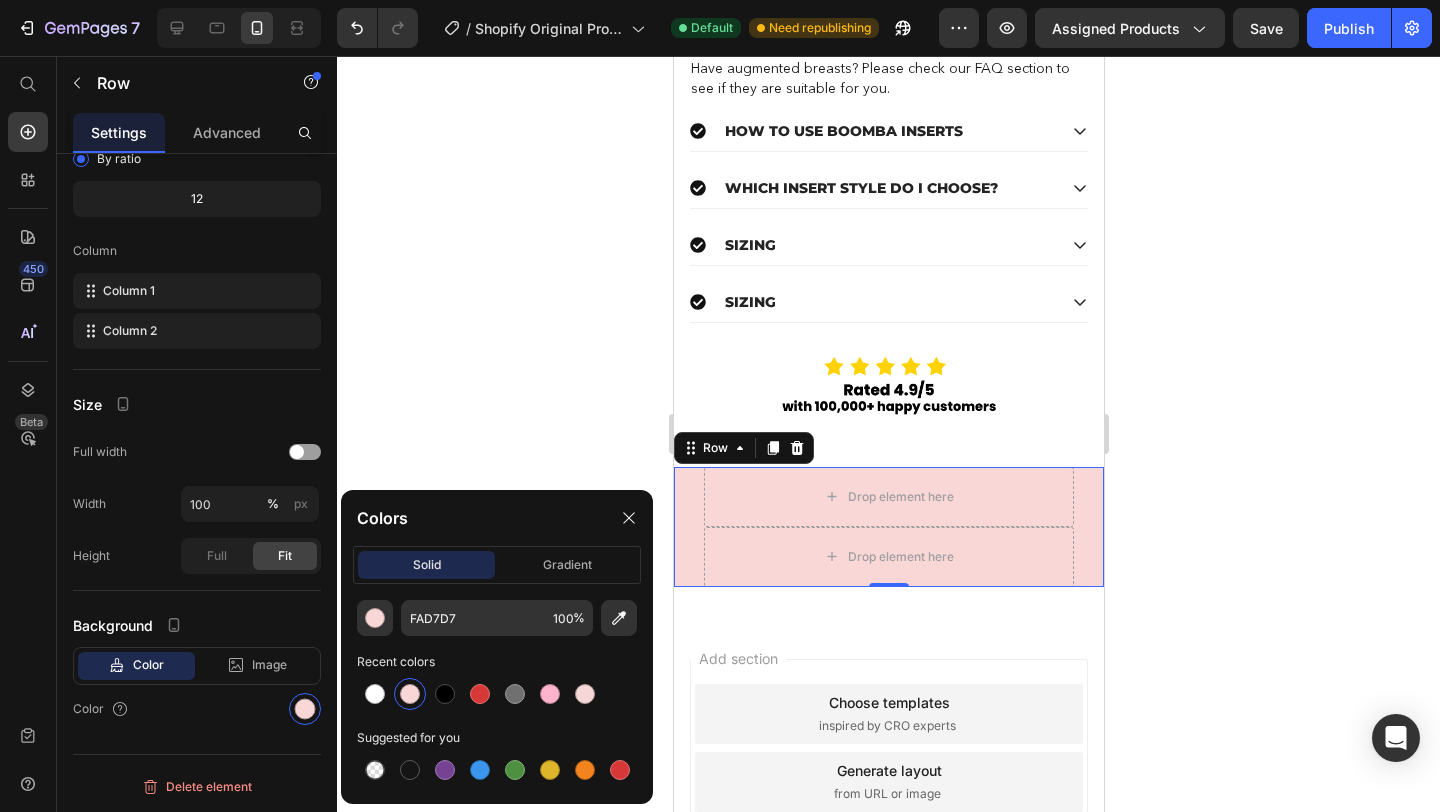 click 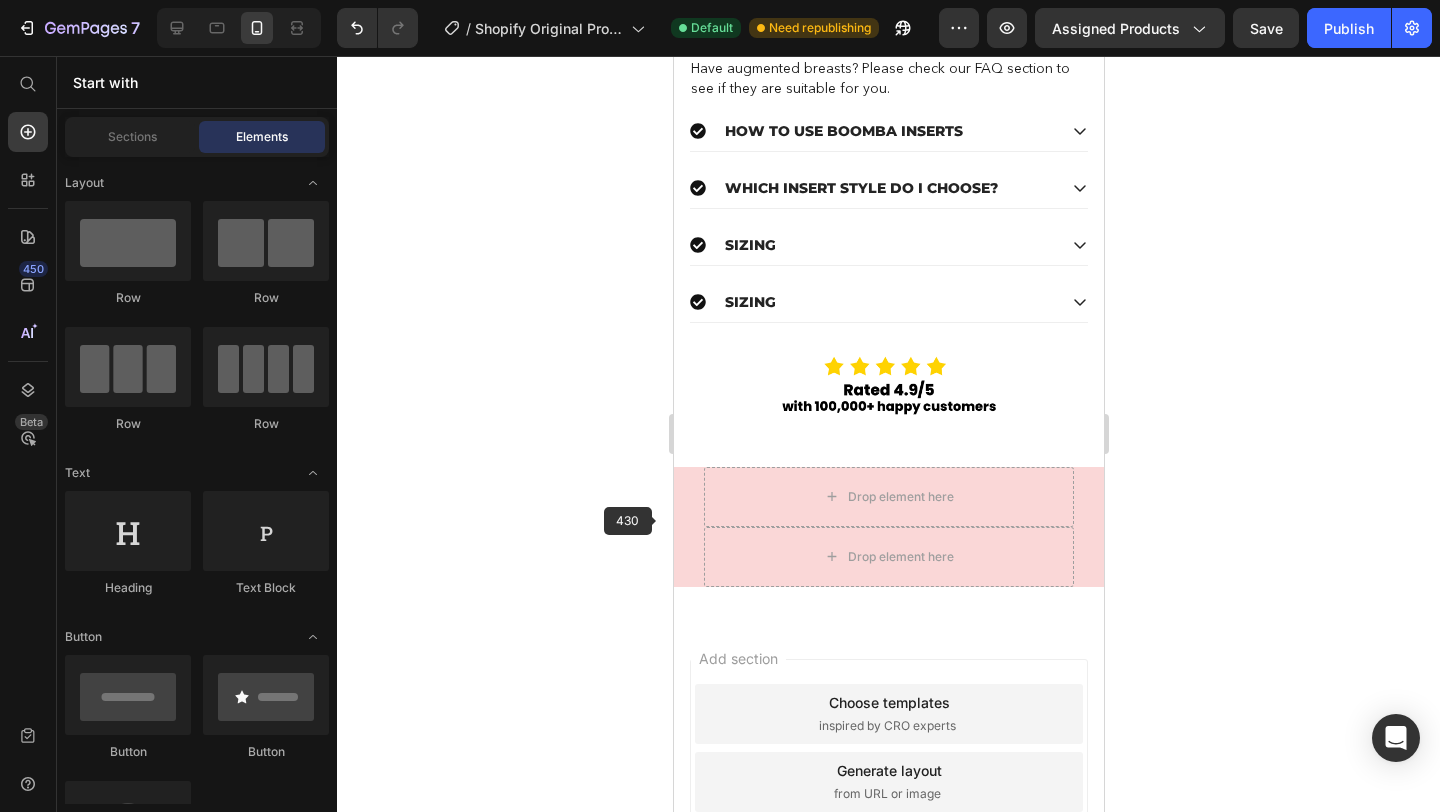 click on "Drop element here
Drop element here Row" at bounding box center [888, 527] 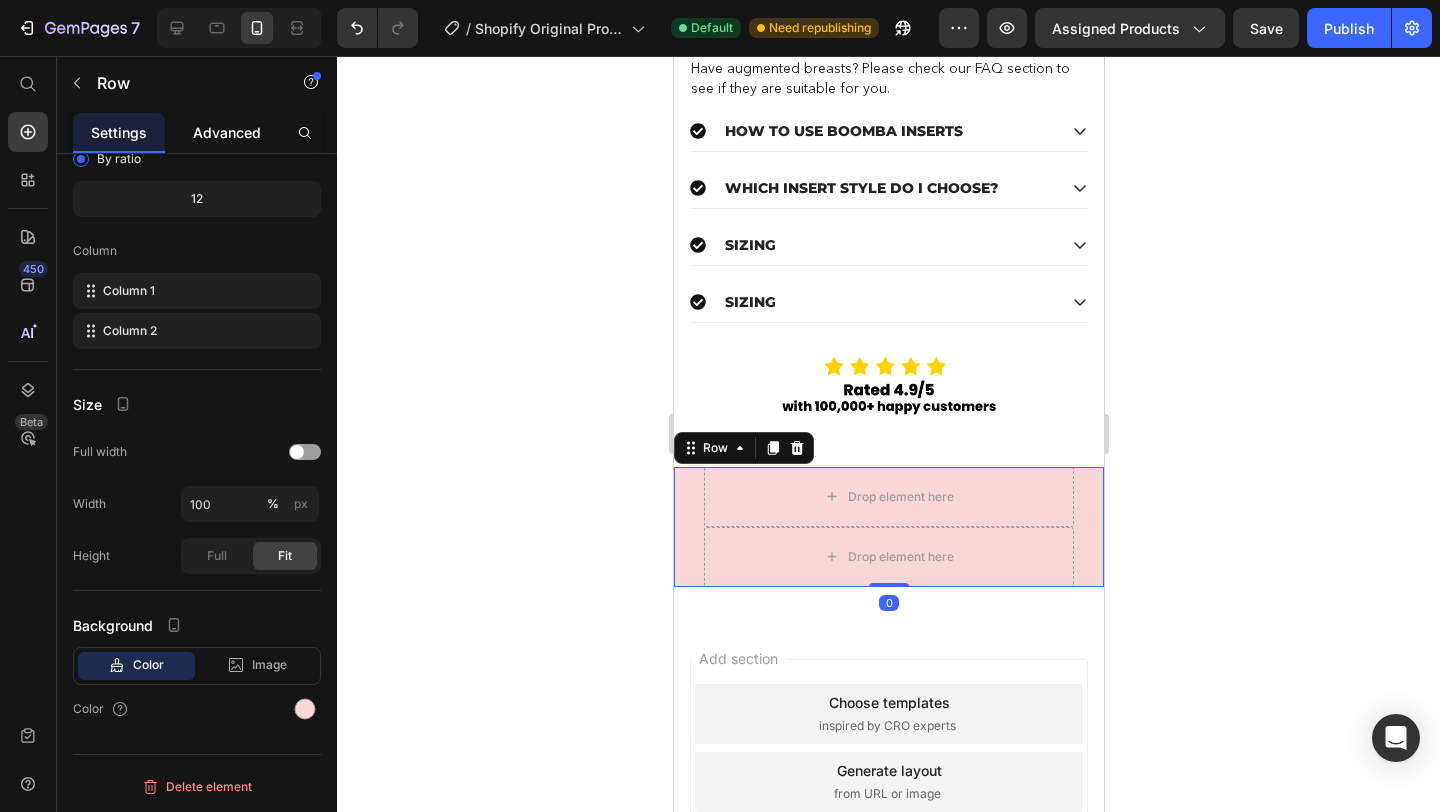 click on "Advanced" at bounding box center [227, 132] 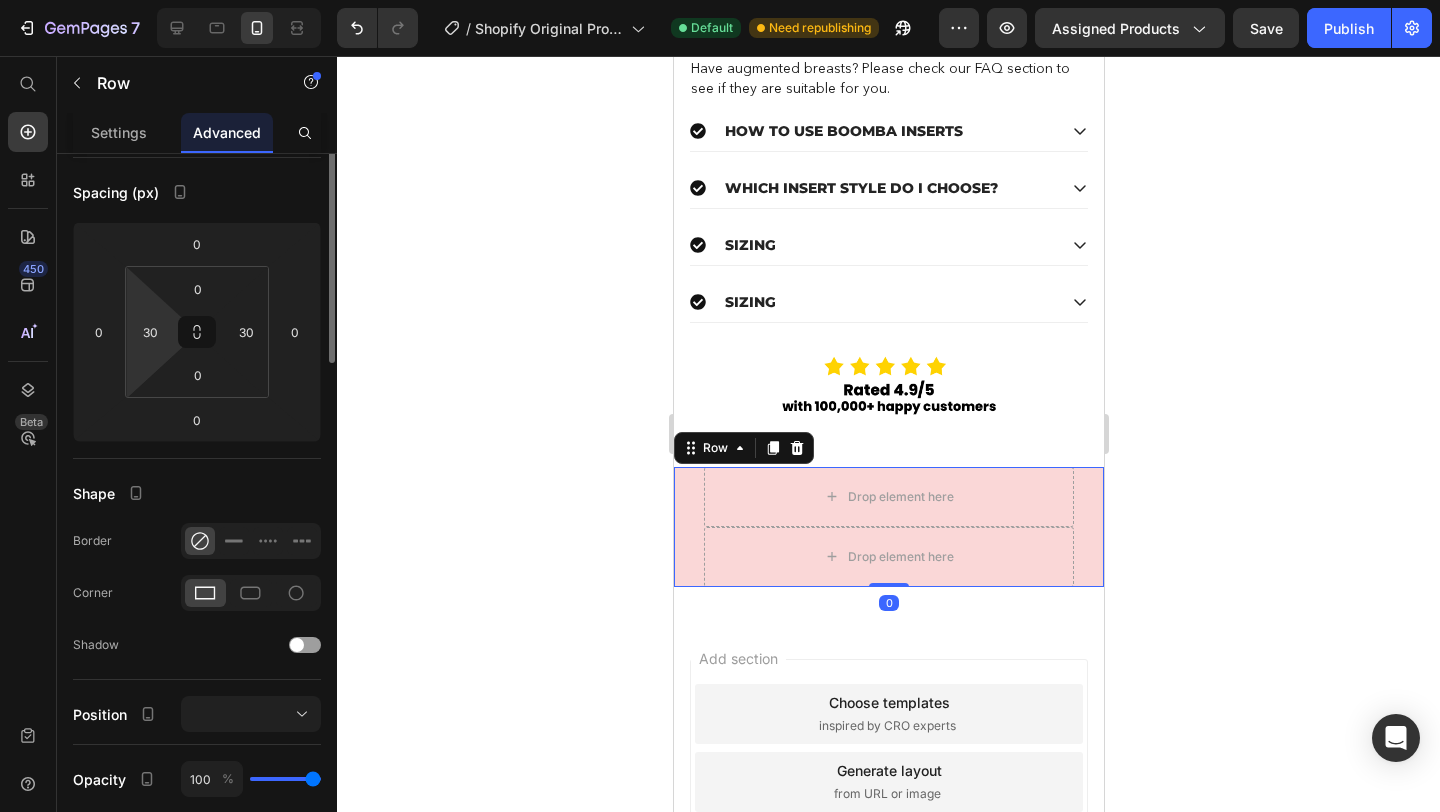 scroll, scrollTop: 0, scrollLeft: 0, axis: both 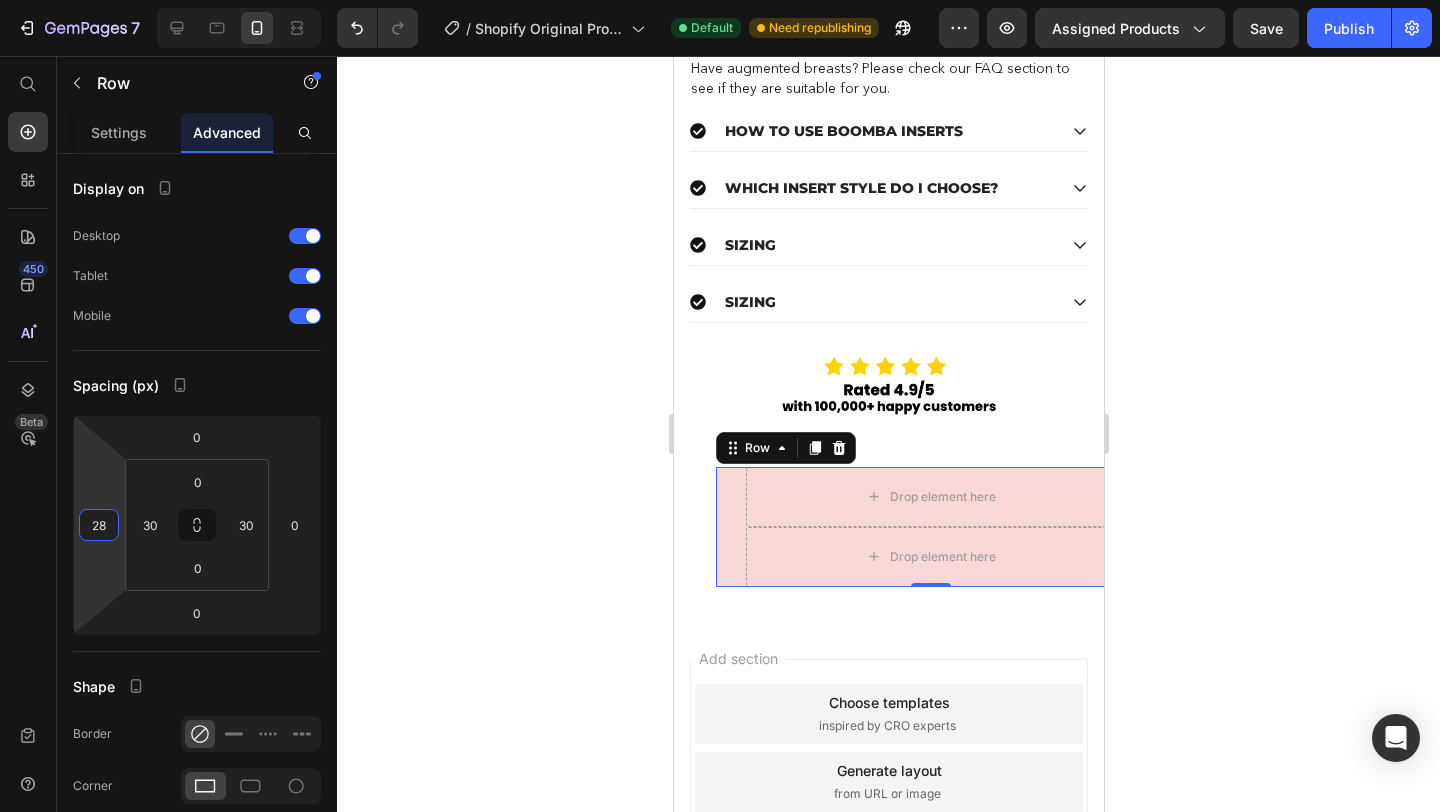 type on "26" 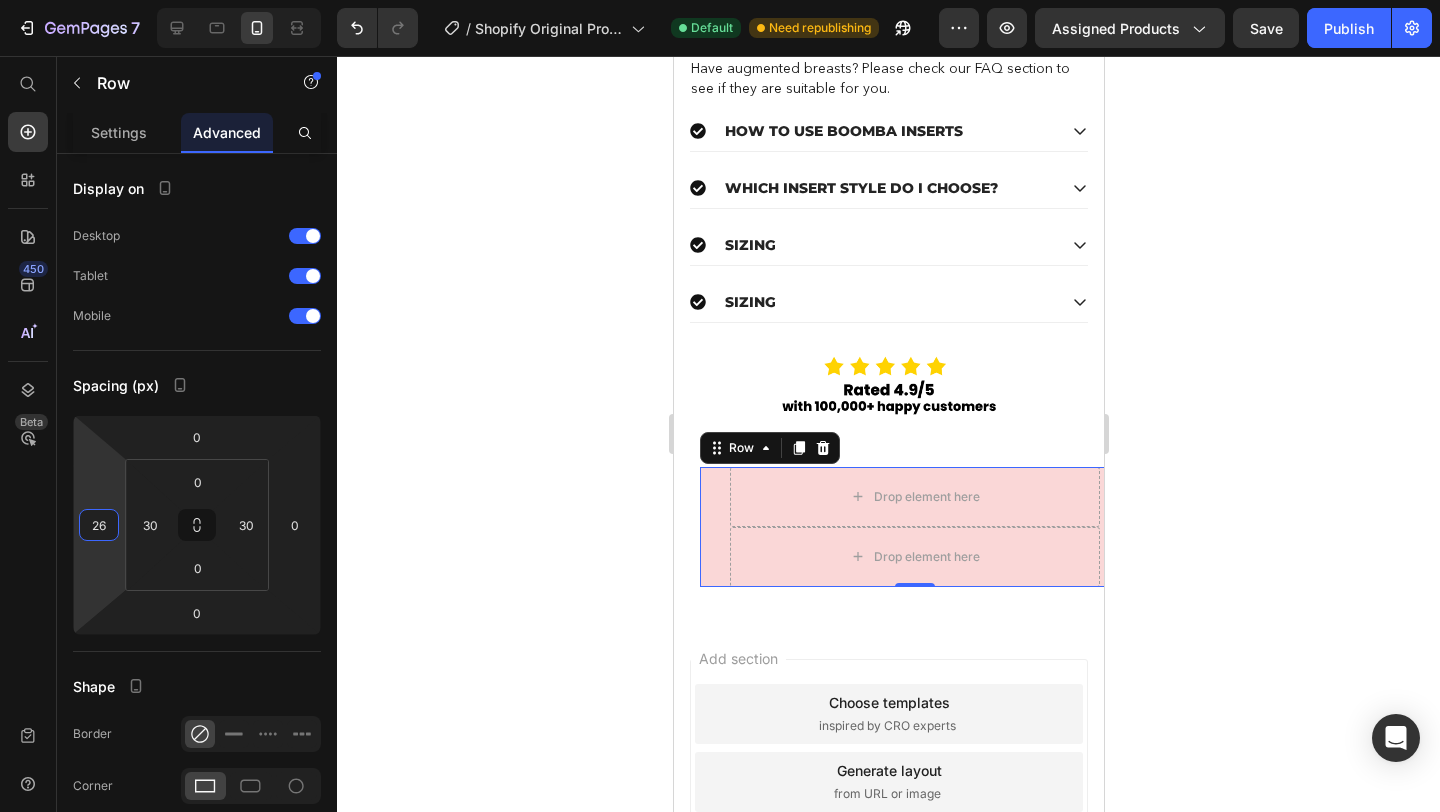 drag, startPoint x: 101, startPoint y: 561, endPoint x: 97, endPoint y: 548, distance: 13.601471 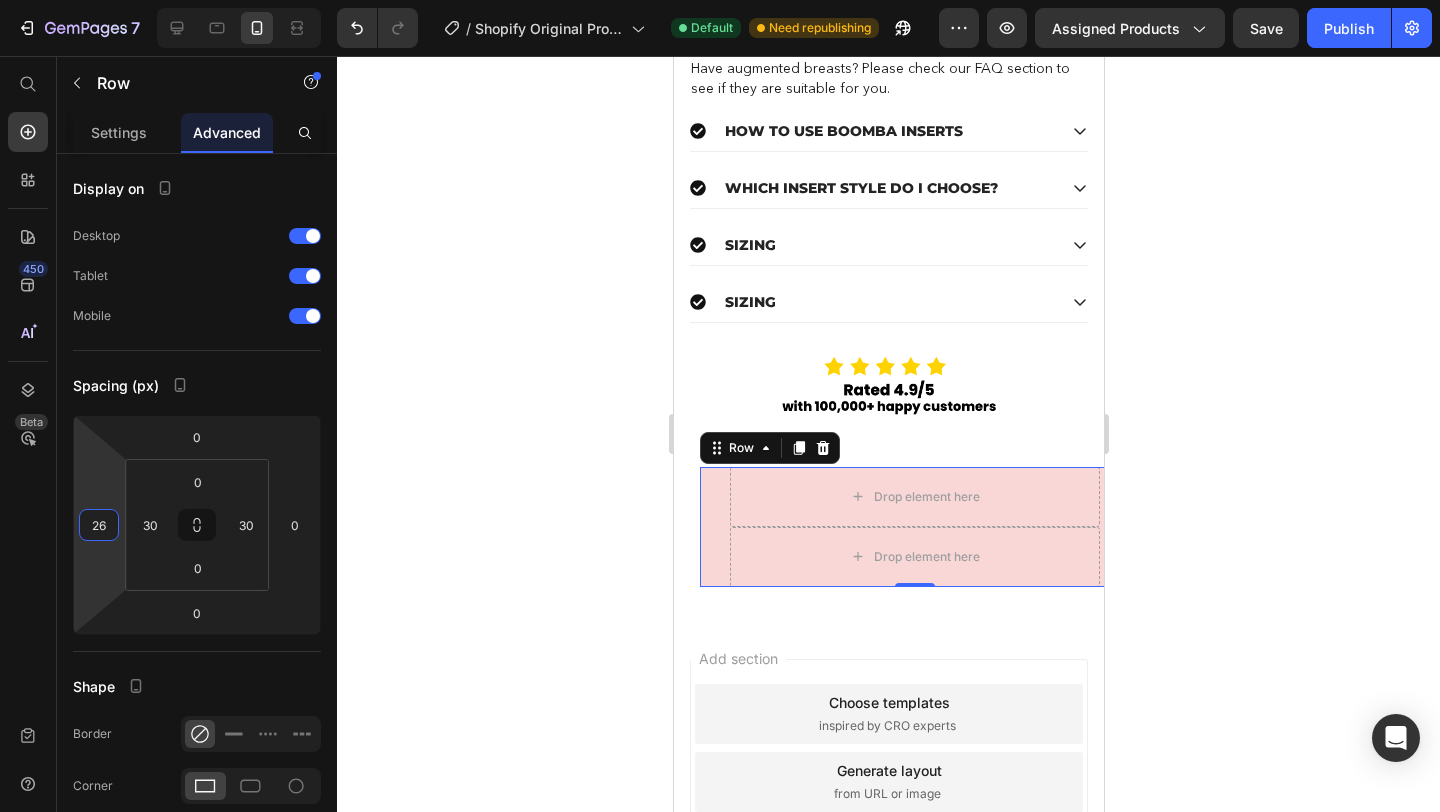 click on "7   /  Shopify Original Product Template Default Need republishing Preview Assigned Products  Save   Publish  450 Beta Start with Sections Elements Hero Section Product Detail Brands Trusted Badges Guarantee Product Breakdown How to use Testimonials Compare Bundle FAQs Social Proof Brand Story Product List Collection Blog List Contact Sticky Add to Cart Custom Footer Browse Library 450 Layout
Row
Row
Row
Row Text
Heading
Text Block Button
Button
Button
Sticky Back to top Media" at bounding box center [720, 0] 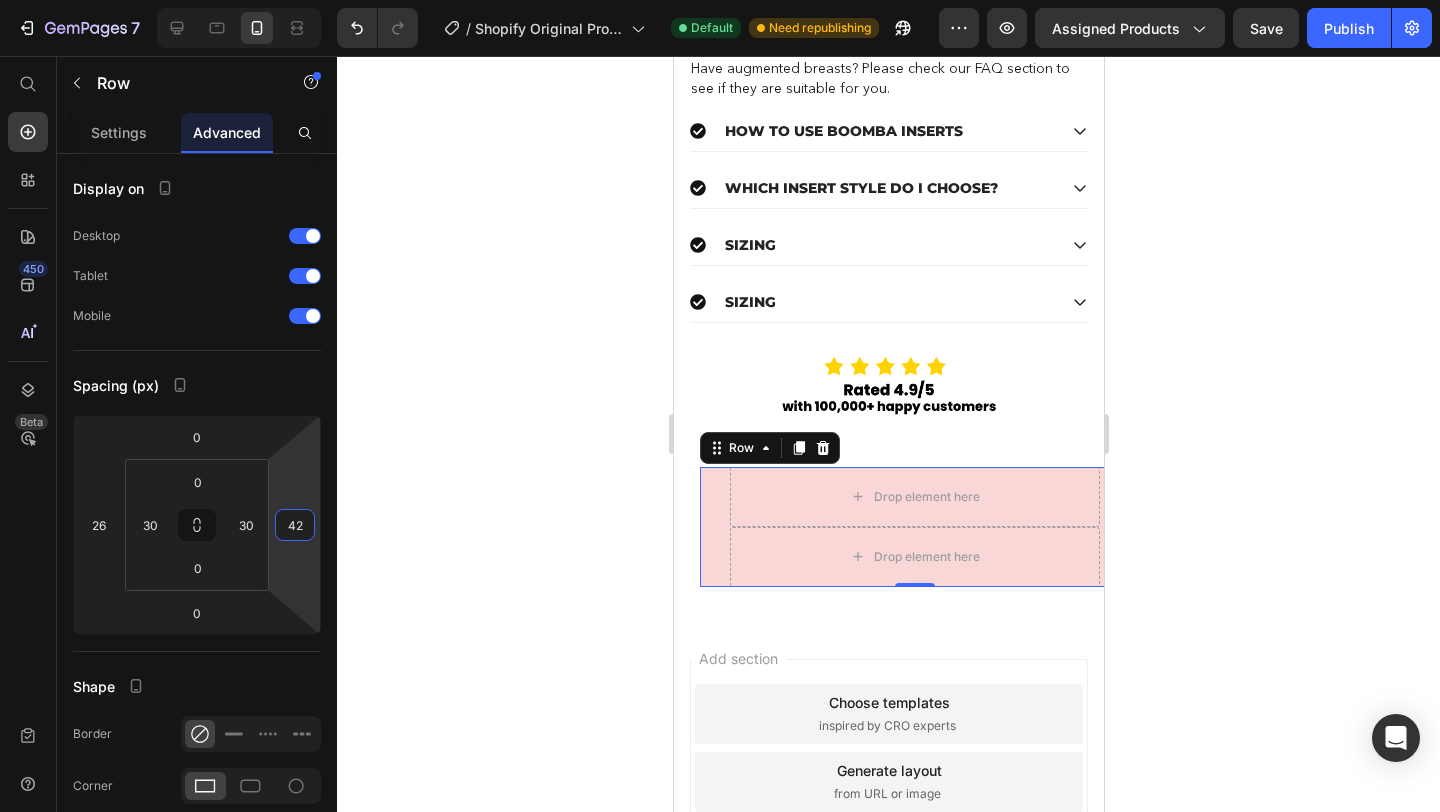 drag, startPoint x: 290, startPoint y: 549, endPoint x: 311, endPoint y: 528, distance: 29.698484 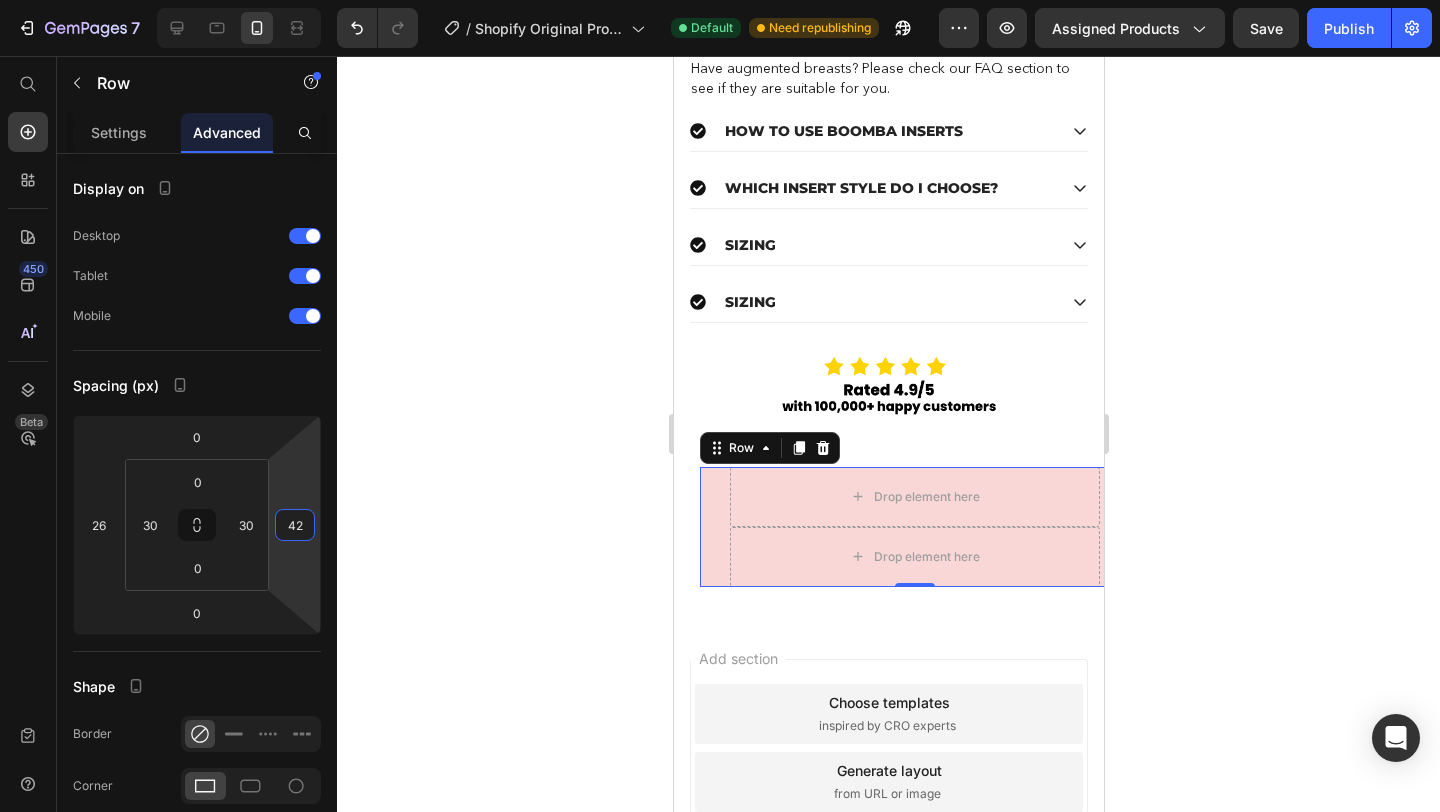click on "7   /  Shopify Original Product Template Default Need republishing Preview Assigned Products  Save   Publish  450 Beta Start with Sections Elements Hero Section Product Detail Brands Trusted Badges Guarantee Product Breakdown How to use Testimonials Compare Bundle FAQs Social Proof Brand Story Product List Collection Blog List Contact Sticky Add to Cart Custom Footer Browse Library 450 Layout
Row
Row
Row
Row Text
Heading
Text Block Button
Button
Button
Sticky Back to top Media" at bounding box center [720, 0] 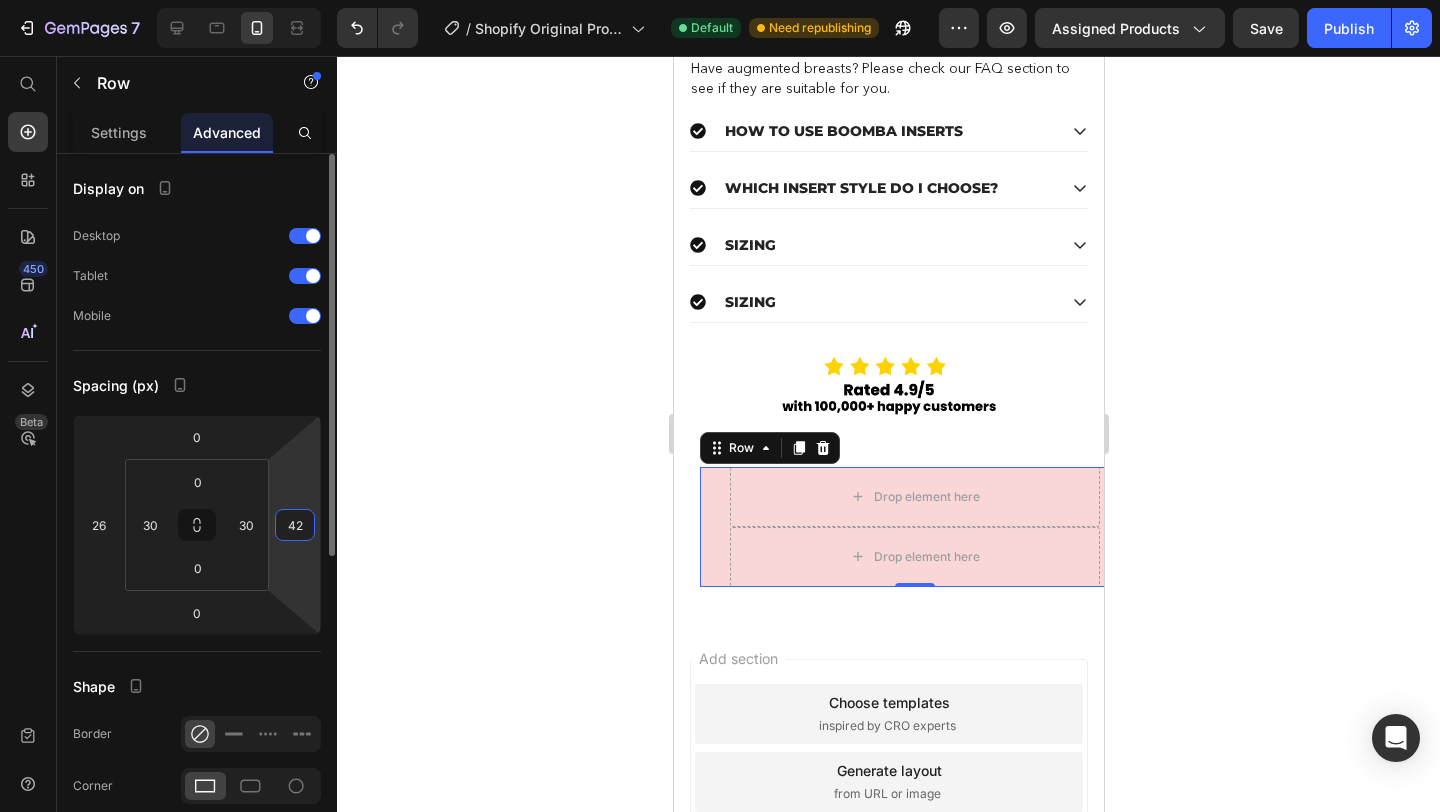 click on "42" at bounding box center [295, 525] 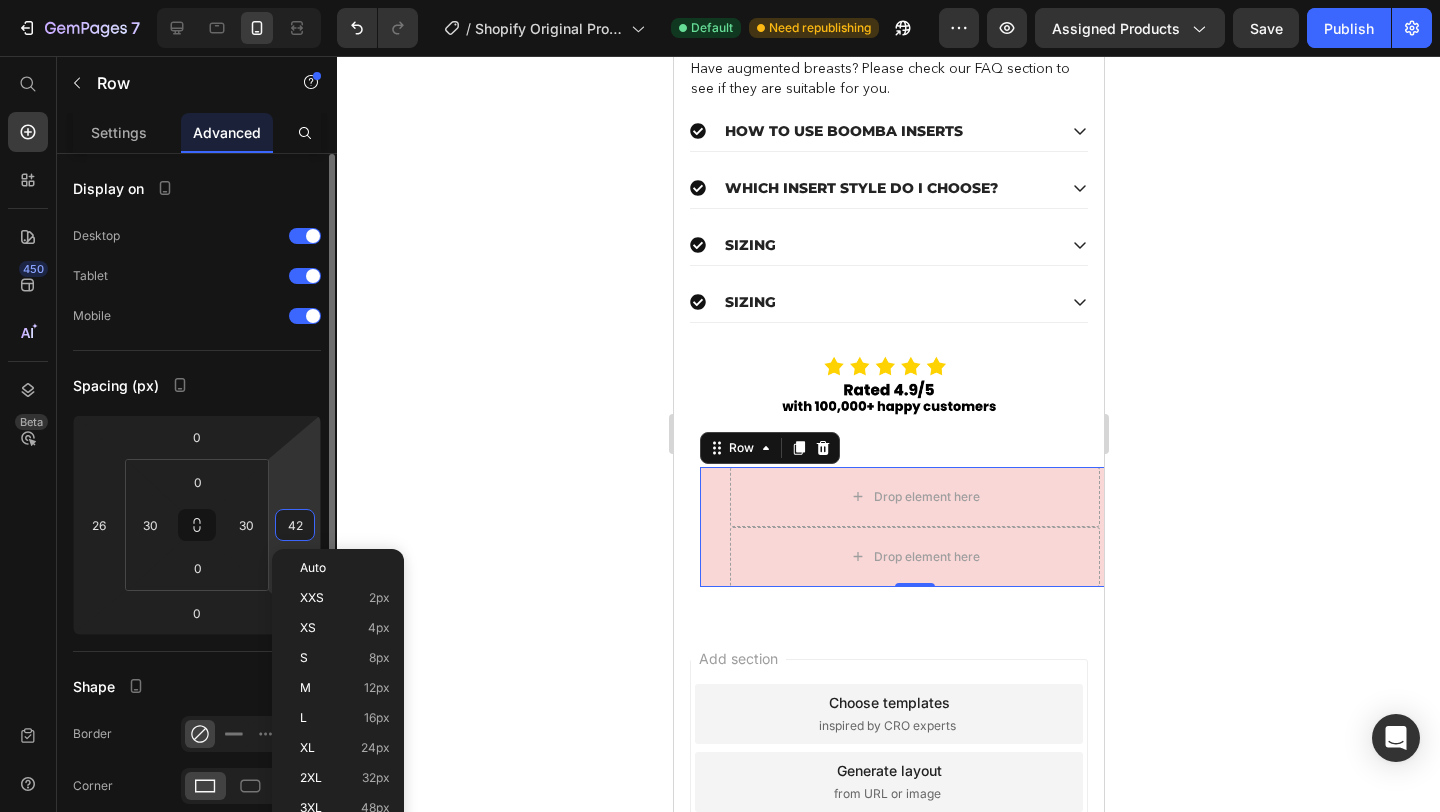 click on "42" at bounding box center [295, 525] 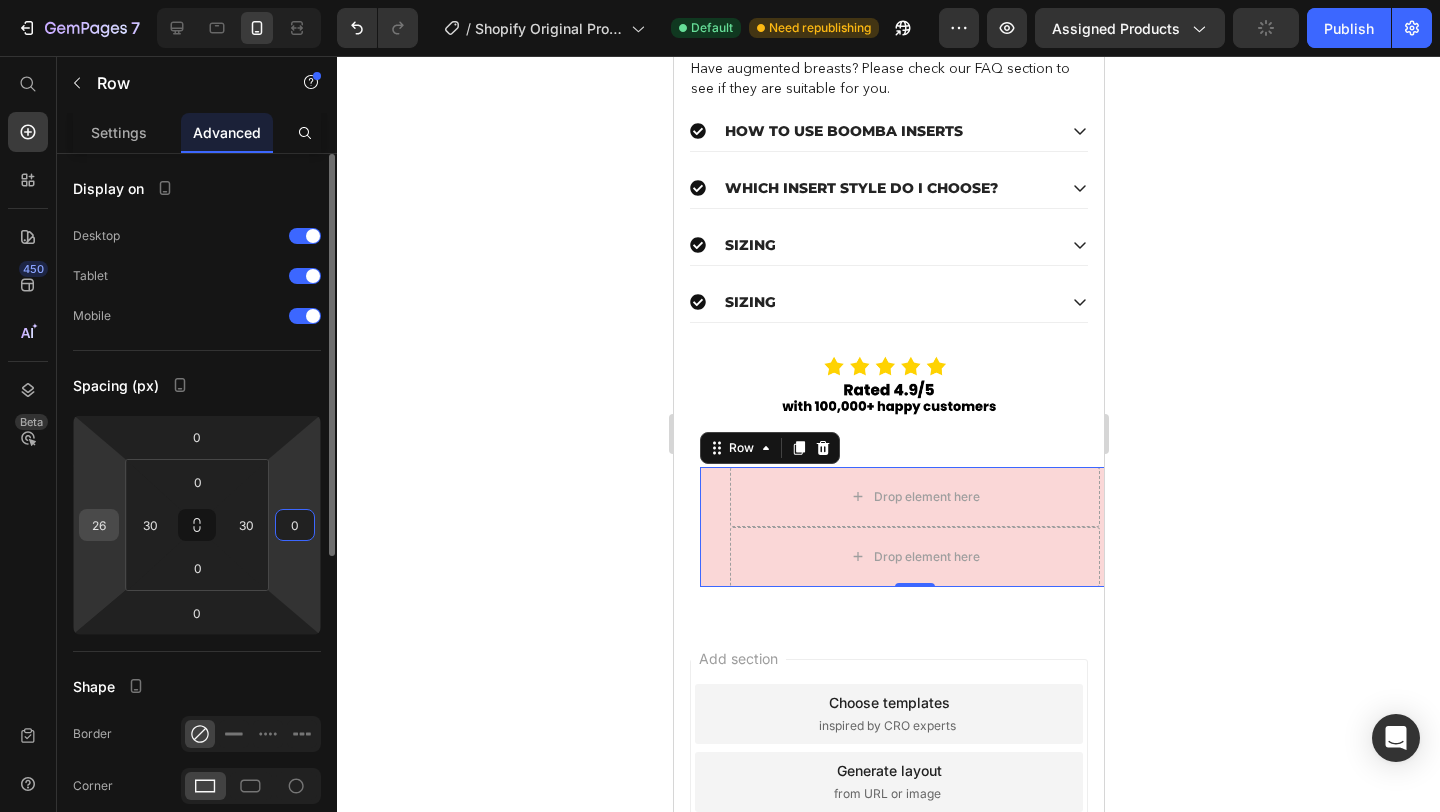type on "0" 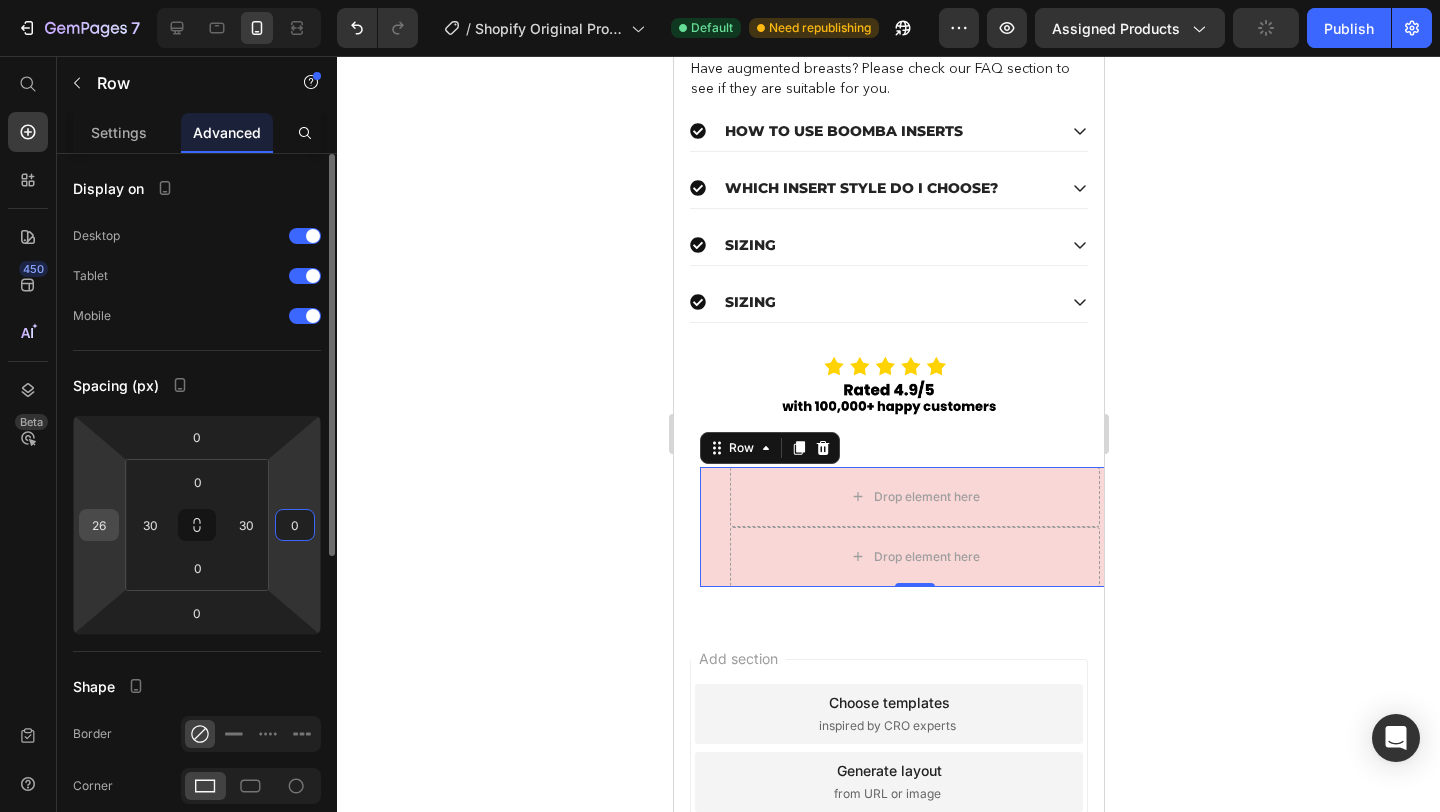 click on "26" at bounding box center (99, 525) 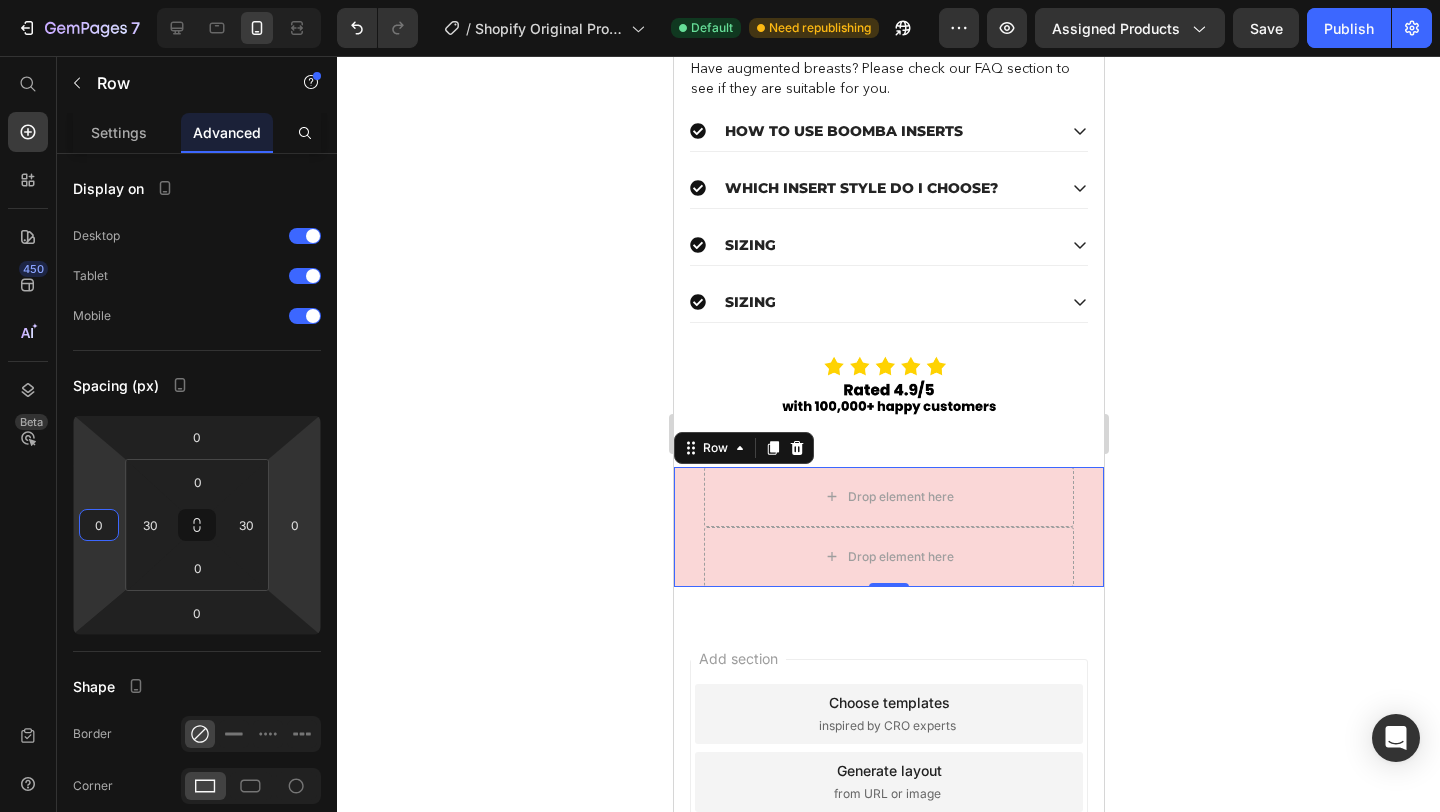 type on "0" 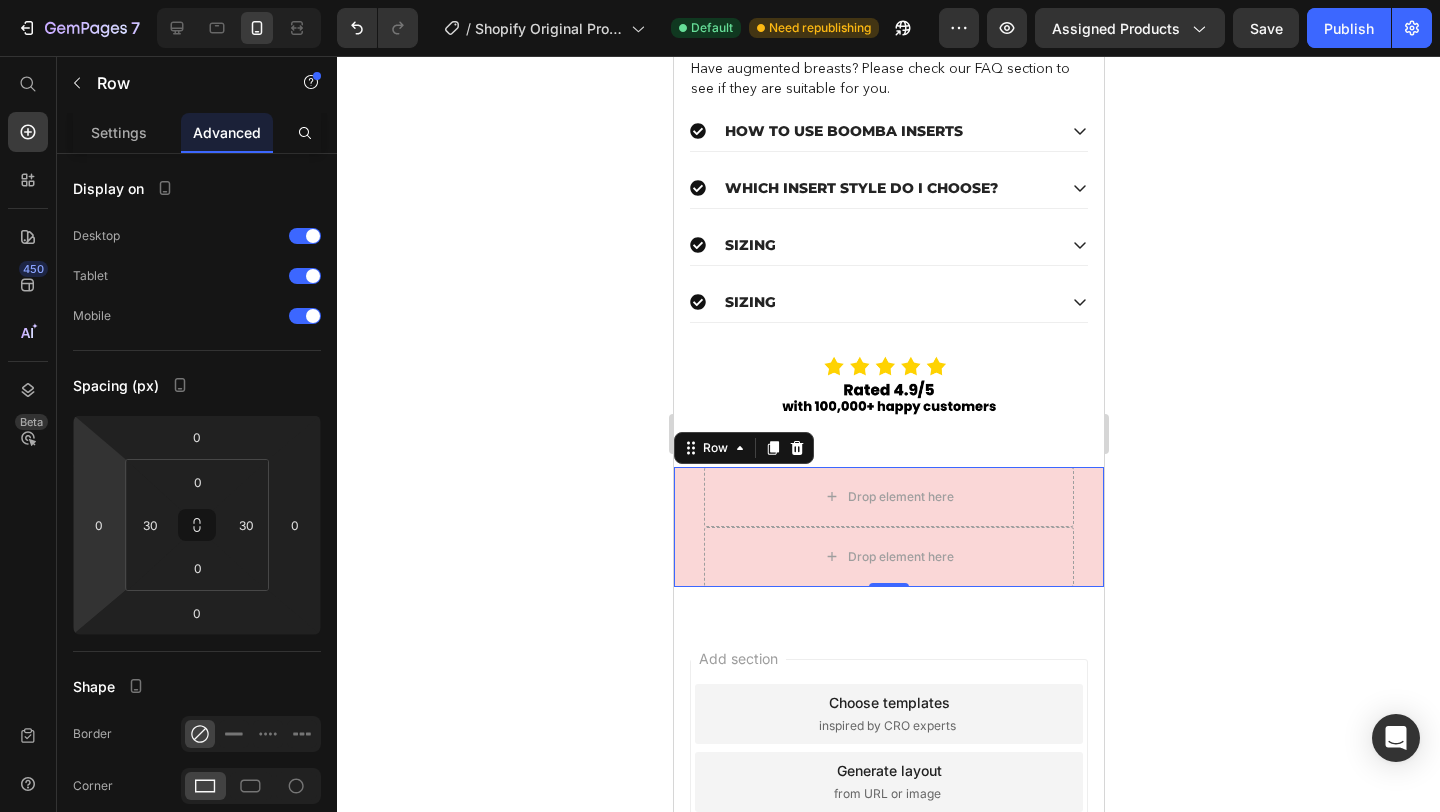 click 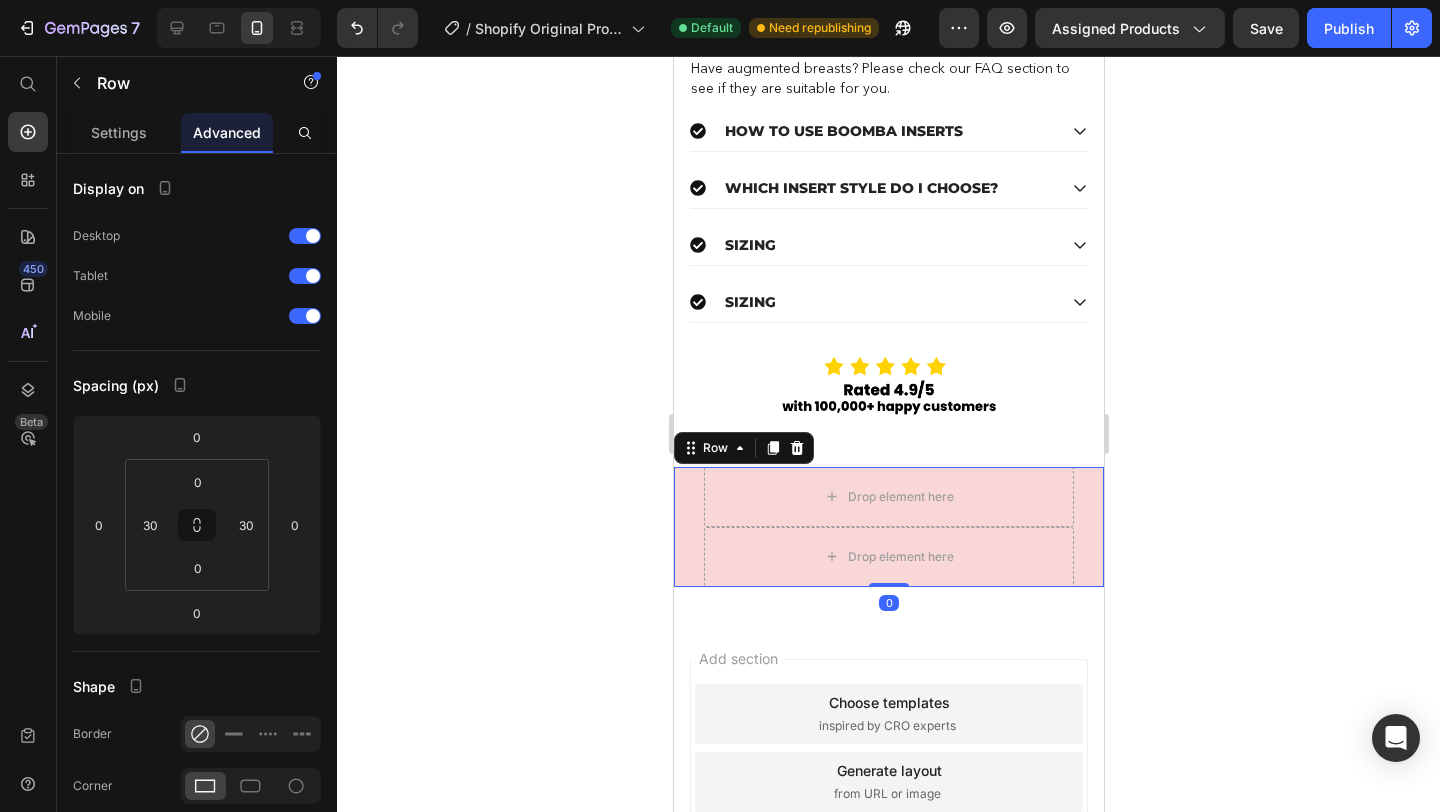 click on "Drop element here
Drop element here Row   0" at bounding box center [888, 527] 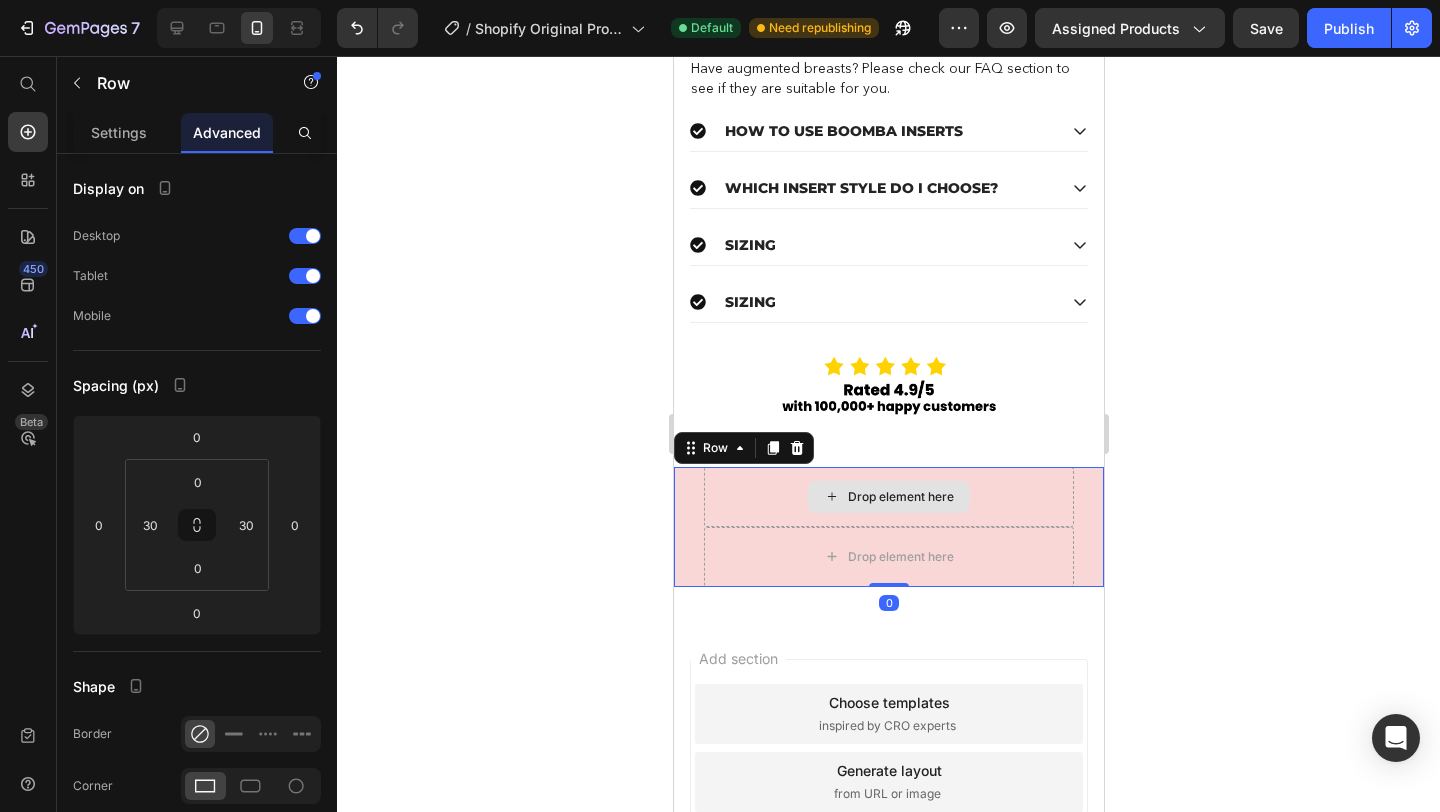 click on "Drop element here" at bounding box center (888, 497) 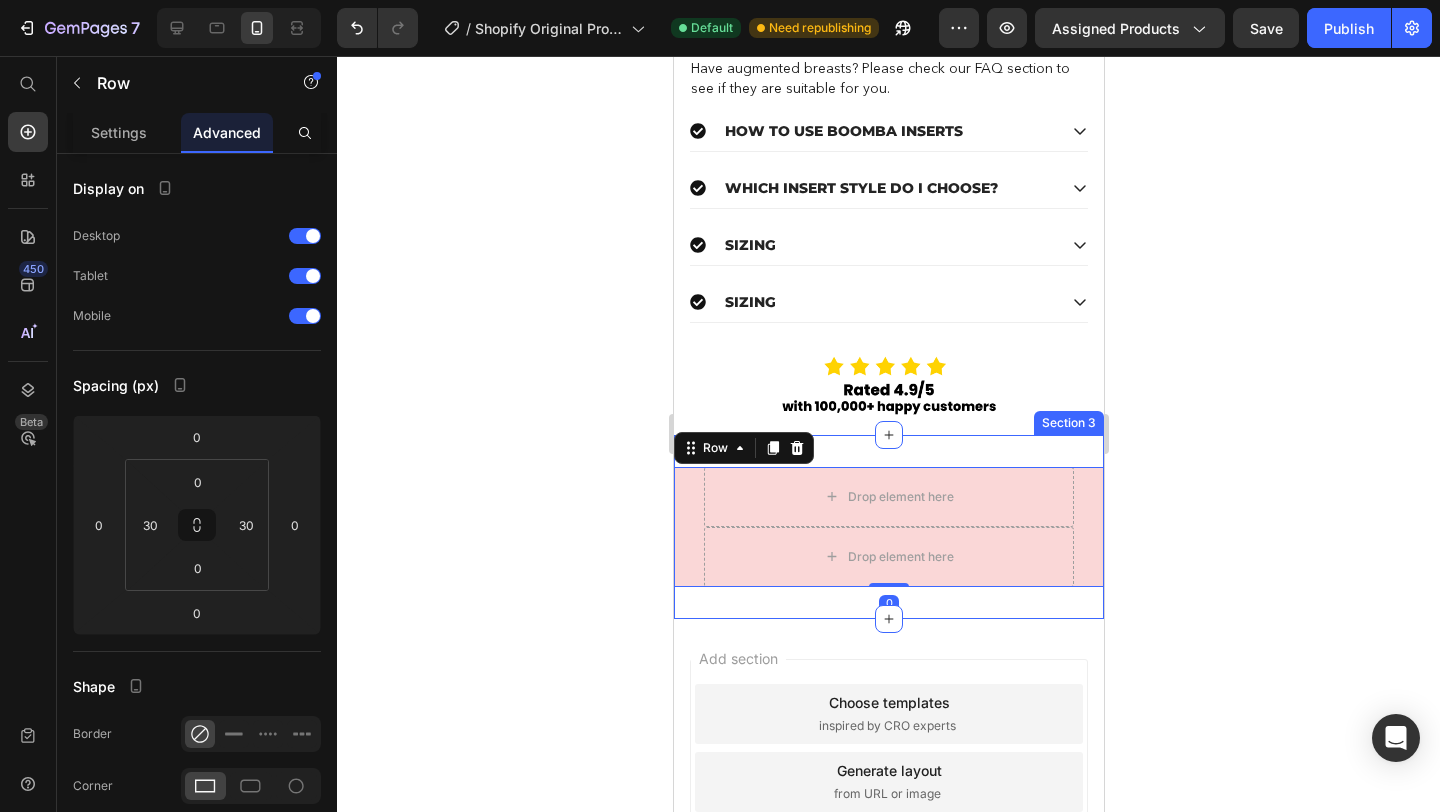 click on "Drop element here
Drop element here Row   0 Section 3" at bounding box center (888, 527) 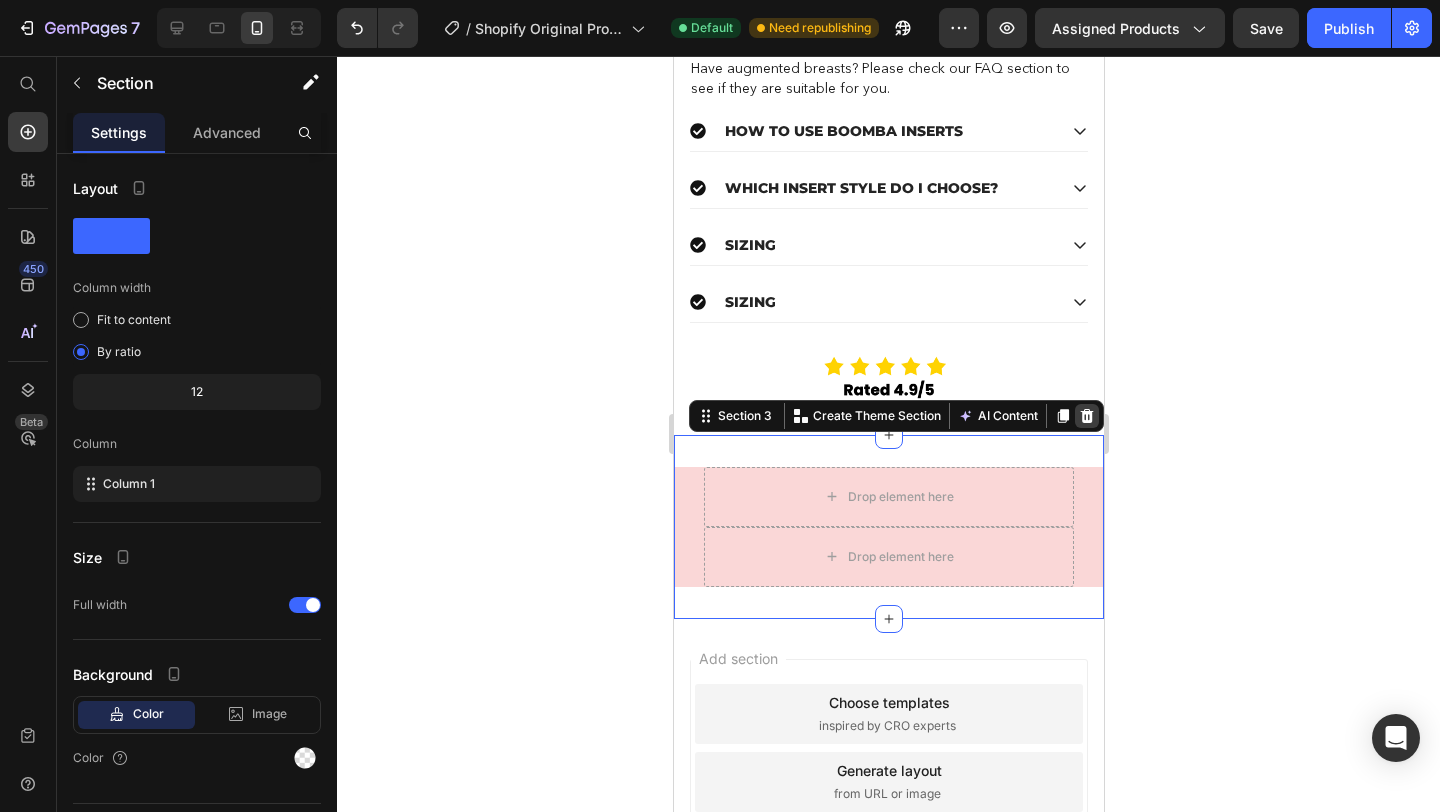 click 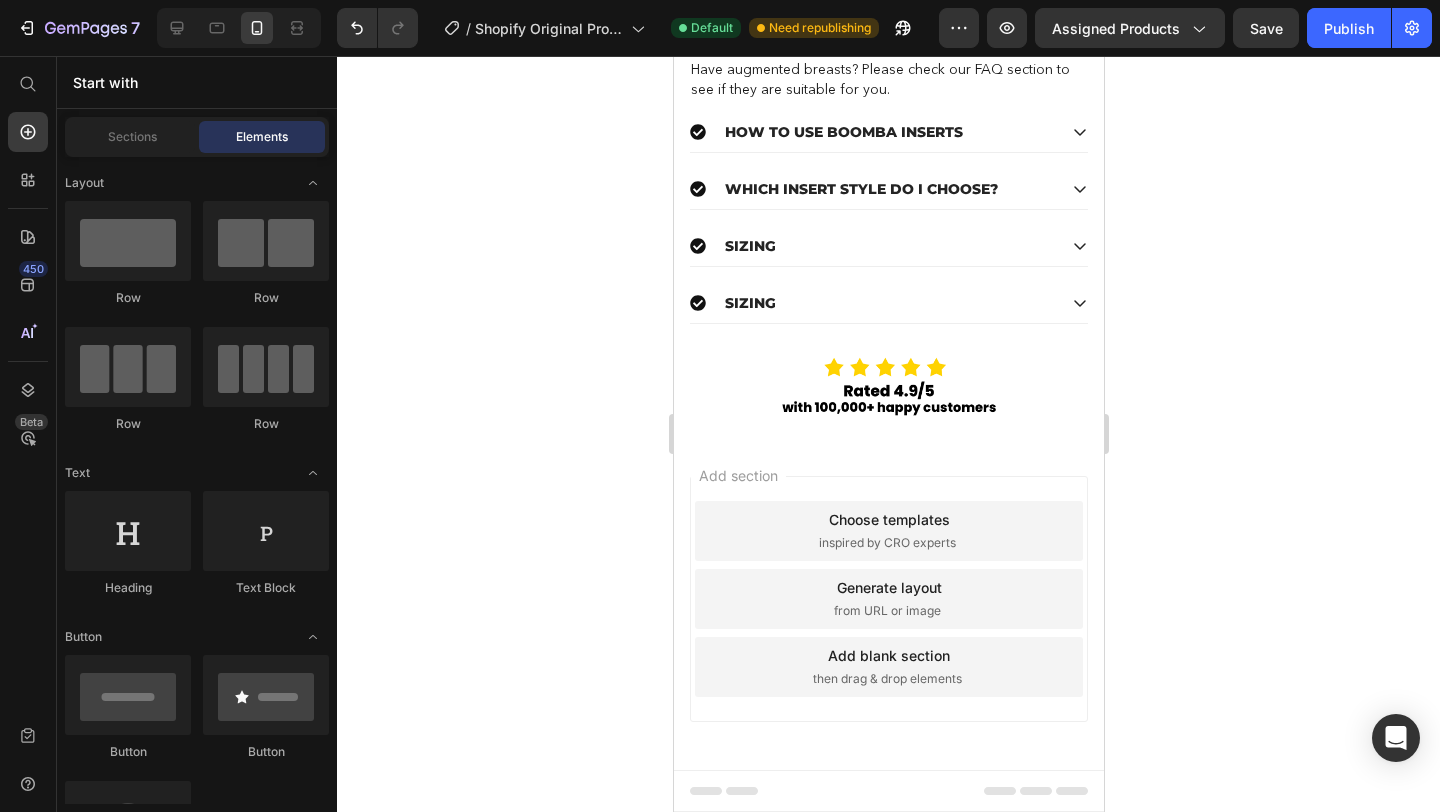 click 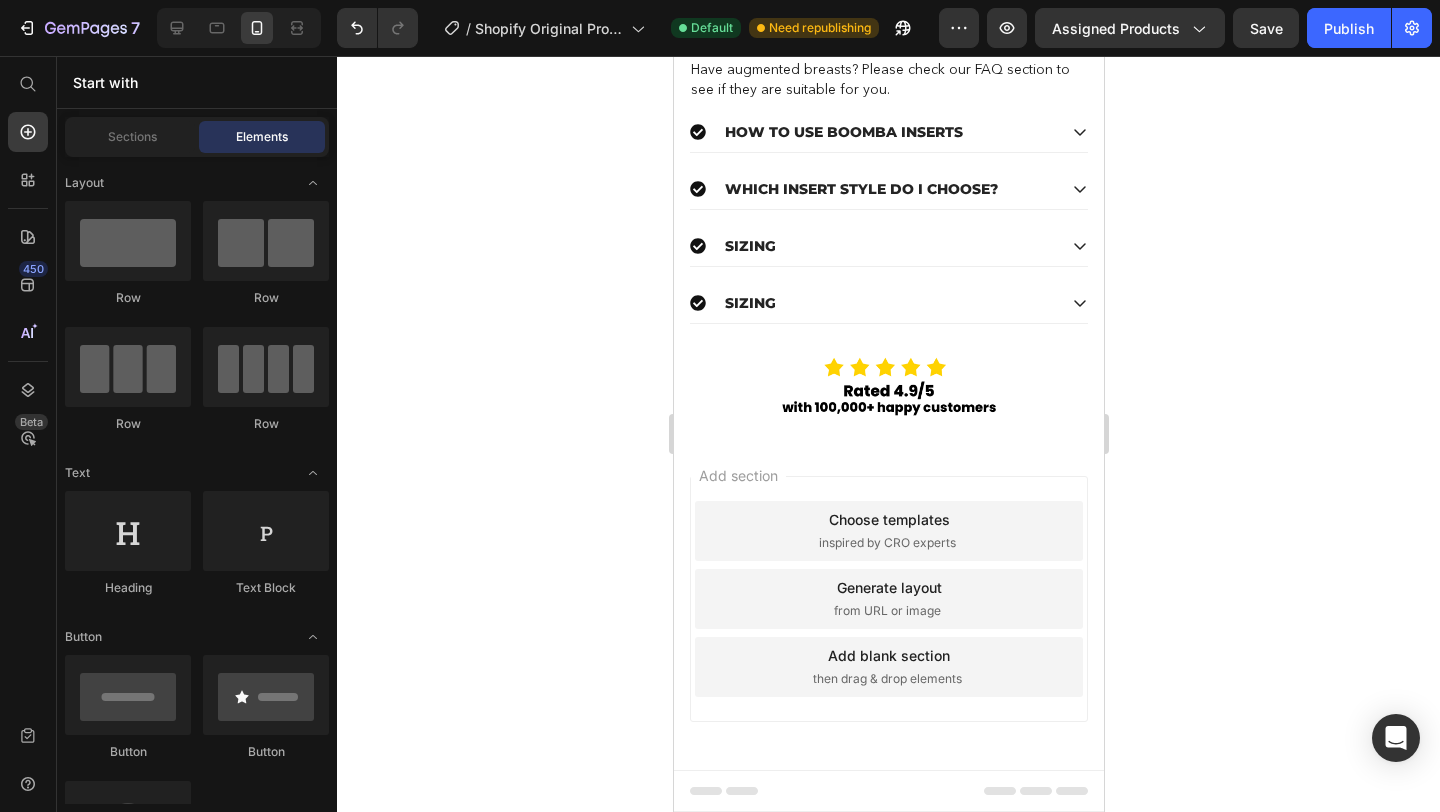 click on "then drag & drop elements" at bounding box center (886, 679) 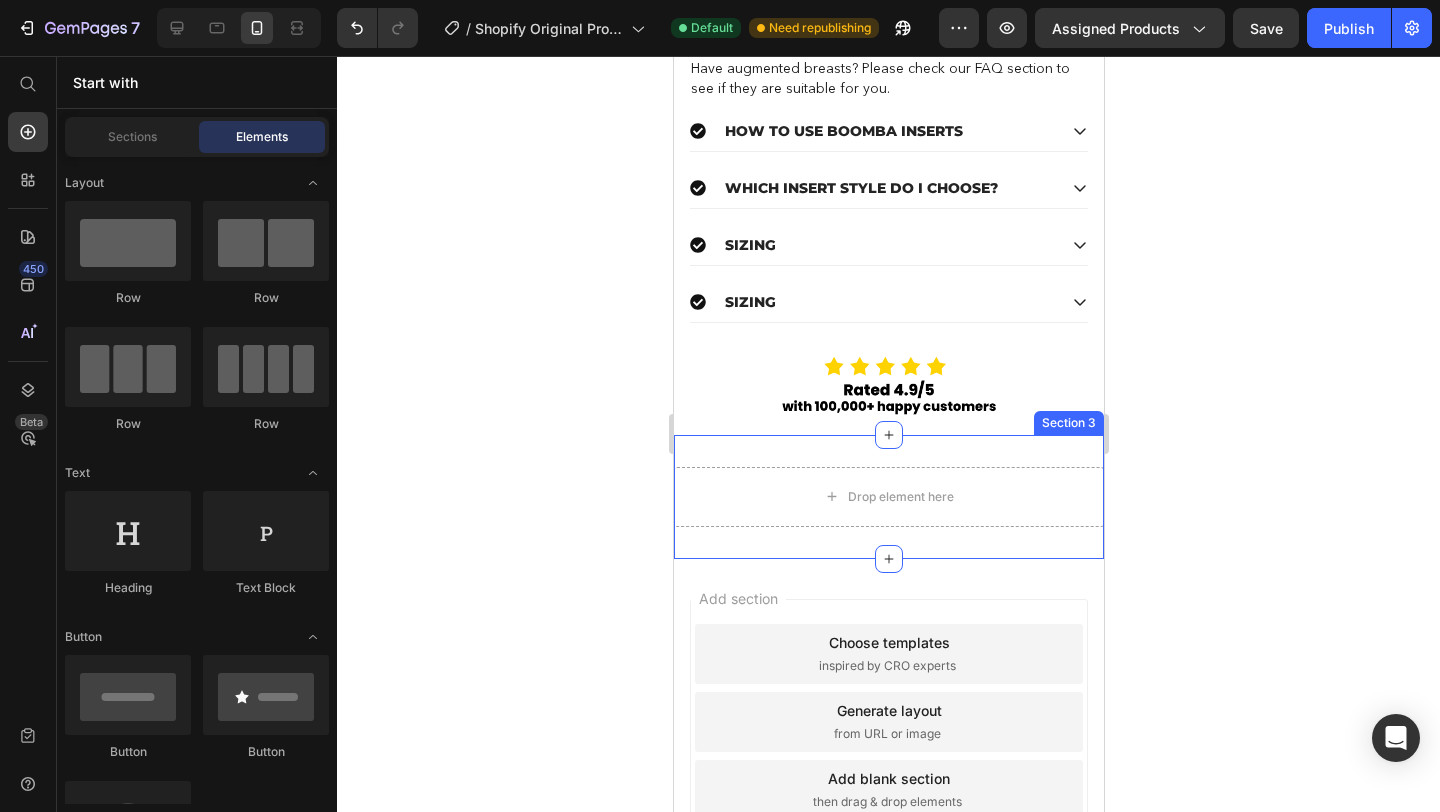 click on "Drop element here Section 3" at bounding box center [888, 497] 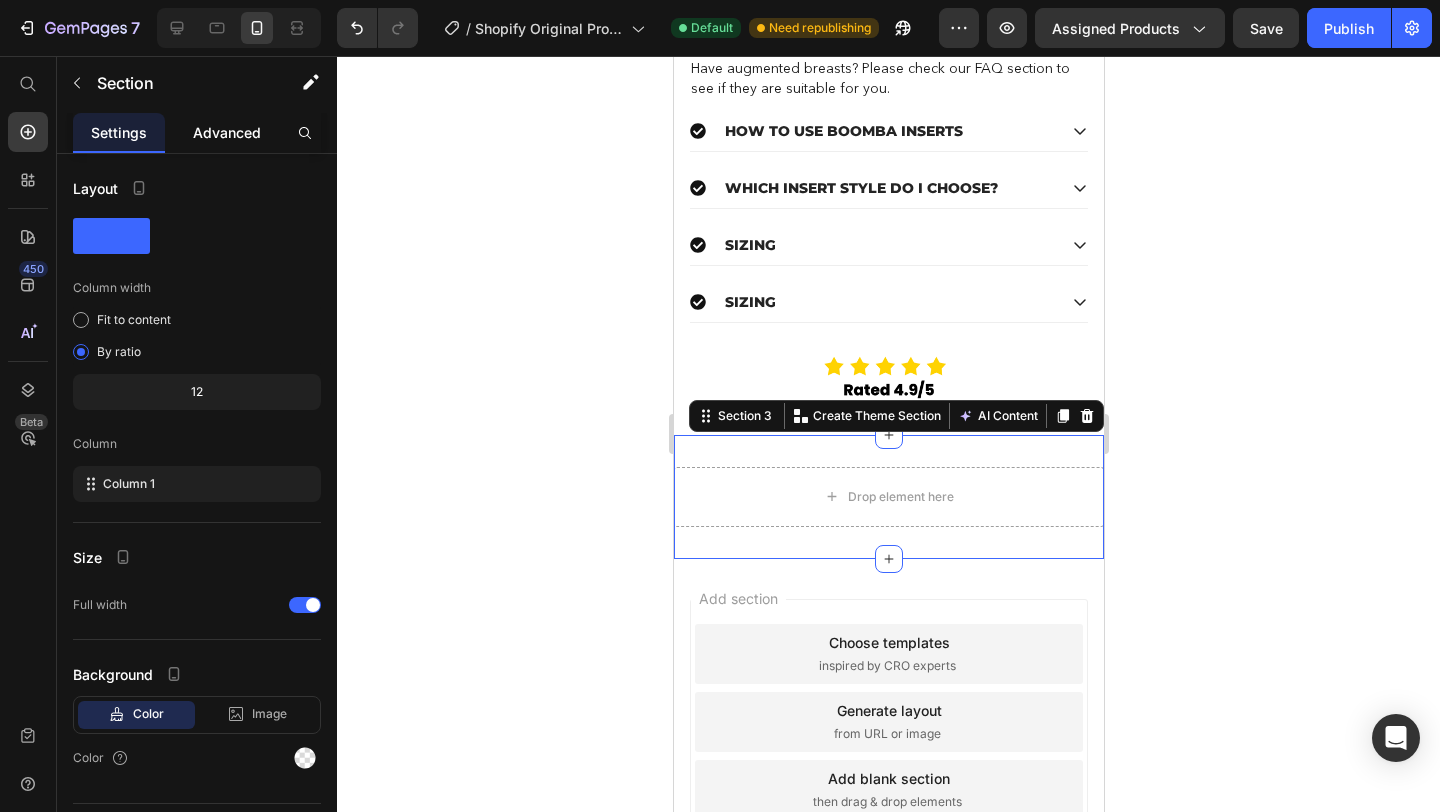 click on "Advanced" 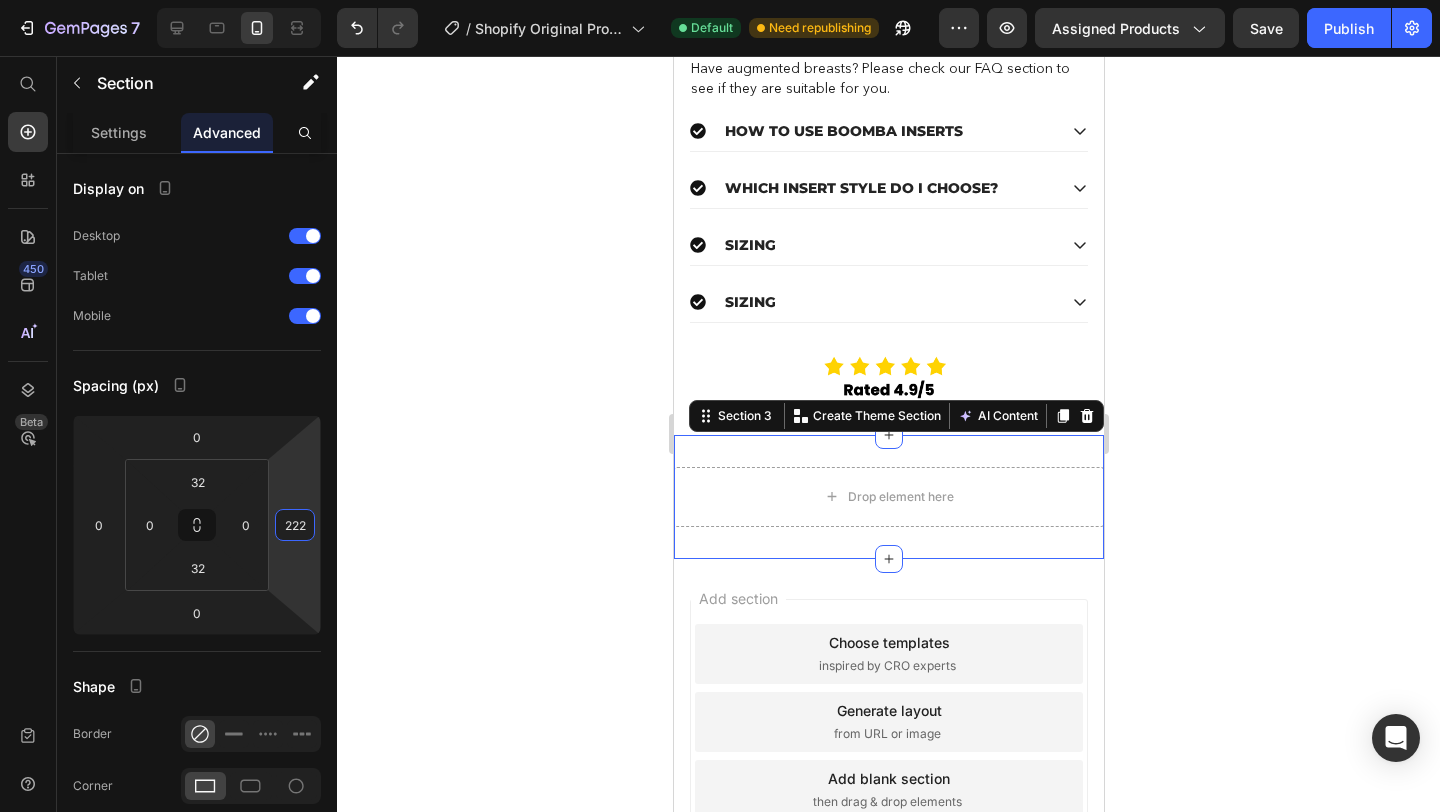 drag, startPoint x: 297, startPoint y: 565, endPoint x: 303, endPoint y: 453, distance: 112.1606 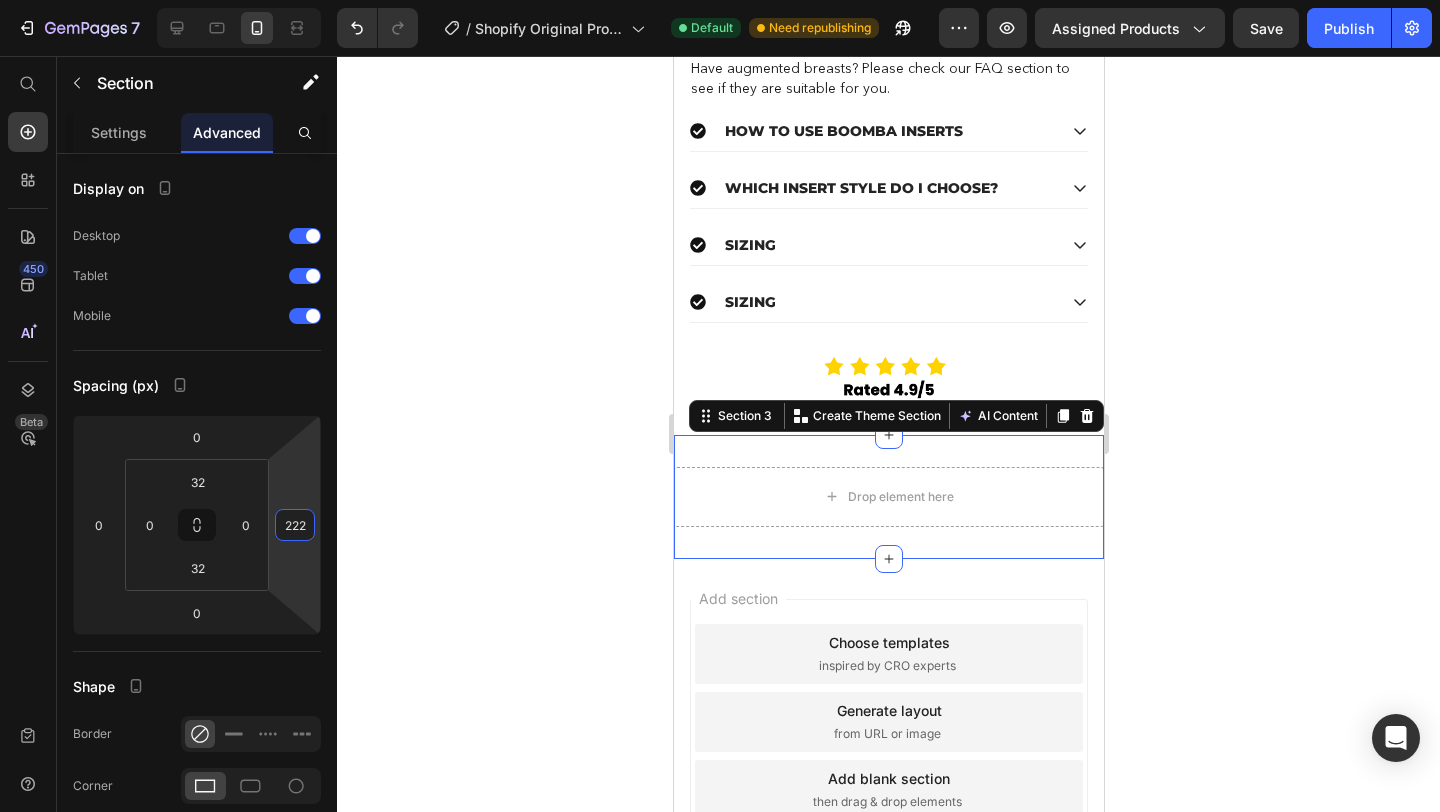 click on "7   /  Shopify Original Product Template Default Need republishing Preview Assigned Products  Save   Publish  450 Beta Start with Sections Elements Hero Section Product Detail Brands Trusted Badges Guarantee Product Breakdown How to use Testimonials Compare Bundle FAQs Social Proof Brand Story Product List Collection Blog List Contact Sticky Add to Cart Custom Footer Browse Library 450 Layout
Row
Row
Row
Row Text
Heading
Text Block Button
Button
Button
Sticky Back to top Media" at bounding box center (720, 0) 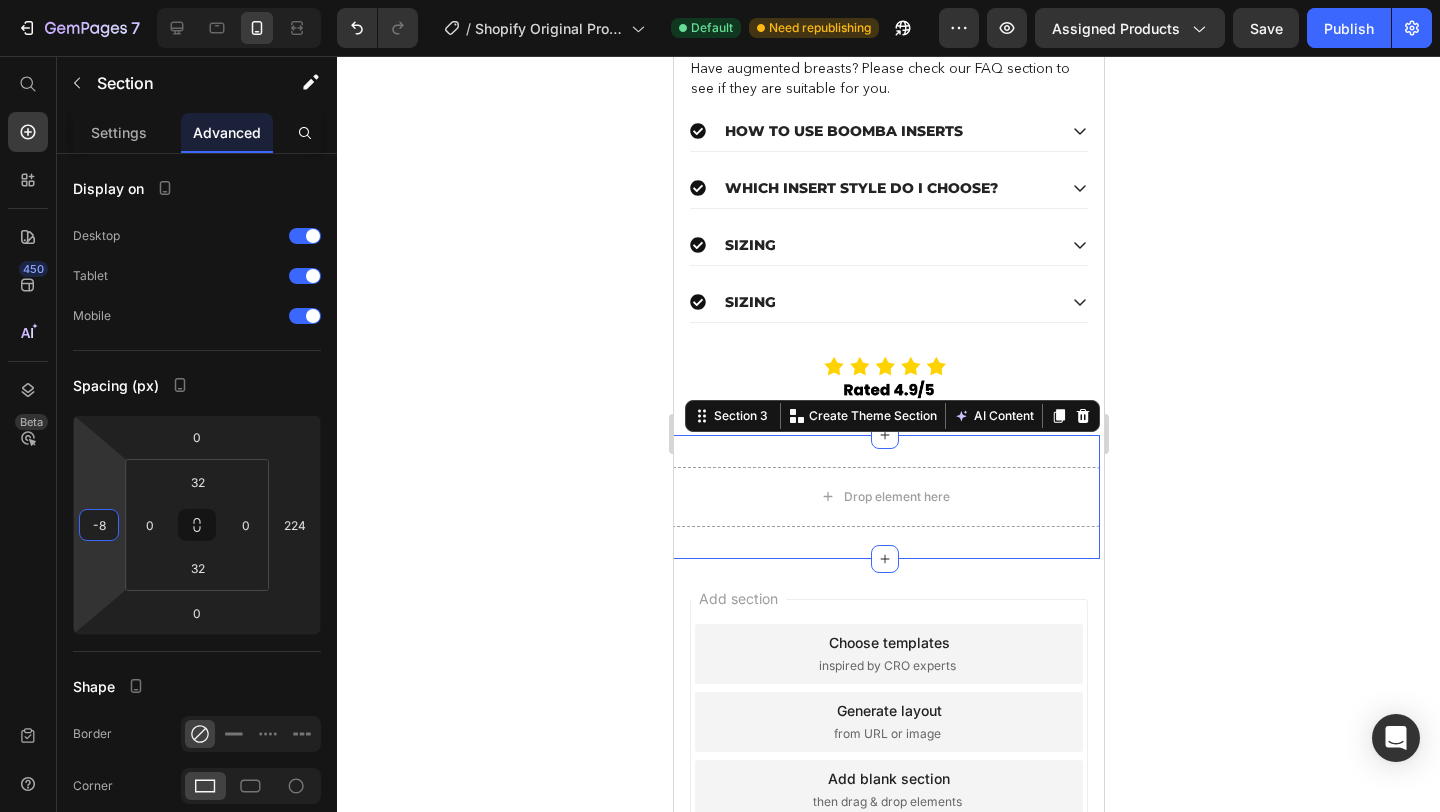 type on "-10" 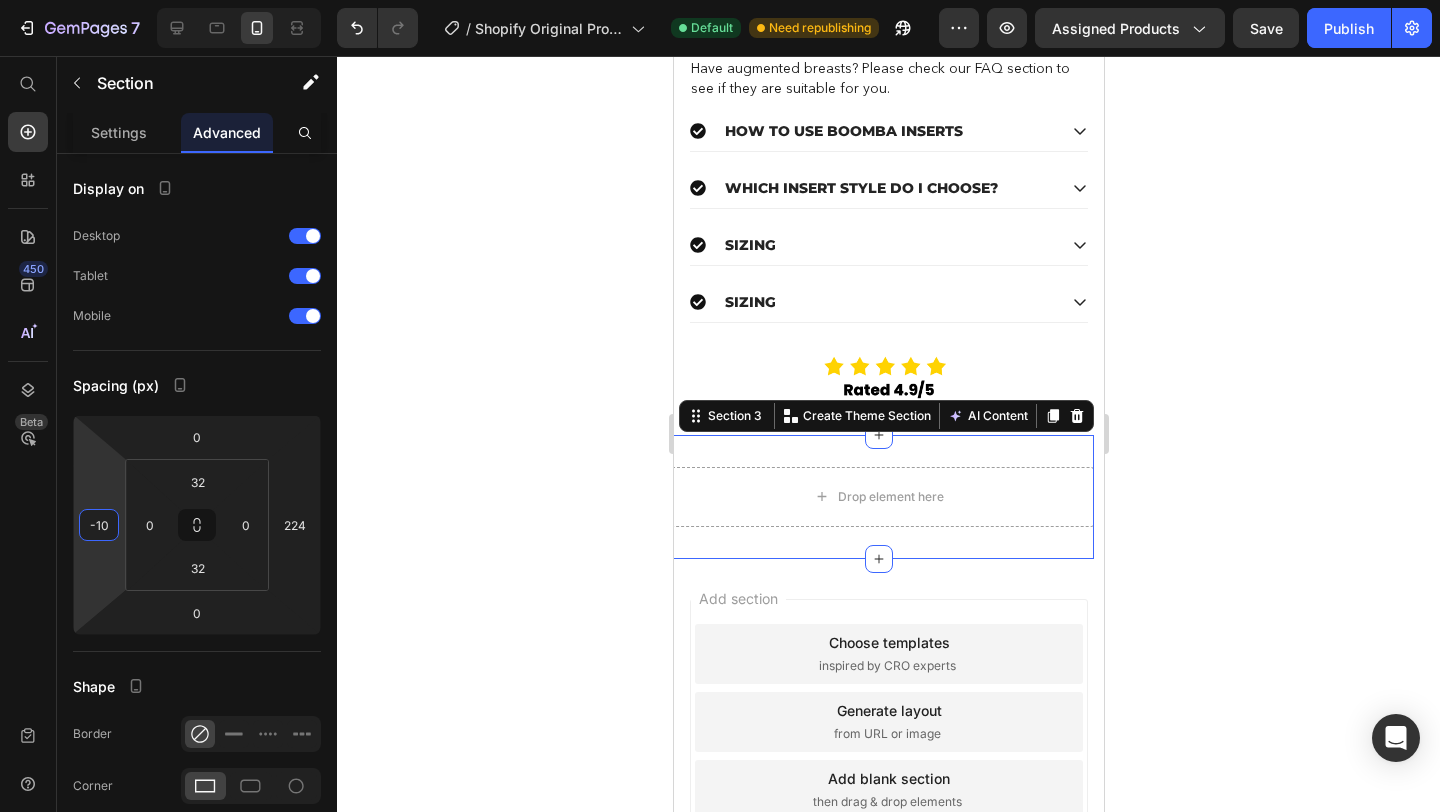 drag, startPoint x: 99, startPoint y: 574, endPoint x: 124, endPoint y: 579, distance: 25.495098 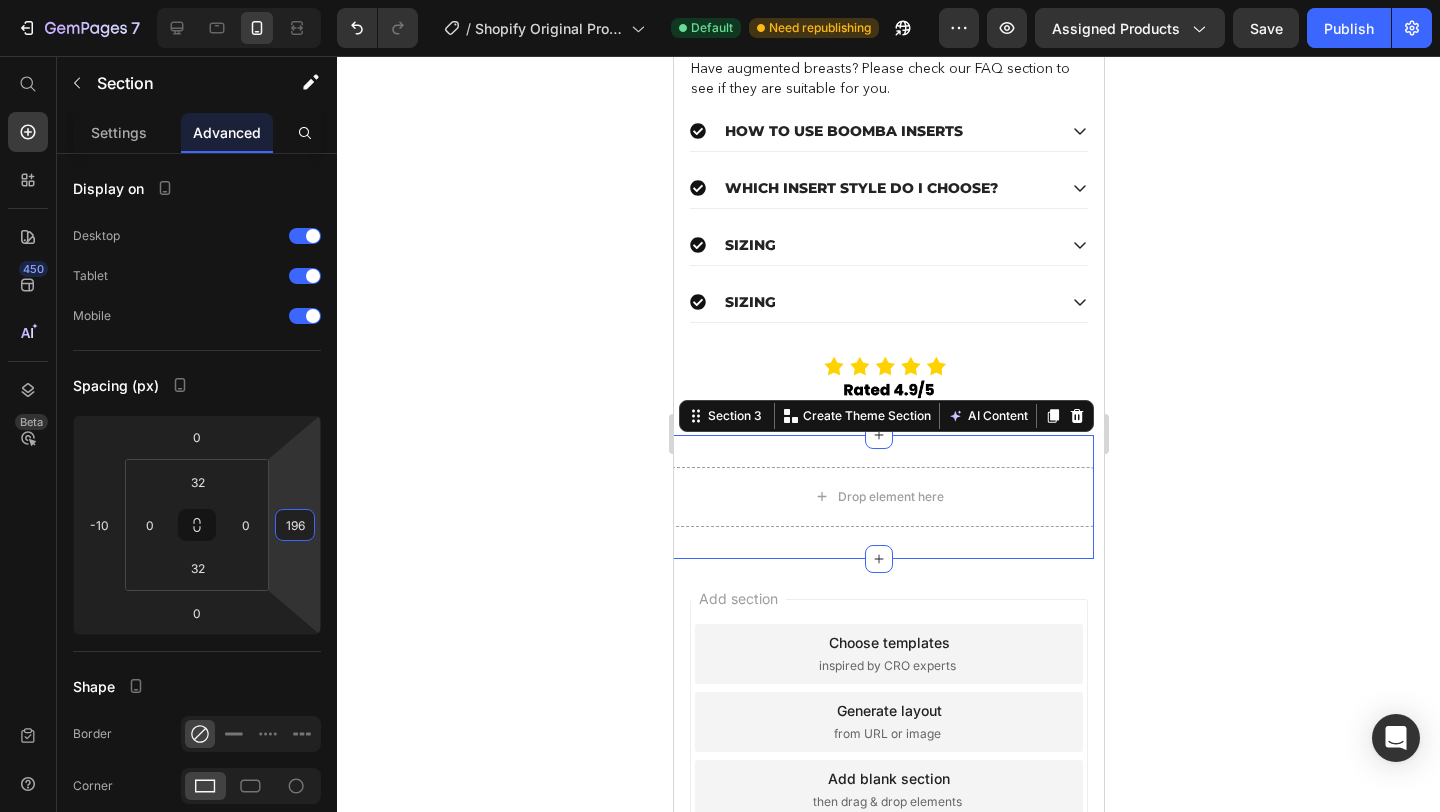 type on "200" 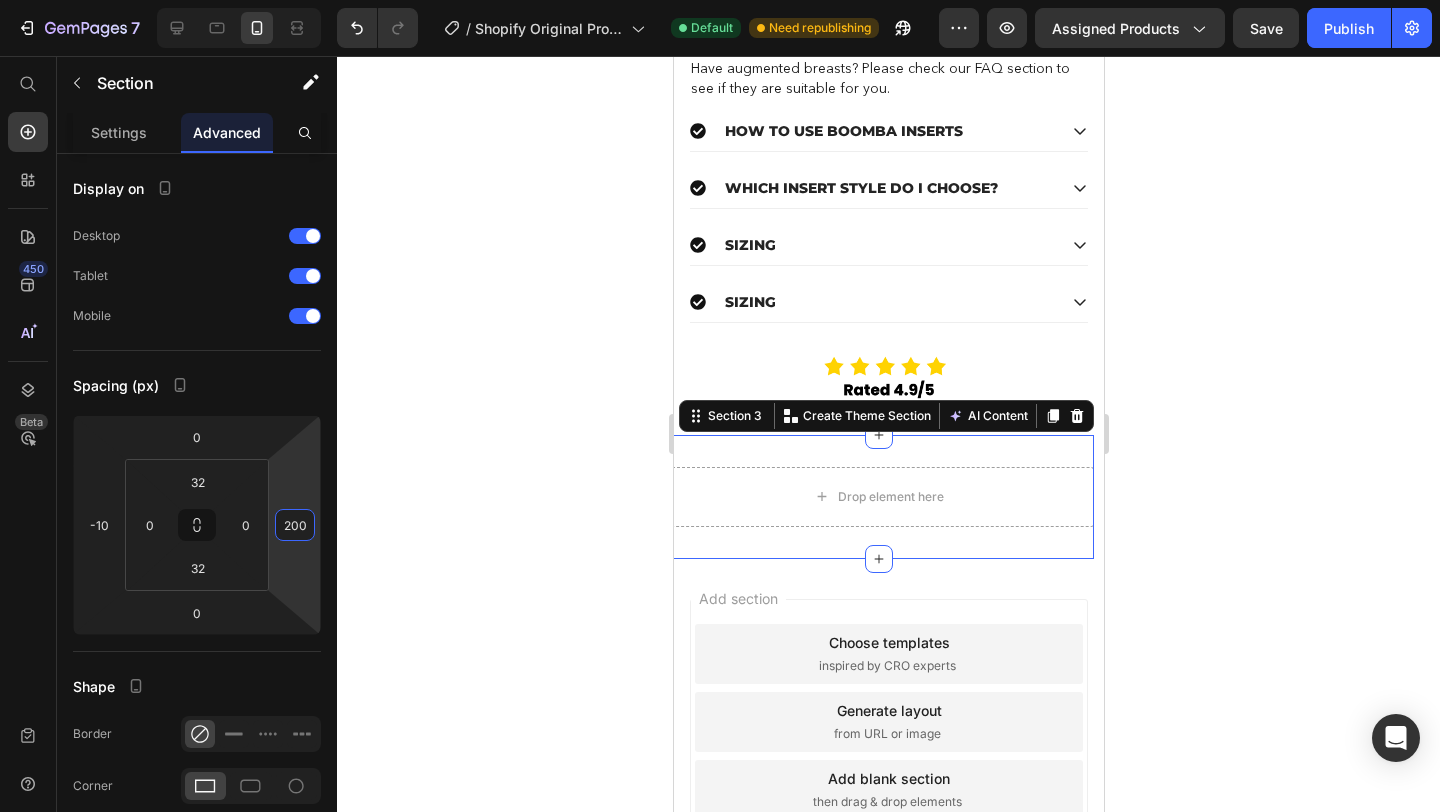 drag, startPoint x: 298, startPoint y: 562, endPoint x: 292, endPoint y: 574, distance: 13.416408 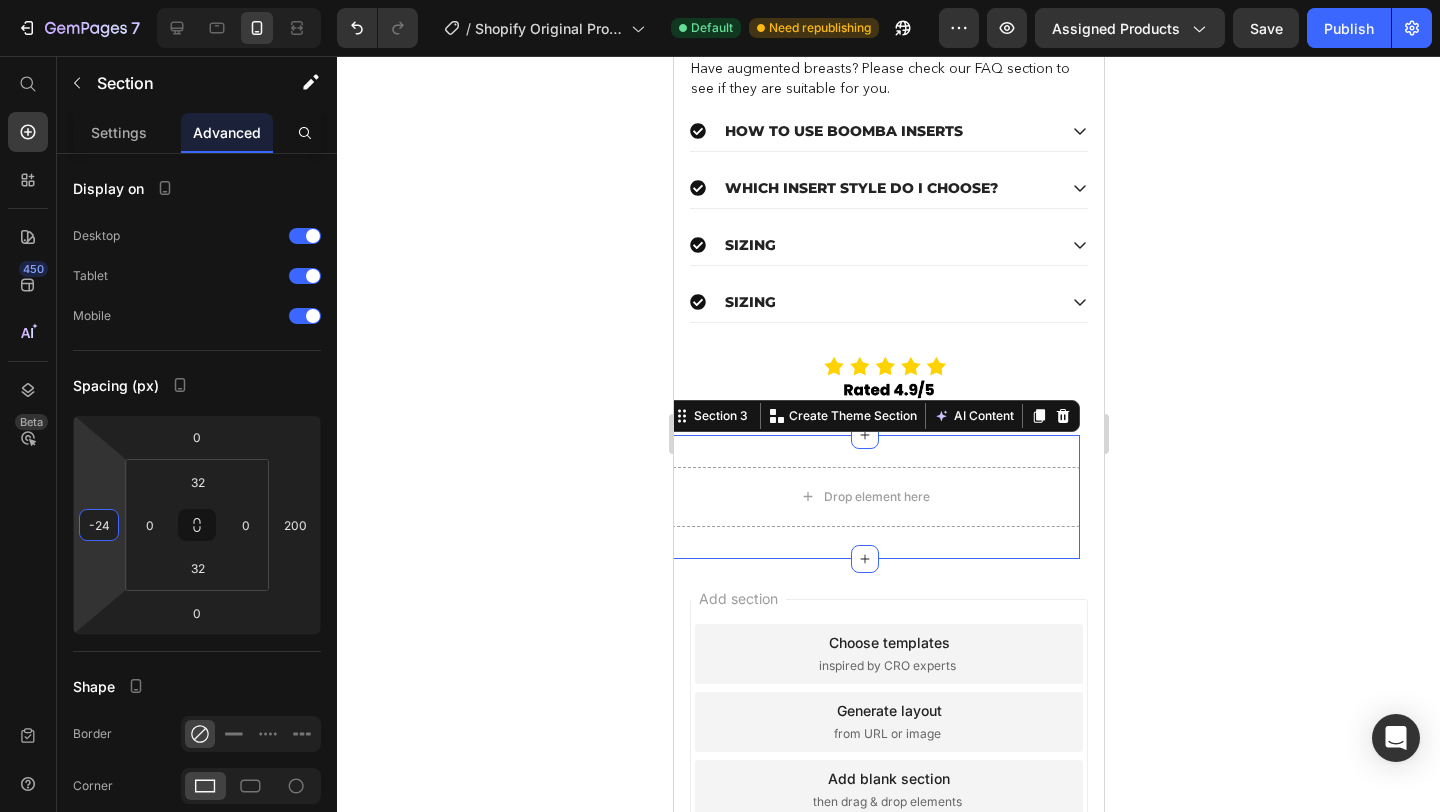 click on "7   /  Shopify Original Product Template Default Need republishing Preview Assigned Products  Save   Publish  450 Beta Start with Sections Elements Hero Section Product Detail Brands Trusted Badges Guarantee Product Breakdown How to use Testimonials Compare Bundle FAQs Social Proof Brand Story Product List Collection Blog List Contact Sticky Add to Cart Custom Footer Browse Library 450 Layout
Row
Row
Row
Row Text
Heading
Text Block Button
Button
Button
Sticky Back to top Media" at bounding box center (720, 0) 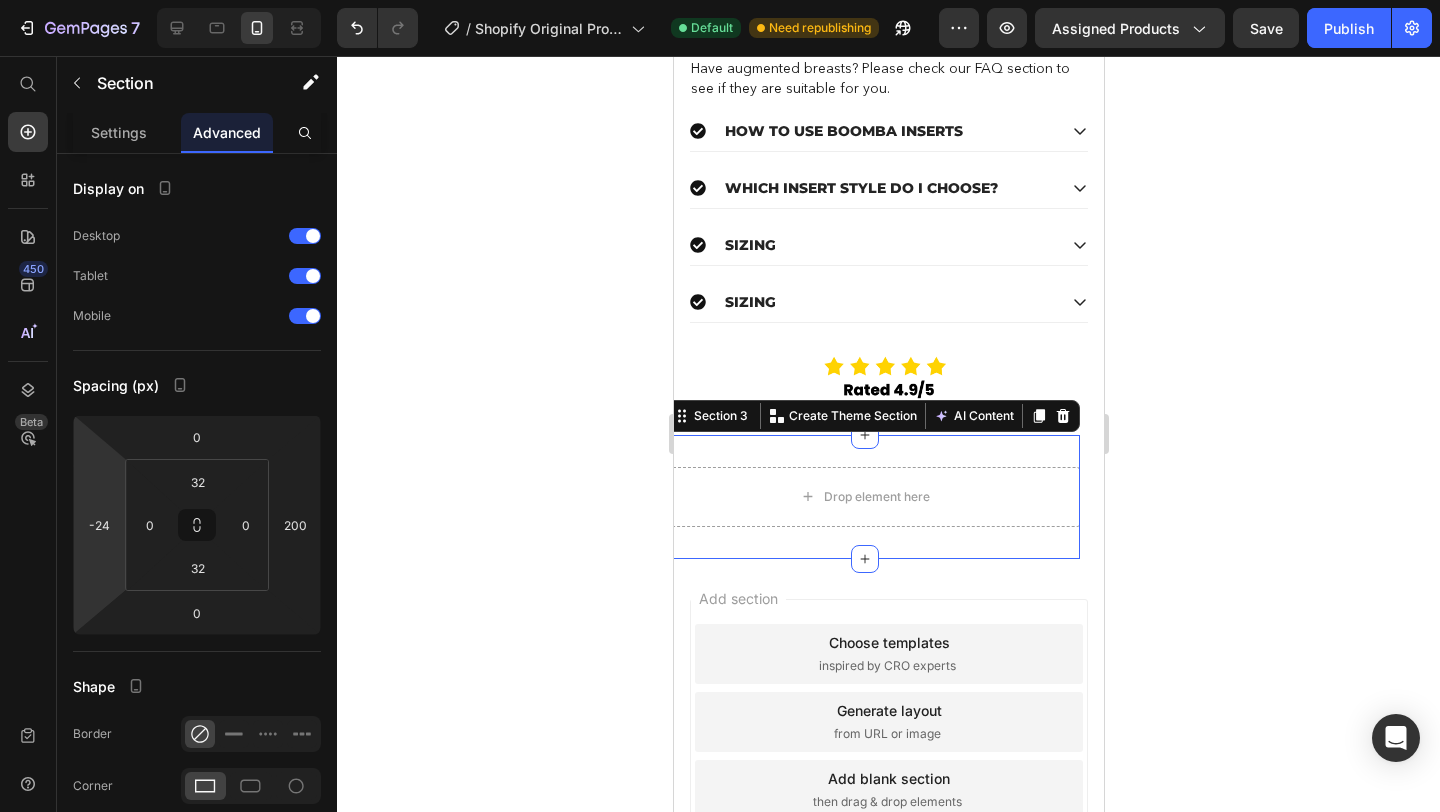 click on "7   /  Shopify Original Product Template Default Need republishing Preview Assigned Products  Save   Publish  450 Beta Start with Sections Elements Hero Section Product Detail Brands Trusted Badges Guarantee Product Breakdown How to use Testimonials Compare Bundle FAQs Social Proof Brand Story Product List Collection Blog List Contact Sticky Add to Cart Custom Footer Browse Library 450 Layout
Row
Row
Row
Row Text
Heading
Text Block Button
Button
Button
Sticky Back to top Media" at bounding box center [720, 0] 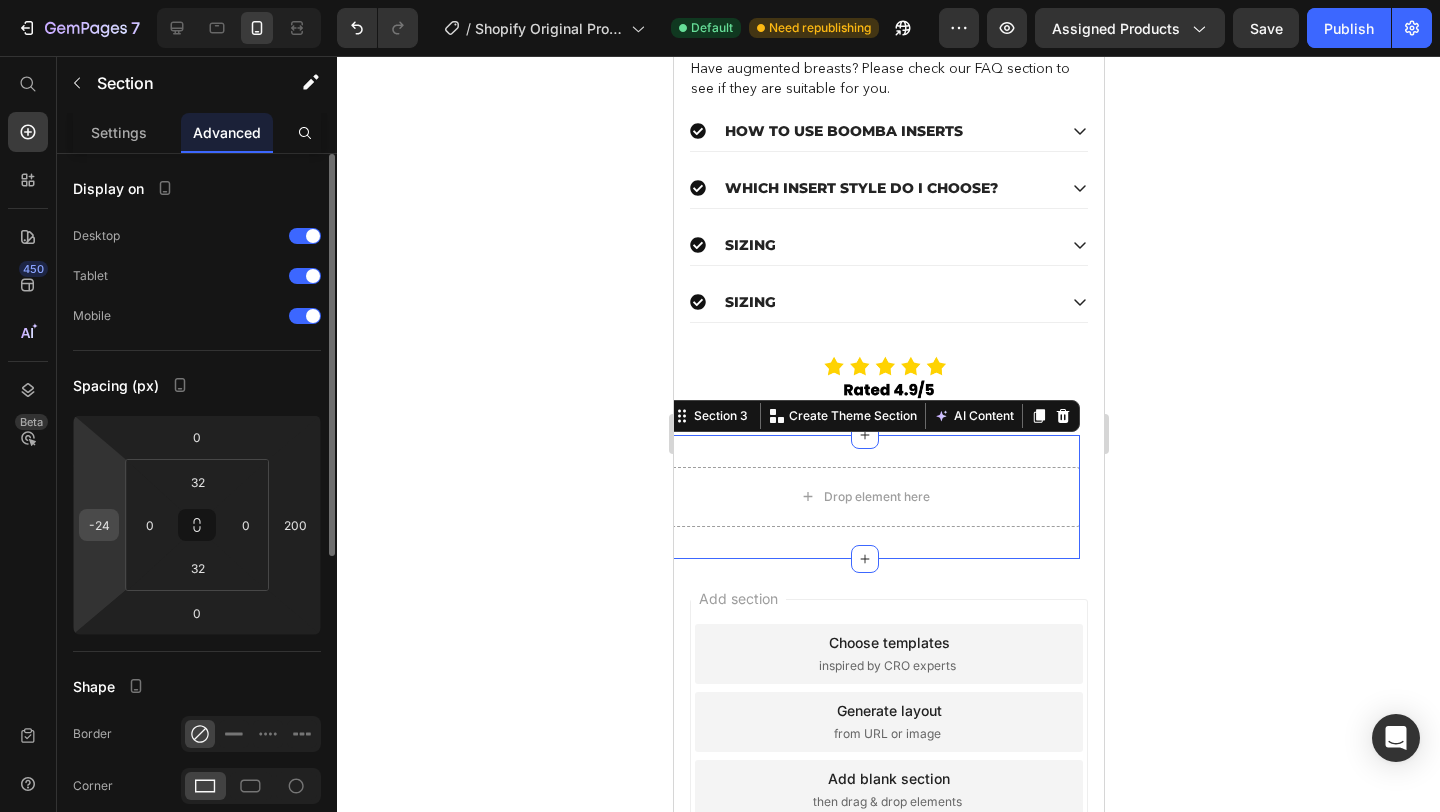 click on "-24" at bounding box center (99, 525) 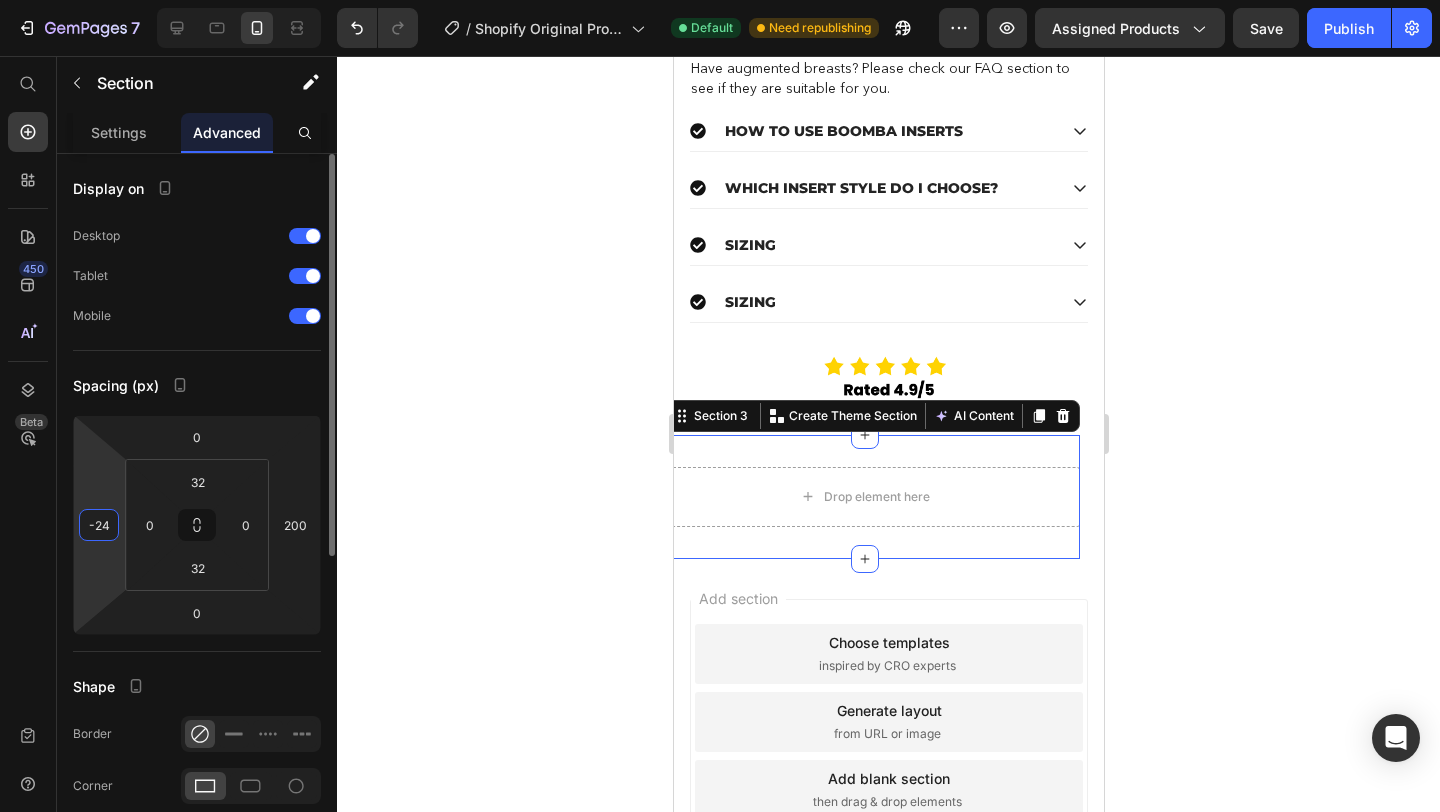 click on "-24" at bounding box center [99, 525] 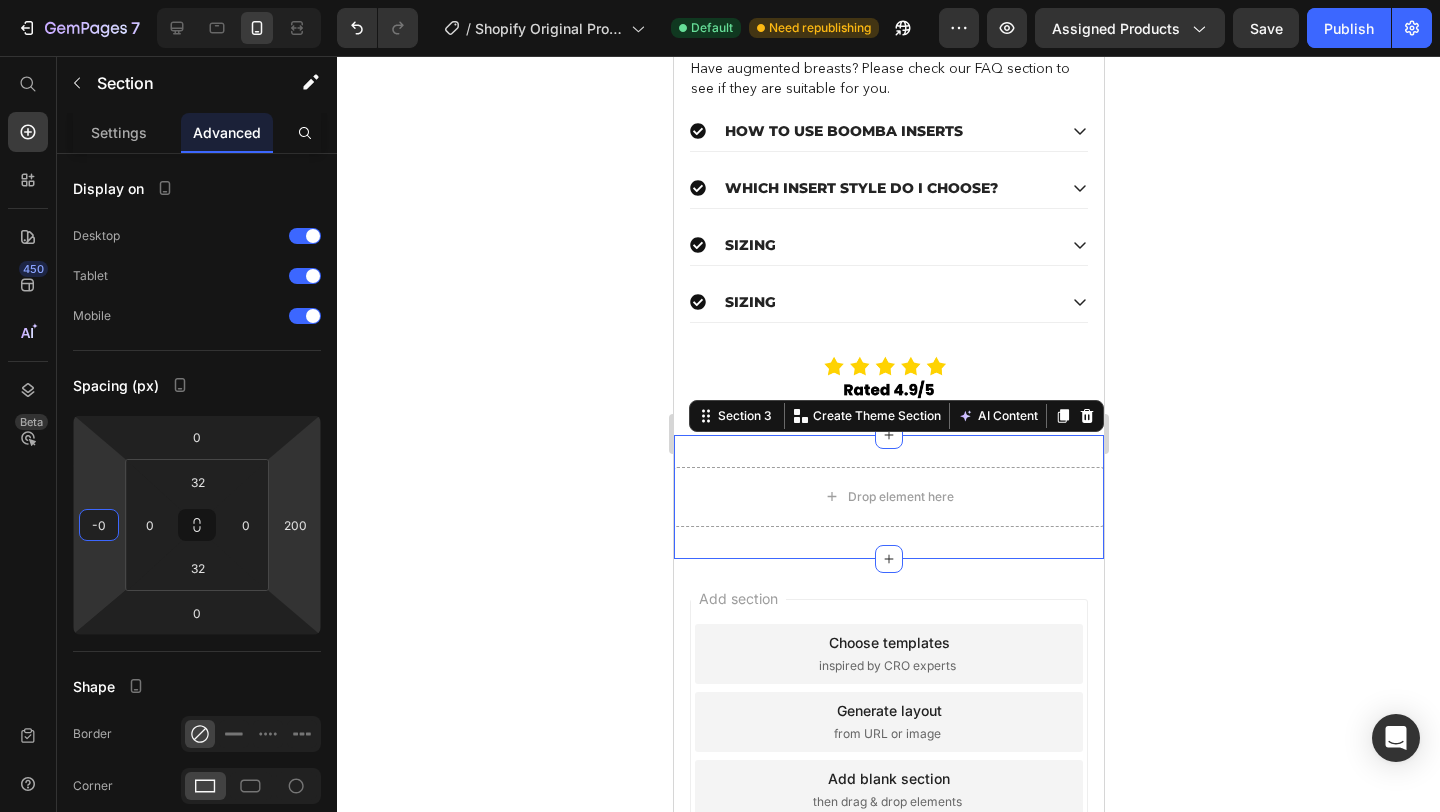type on "0" 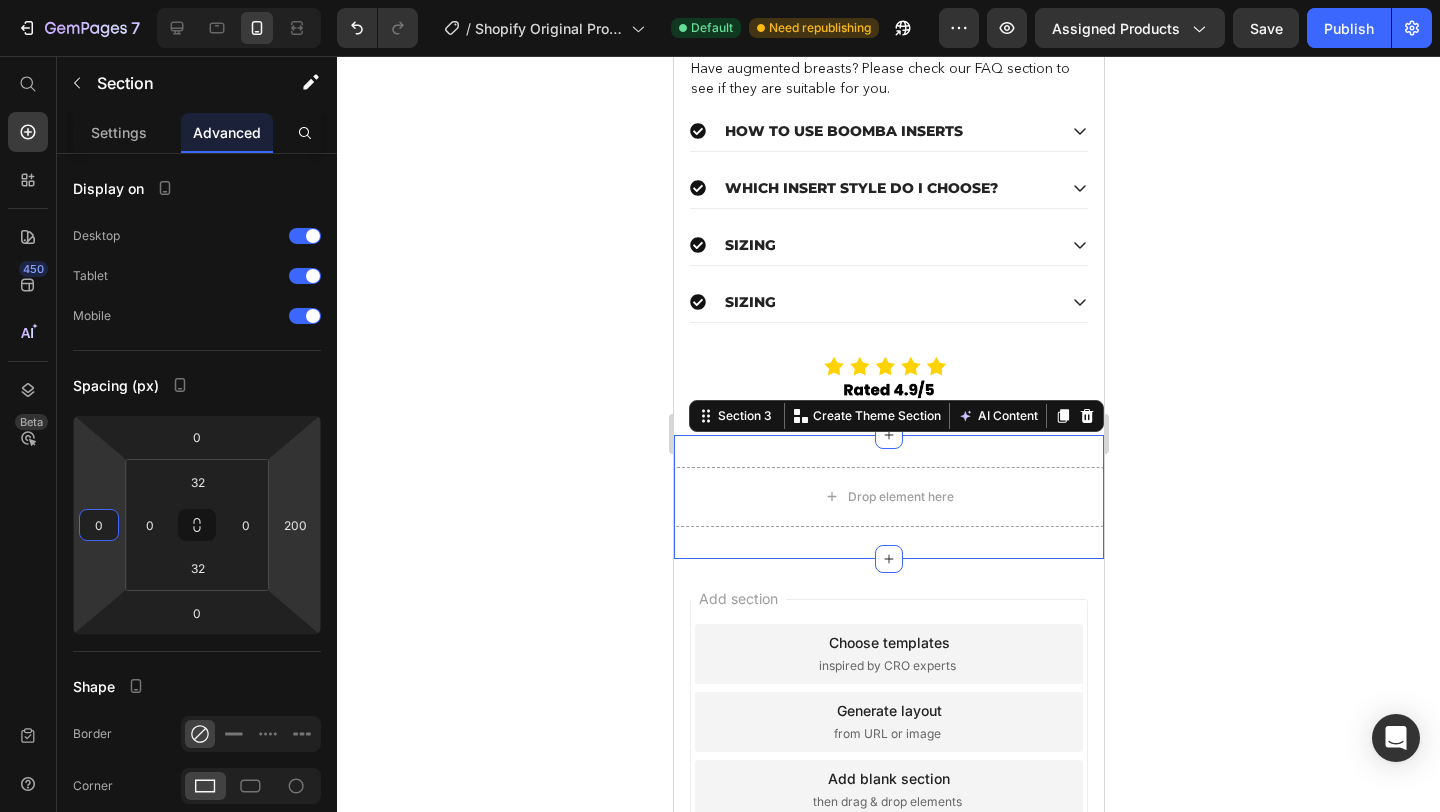 click on "7   /  Shopify Original Product Template Default Need republishing Preview Assigned Products  Save   Publish  450 Beta Start with Sections Elements Hero Section Product Detail Brands Trusted Badges Guarantee Product Breakdown How to use Testimonials Compare Bundle FAQs Social Proof Brand Story Product List Collection Blog List Contact Sticky Add to Cart Custom Footer Browse Library 450 Layout
Row
Row
Row
Row Text
Heading
Text Block Button
Button
Button
Sticky Back to top Media" at bounding box center [720, 0] 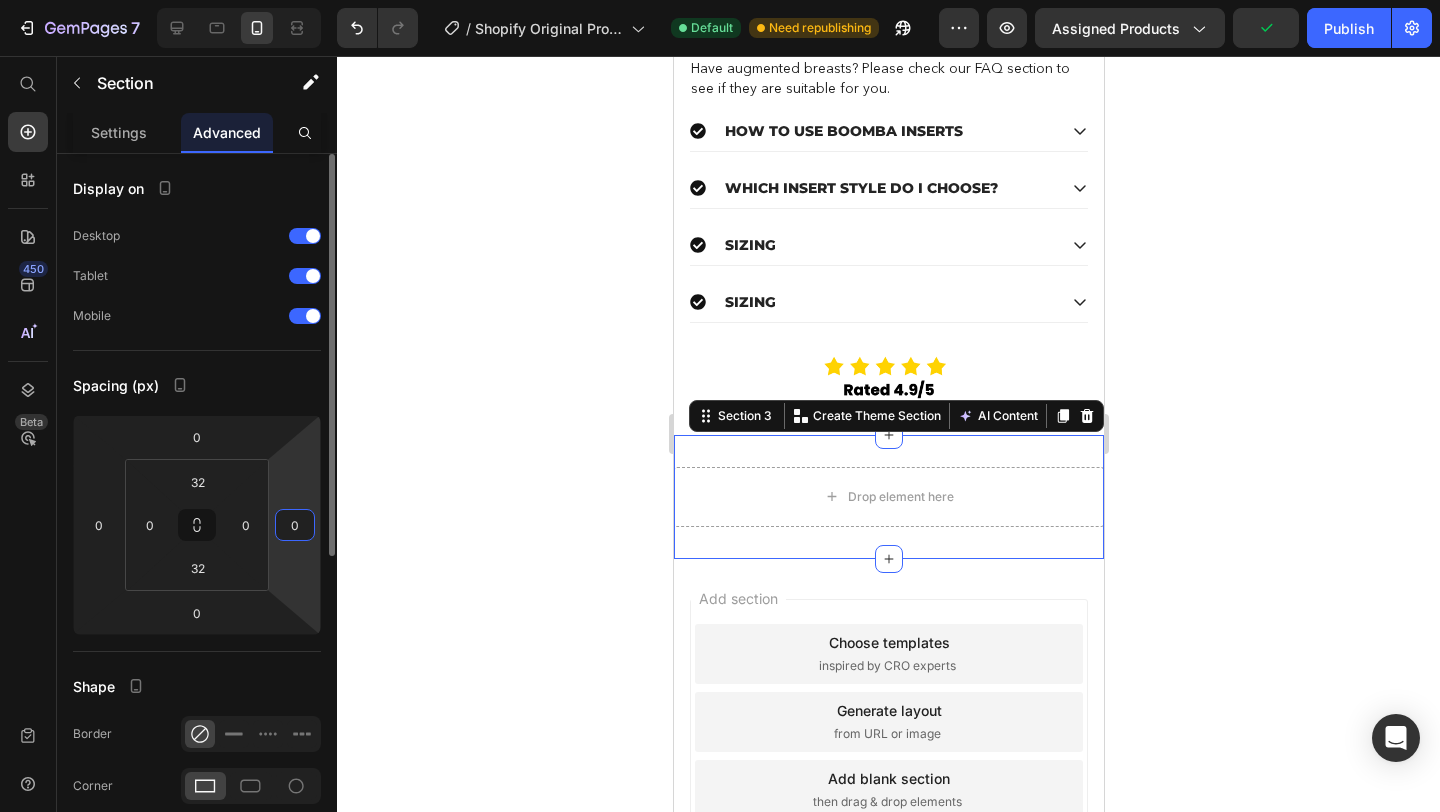 type on "0" 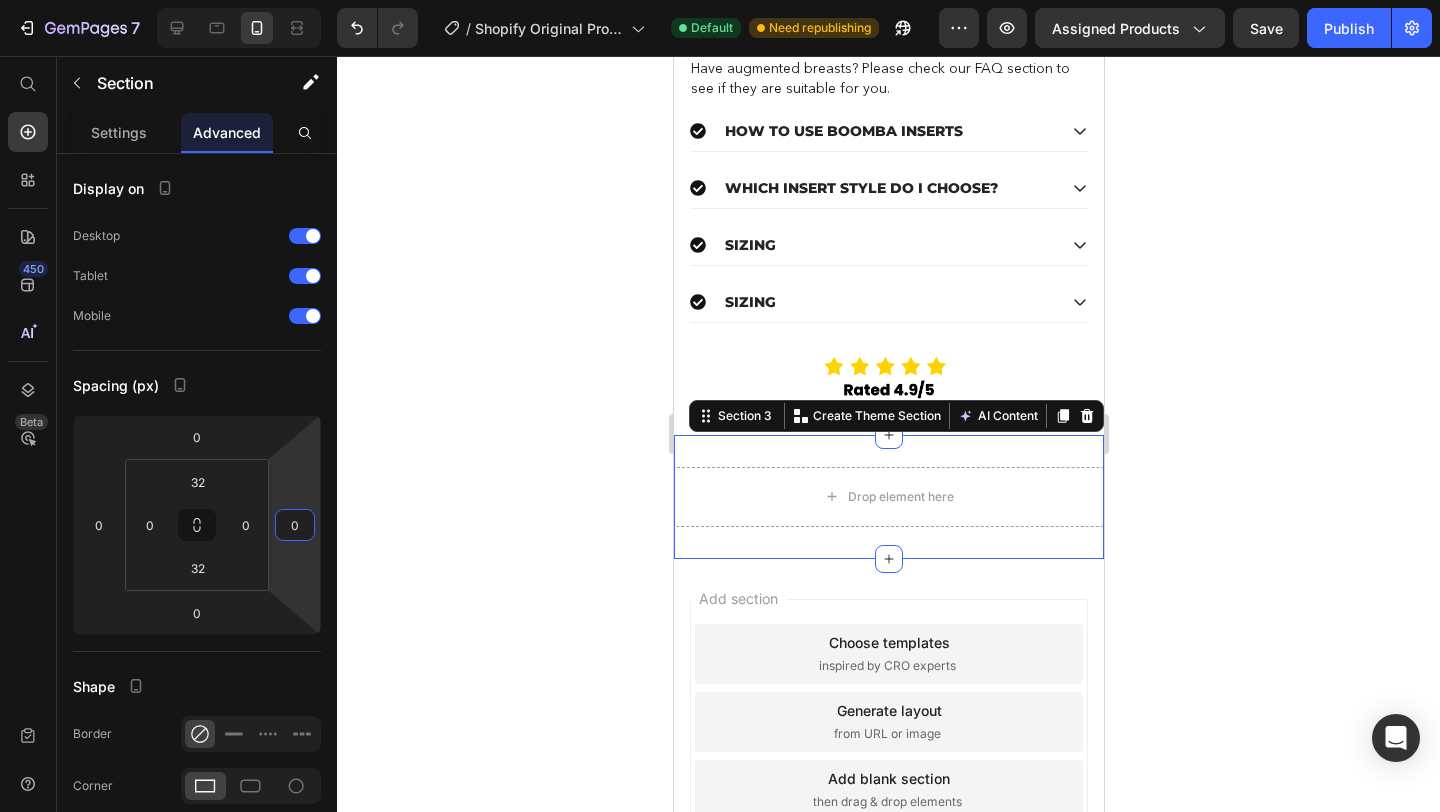 click 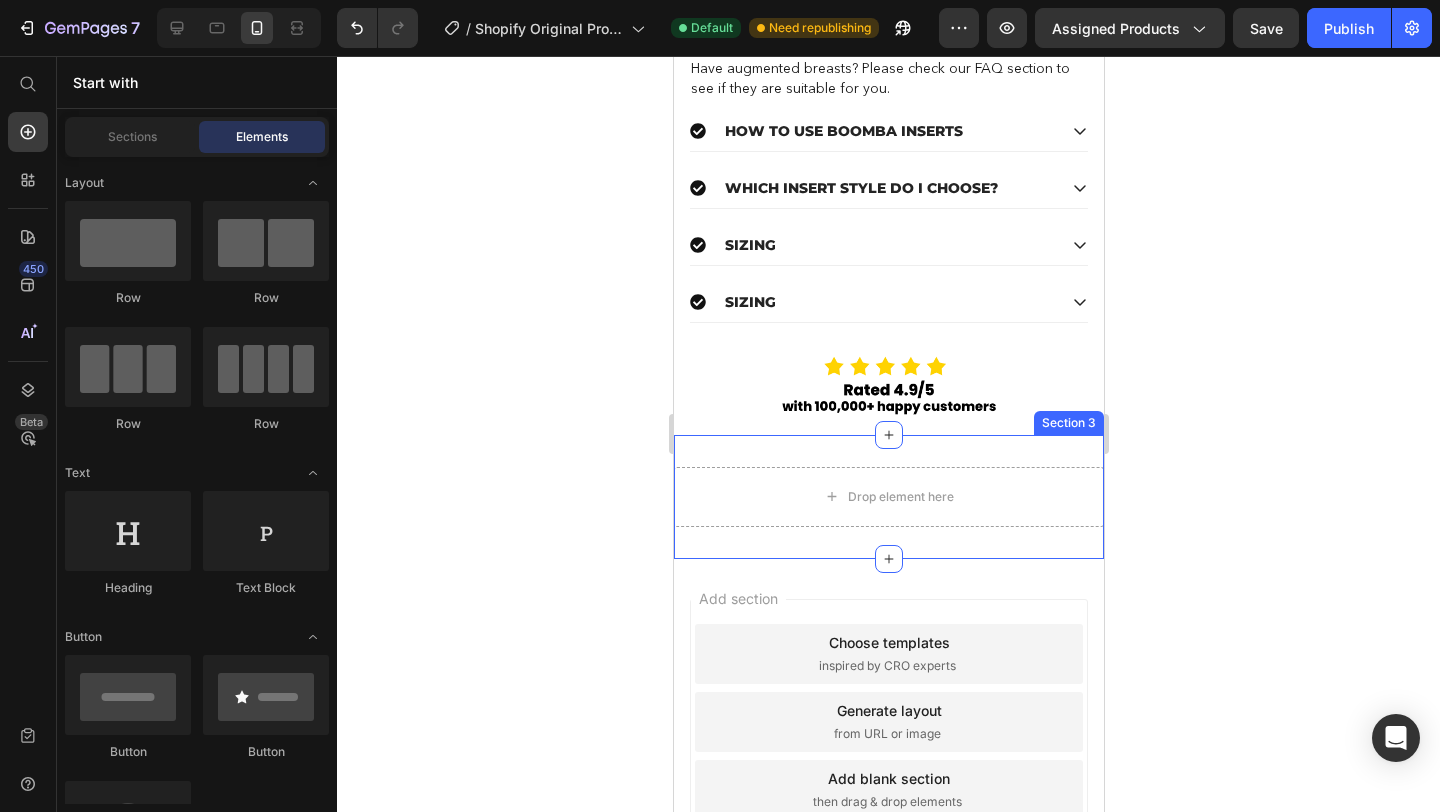 click on "Drop element here Section 3" at bounding box center (888, 497) 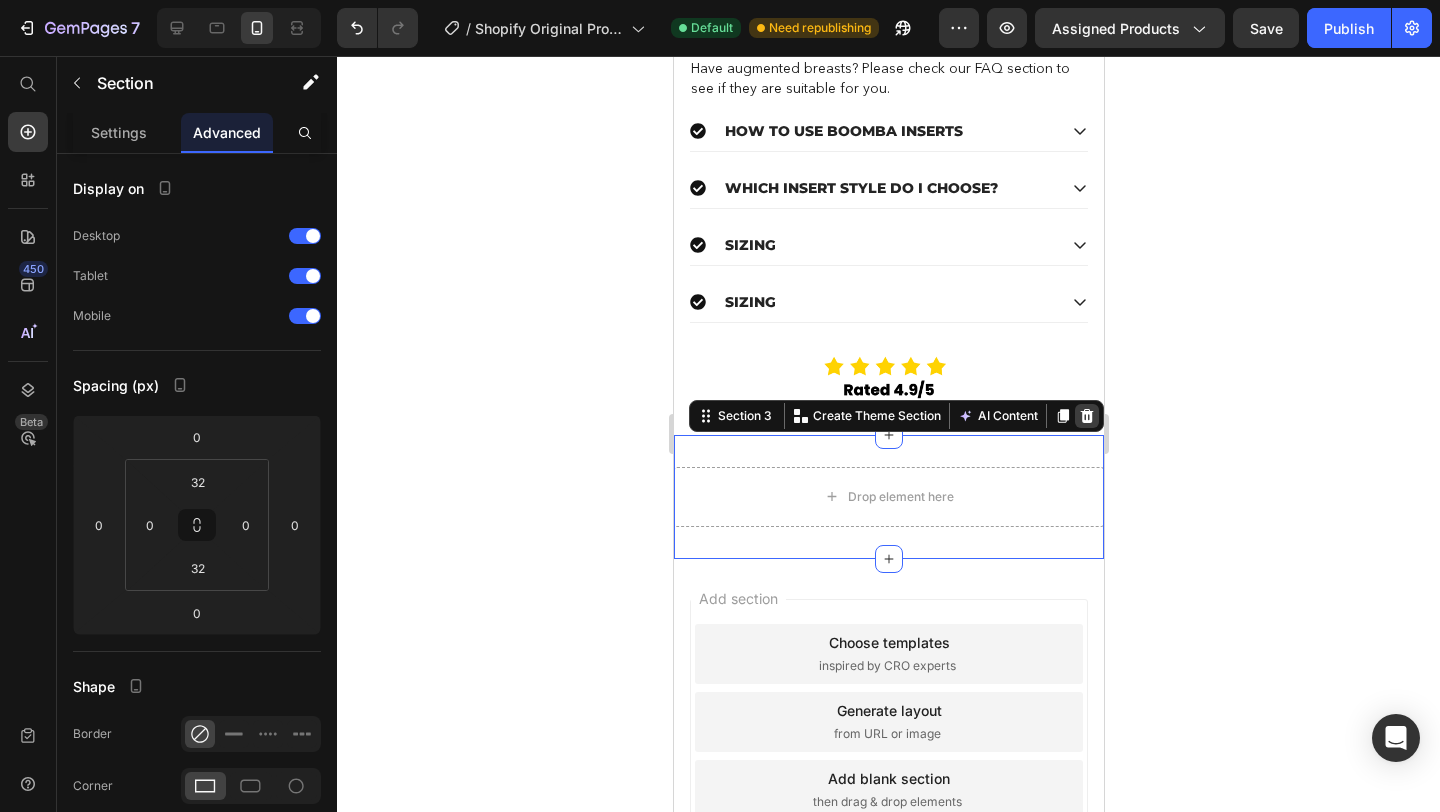 click 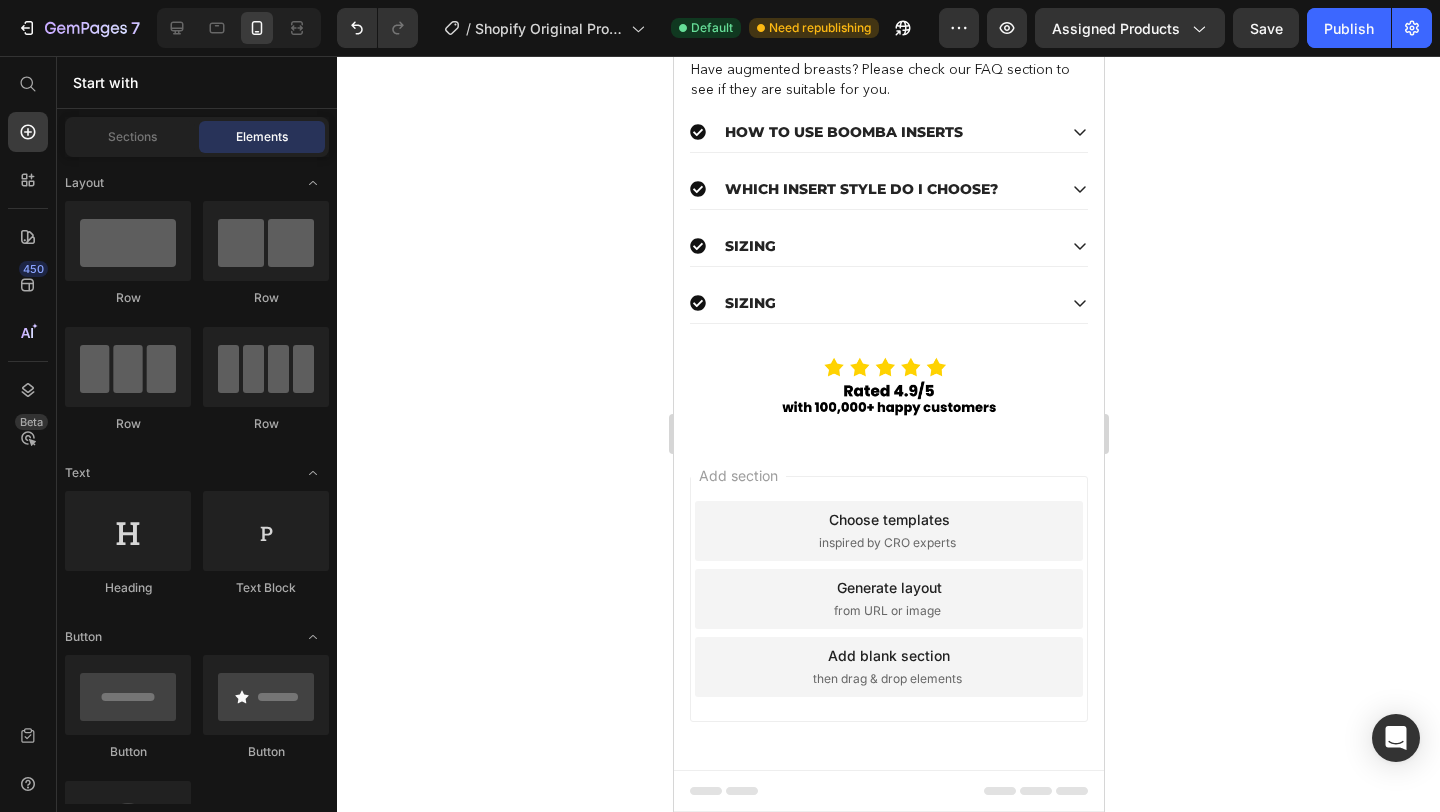click 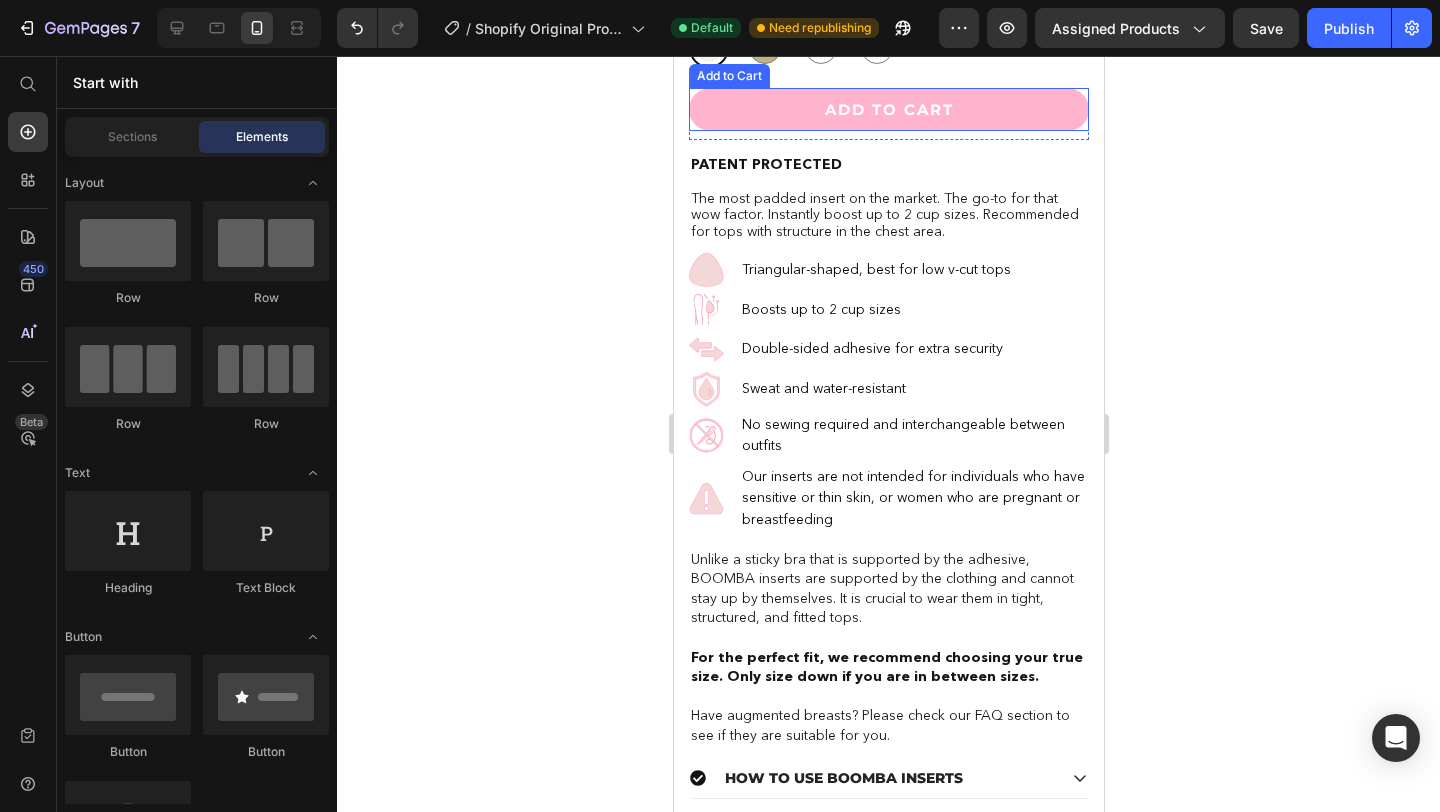 scroll, scrollTop: 951, scrollLeft: 0, axis: vertical 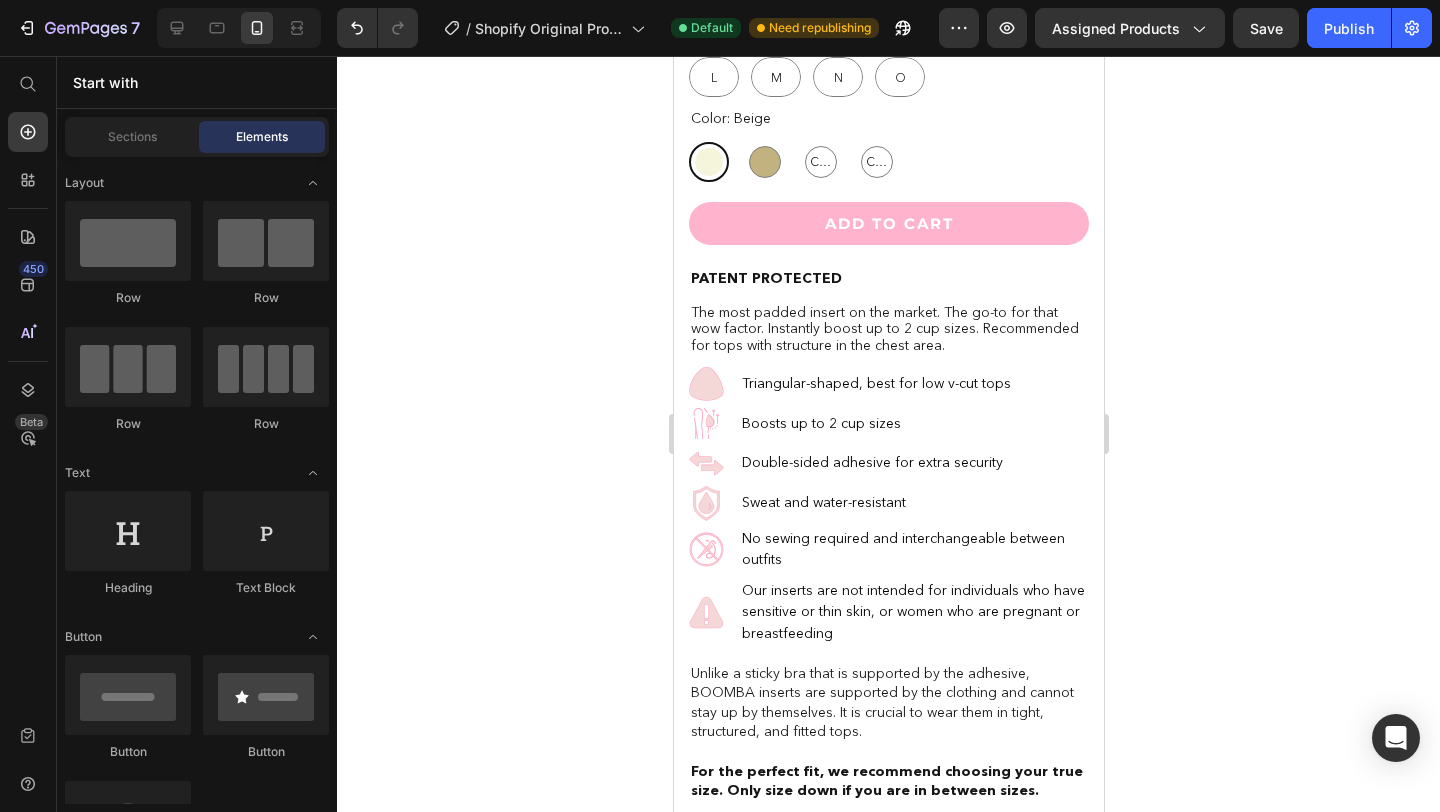 click 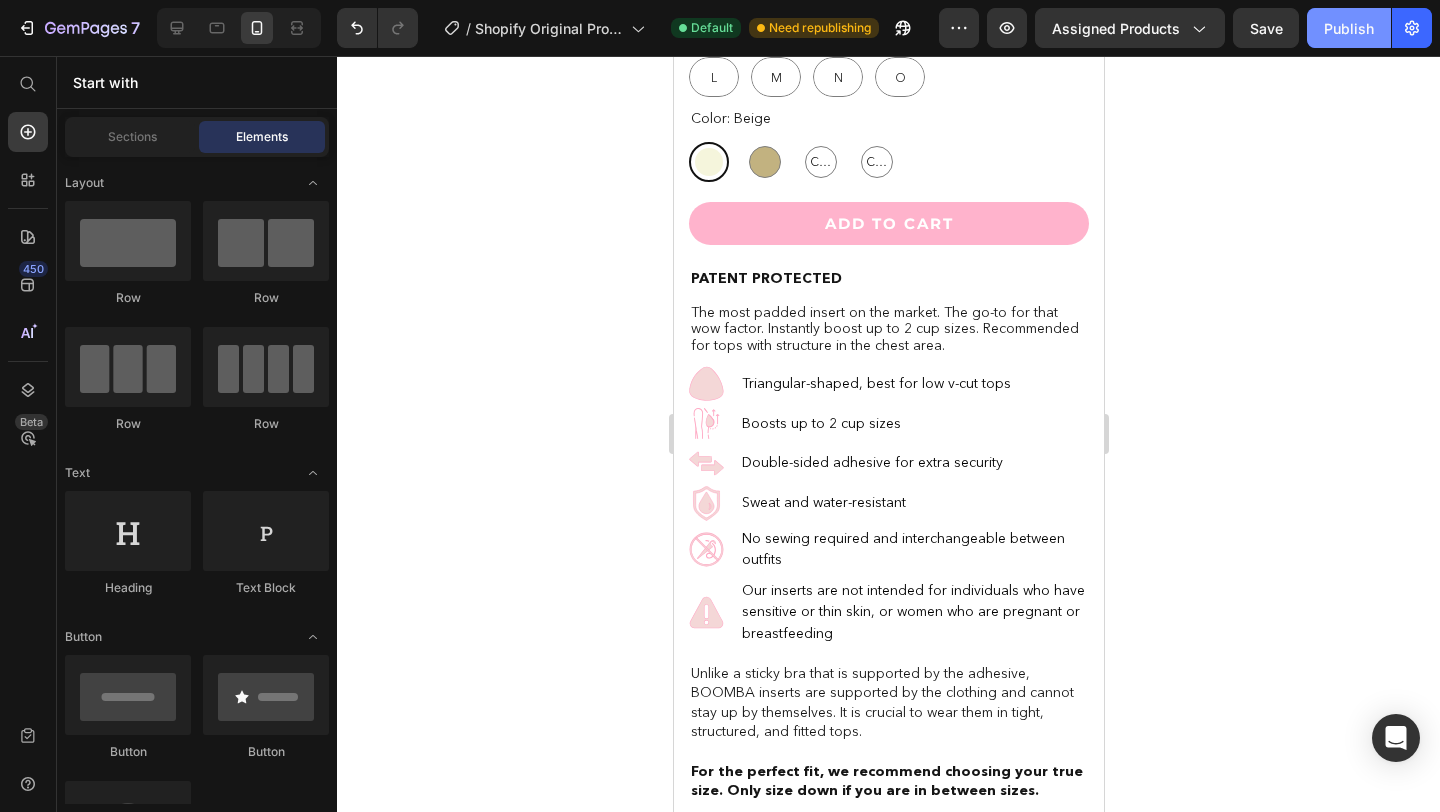 click on "Publish" at bounding box center (1349, 28) 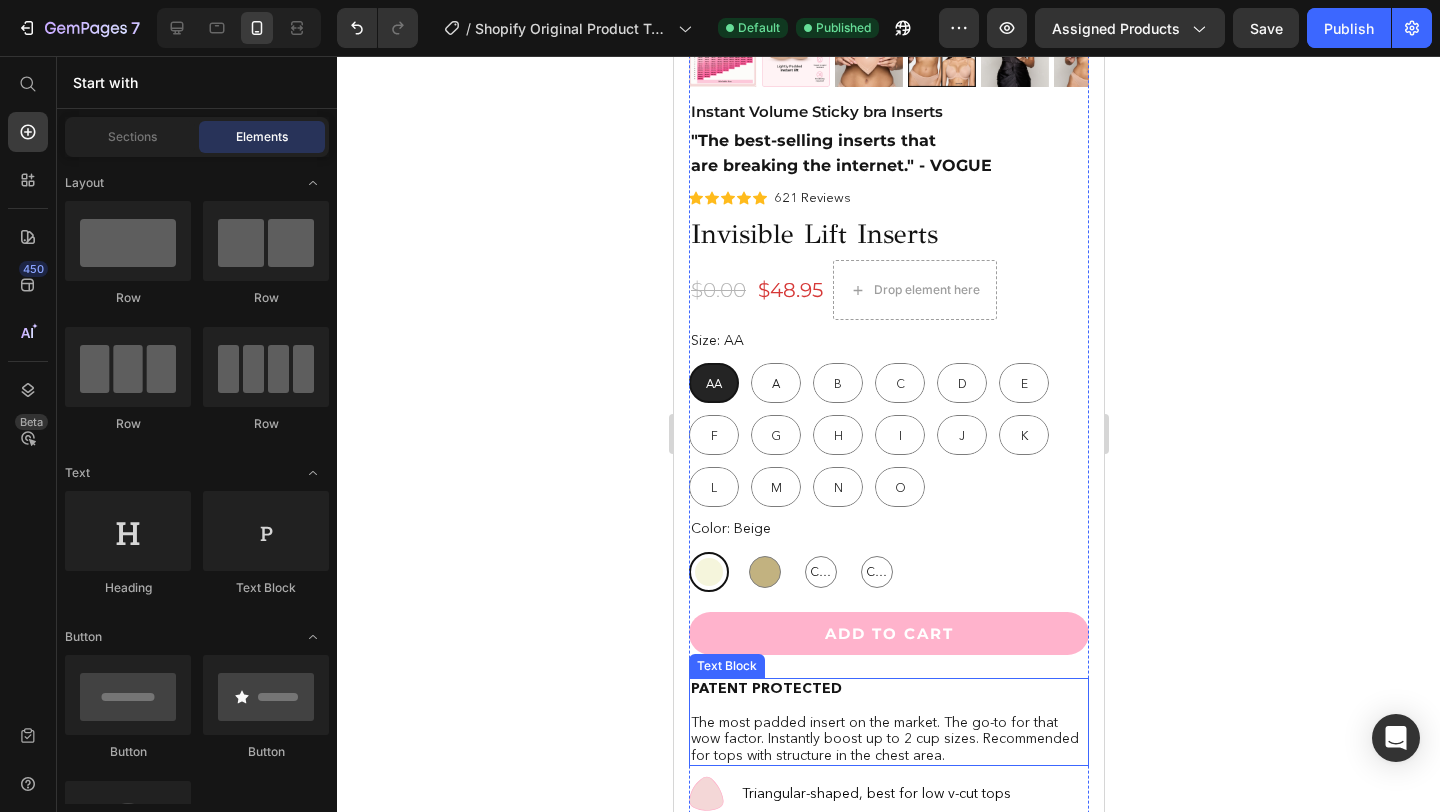 scroll, scrollTop: 437, scrollLeft: 0, axis: vertical 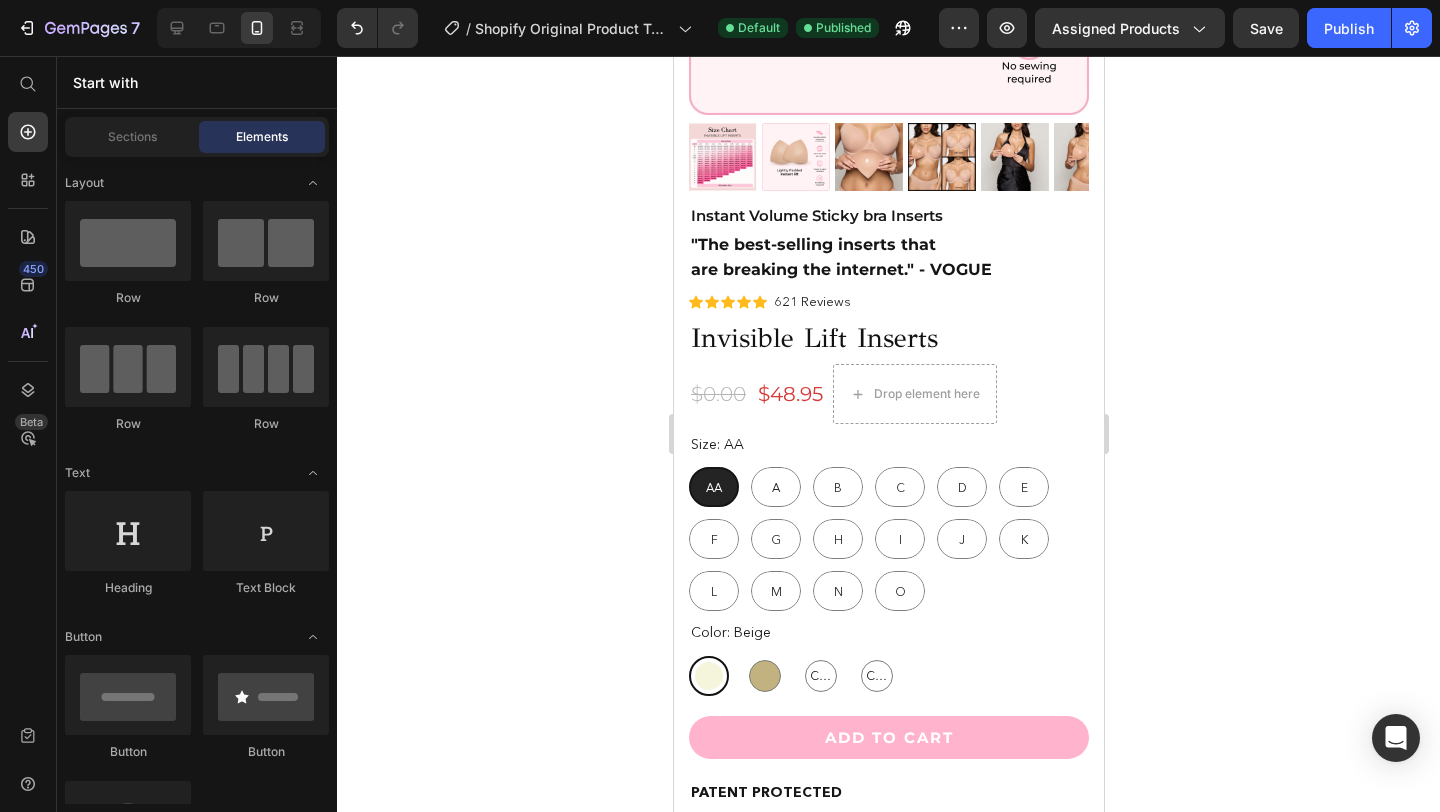 click 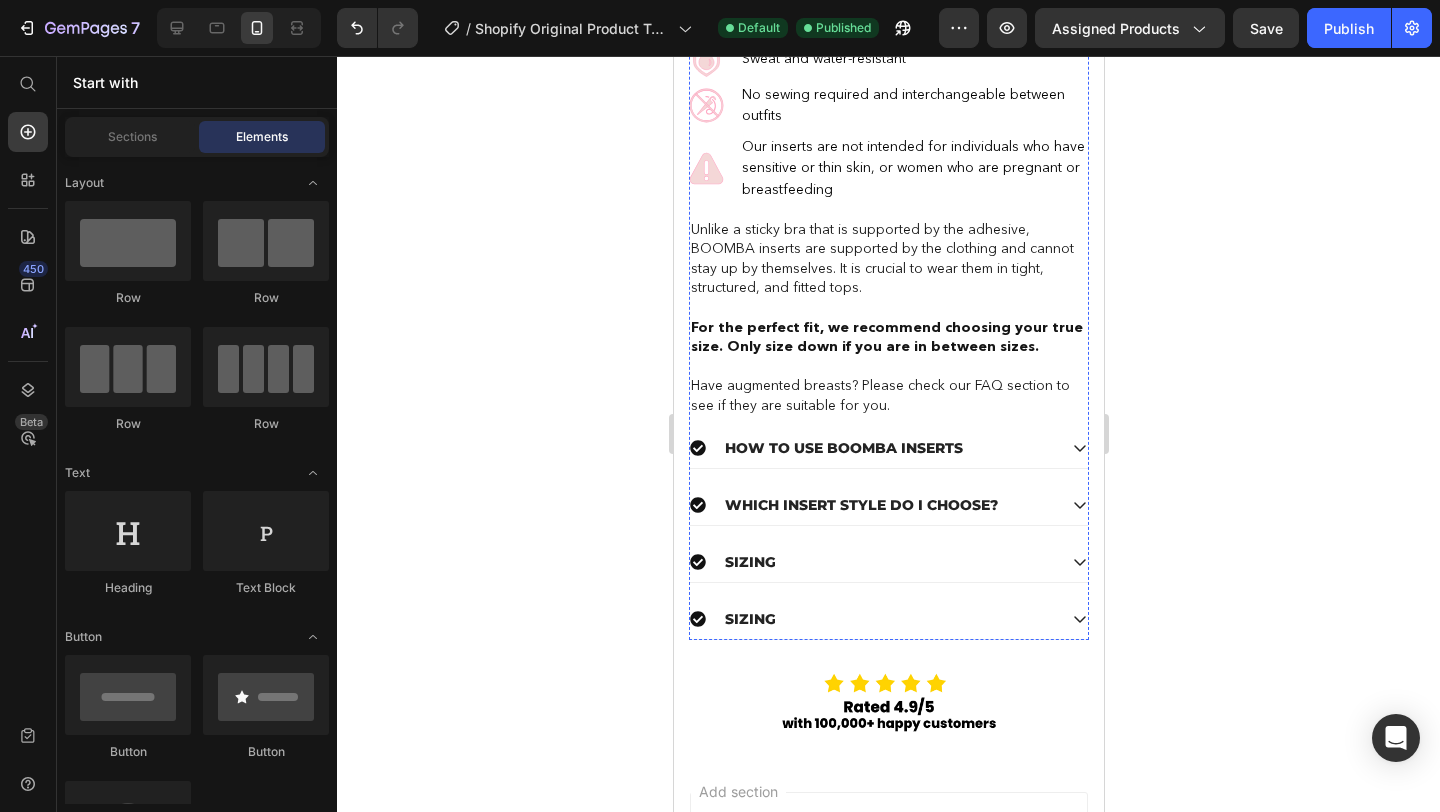 scroll, scrollTop: 1712, scrollLeft: 0, axis: vertical 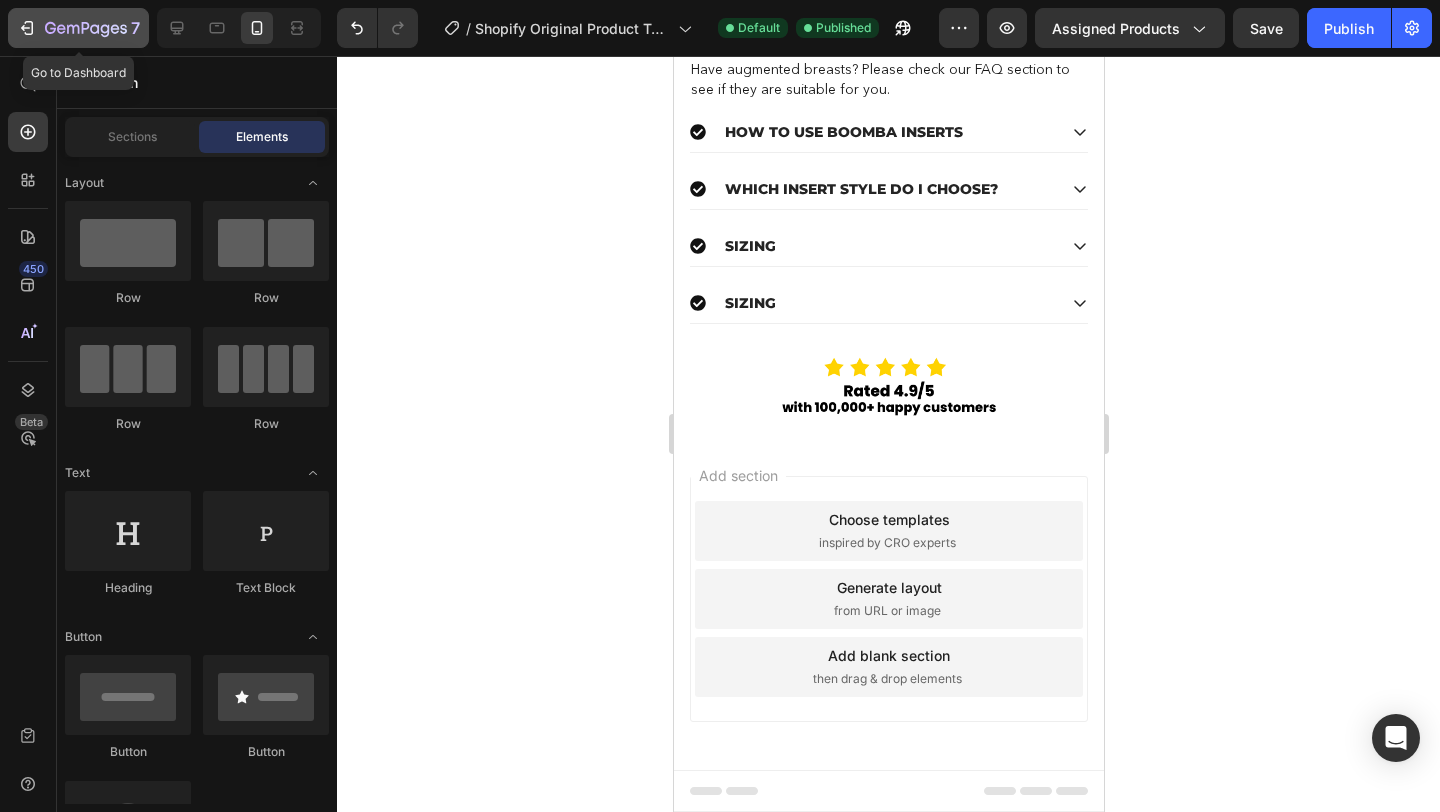 click 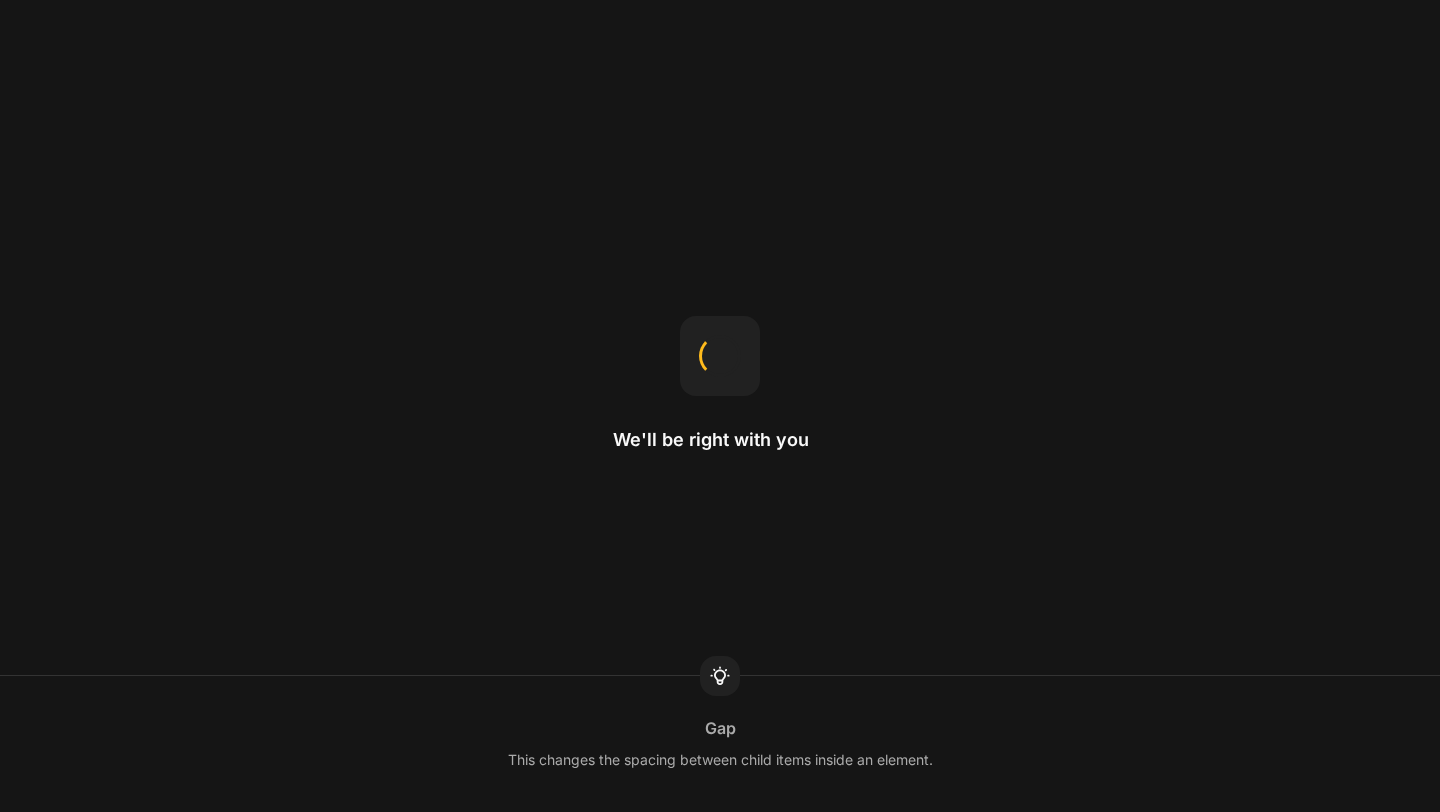 scroll, scrollTop: 0, scrollLeft: 0, axis: both 